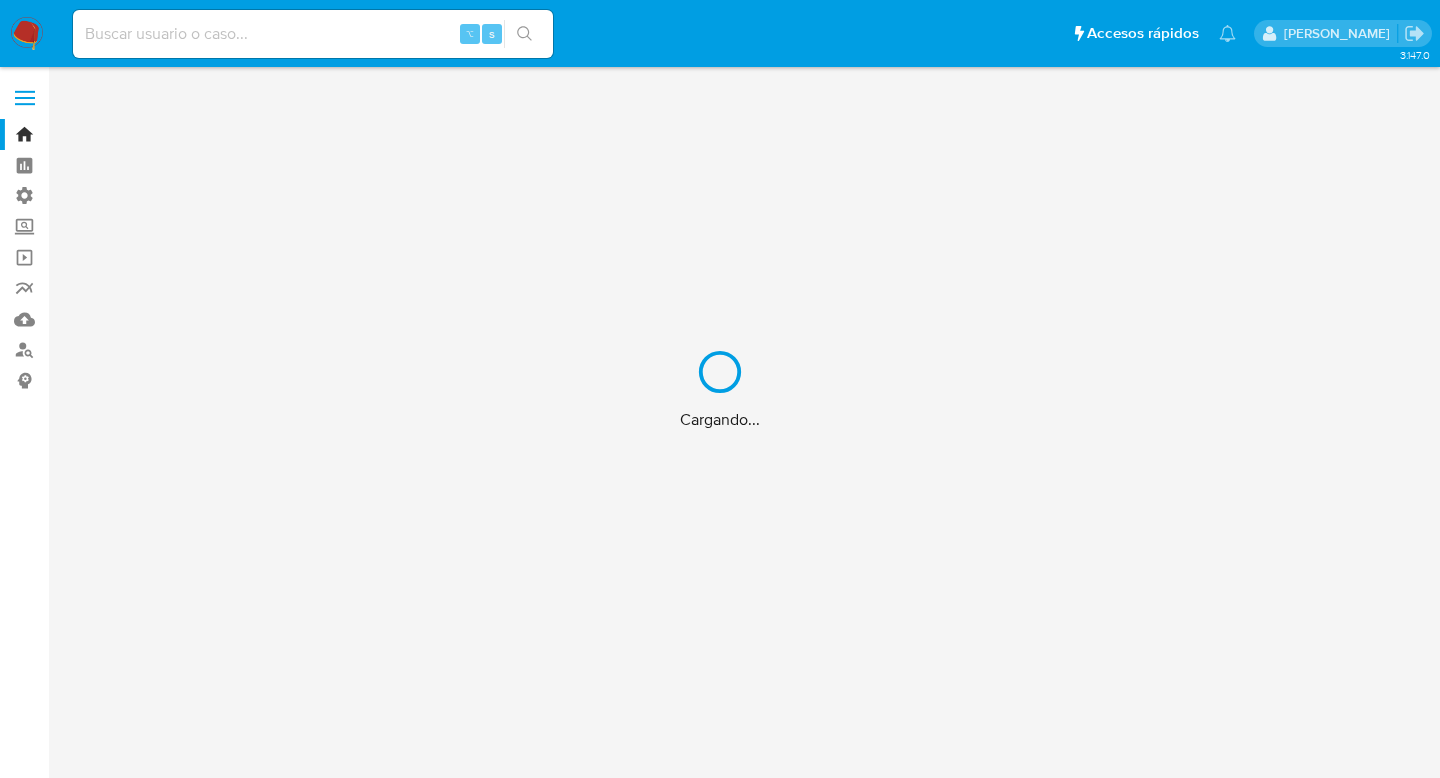 scroll, scrollTop: 0, scrollLeft: 0, axis: both 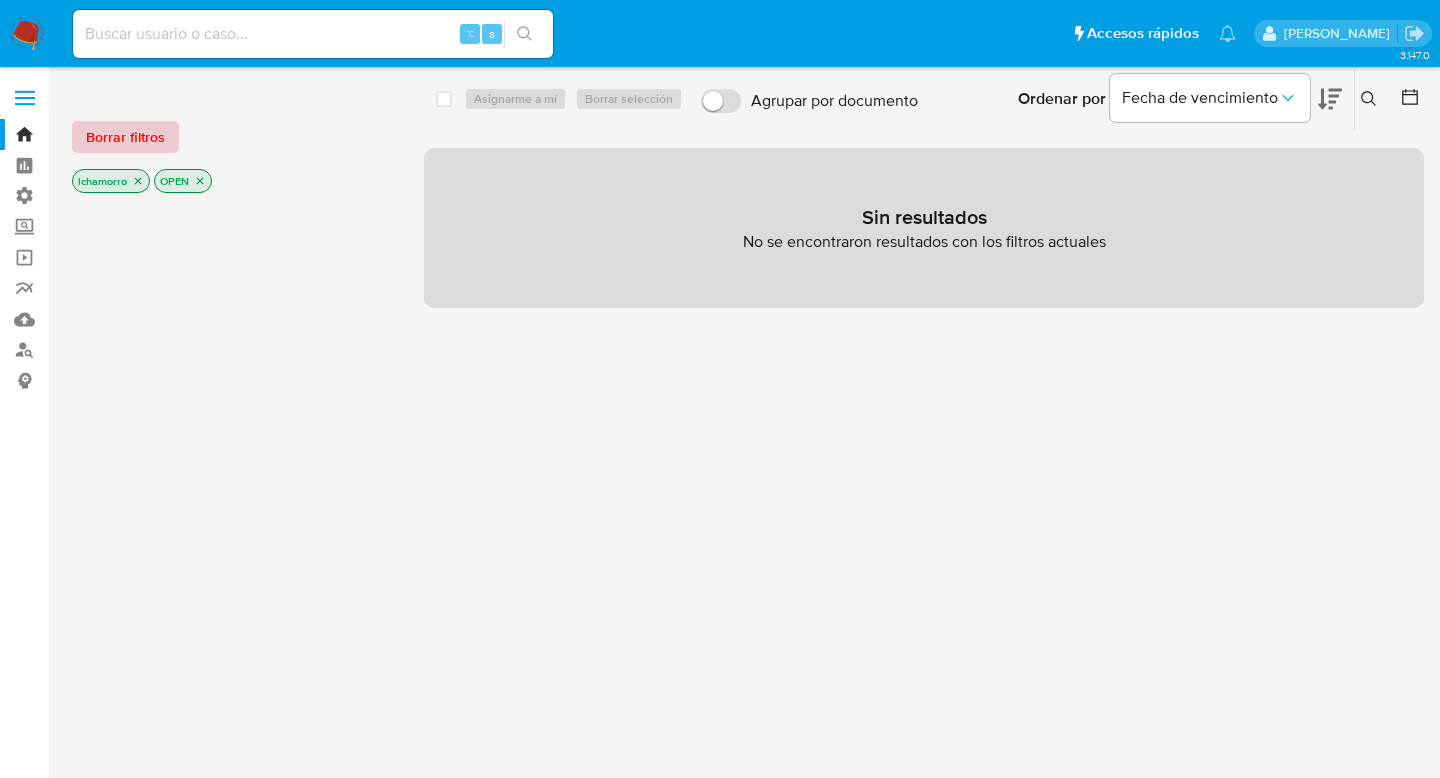 click on "Borrar filtros" at bounding box center [125, 137] 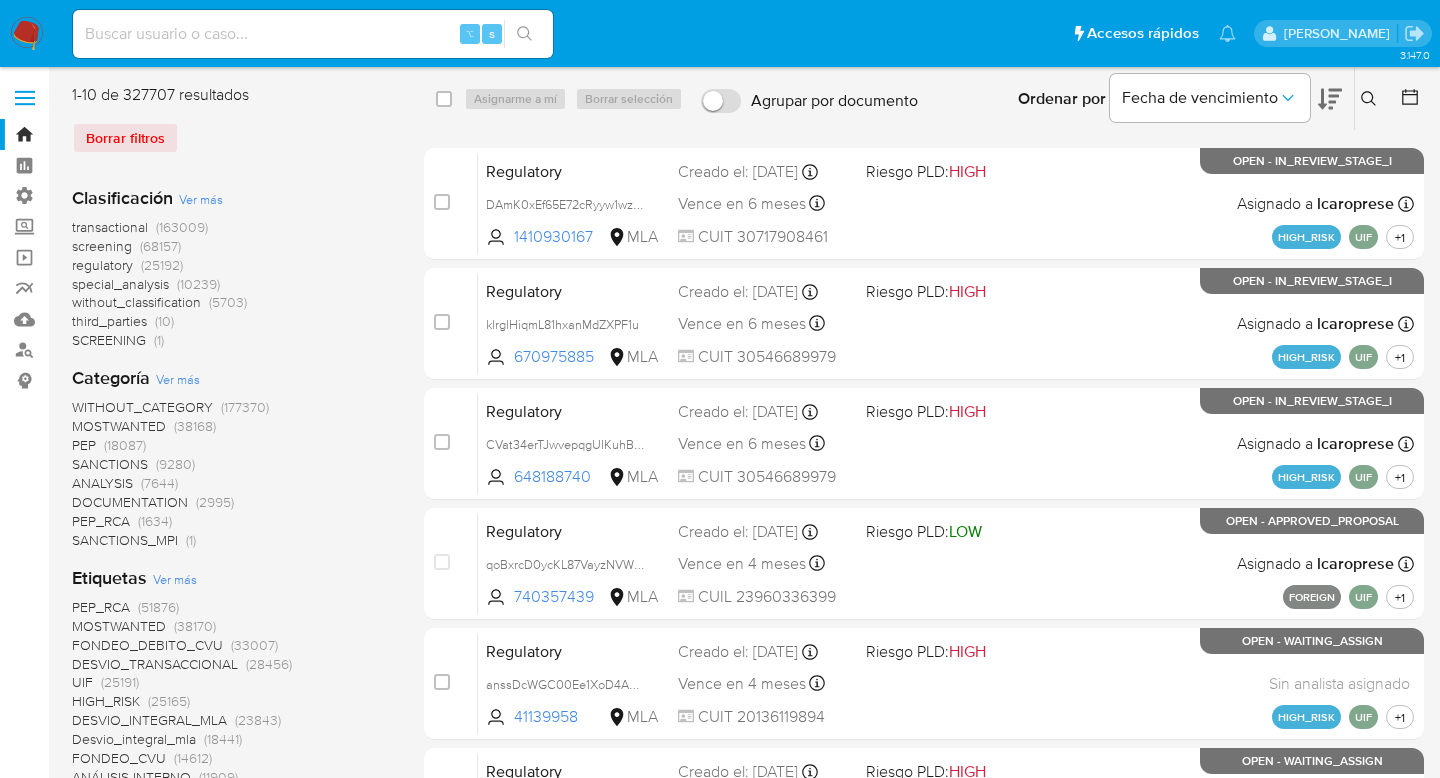 click at bounding box center (25, 98) 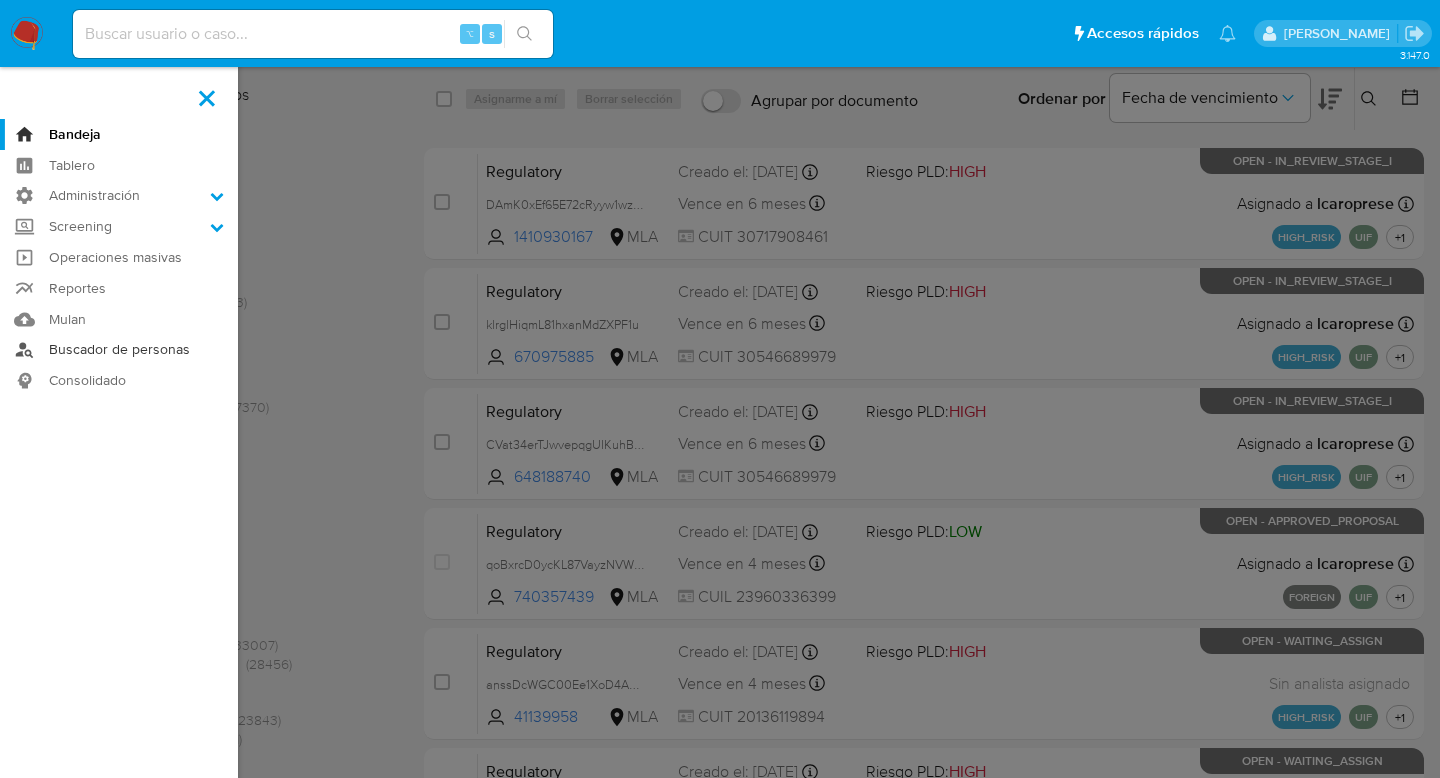 click on "Buscador de personas" at bounding box center [119, 350] 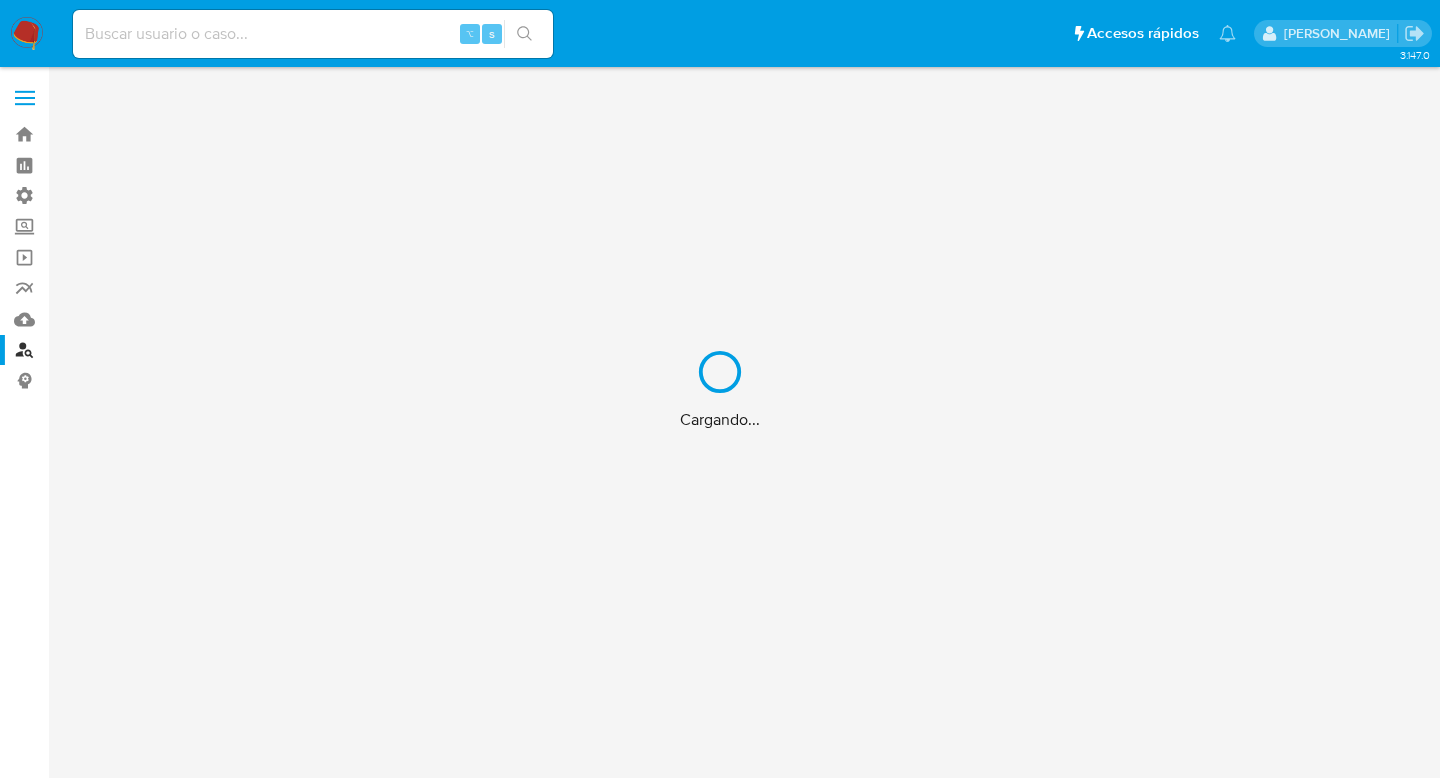 scroll, scrollTop: 0, scrollLeft: 0, axis: both 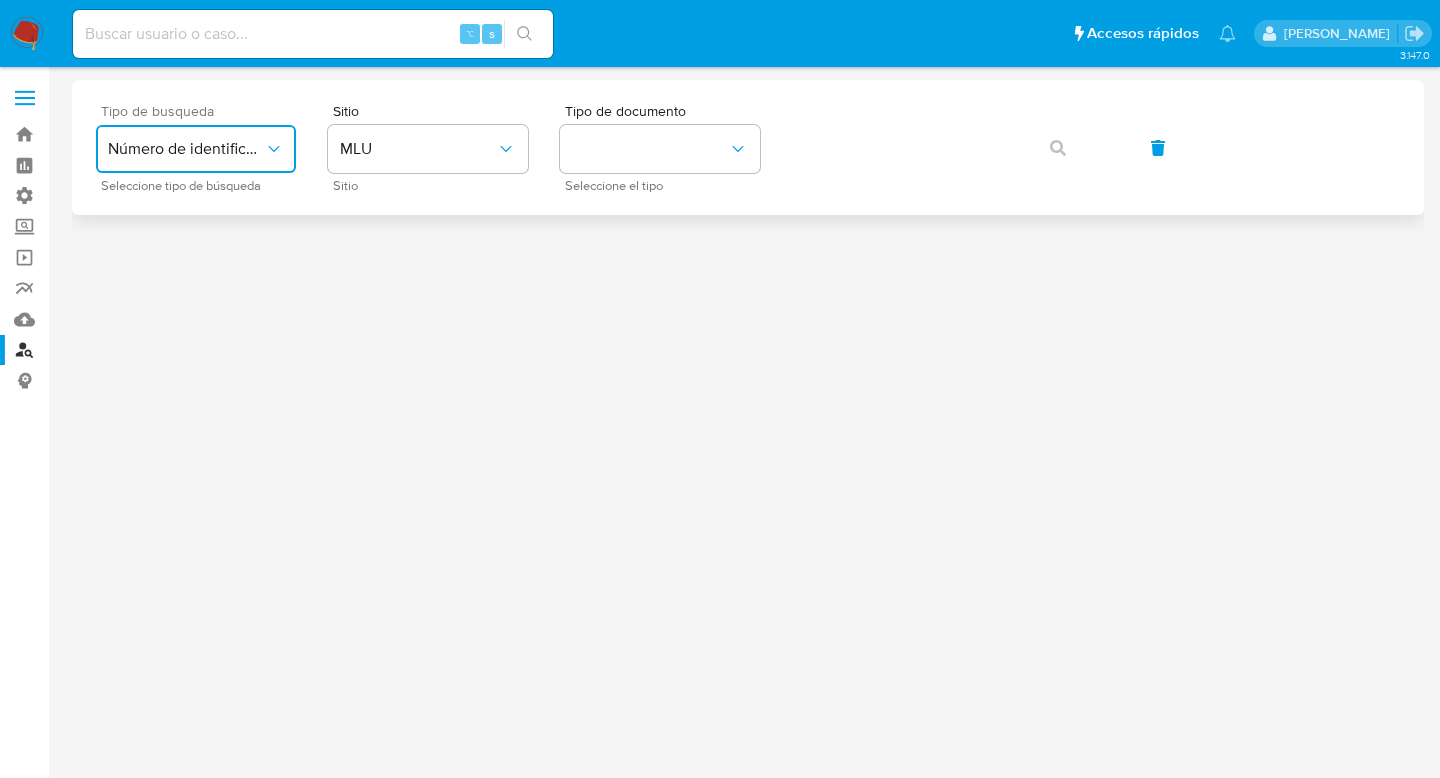 click on "Número de identificación" at bounding box center [186, 149] 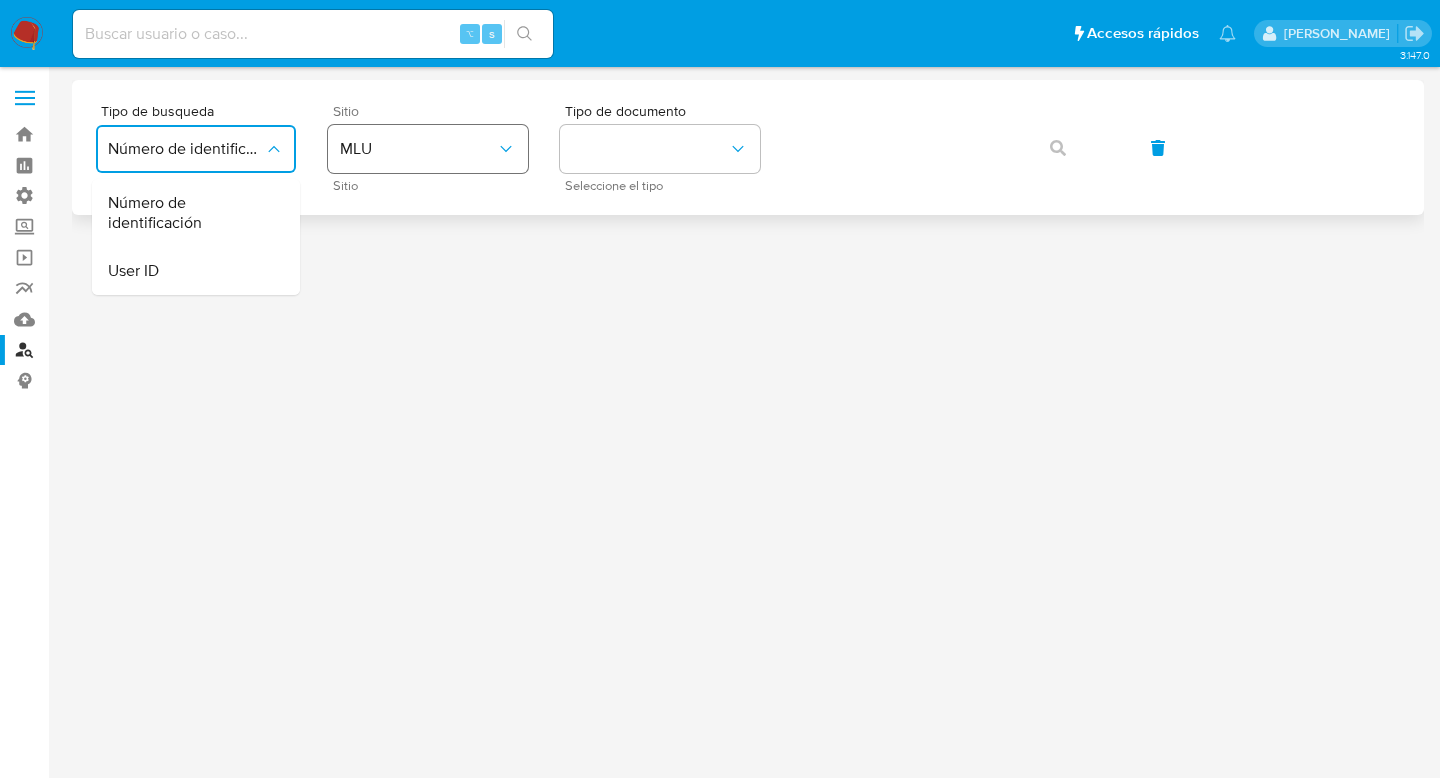 click on "MLU" at bounding box center (428, 149) 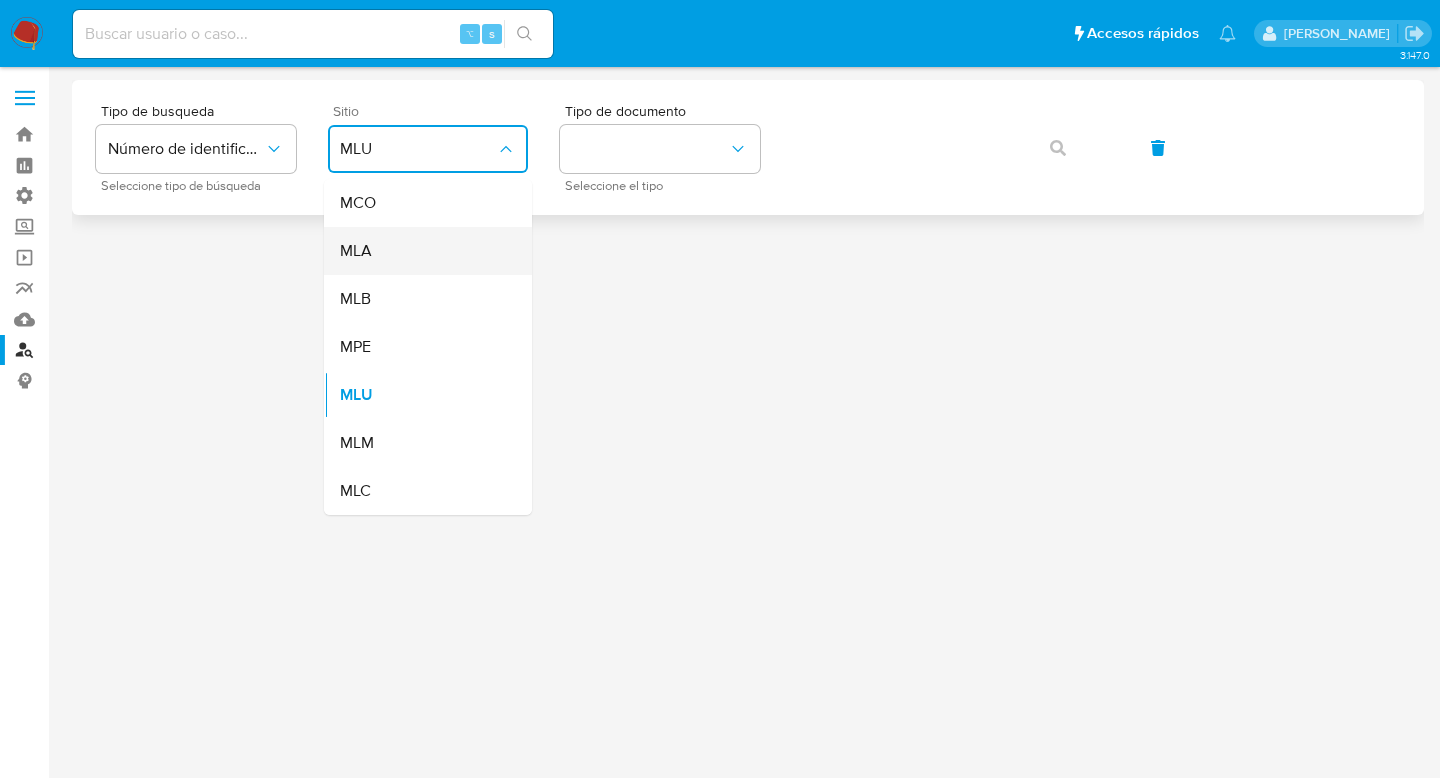 click on "MLA" at bounding box center [422, 251] 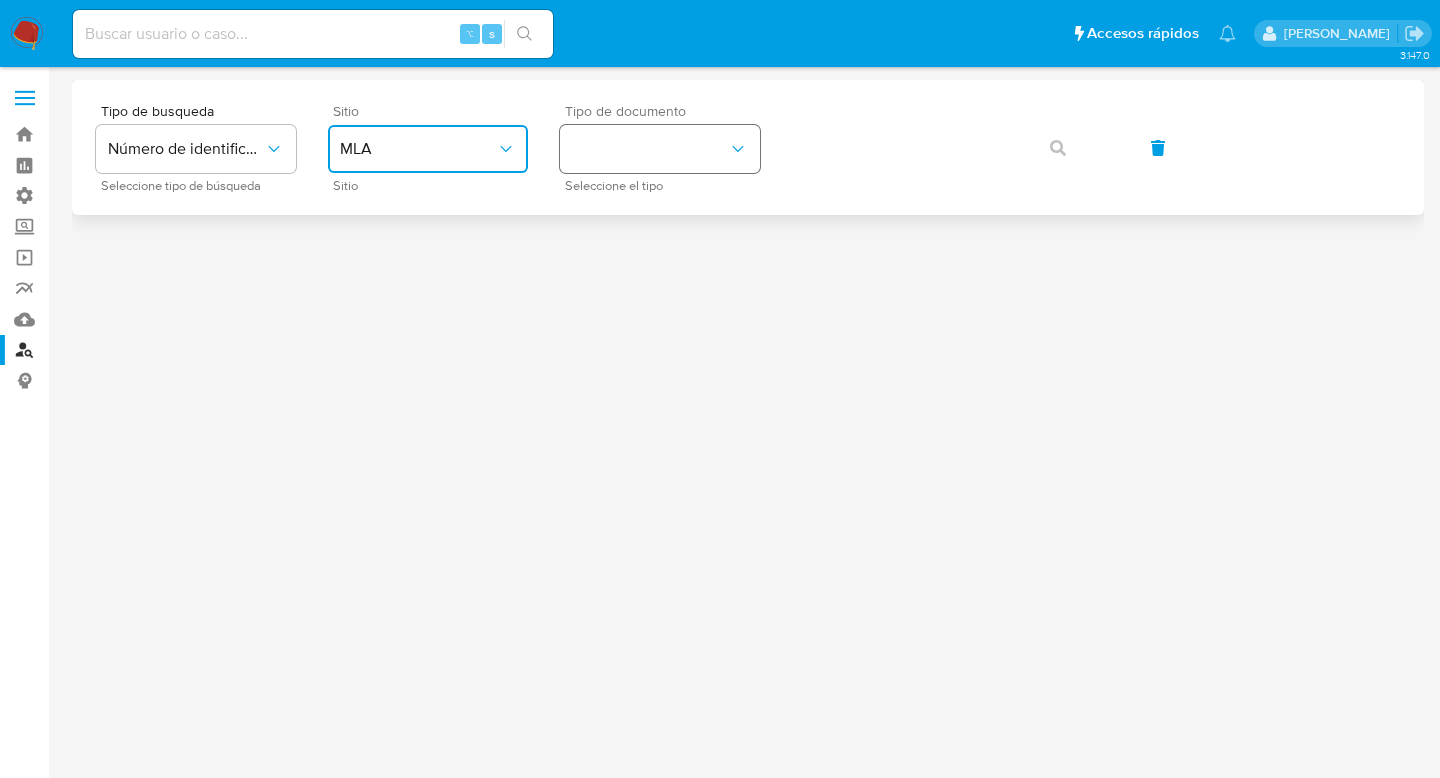 click at bounding box center (660, 149) 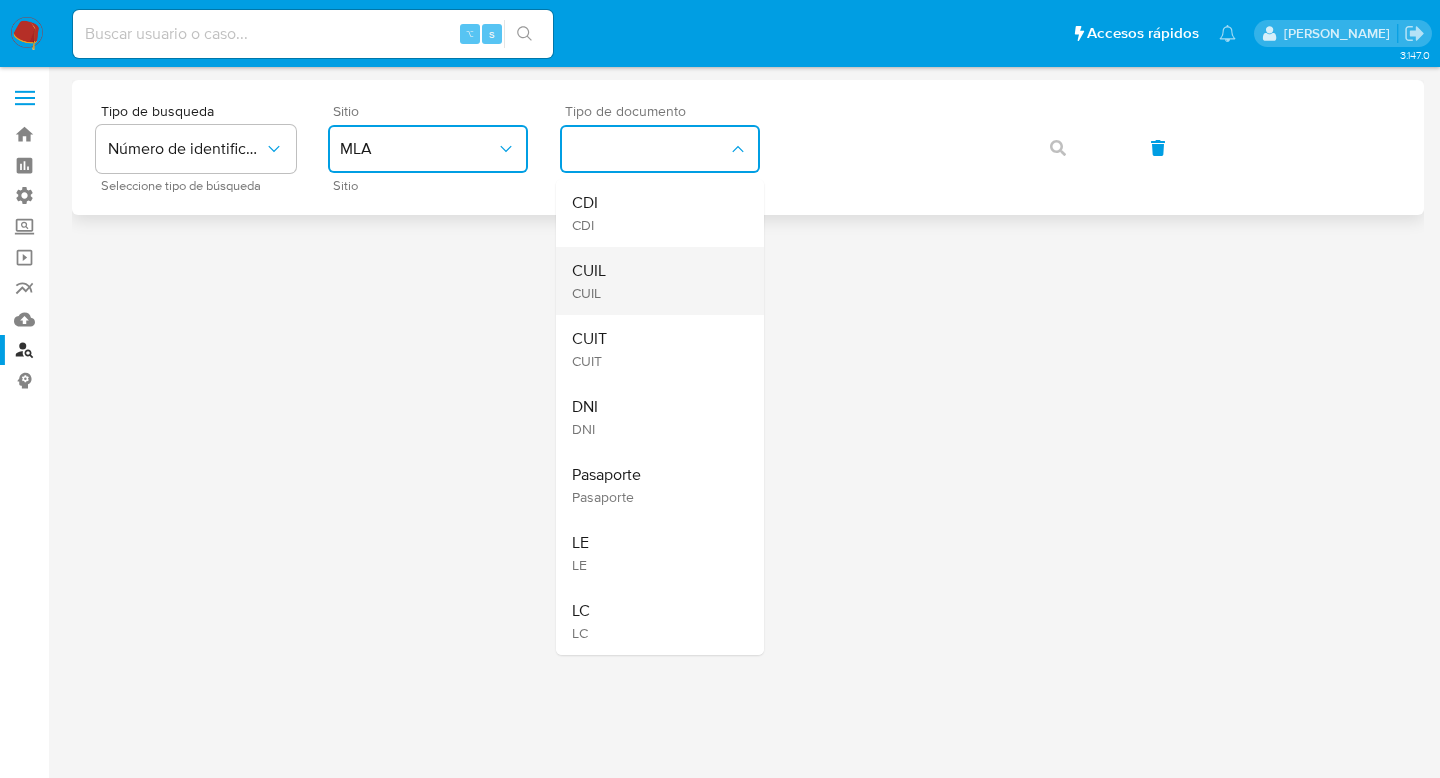 click on "CUIL CUIL" at bounding box center (654, 281) 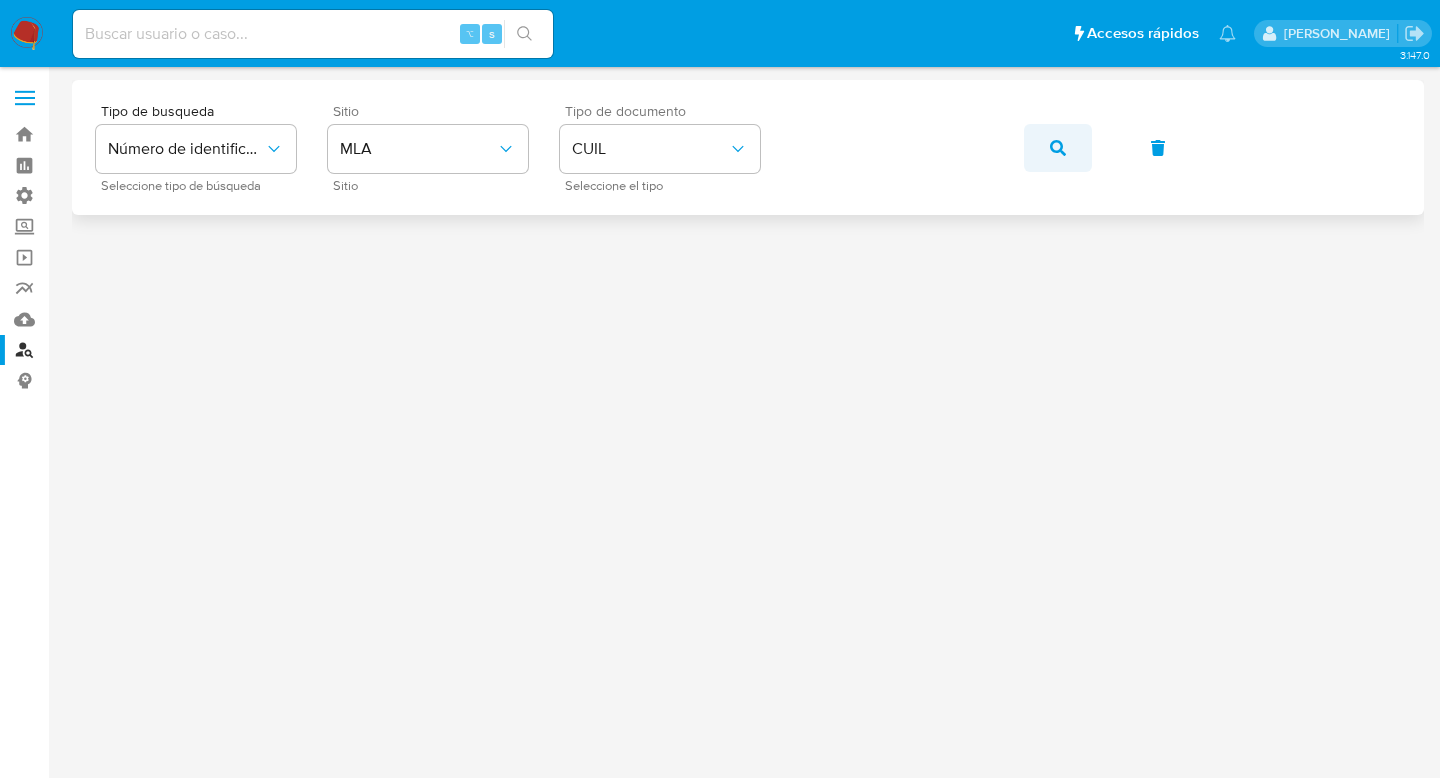 click 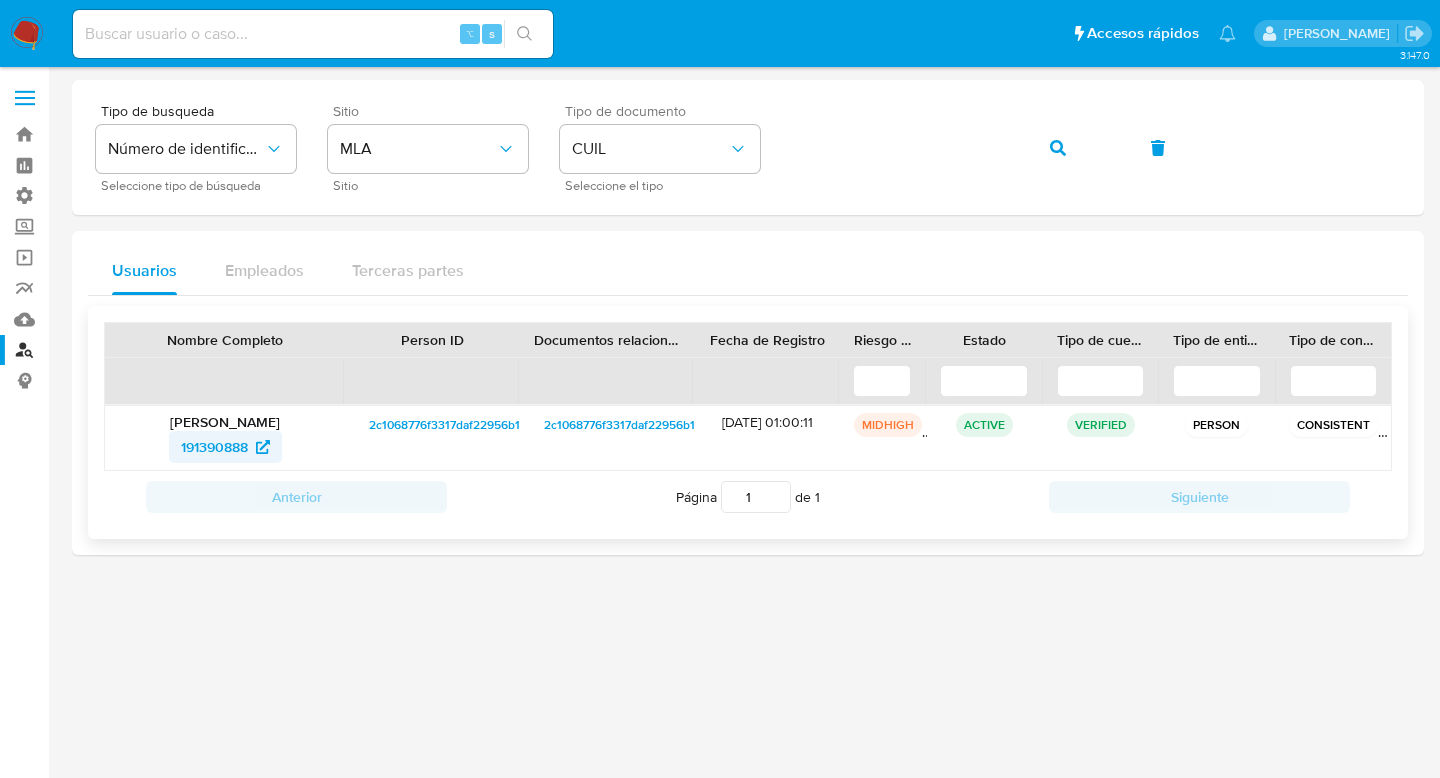click on "191390888" at bounding box center (214, 447) 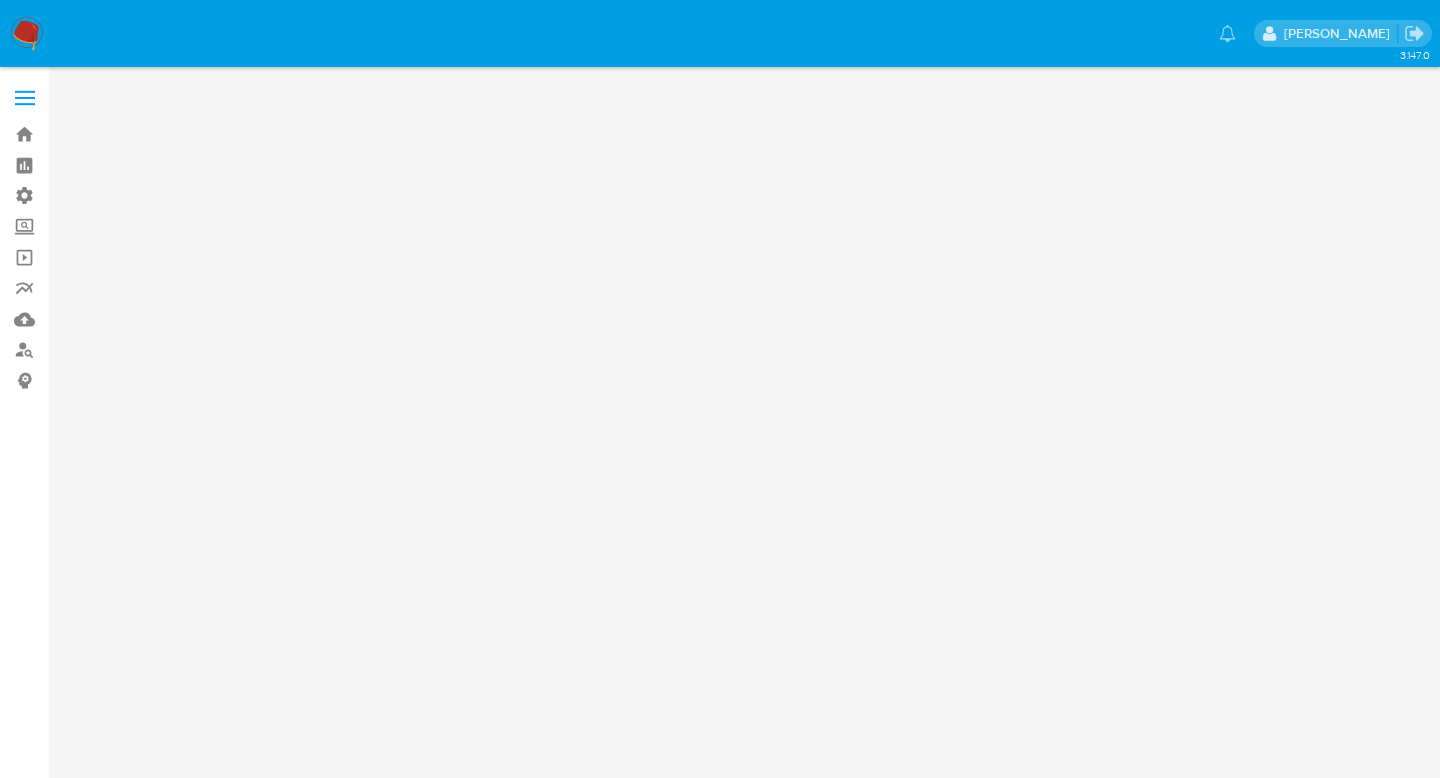 scroll, scrollTop: 0, scrollLeft: 0, axis: both 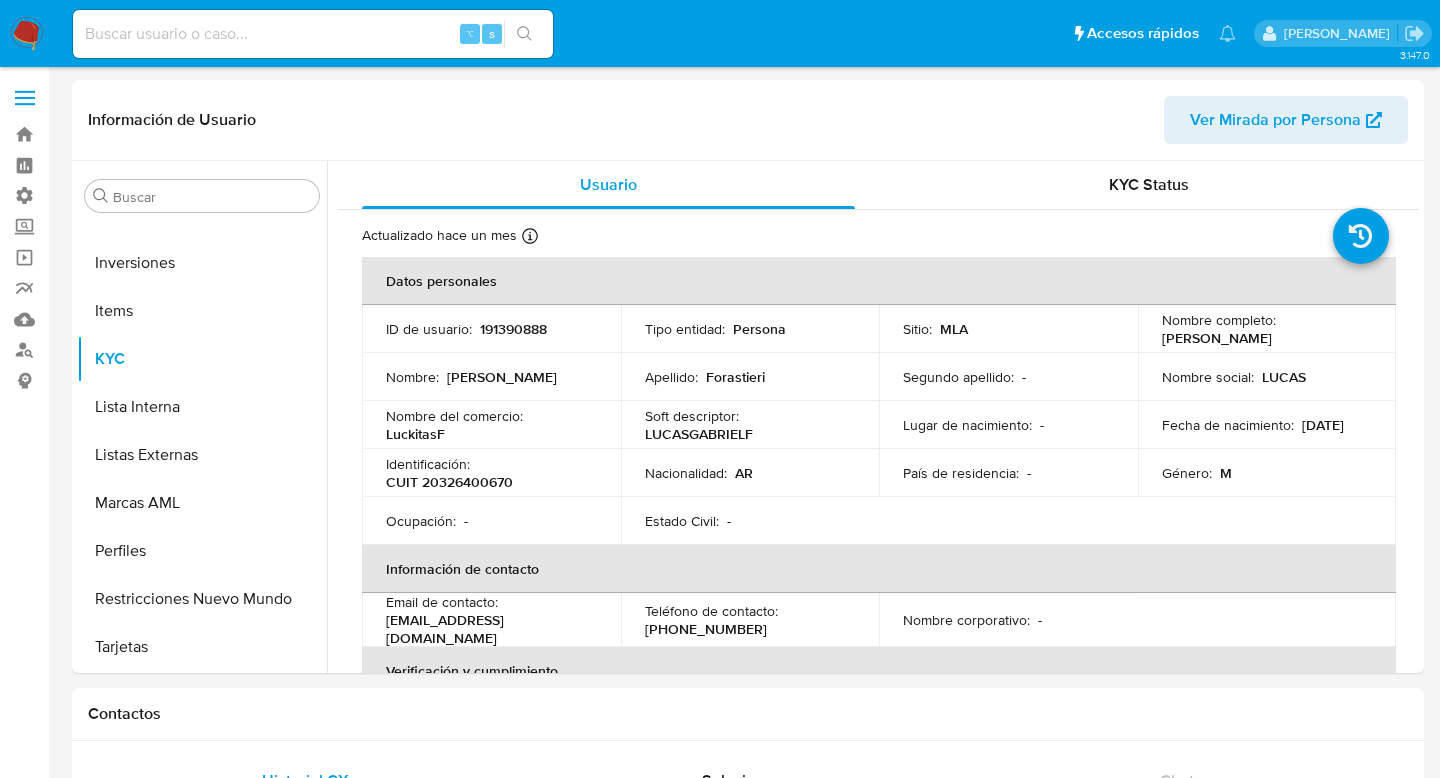 select on "10" 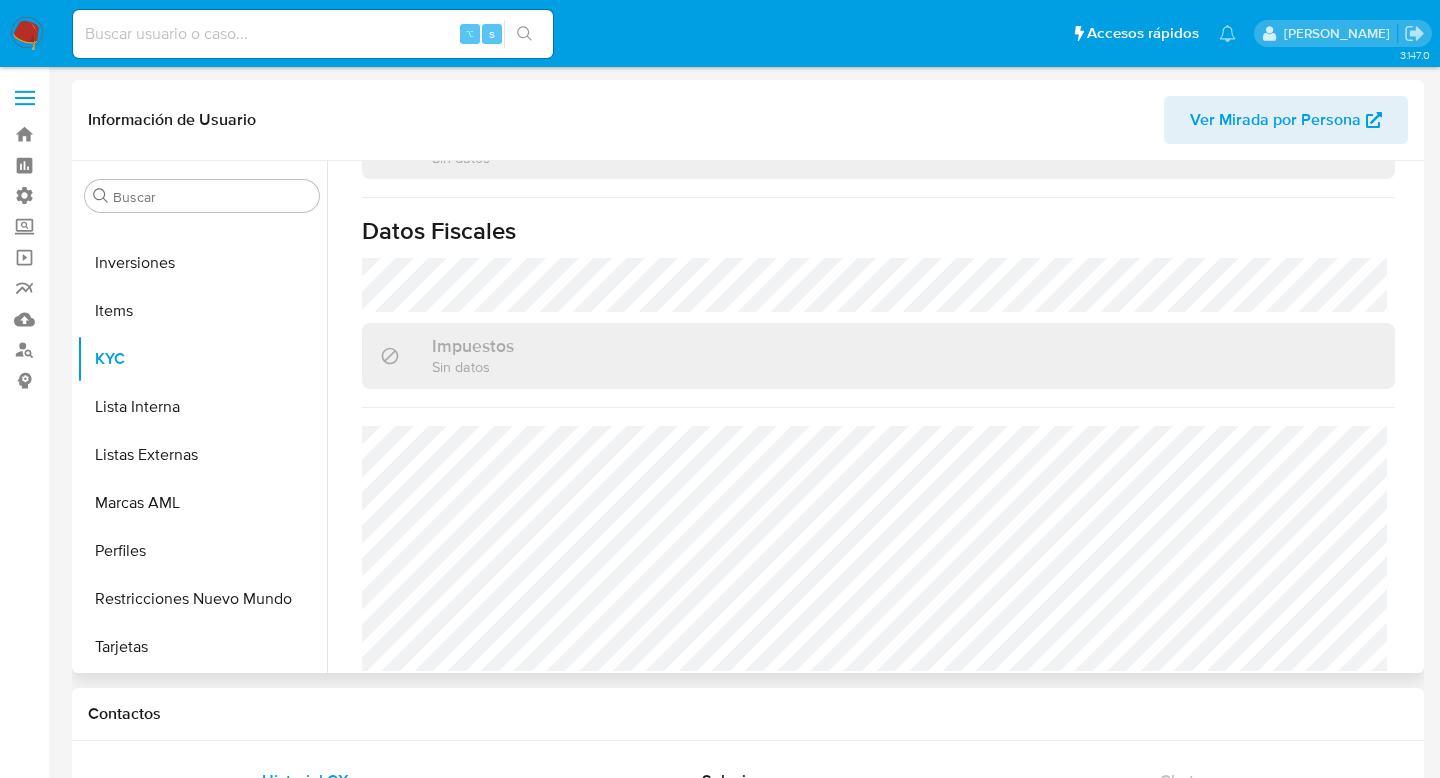 scroll, scrollTop: 1123, scrollLeft: 0, axis: vertical 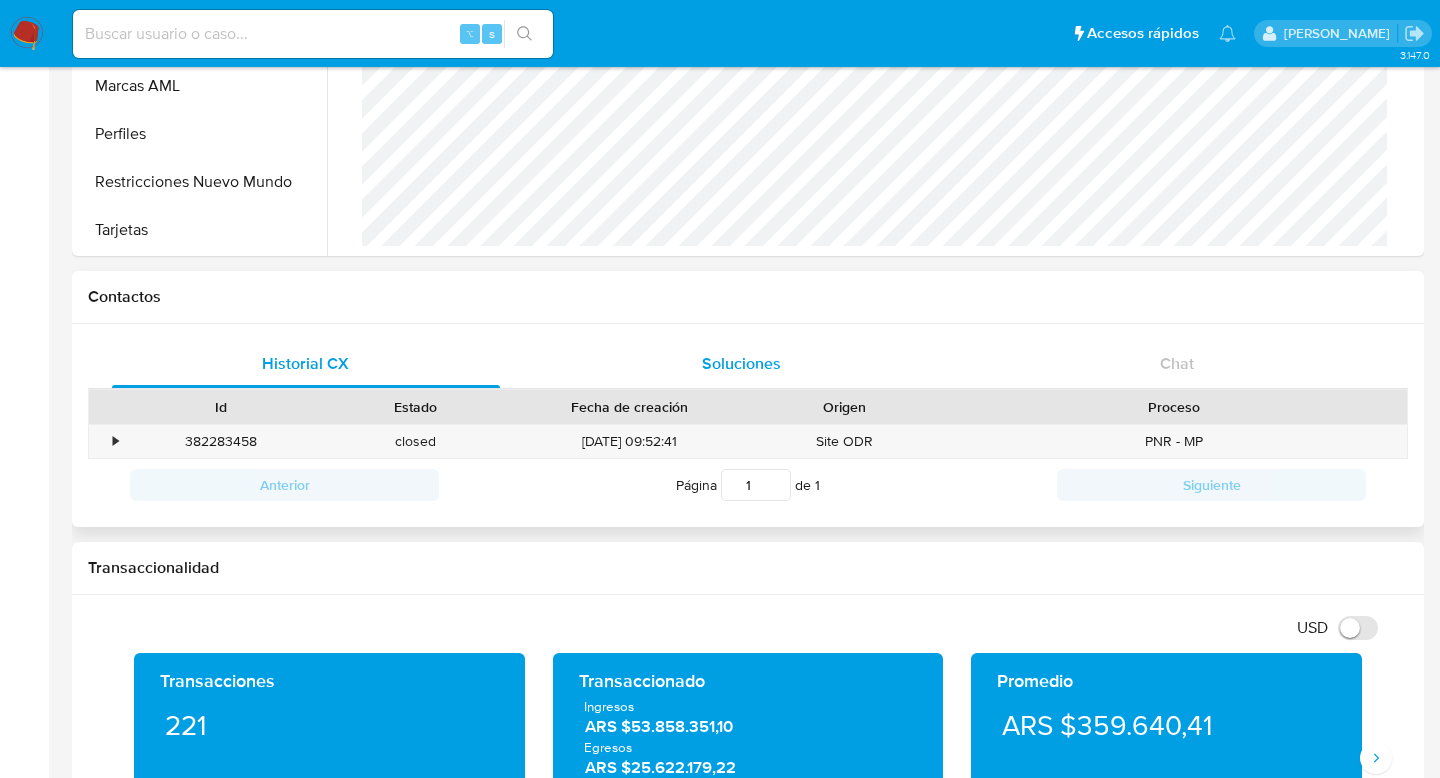 click on "Soluciones" at bounding box center (741, 363) 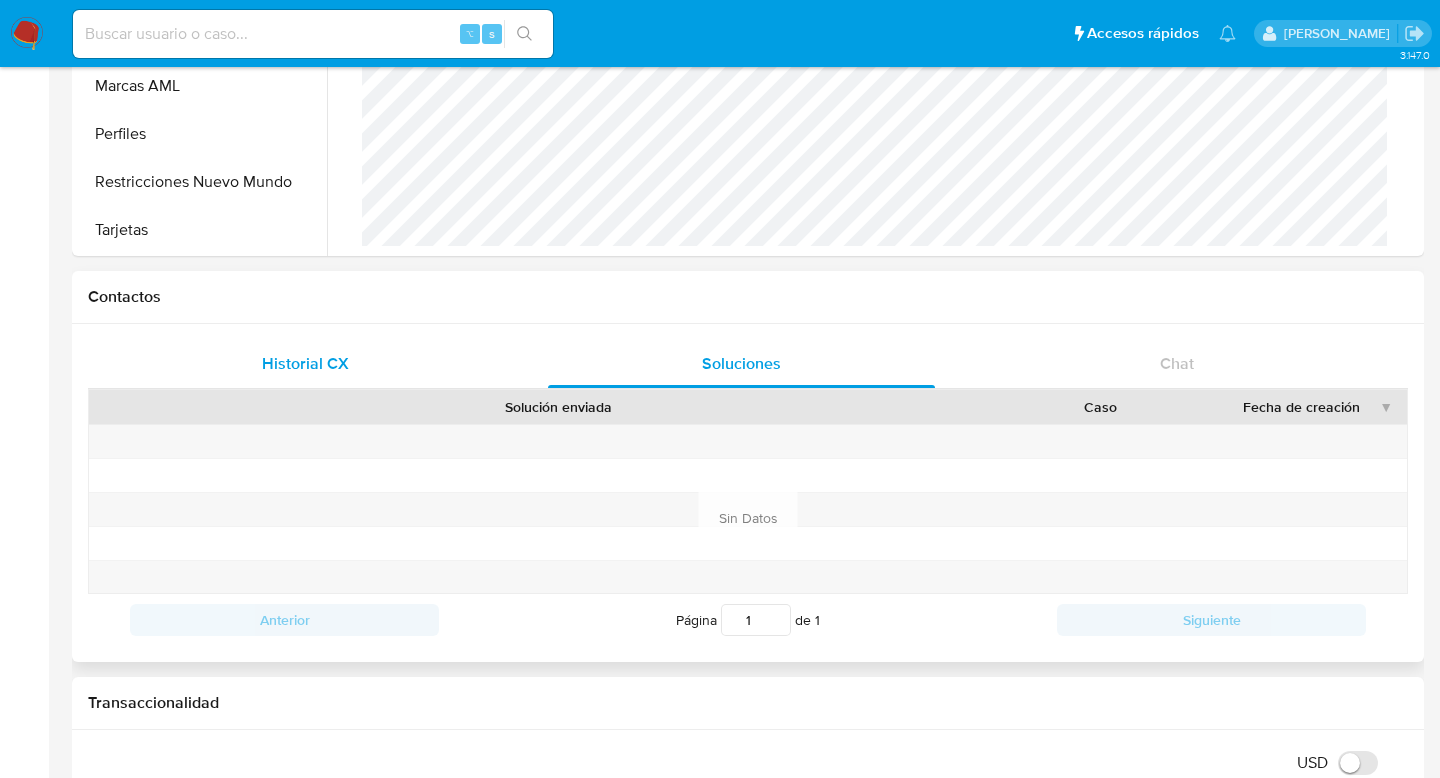 click on "Historial CX" at bounding box center [306, 364] 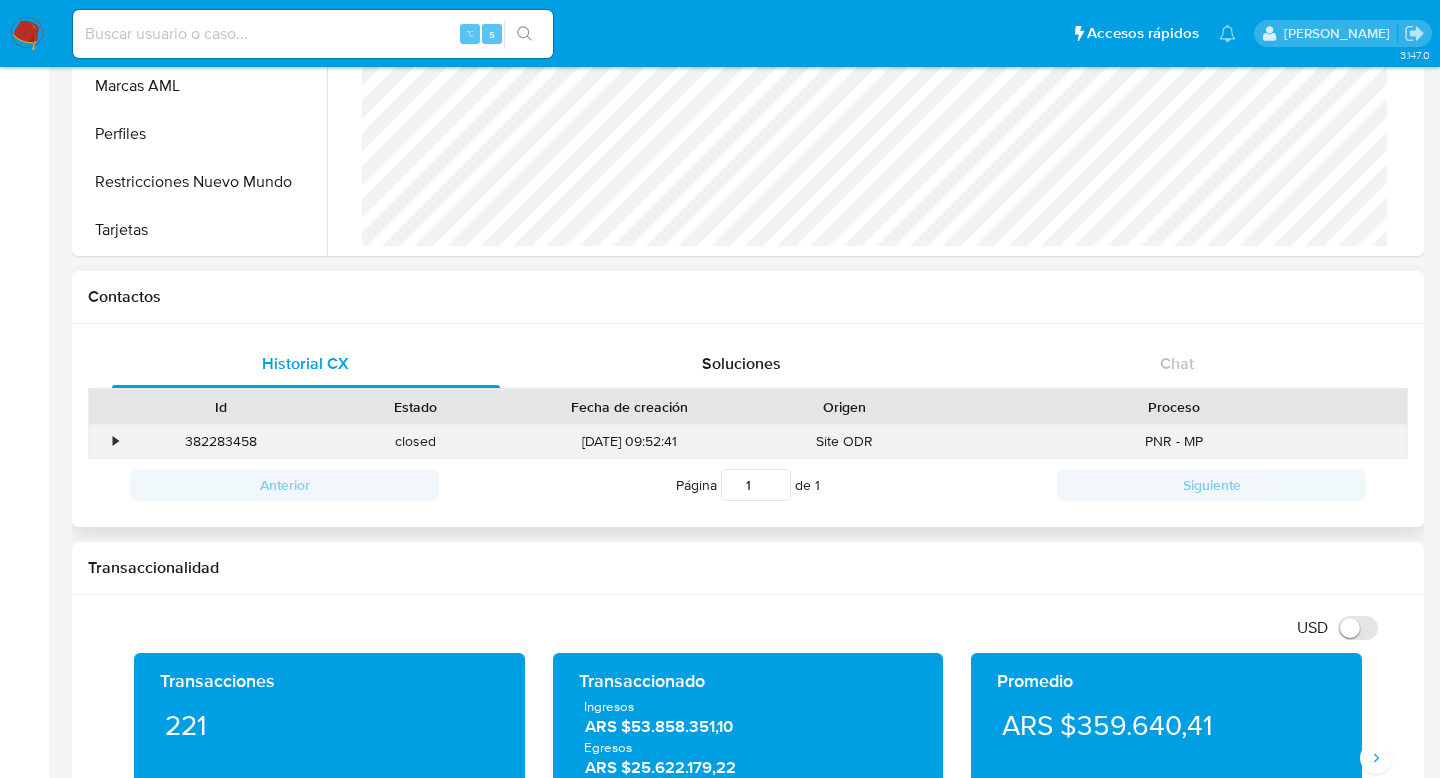 click on "•" at bounding box center [115, 441] 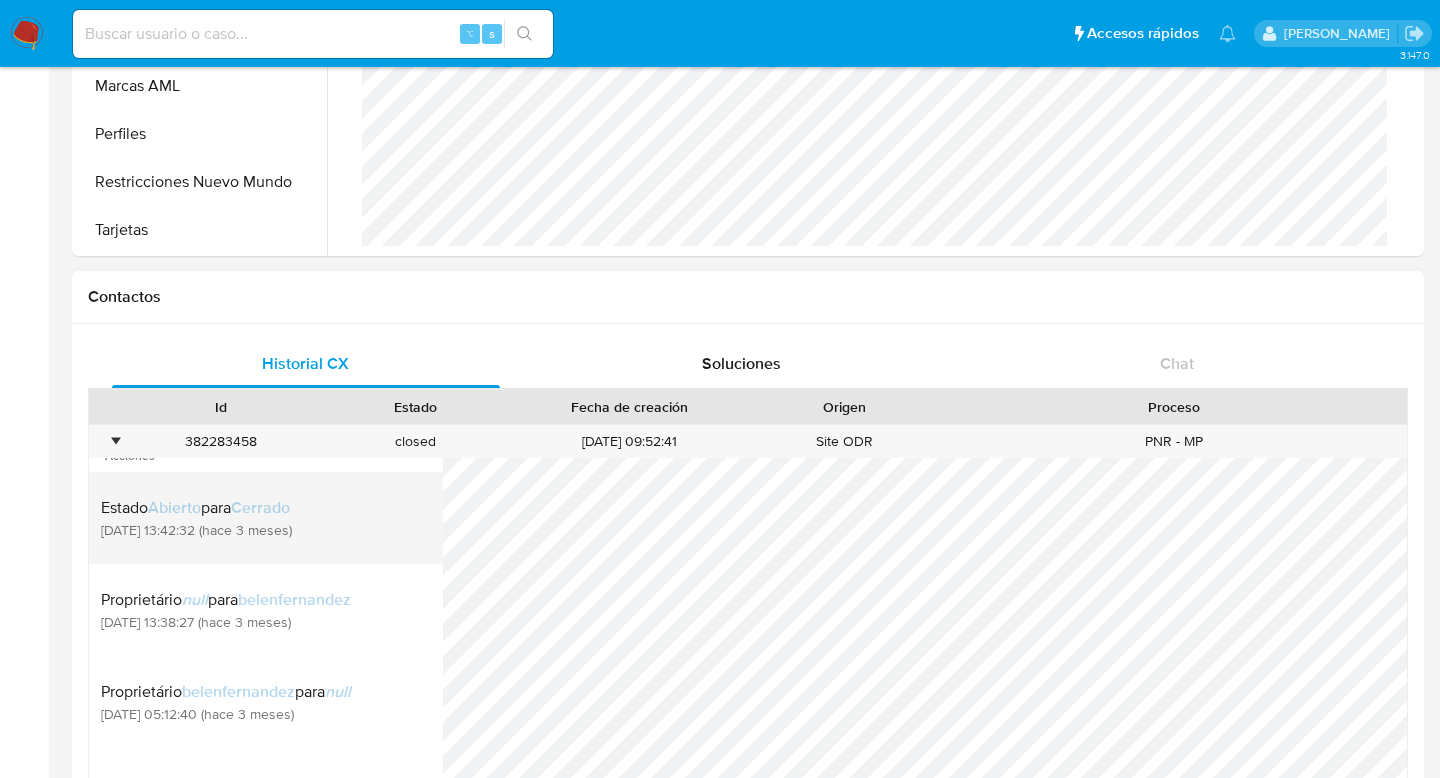 scroll, scrollTop: 49, scrollLeft: 0, axis: vertical 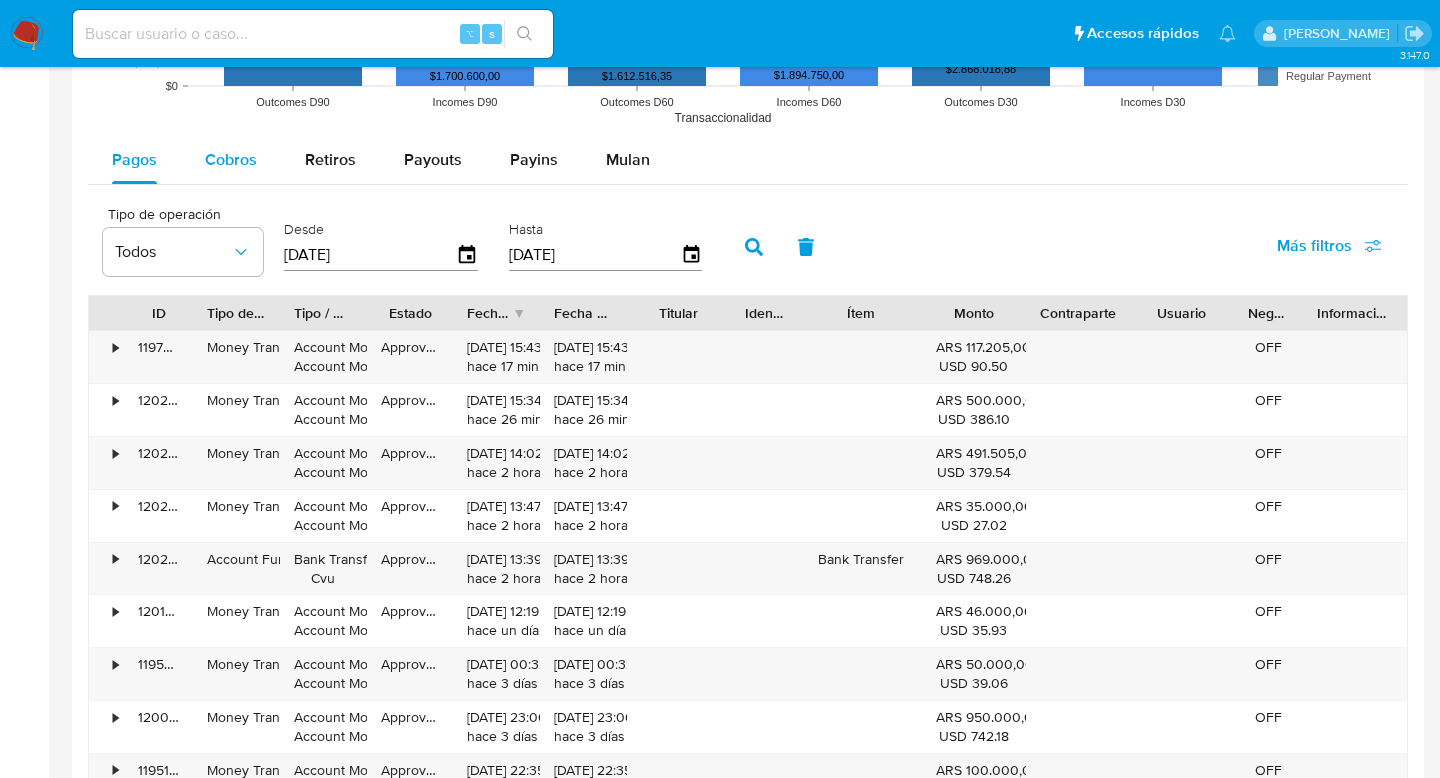 click on "Cobros" at bounding box center (231, 159) 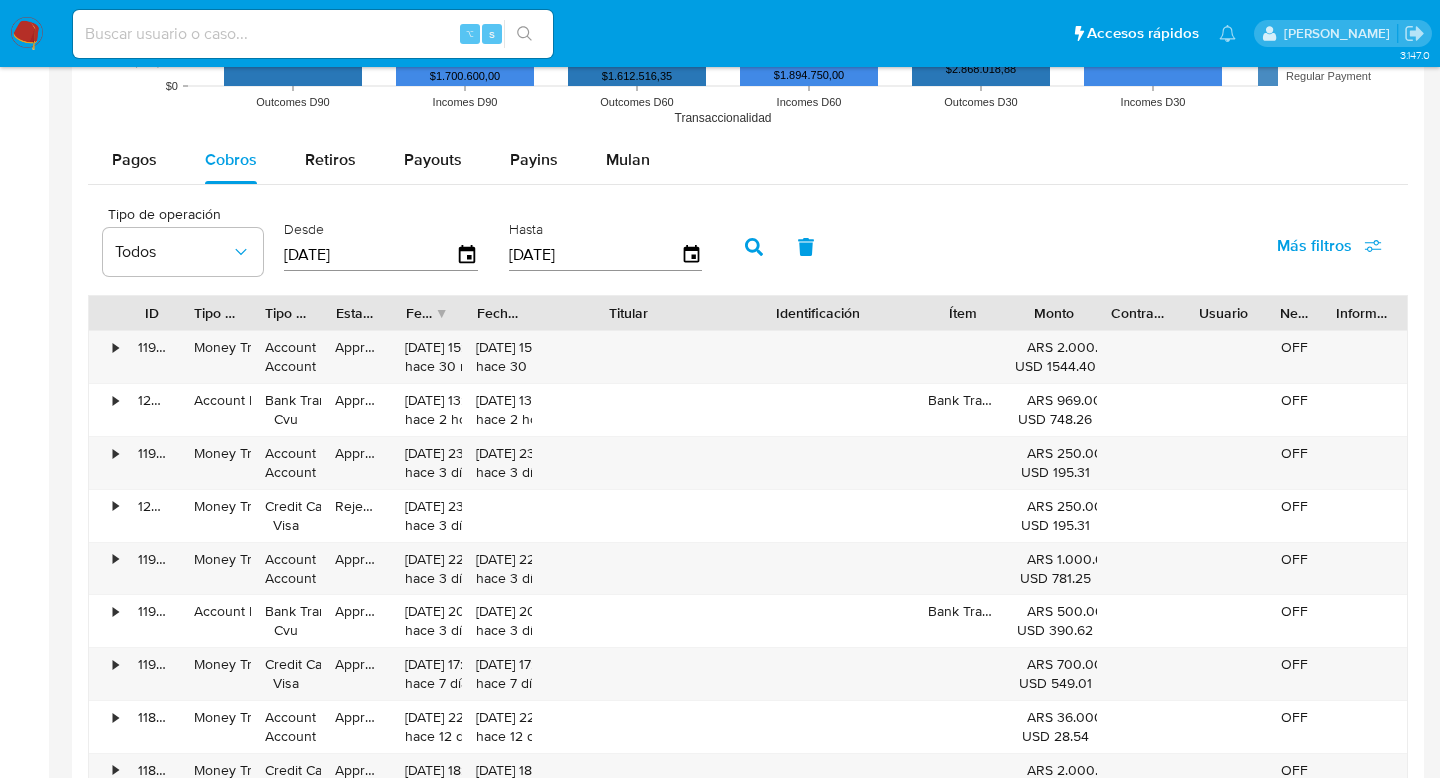 click on "ID Tipo de operación Tipo / Método Estado Fecha de creación Fecha de aprobación Titular Identificación Ítem Monto Contraparte Usuario Negocio Información adicional • 119779006853 Money Transfer Account Money Account Money Approved 29/07/2025 15:31:38 hace 30 minutos 29/07/2025 15:31:38 hace 30 minutos ARS 2.000.000,00 USD 1544.40 OFF • 120283171778 Account Fund Bank Transfer Cvu Approved 29/07/2025 13:39:37 hace 2 horas 29/07/2025 13:39:37 hace 2 horas Bank Transfer ARS 969.000,00 USD 748.26 OFF • 119518032909 Money Transfer Account Money Account Money Approved 26/07/2025 23:23:09 hace 3 días 26/07/2025 23:23:10 hace 3 días ARS 250.000,00 USD 195.31 OFF • 120029419828 Money Transfer Credit Card Visa Rejected 26/07/2025 23:06:15 hace 3 días ARS 250.000,00 USD 195.31 OFF • 119515709933 Money Transfer Account Money Account Money Approved 26/07/2025 22:41:48 hace 3 días 26/07/2025 22:41:49 hace 3 días ARS 1.000.000,00 USD 781.25 OFF • 119504984649 Account Fund Bank Transfer Cvu OFF" at bounding box center (748, 577) 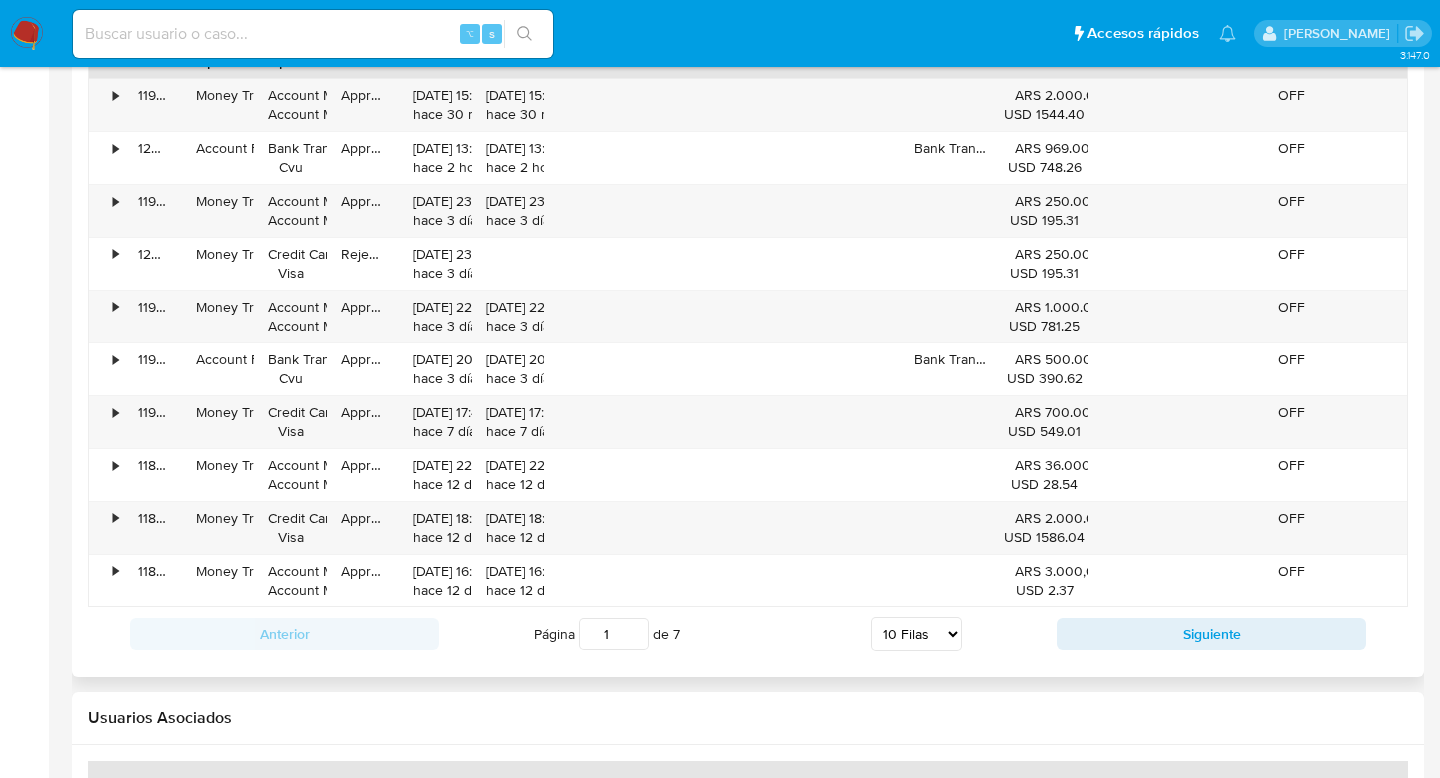 scroll, scrollTop: 2369, scrollLeft: 0, axis: vertical 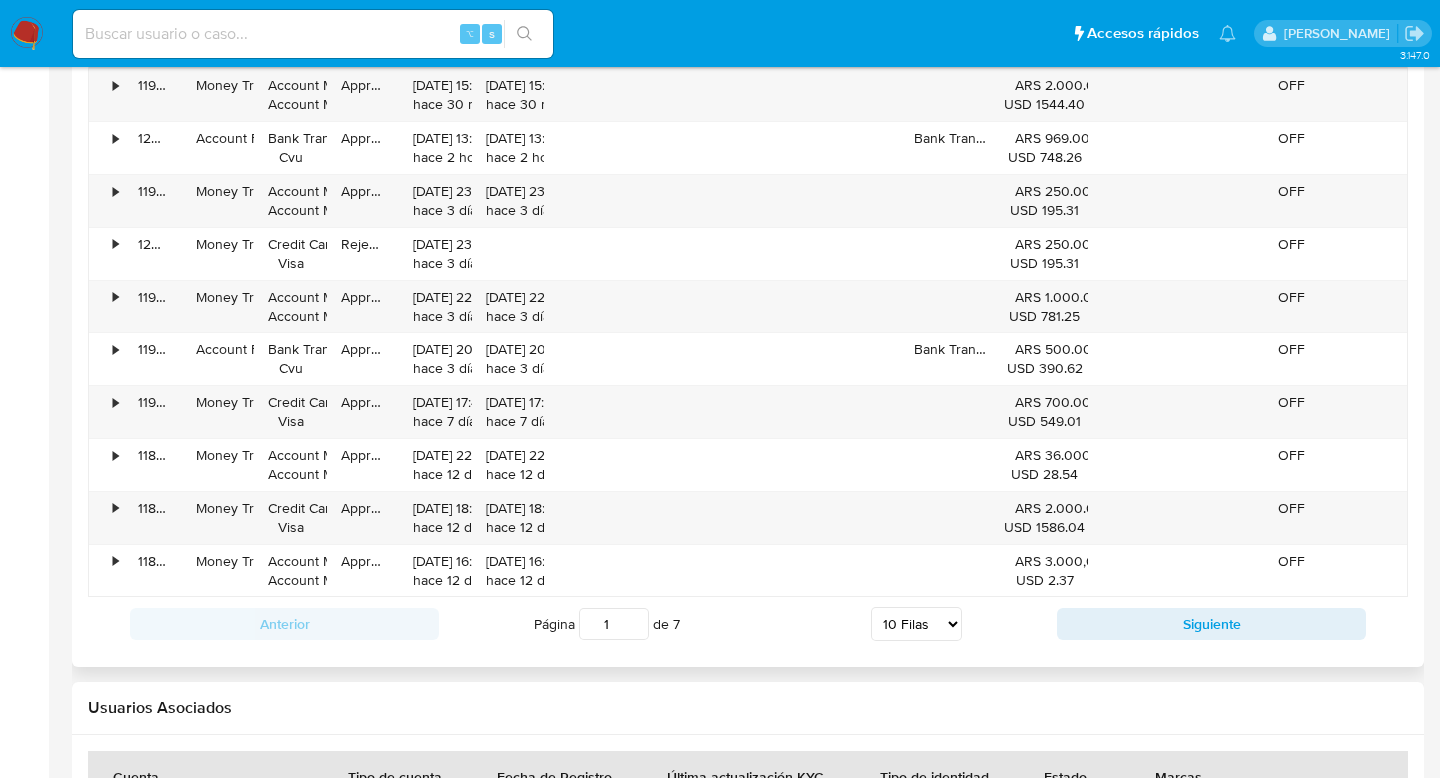 click on "5   Filas 10   Filas 20   Filas 25   Filas 50   Filas 100   Filas" at bounding box center (916, 624) 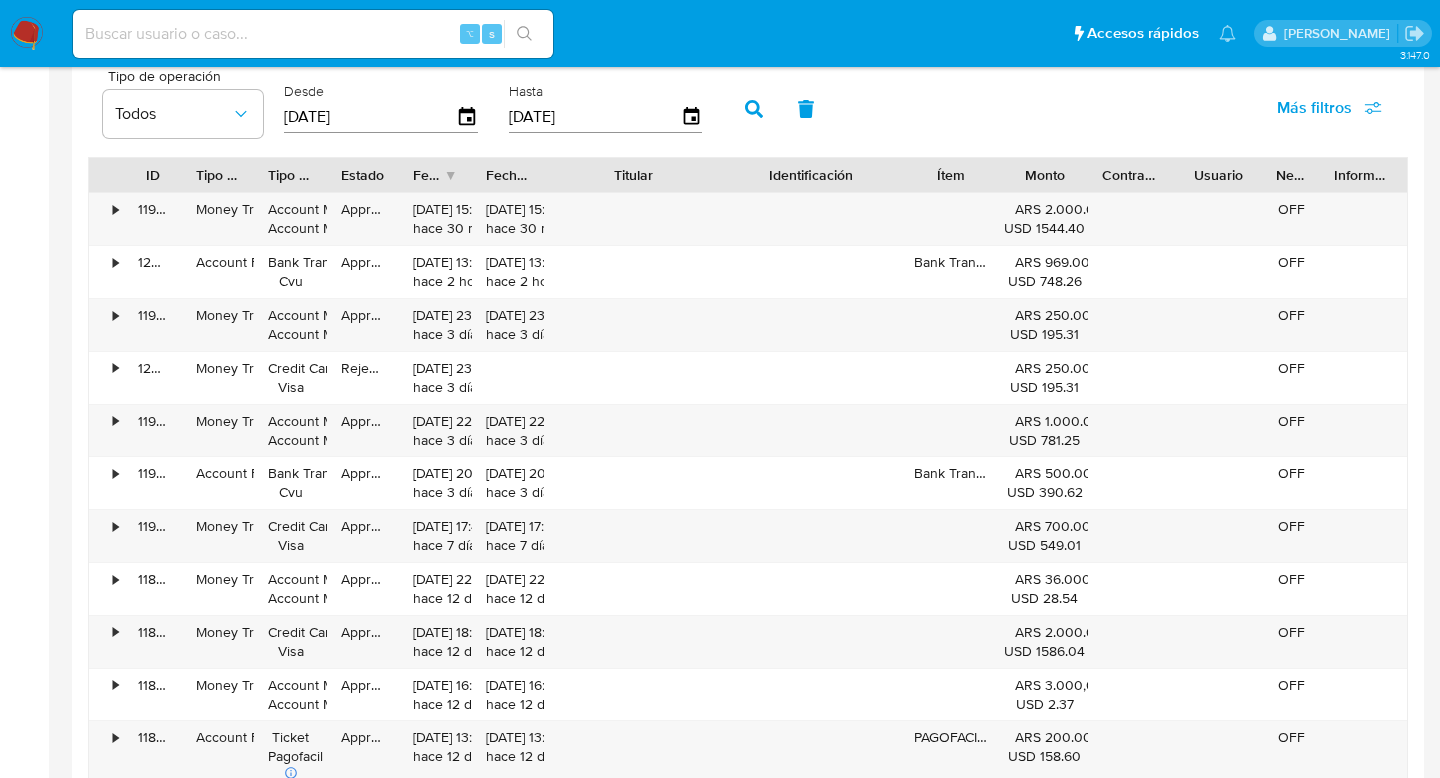 scroll, scrollTop: 2243, scrollLeft: 0, axis: vertical 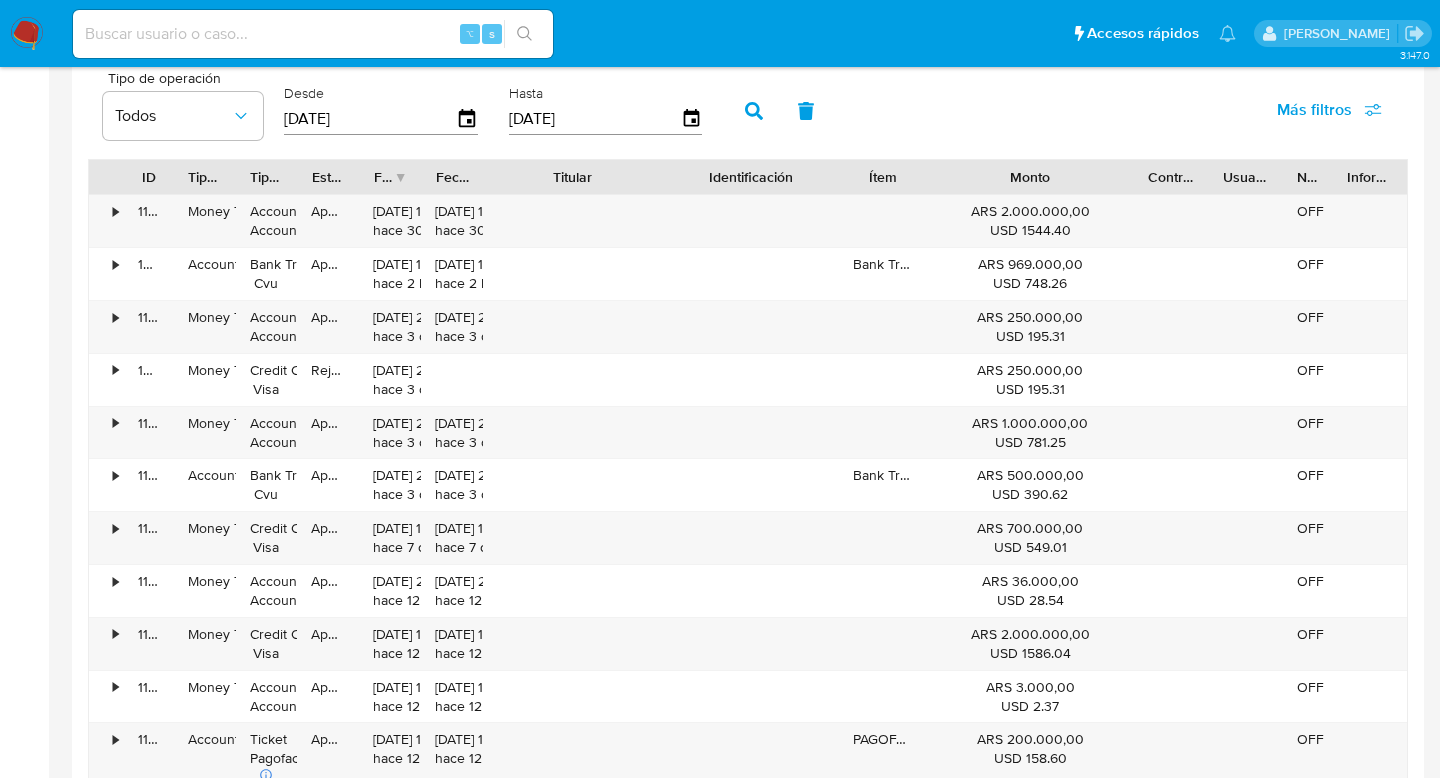 drag, startPoint x: 1091, startPoint y: 182, endPoint x: 1202, endPoint y: 185, distance: 111.040535 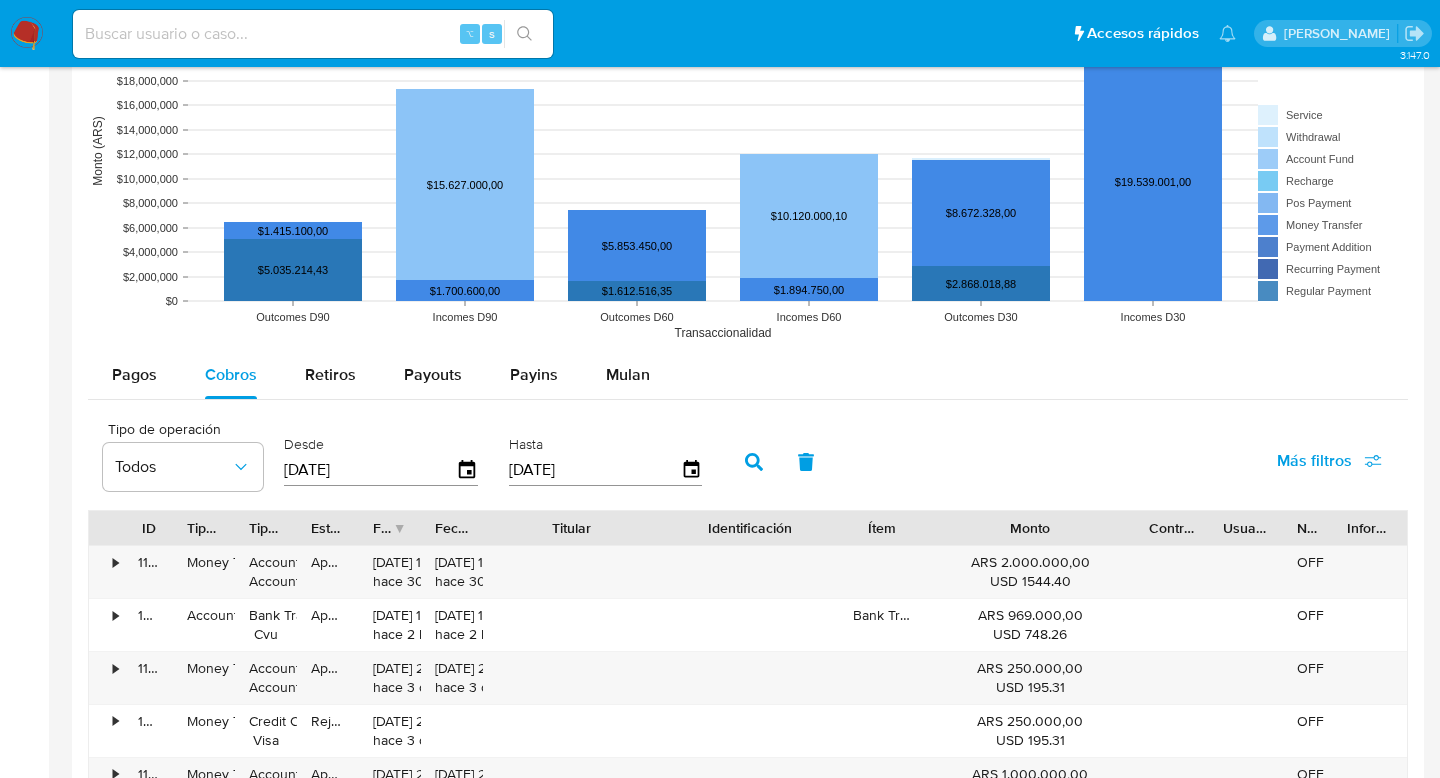 scroll, scrollTop: 1876, scrollLeft: 0, axis: vertical 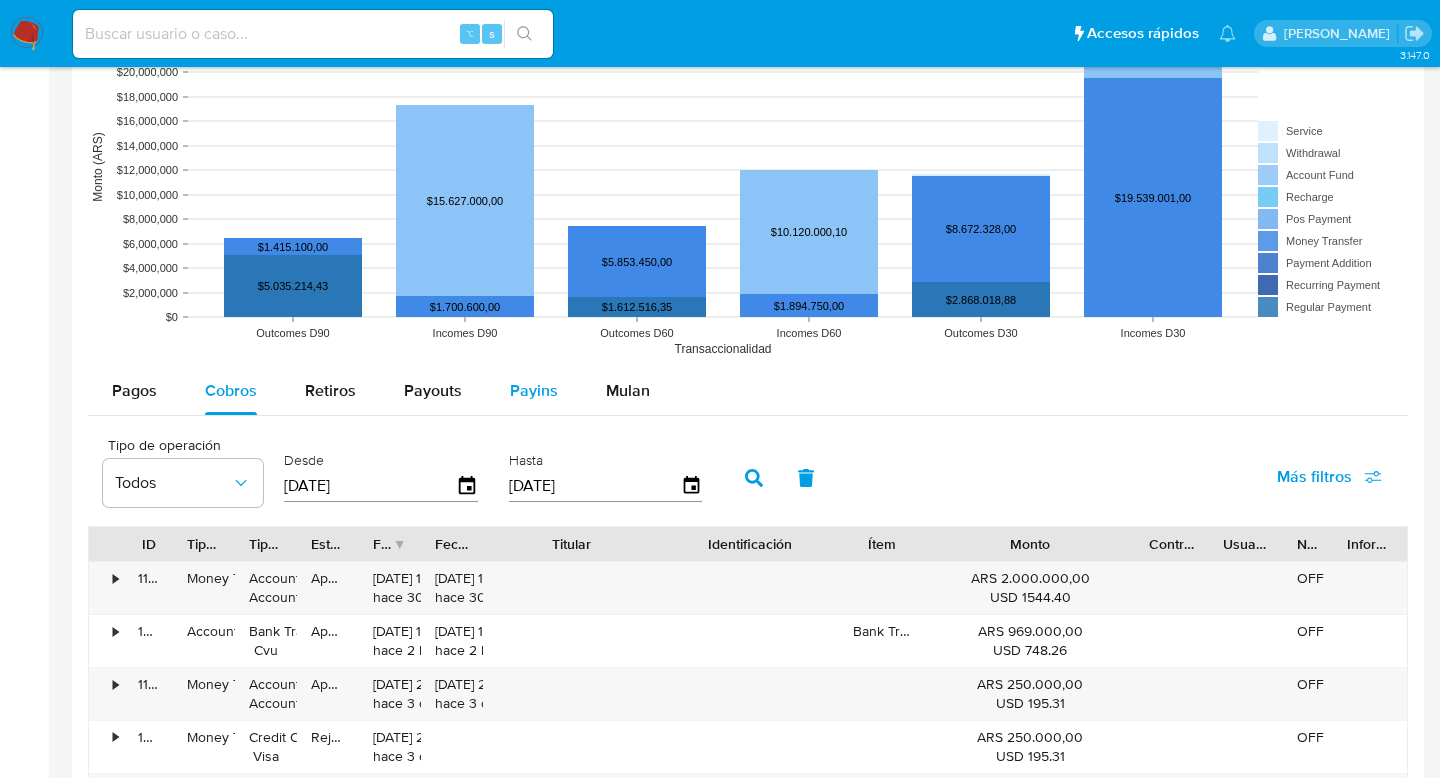 click on "Payins" at bounding box center [534, 391] 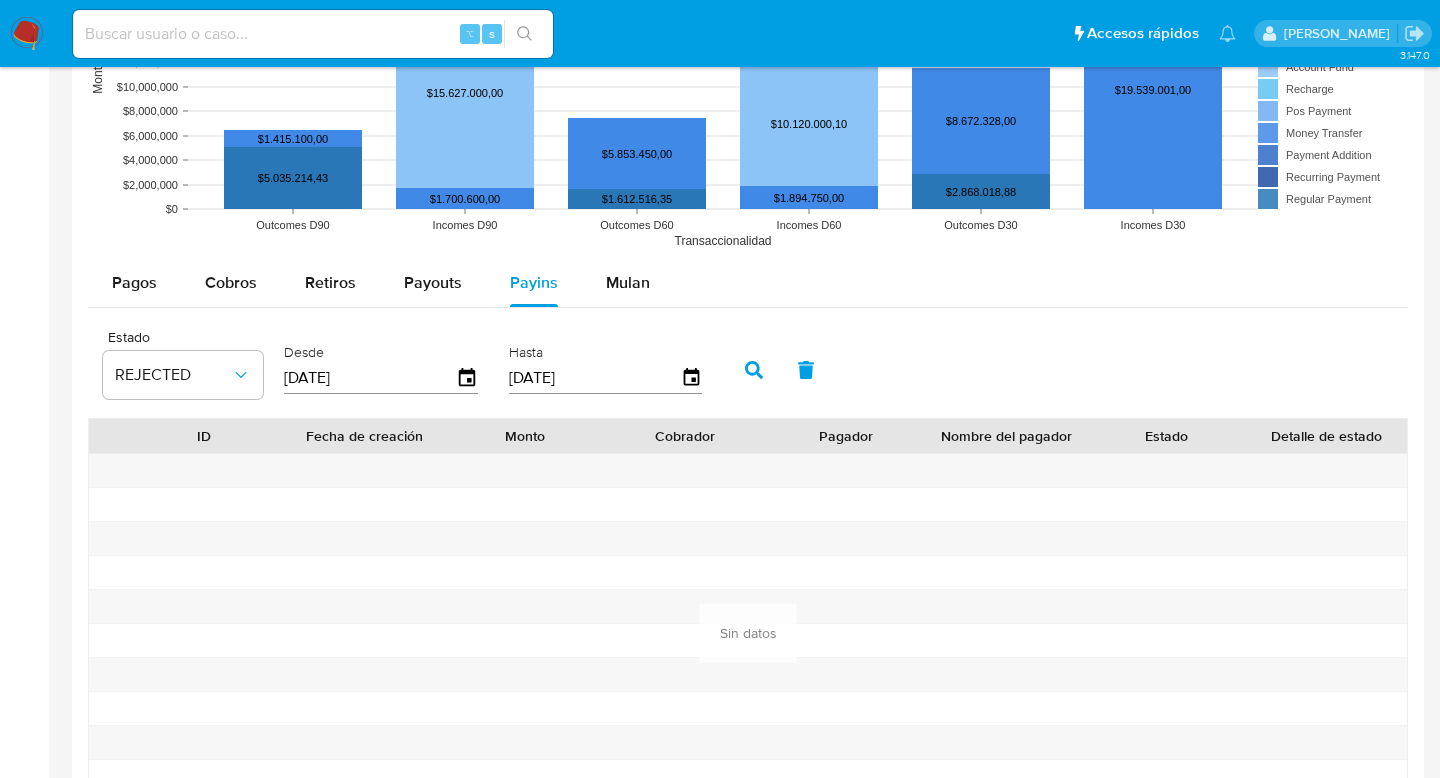 scroll, scrollTop: 2088, scrollLeft: 0, axis: vertical 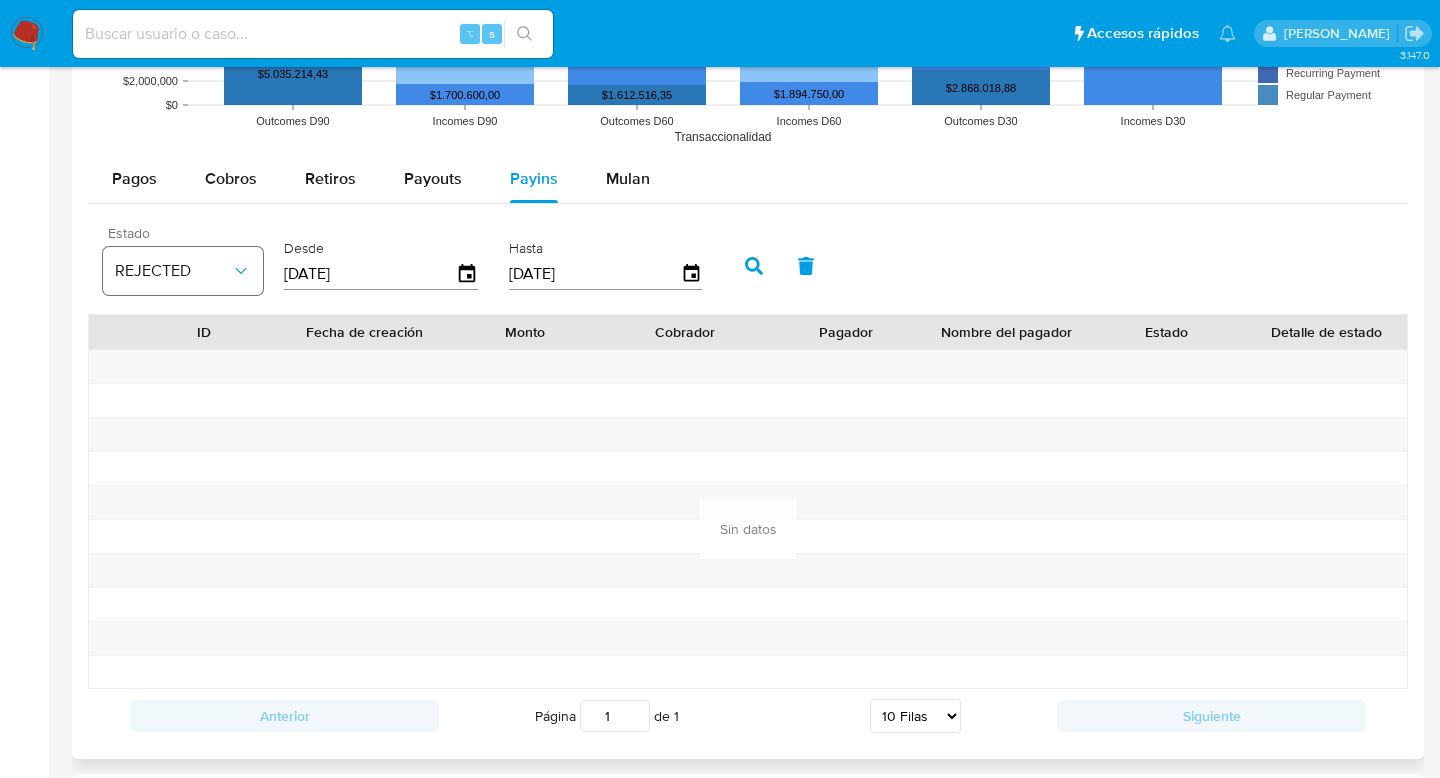click 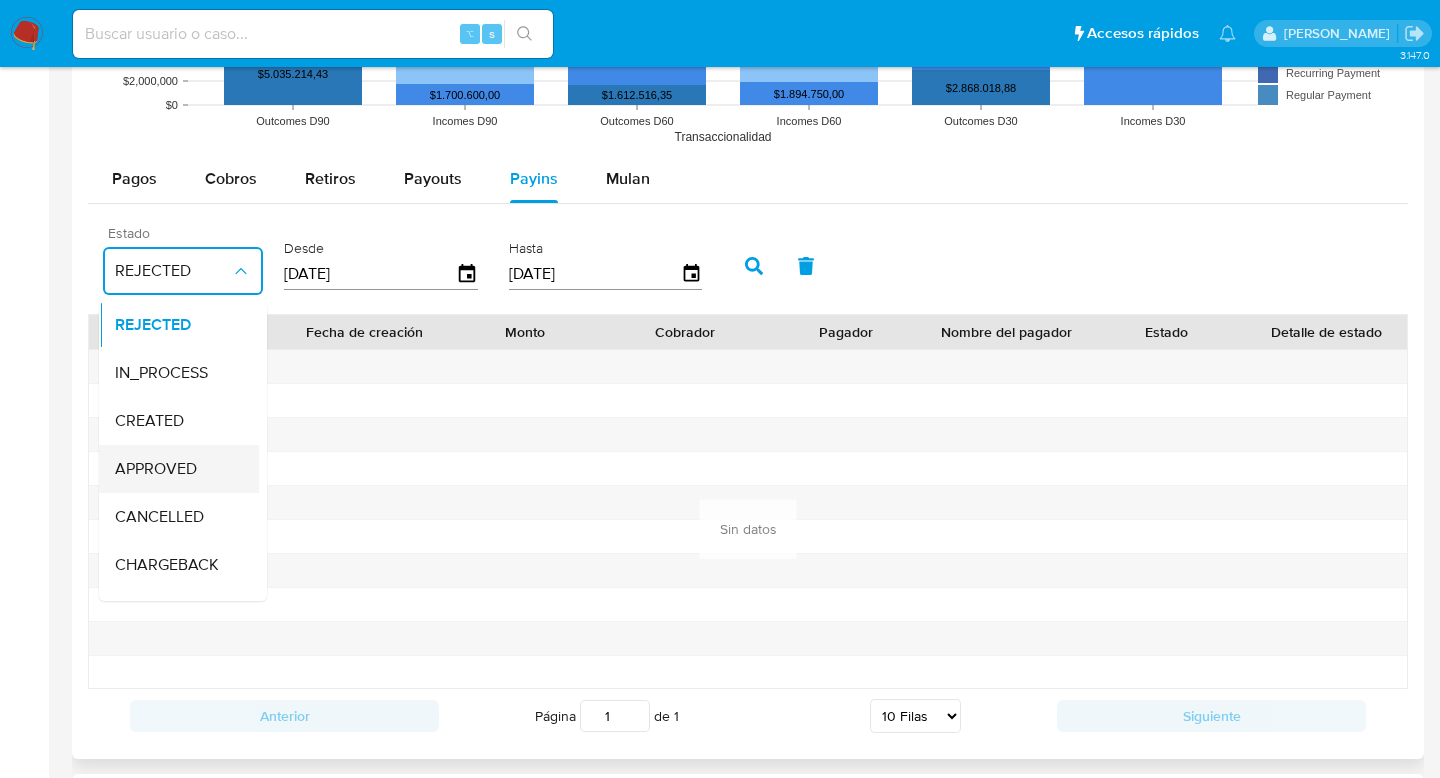 click on "APPROVED" at bounding box center [156, 469] 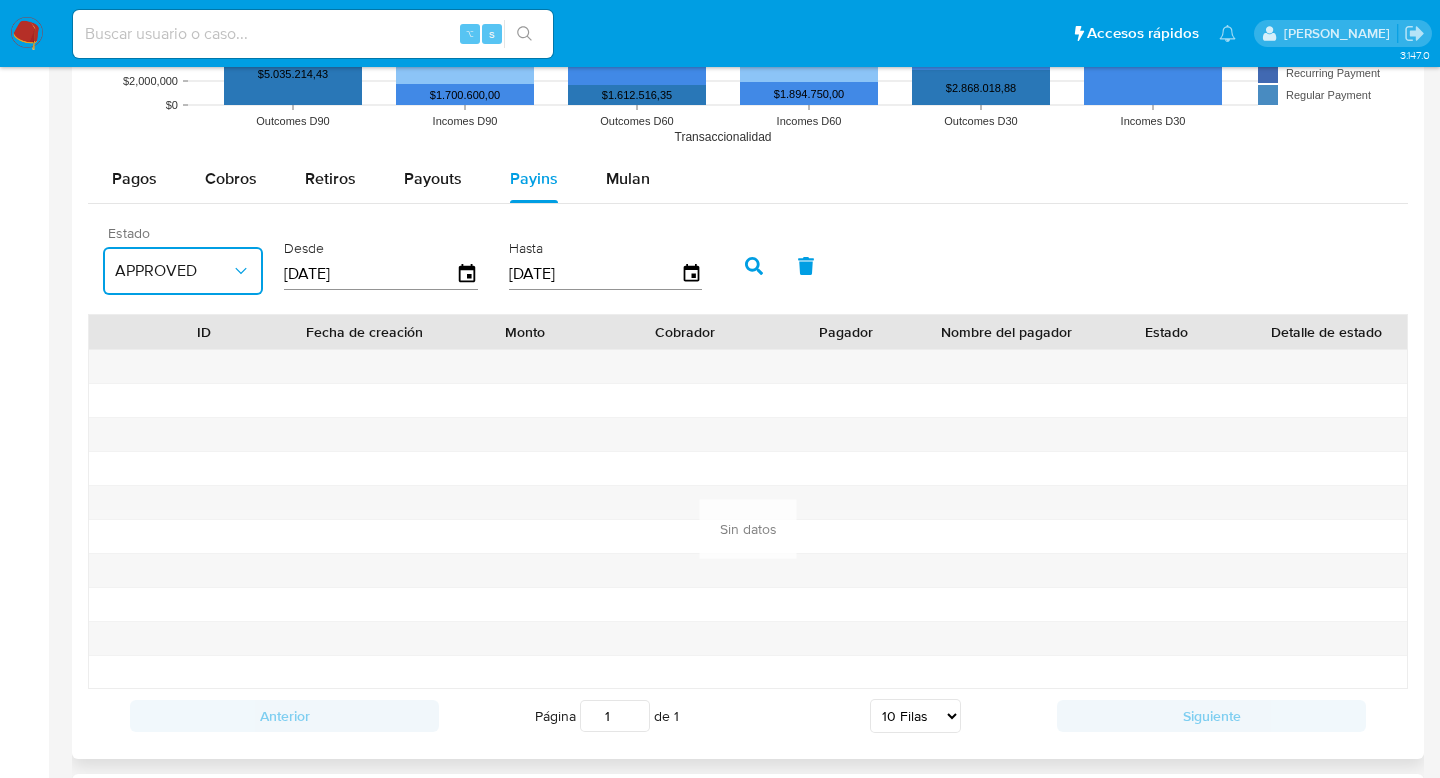 click on "APPROVED" at bounding box center [173, 271] 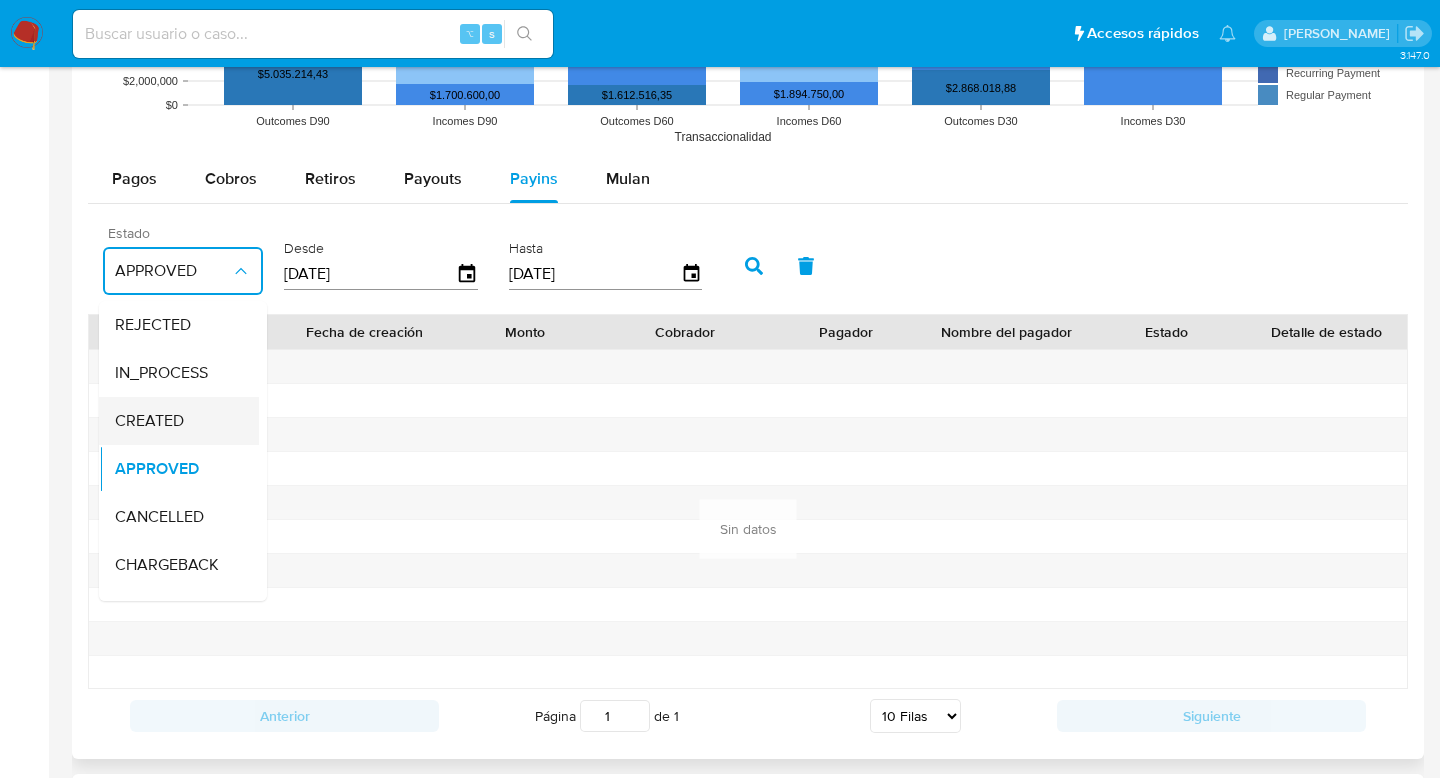 click on "CREATED" at bounding box center [173, 421] 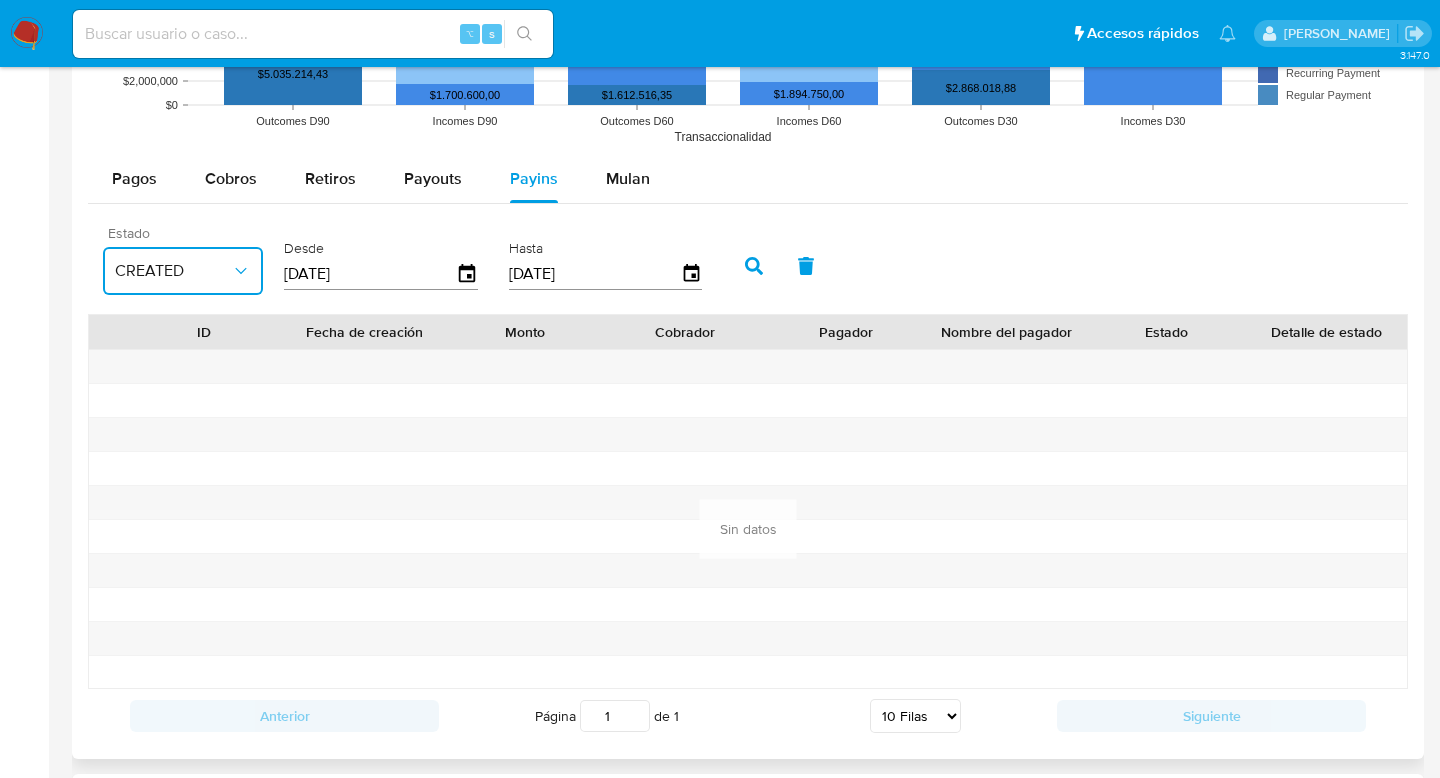 click on "CREATED" at bounding box center [183, 271] 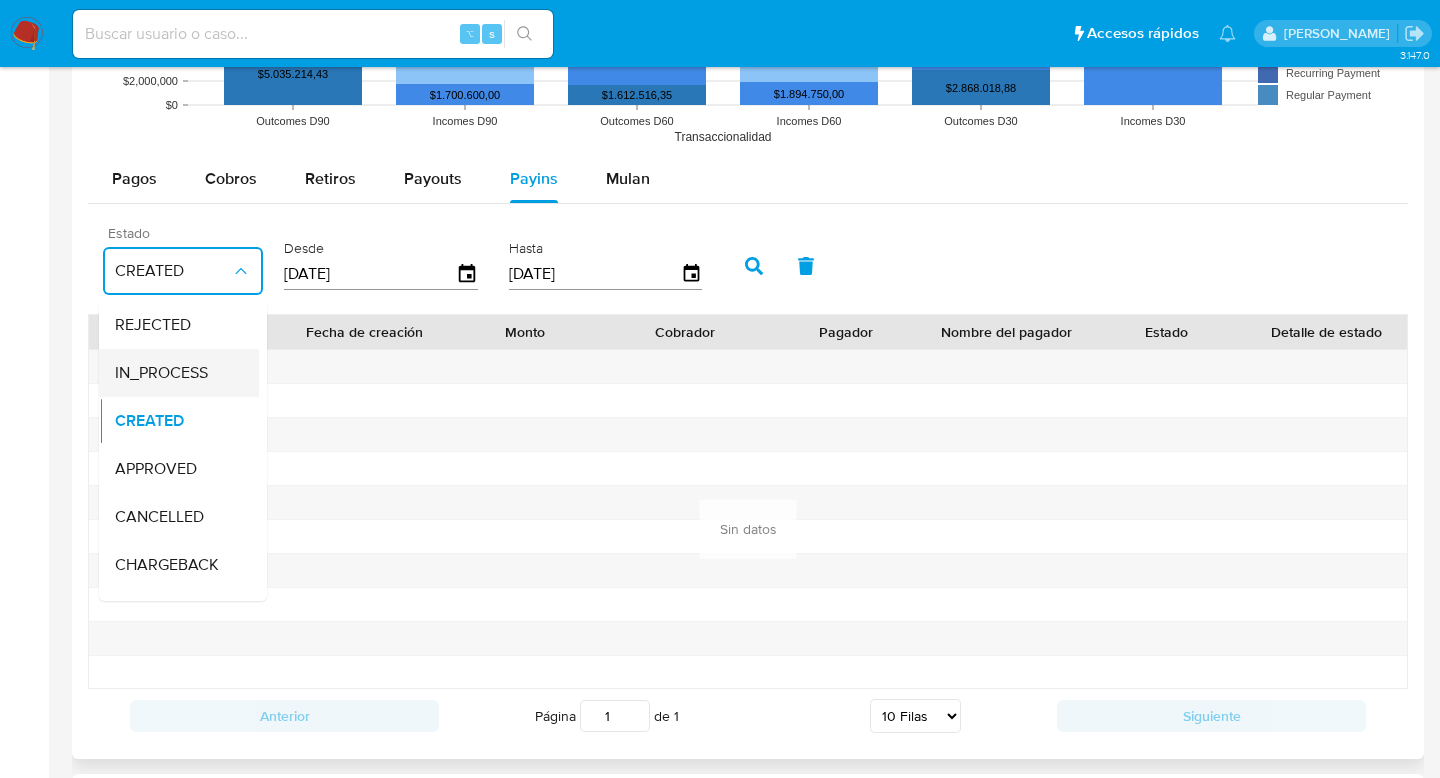 click on "IN_PROCESS" at bounding box center [173, 373] 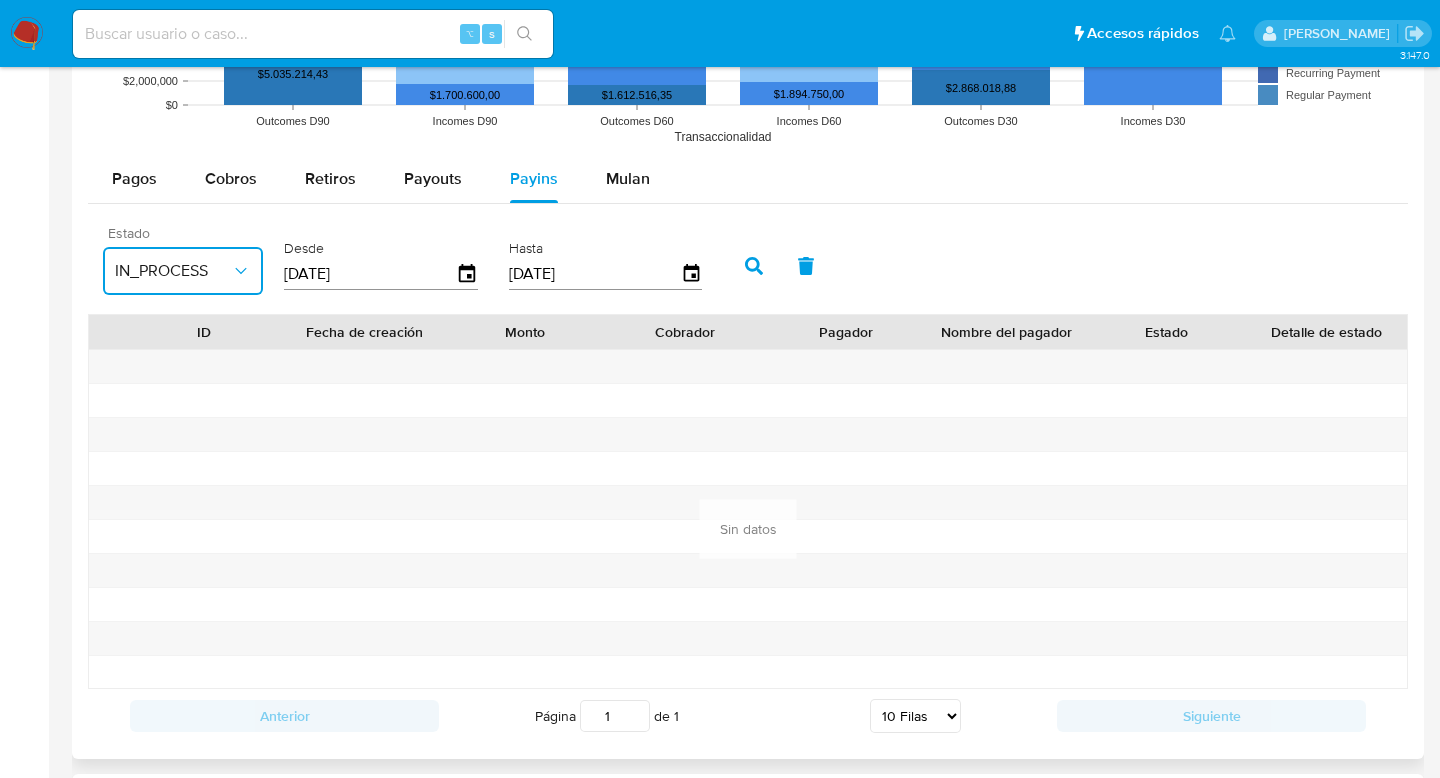 click on "IN_PROCESS" at bounding box center [173, 271] 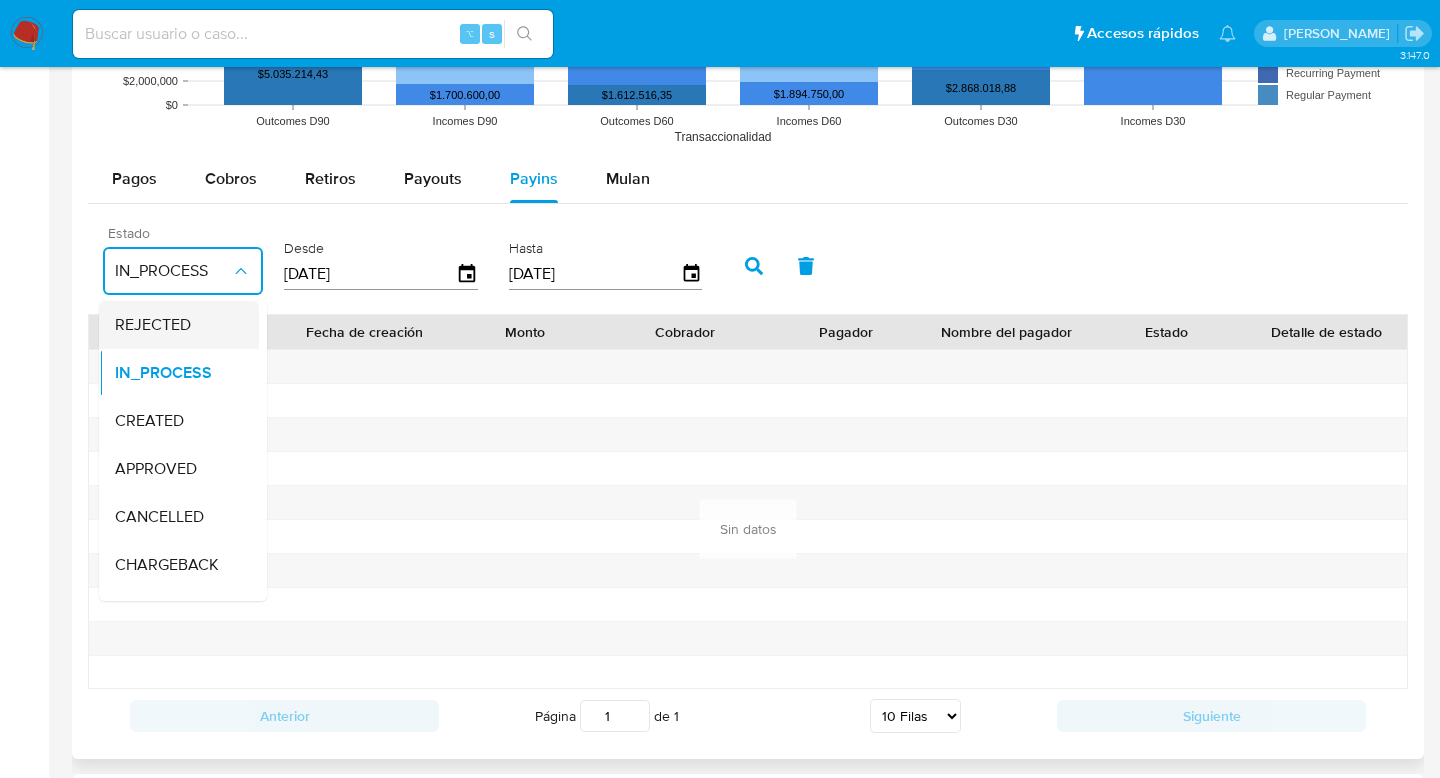 click on "REJECTED" at bounding box center [173, 325] 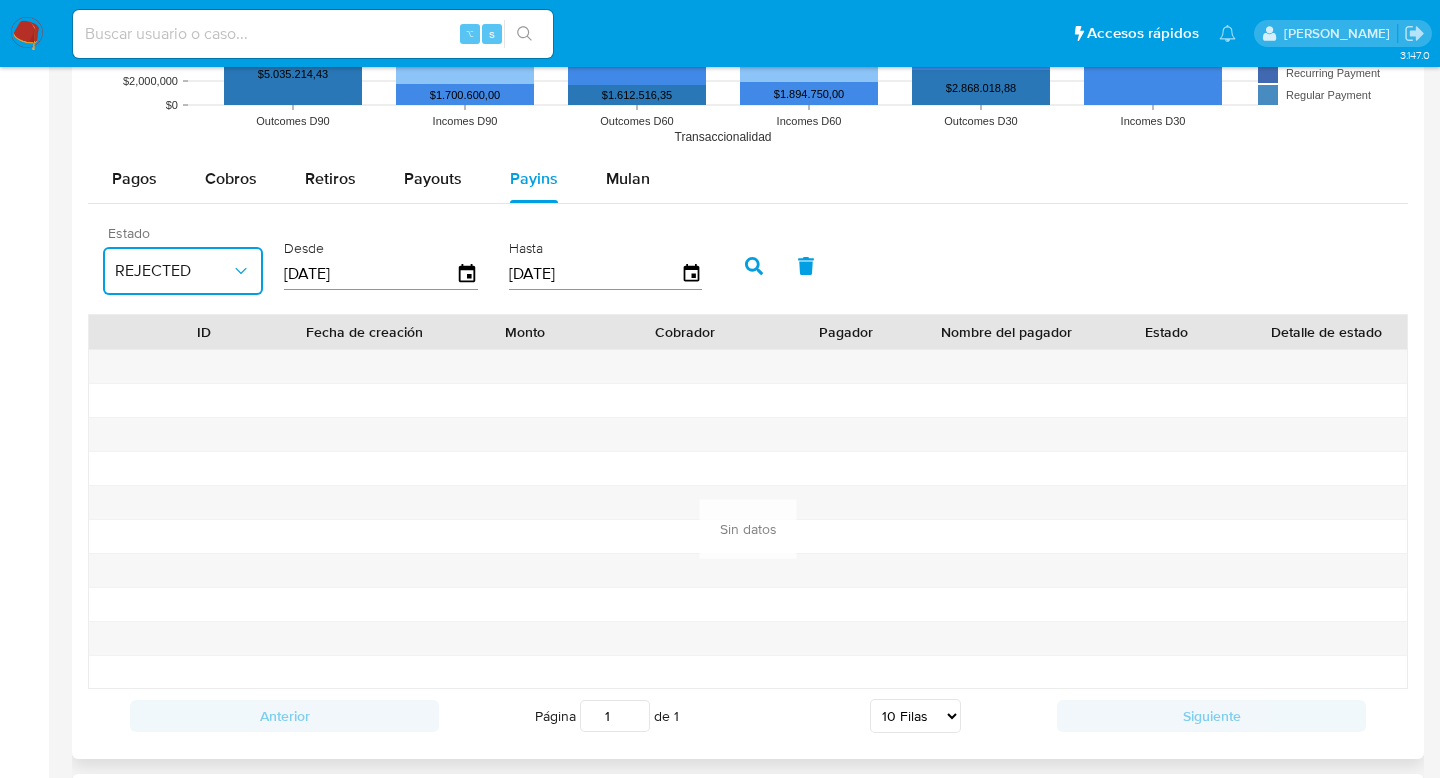 click on "REJECTED" at bounding box center [173, 271] 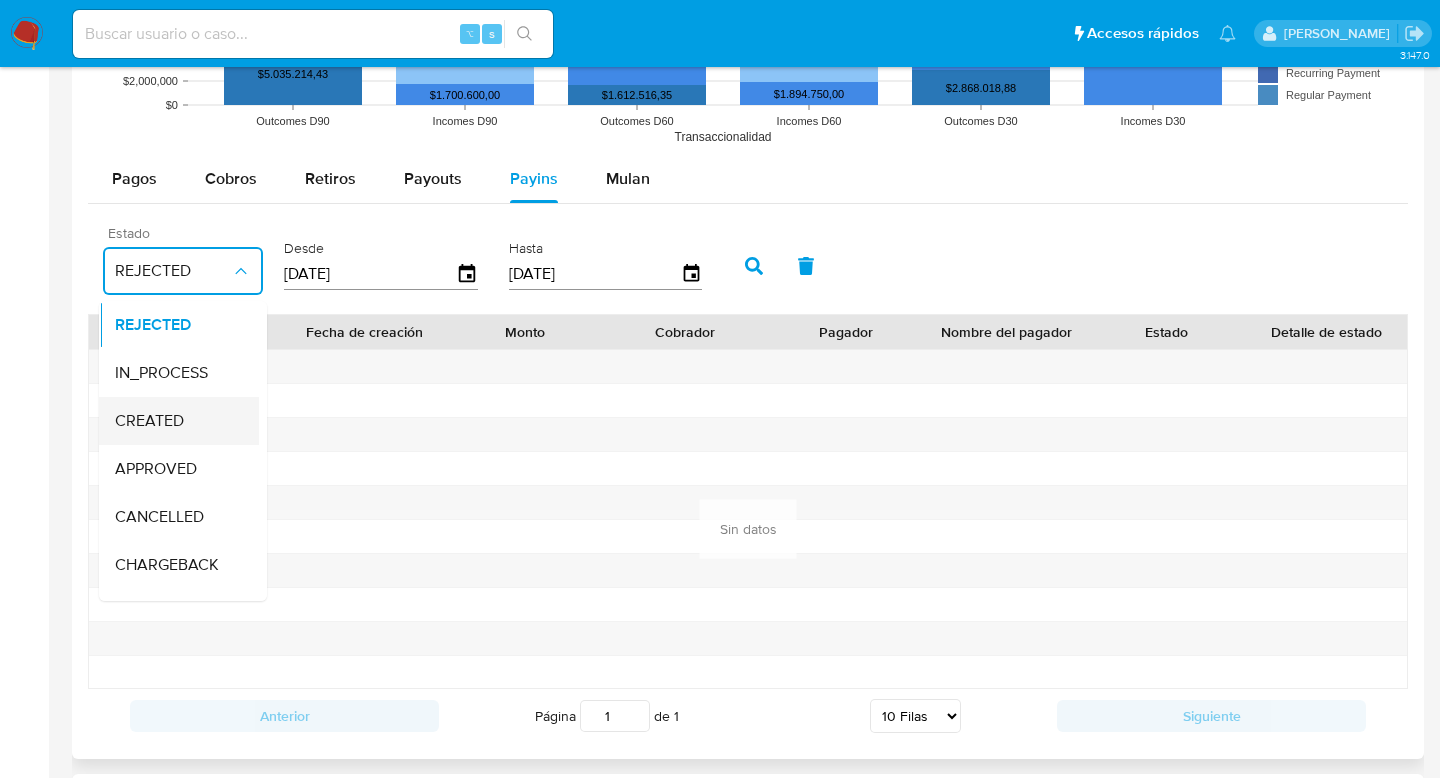 click on "CREATED" at bounding box center (173, 421) 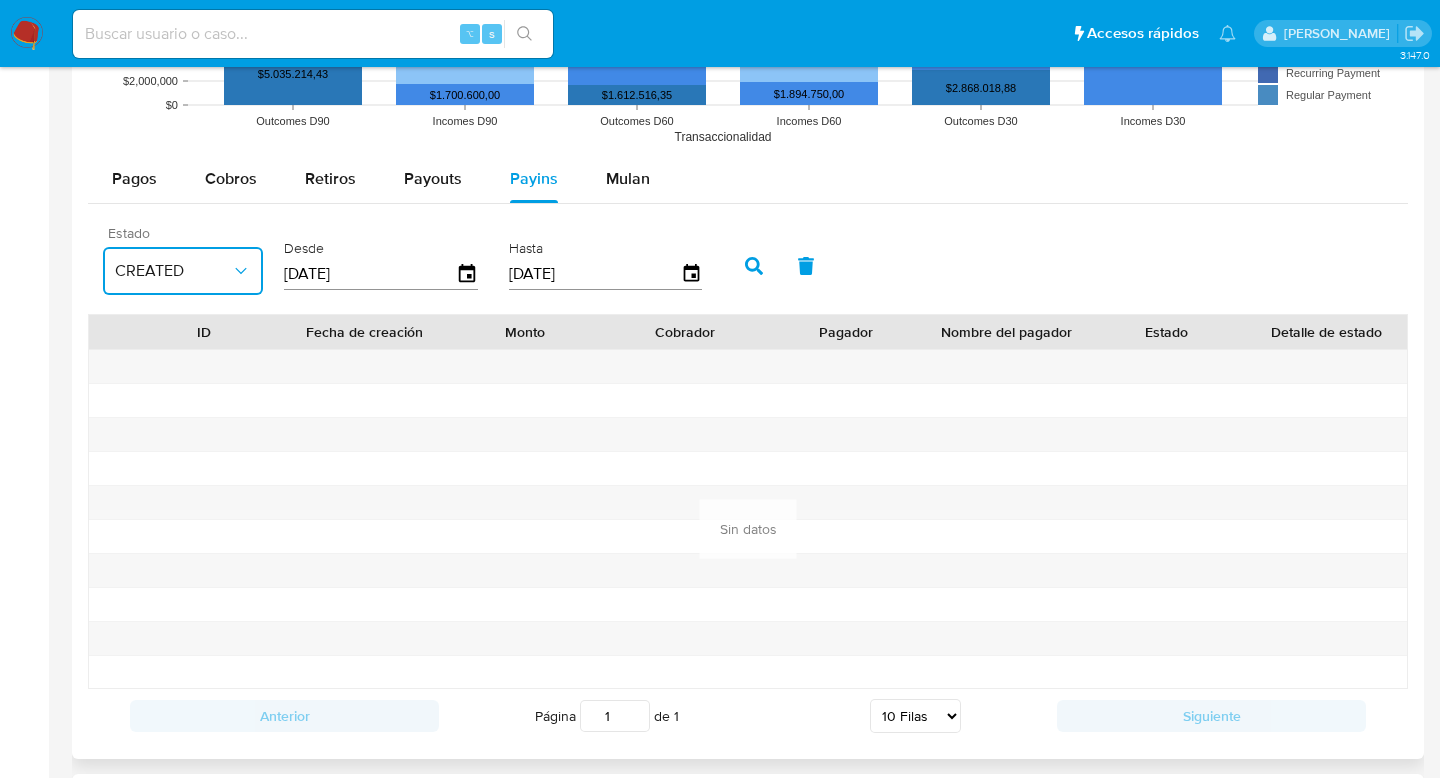 click on "CREATED" at bounding box center (183, 271) 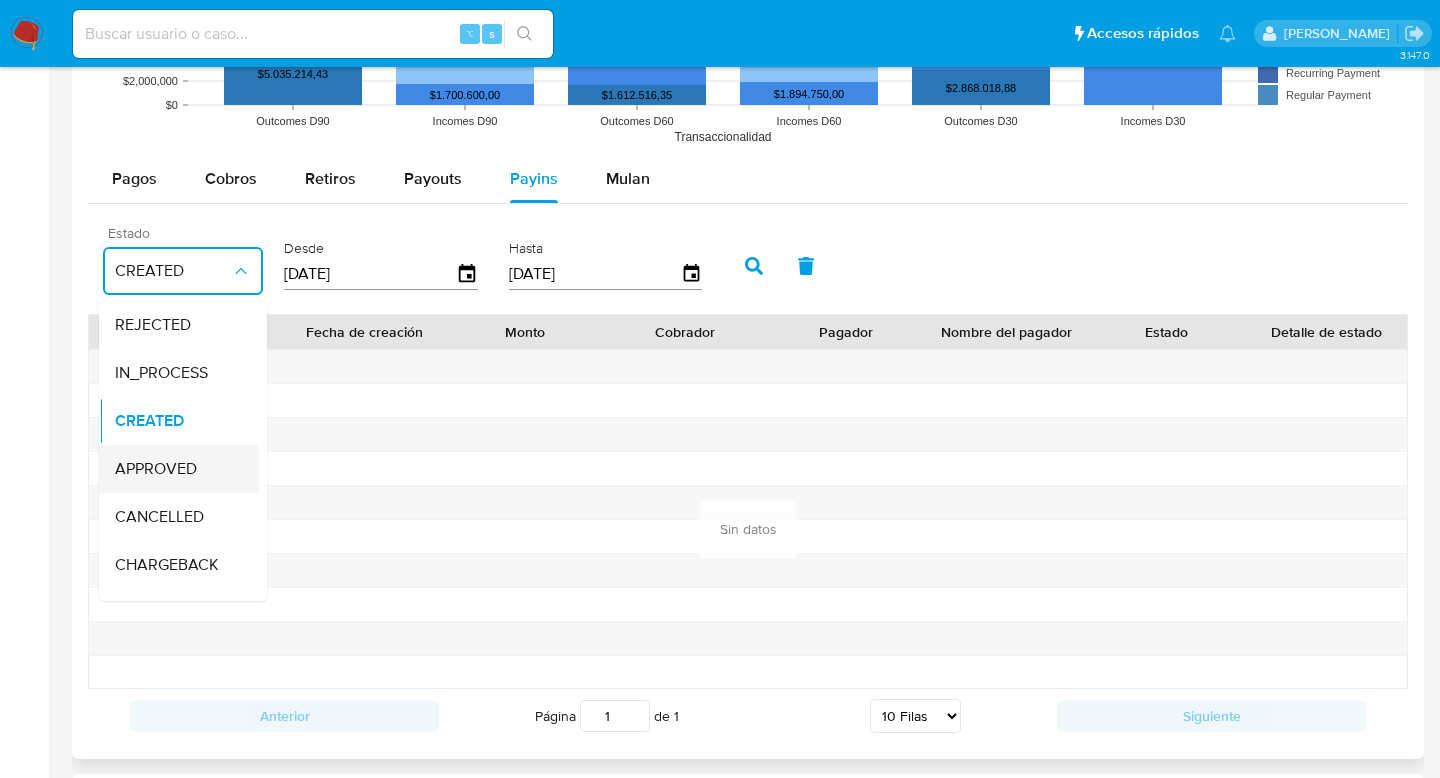 click on "APPROVED" at bounding box center (173, 469) 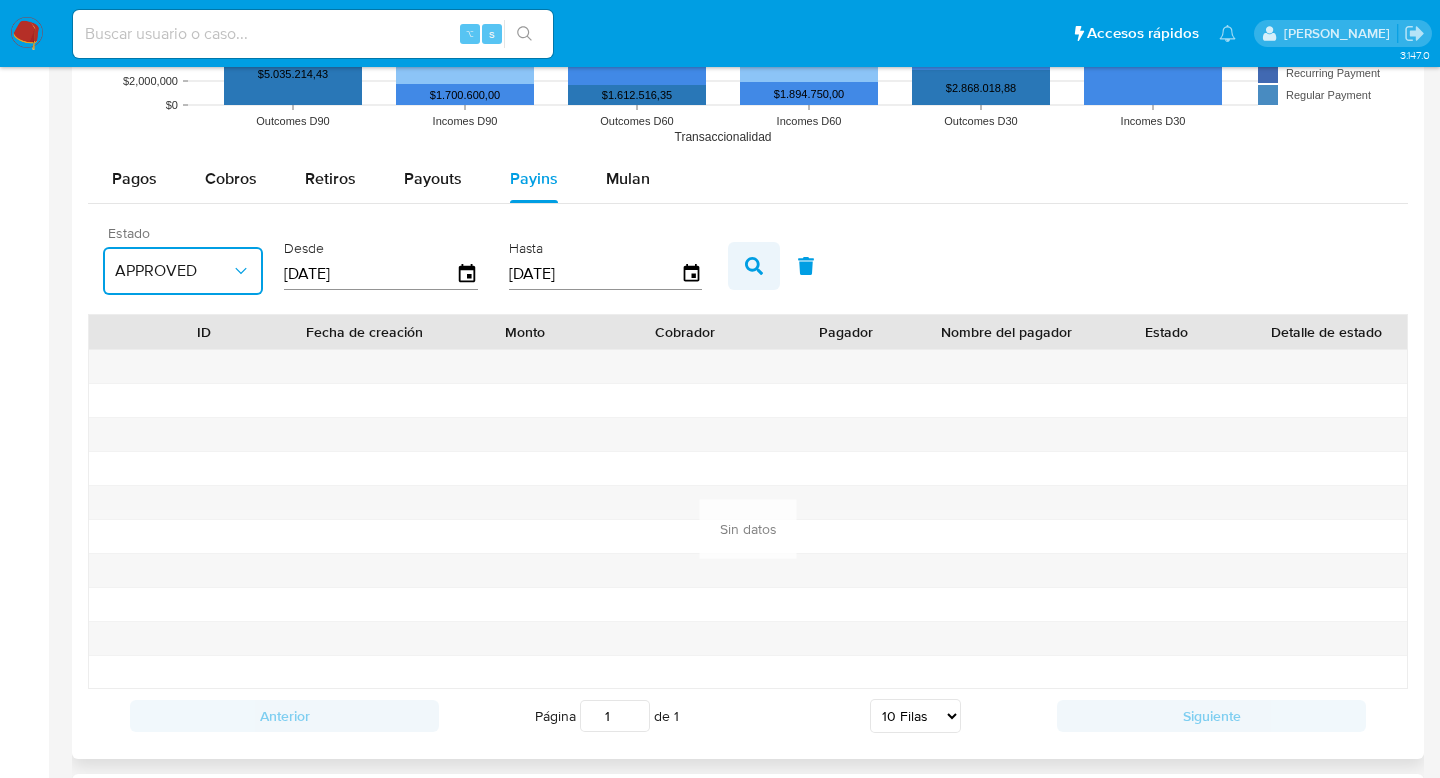 click at bounding box center [754, 266] 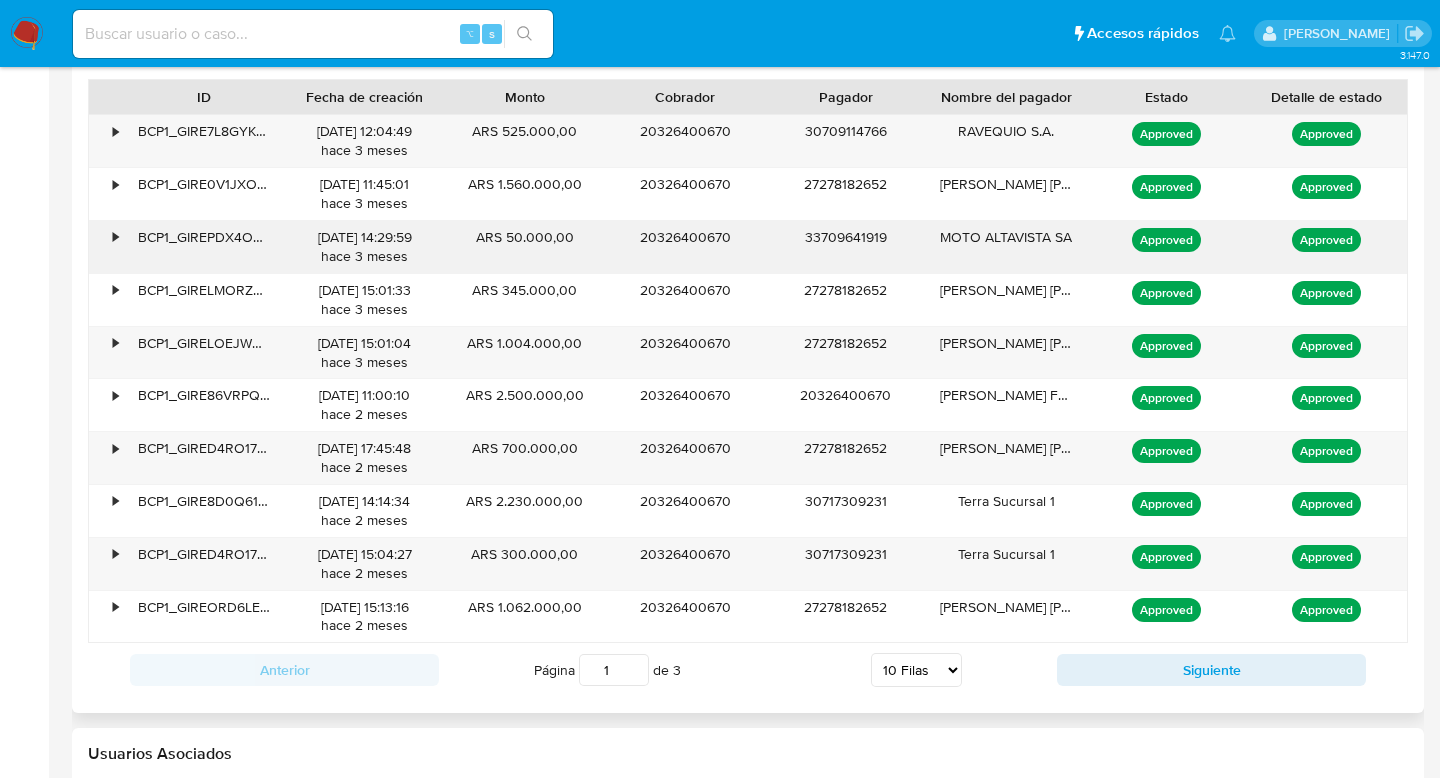 scroll, scrollTop: 1906, scrollLeft: 0, axis: vertical 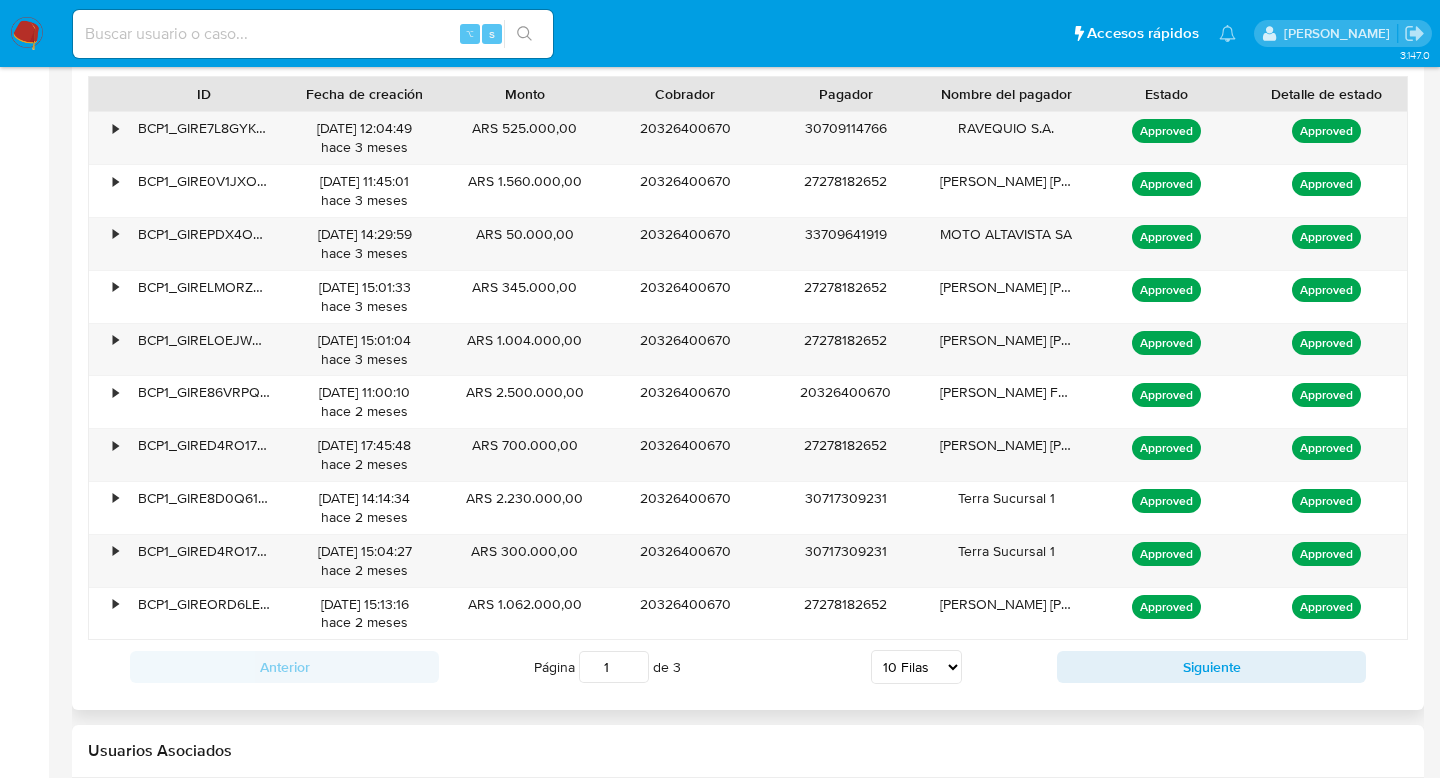 click on "5   Filas 10   Filas 20   Filas 25   Filas 50   Filas 100   Filas" at bounding box center (916, 667) 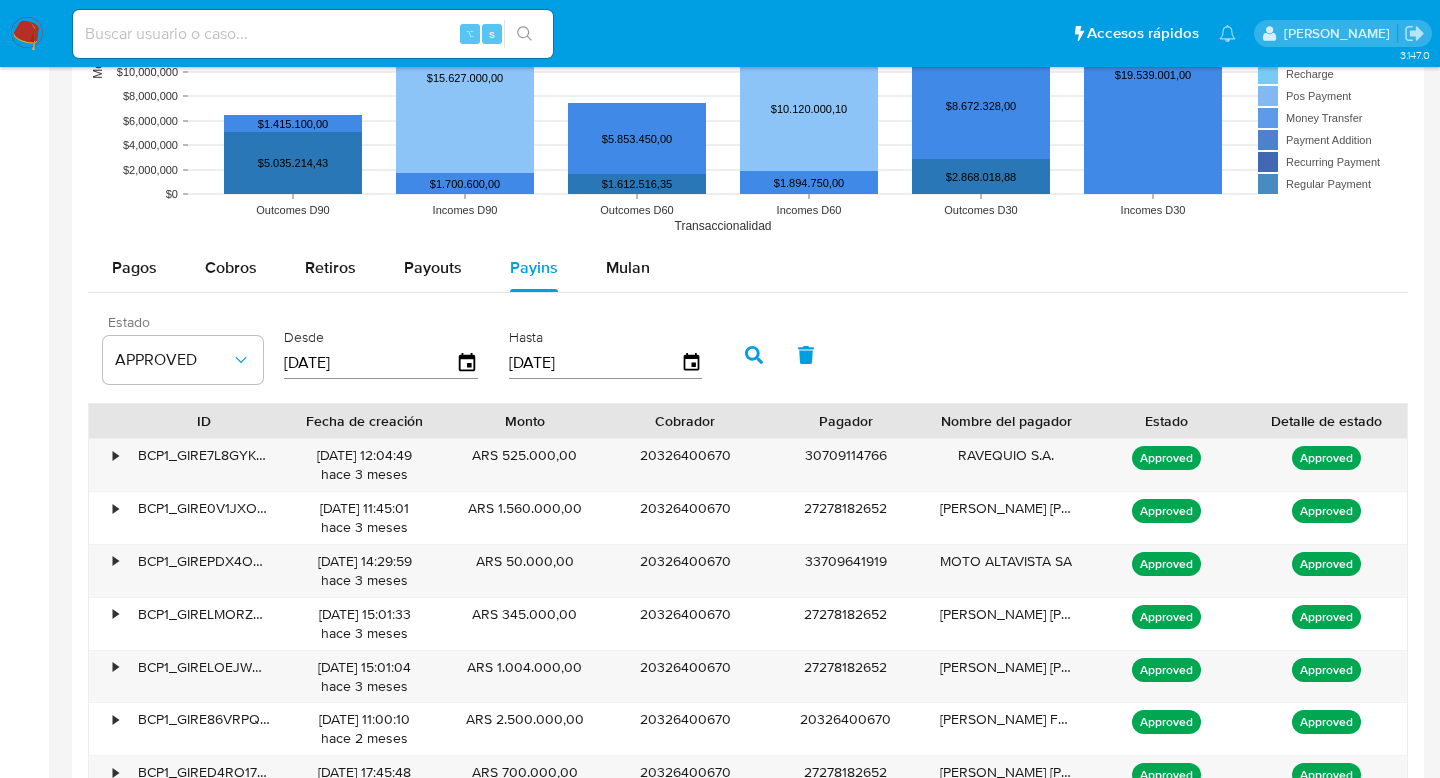 scroll, scrollTop: 1572, scrollLeft: 0, axis: vertical 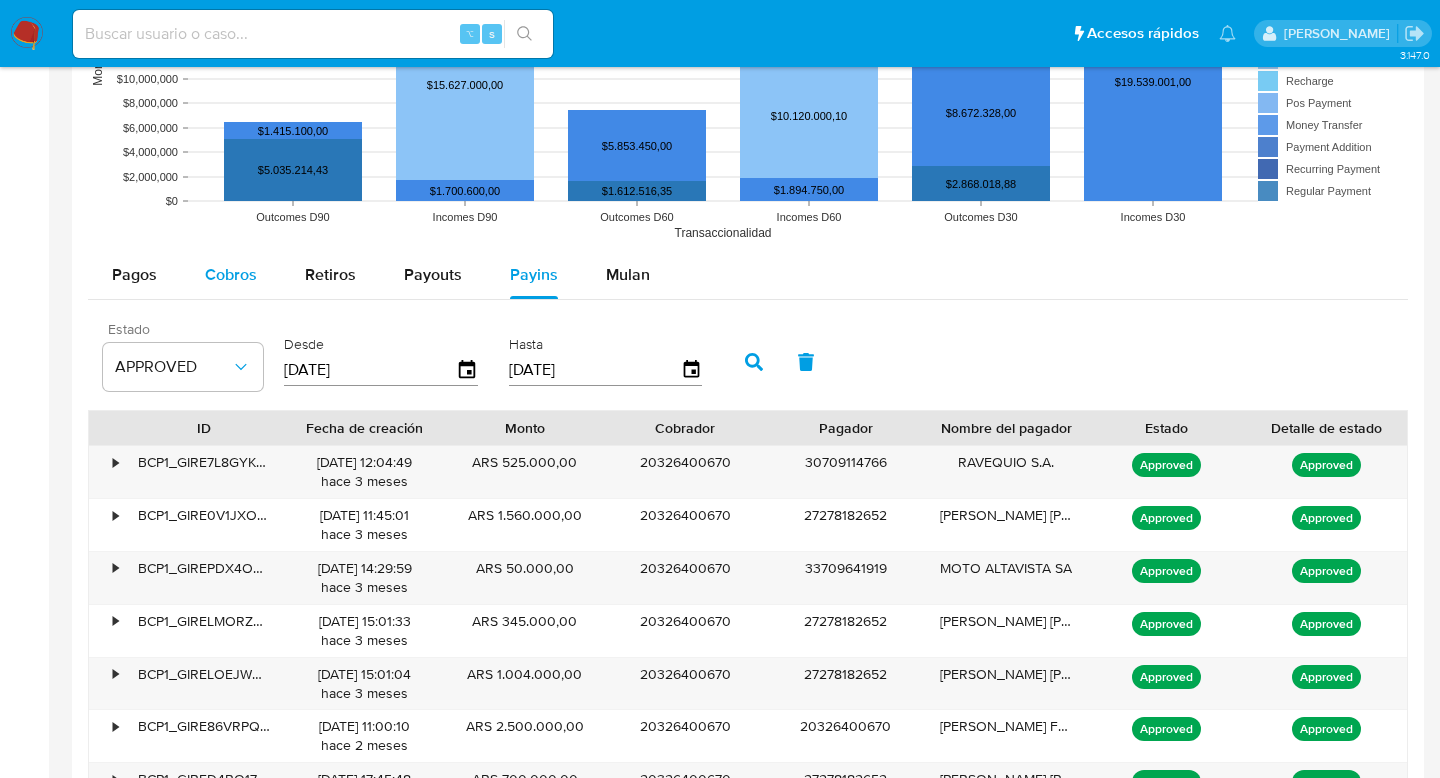 click on "Cobros" at bounding box center [231, 274] 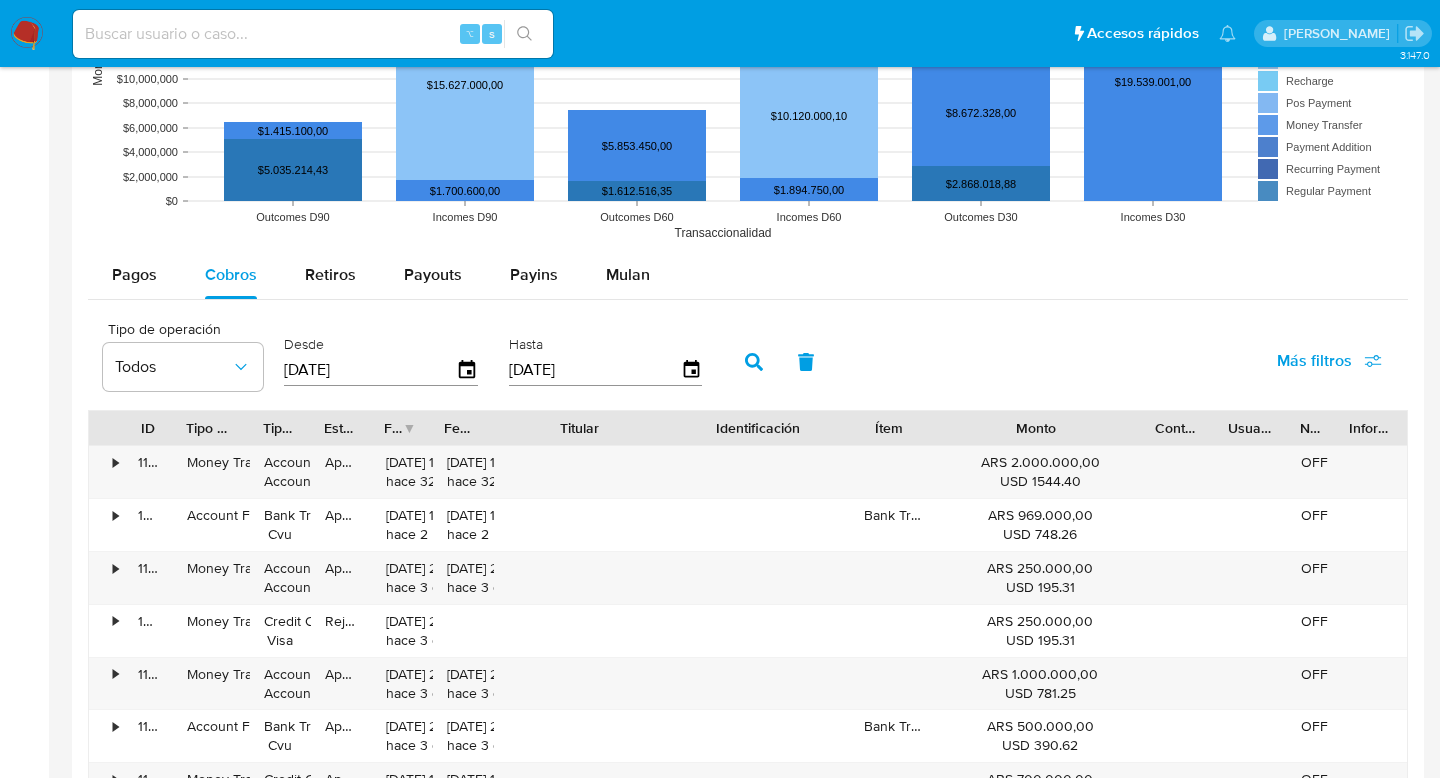 drag, startPoint x: 243, startPoint y: 427, endPoint x: 232, endPoint y: 435, distance: 13.601471 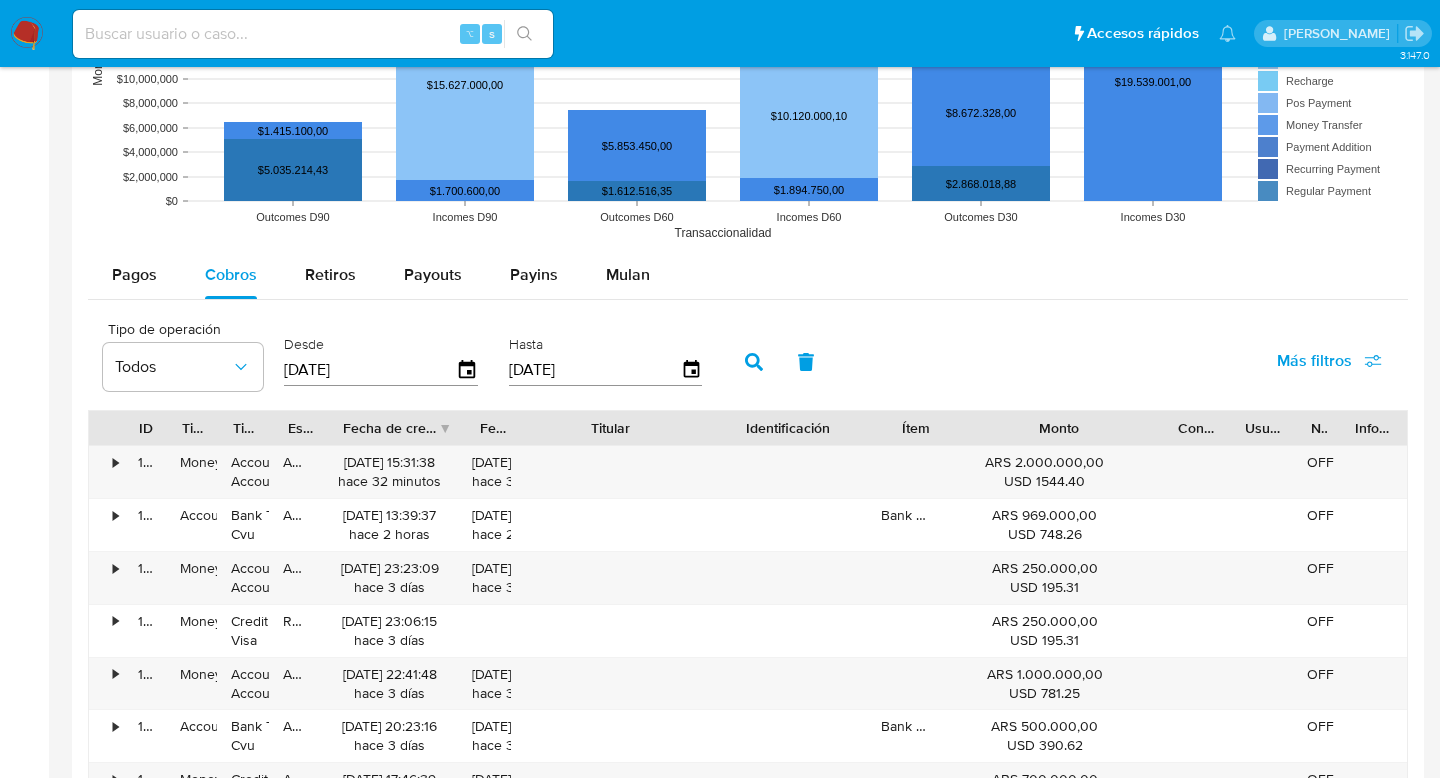 drag, startPoint x: 410, startPoint y: 436, endPoint x: 483, endPoint y: 435, distance: 73.00685 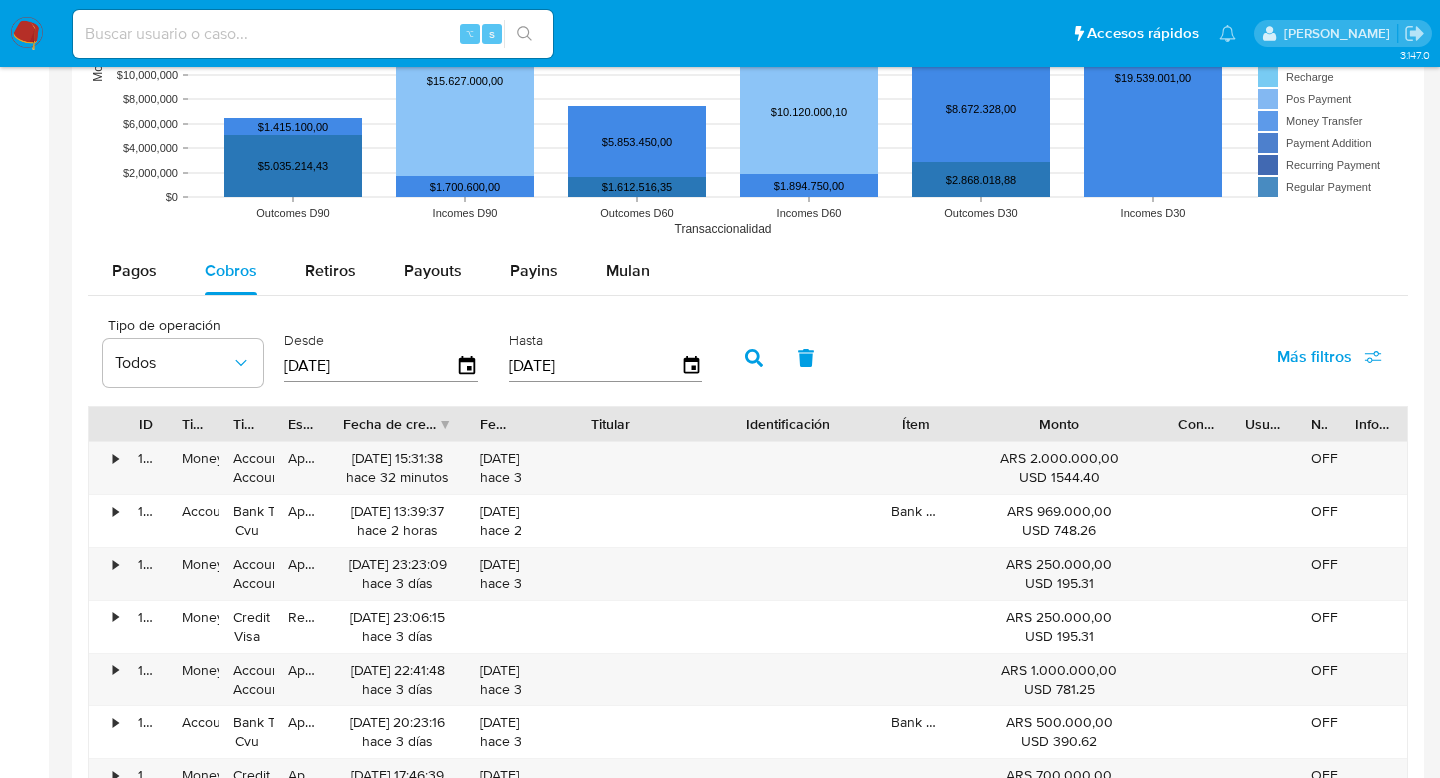scroll, scrollTop: 1560, scrollLeft: 0, axis: vertical 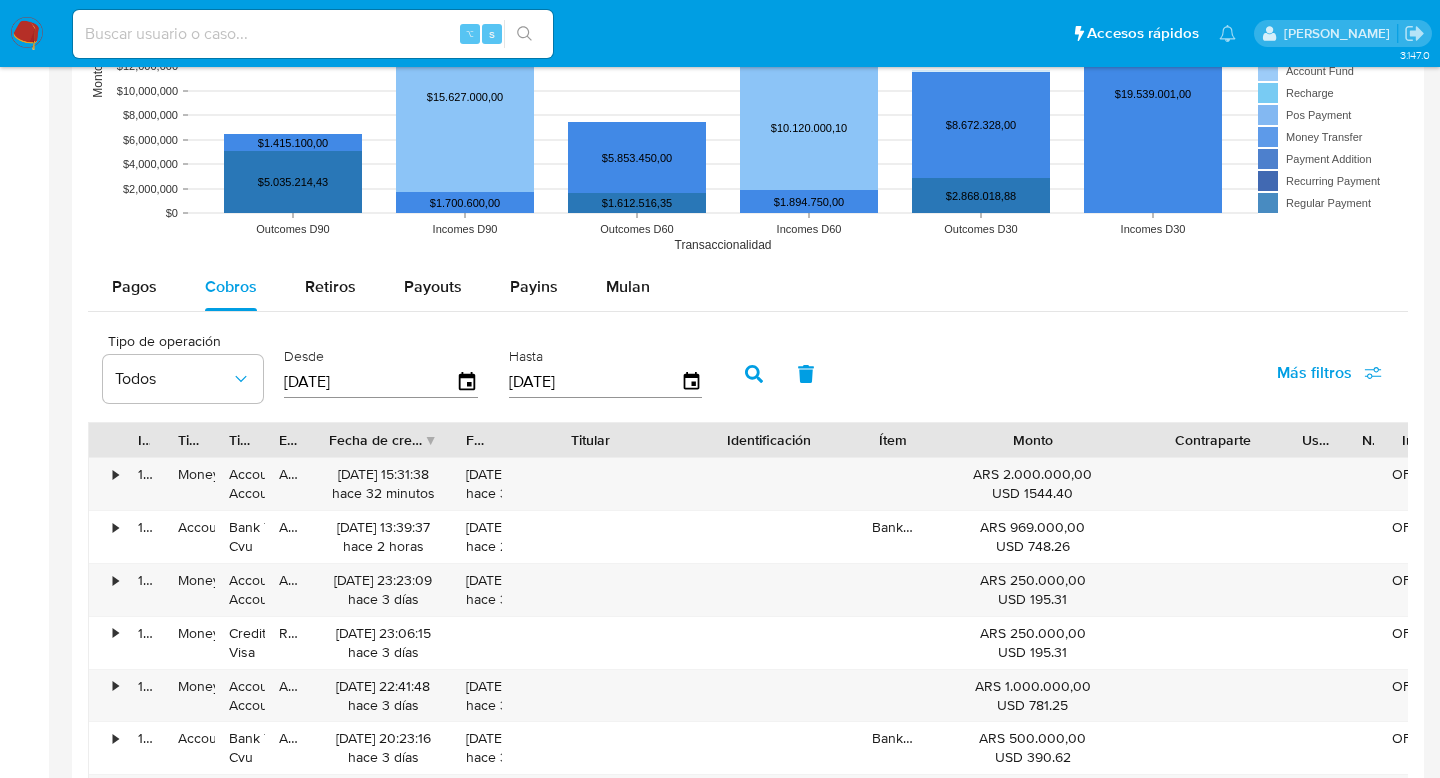 drag, startPoint x: 1224, startPoint y: 438, endPoint x: 1302, endPoint y: 445, distance: 78.31347 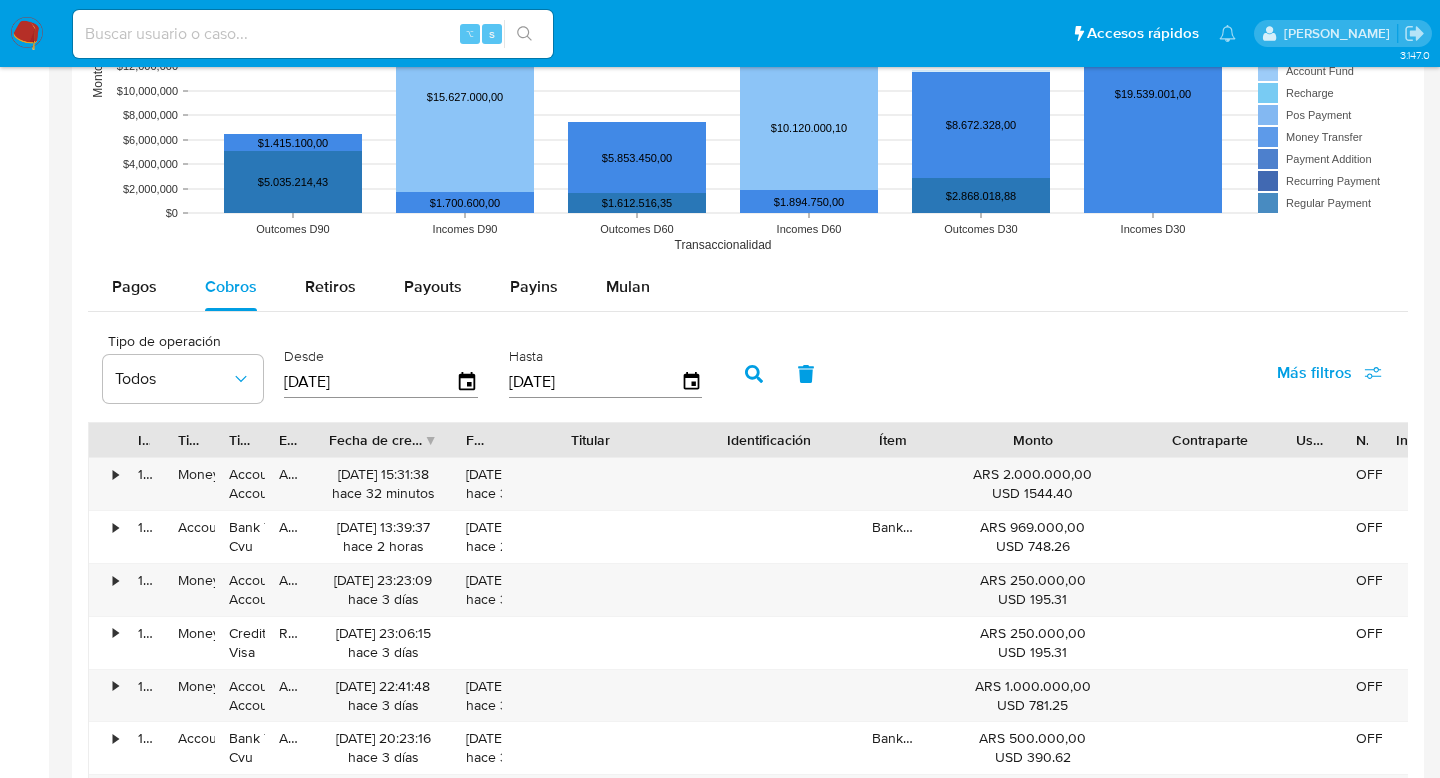 scroll, scrollTop: 0, scrollLeft: 2, axis: horizontal 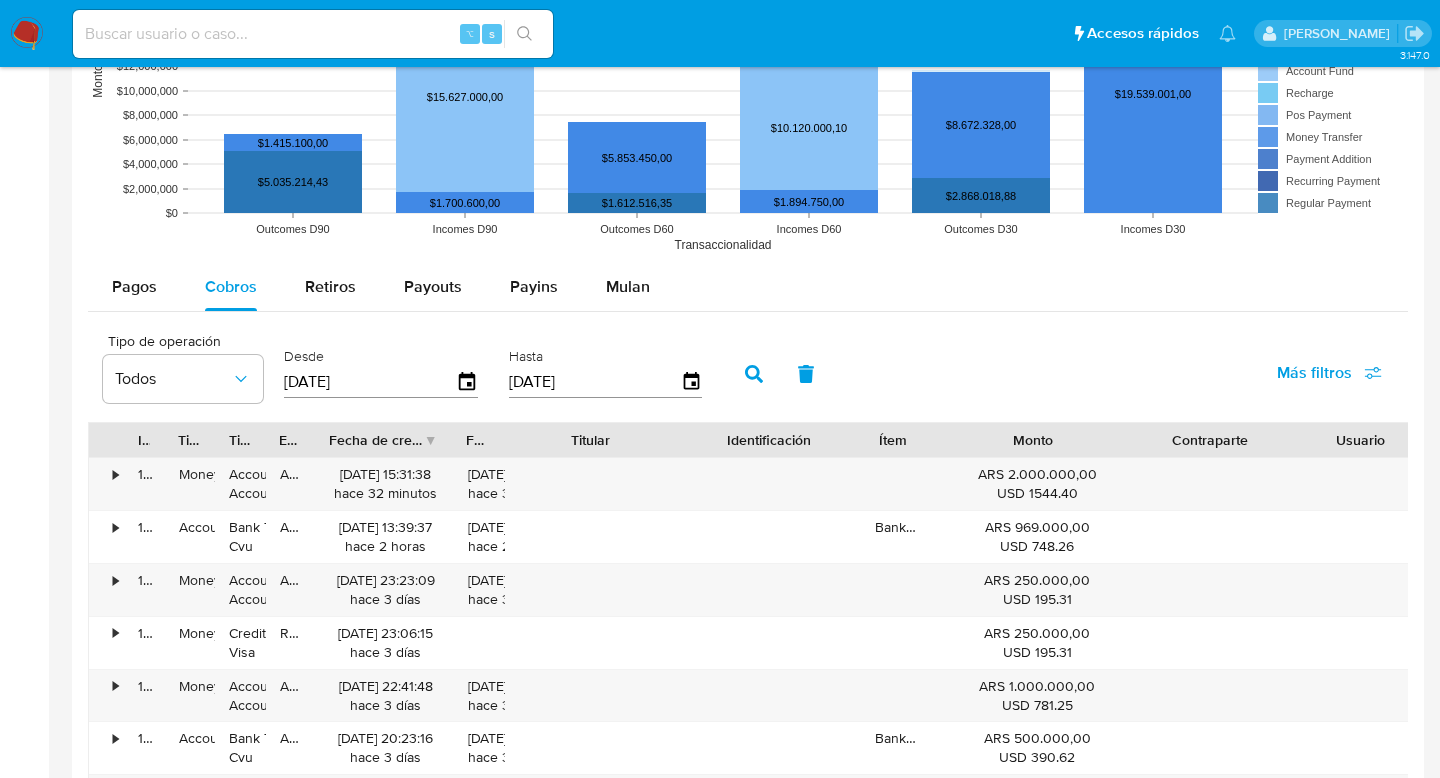 drag, startPoint x: 1341, startPoint y: 439, endPoint x: 1439, endPoint y: 436, distance: 98.045906 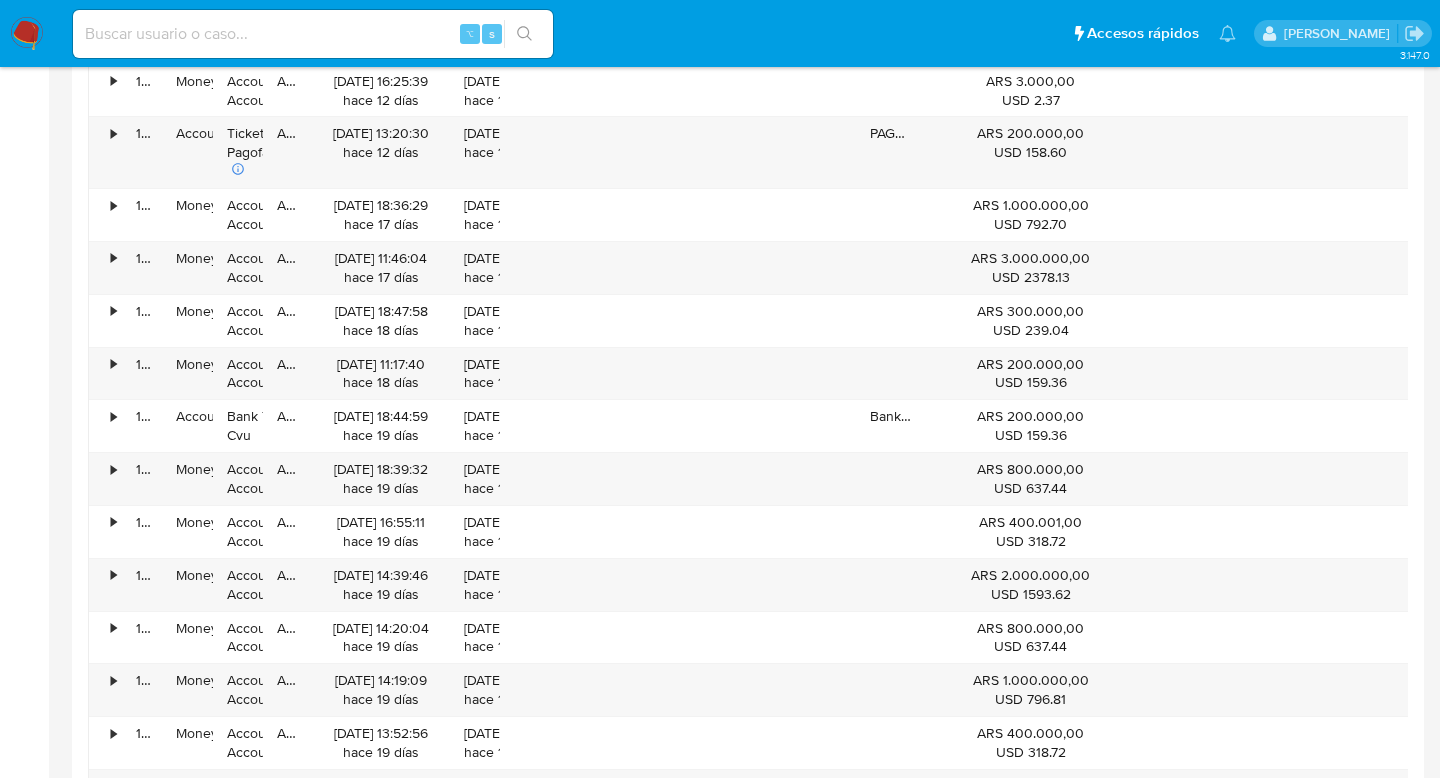 scroll, scrollTop: 2431, scrollLeft: 0, axis: vertical 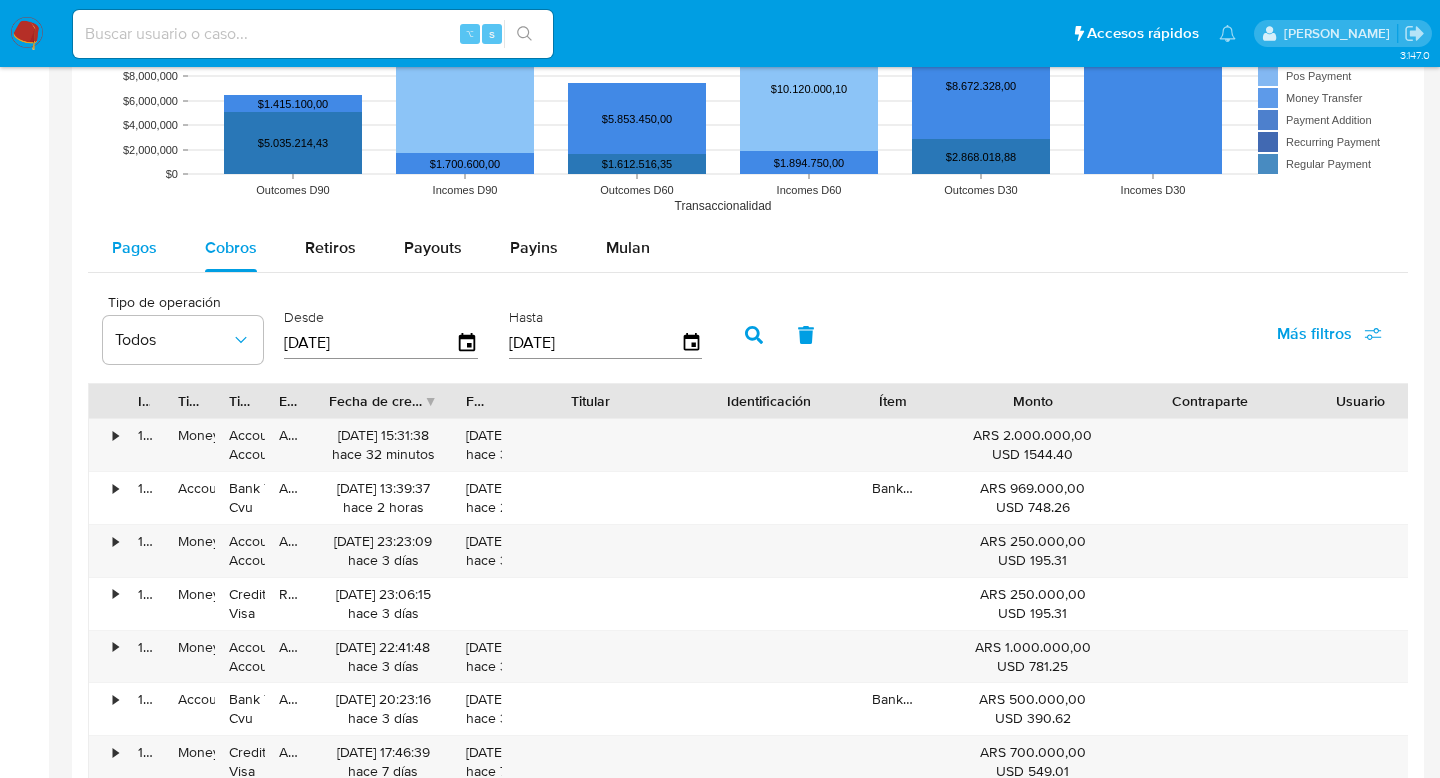 click on "Pagos" at bounding box center [134, 247] 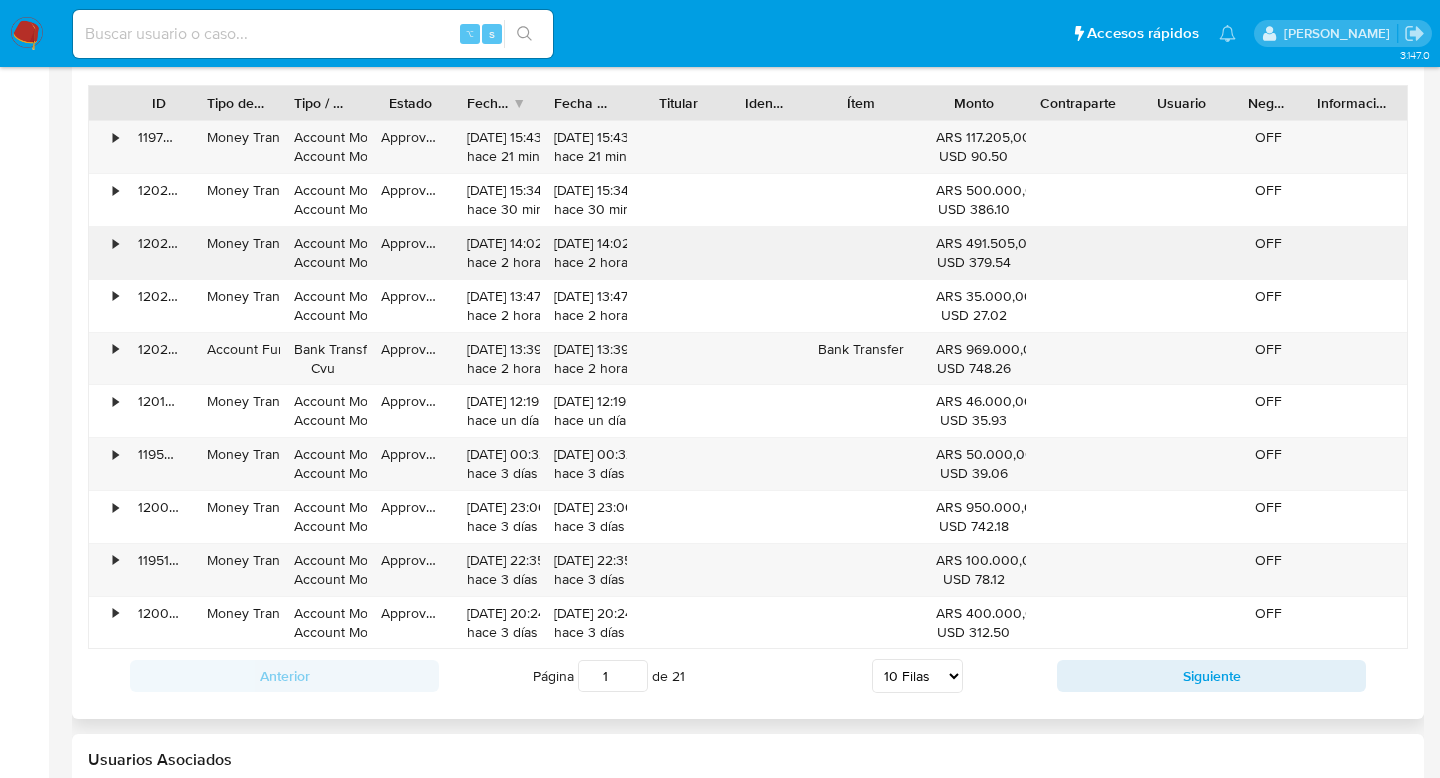 scroll, scrollTop: 1901, scrollLeft: 0, axis: vertical 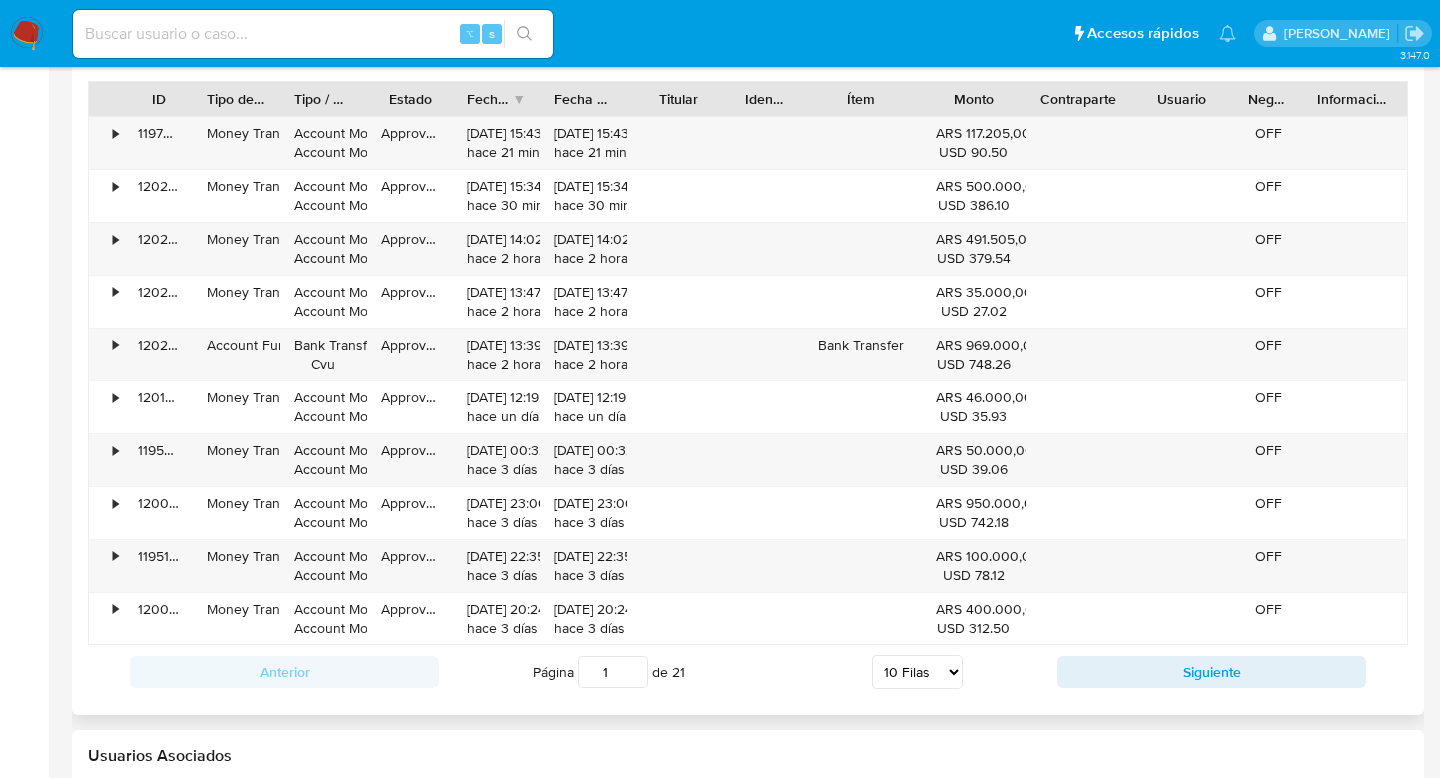 click on "5   Filas 10   Filas 20   Filas 25   Filas 50   Filas 100   Filas" at bounding box center (917, 672) 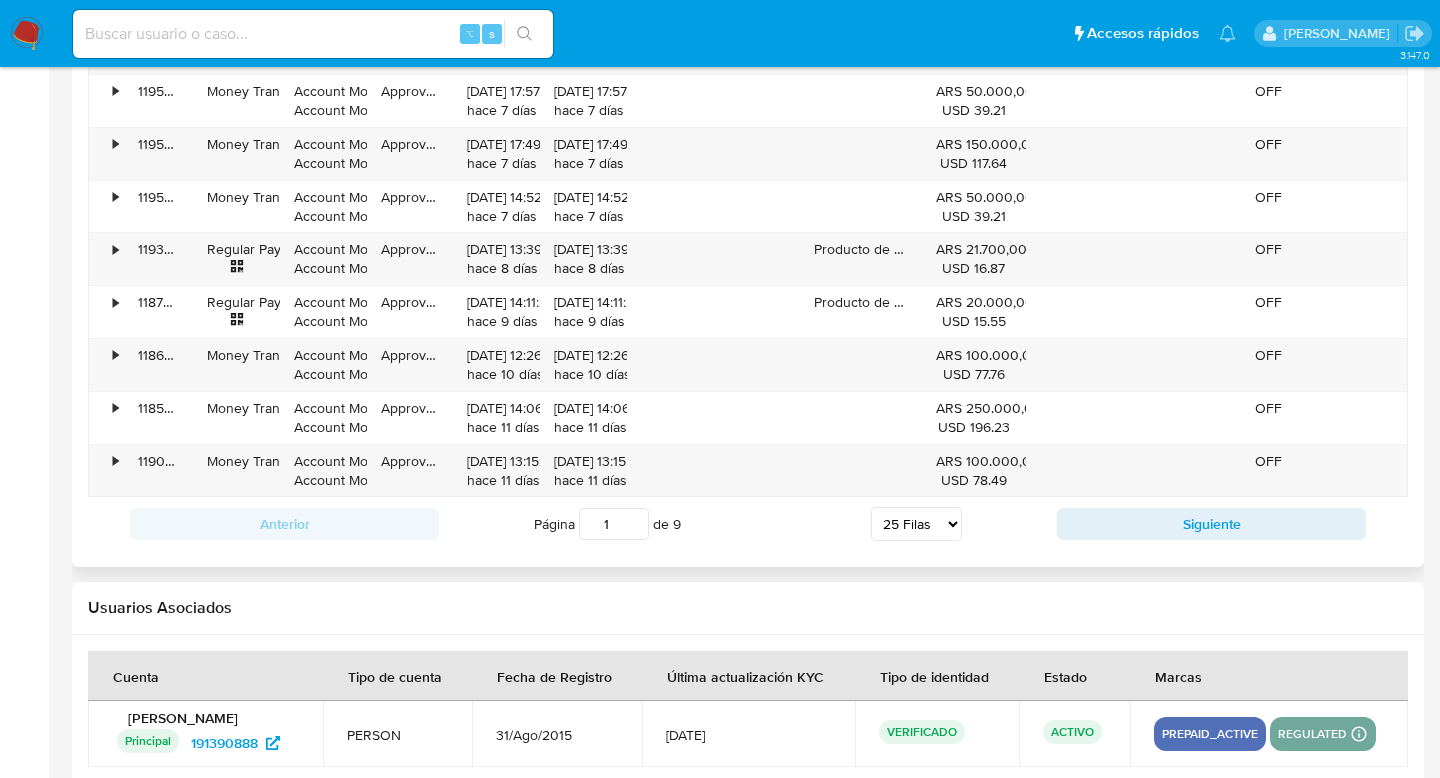 scroll, scrollTop: 2939, scrollLeft: 0, axis: vertical 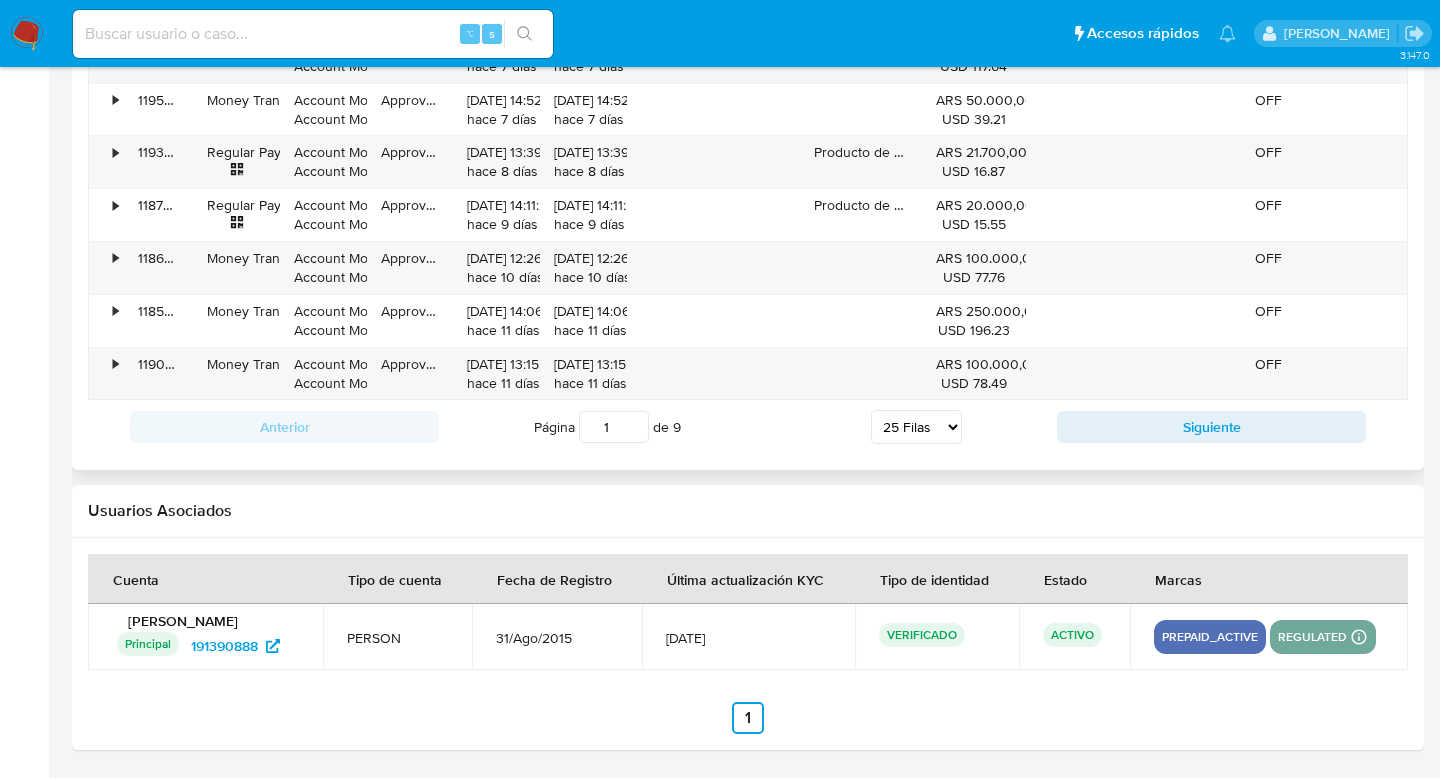 click on "5   Filas 10   Filas 20   Filas 25   Filas 50   Filas 100   Filas" at bounding box center (916, 427) 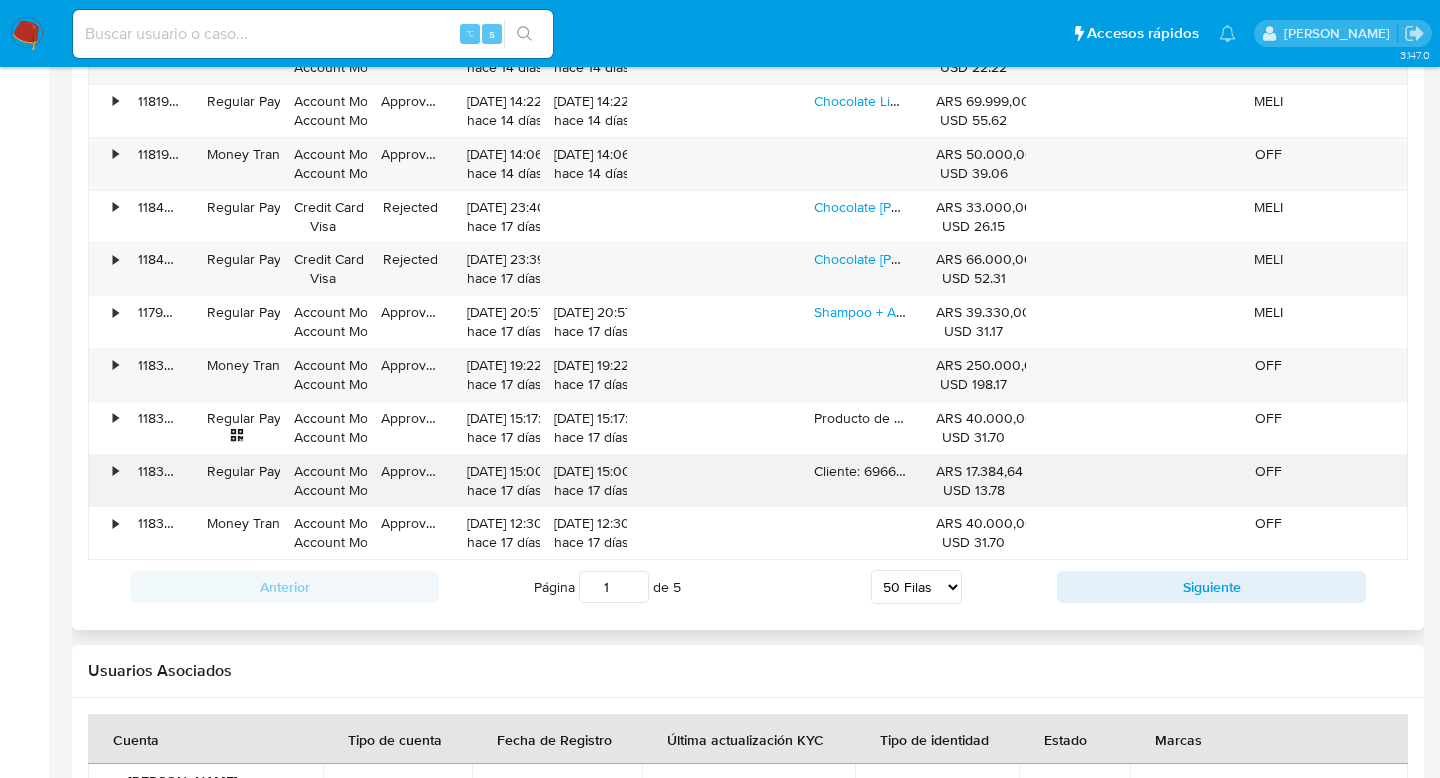 scroll, scrollTop: 4123, scrollLeft: 0, axis: vertical 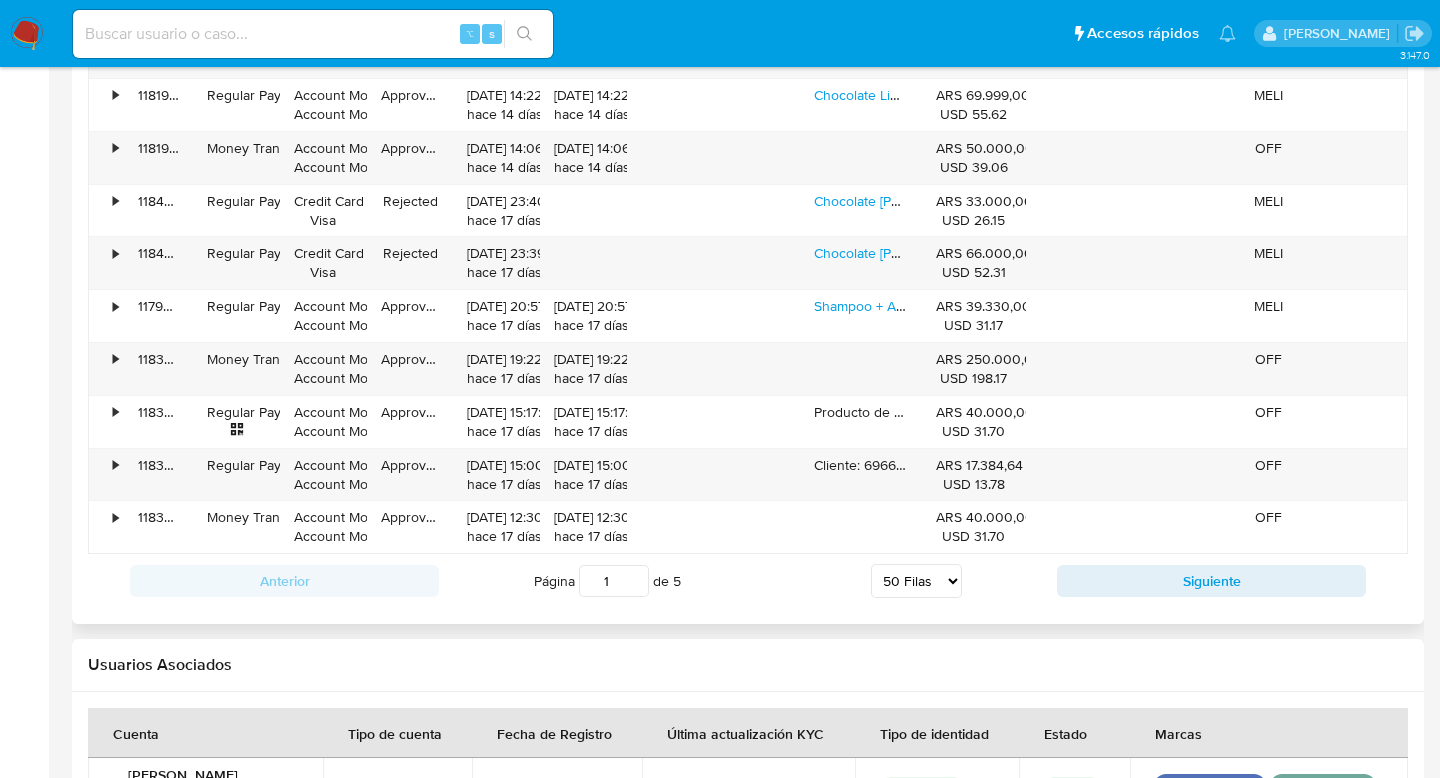click on "5   Filas 10   Filas 20   Filas 25   Filas 50   Filas 100   Filas" at bounding box center [916, 581] 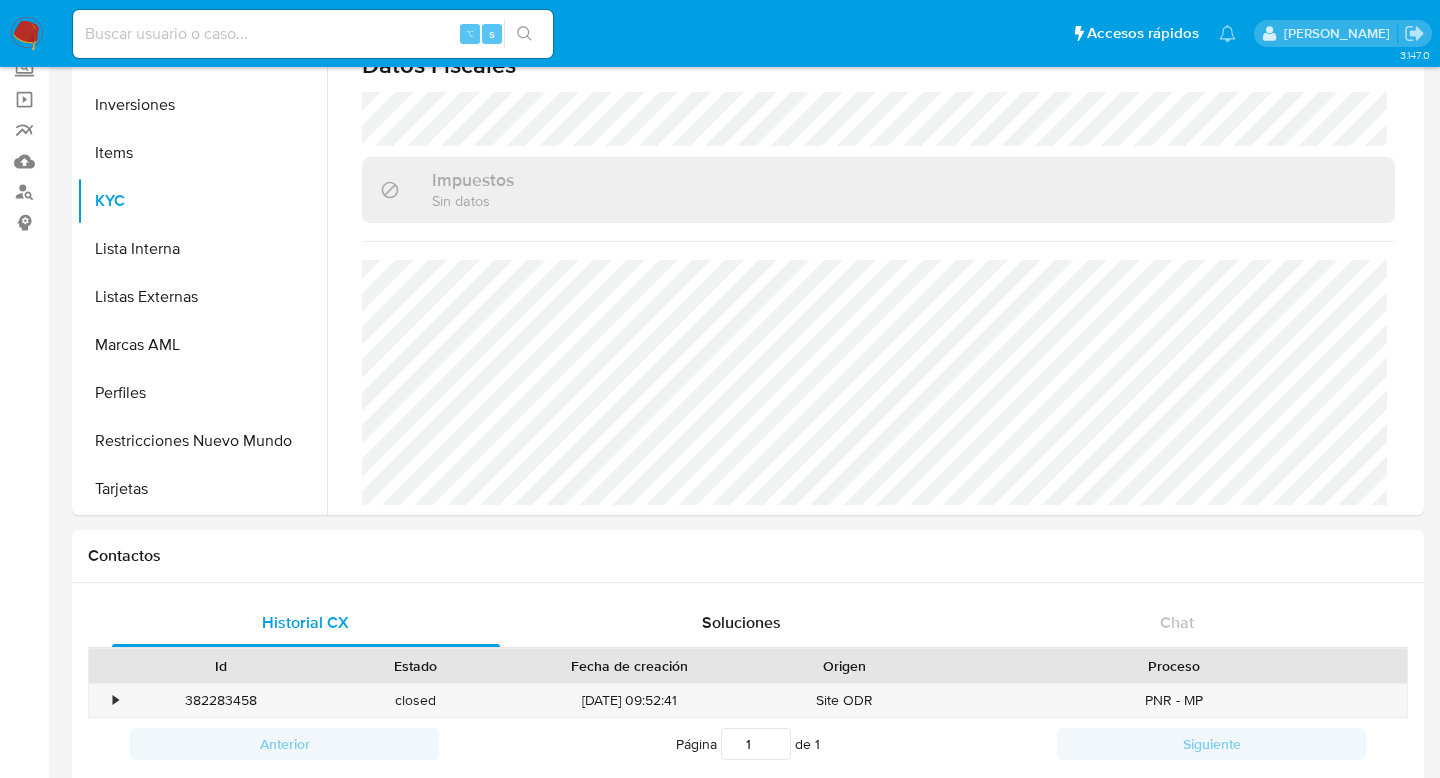scroll, scrollTop: 0, scrollLeft: 0, axis: both 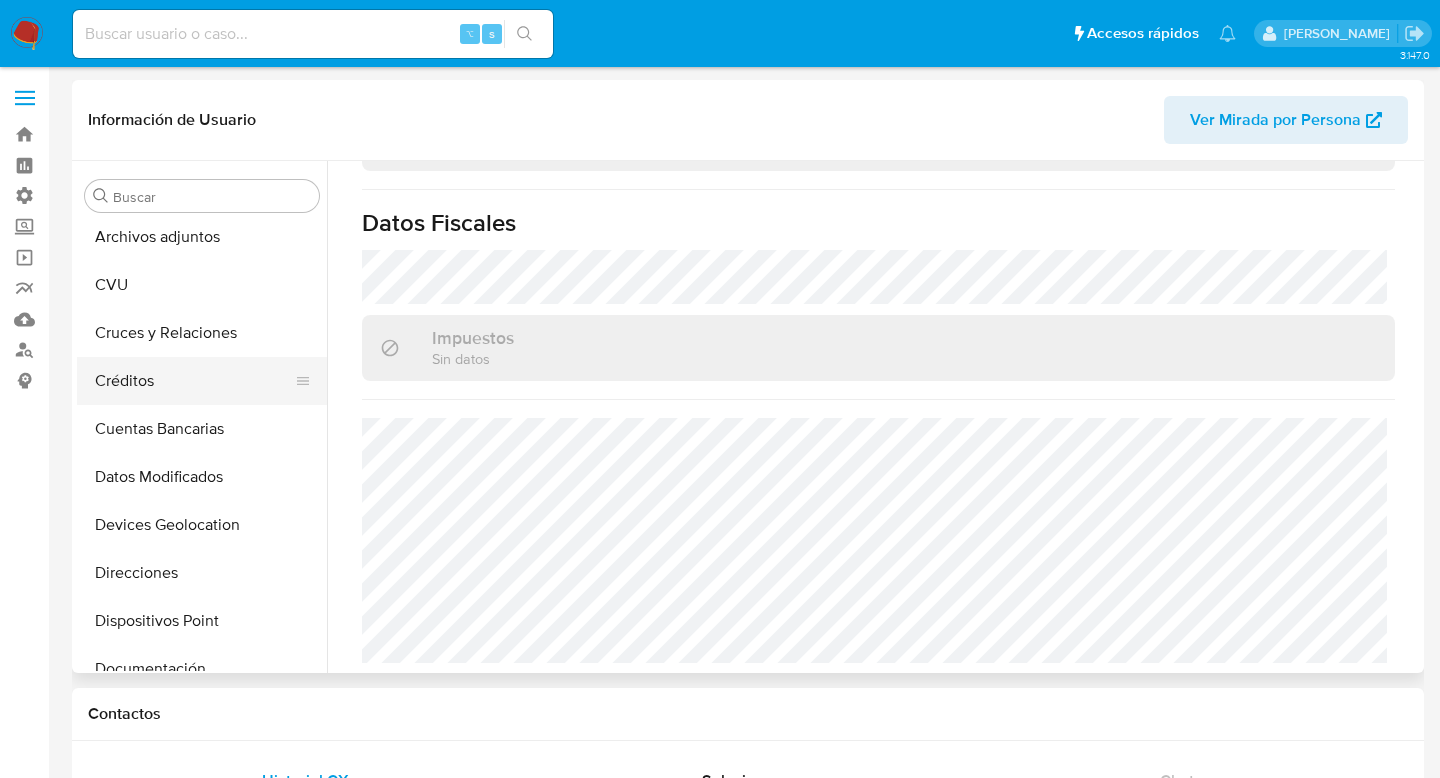 click on "Créditos" at bounding box center (194, 381) 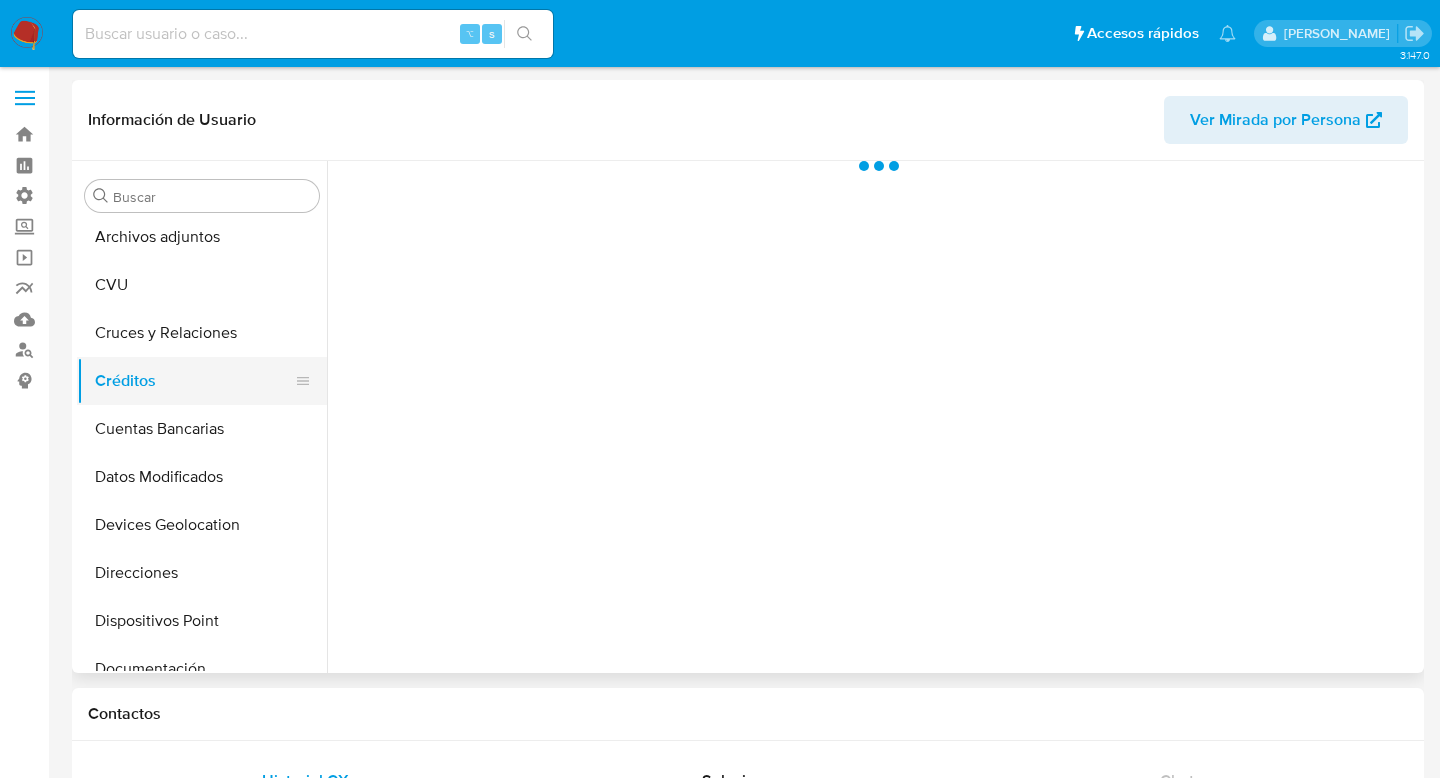 scroll, scrollTop: 0, scrollLeft: 0, axis: both 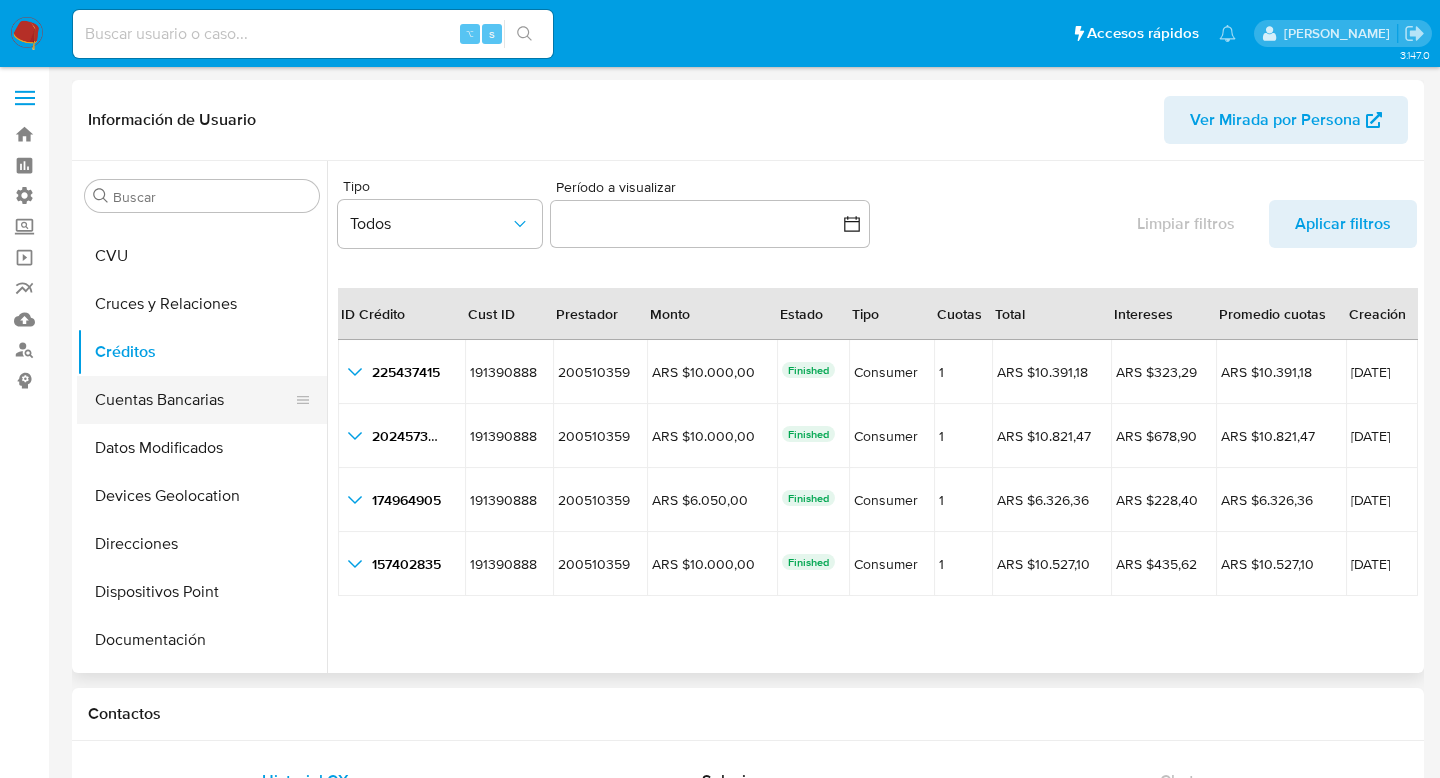 click on "Cuentas Bancarias" at bounding box center (194, 400) 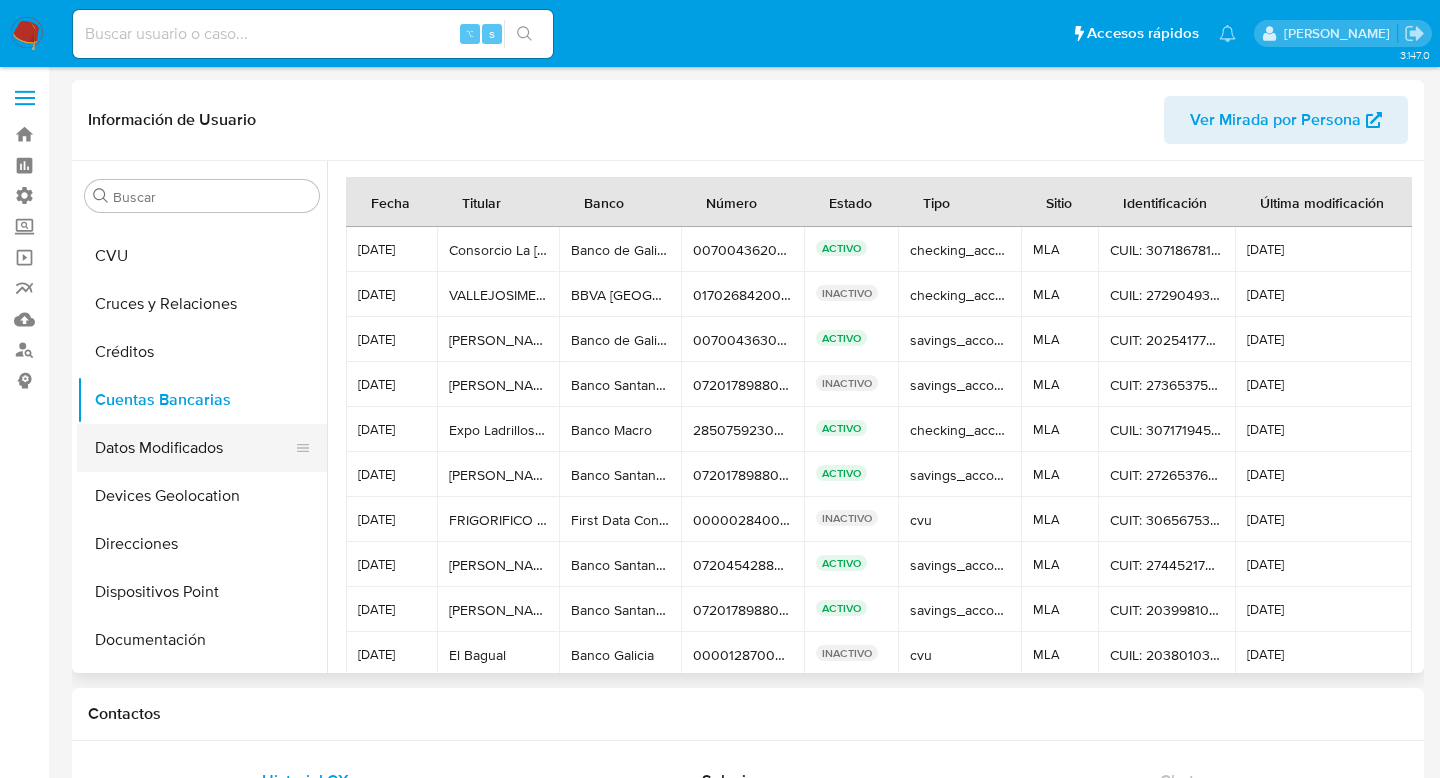 click on "Datos Modificados" at bounding box center (194, 448) 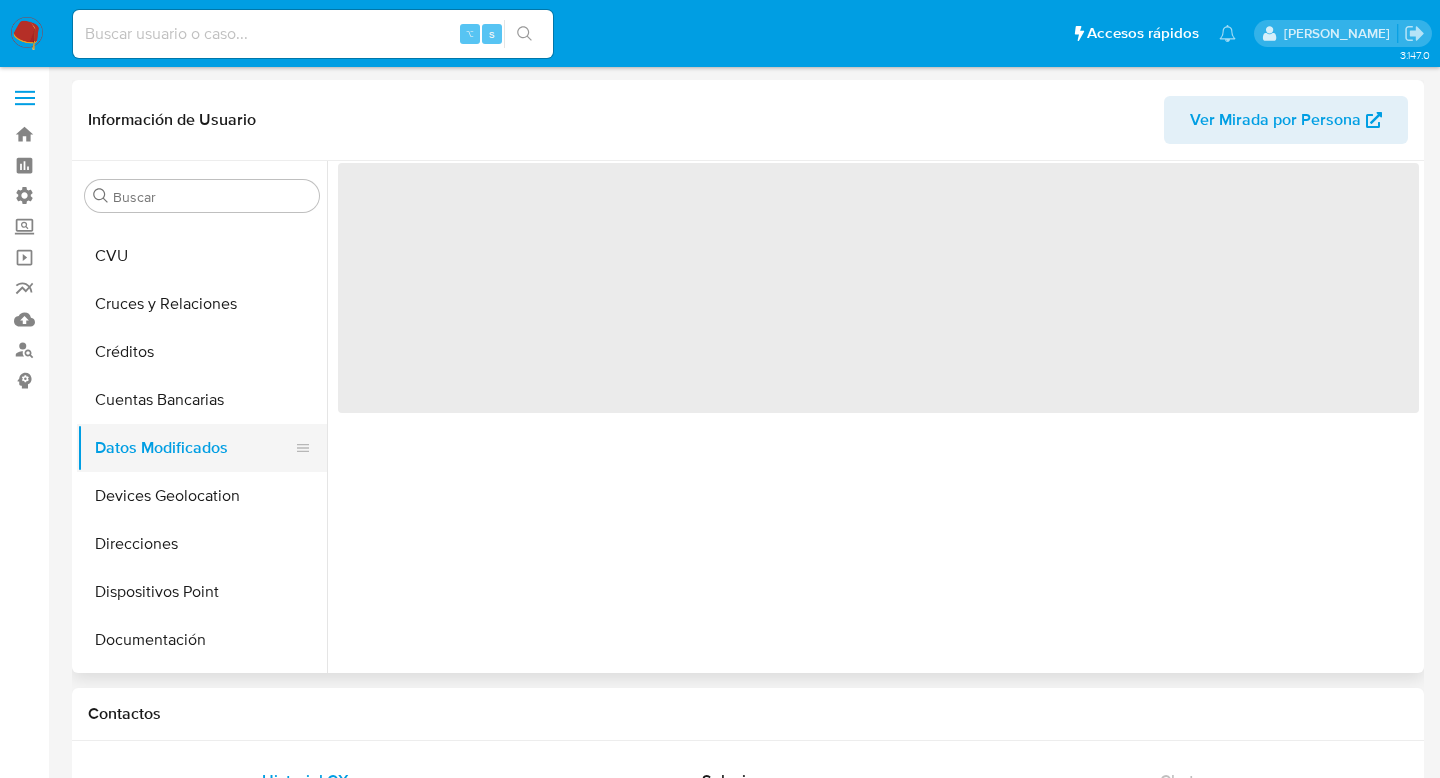 scroll, scrollTop: 120, scrollLeft: 0, axis: vertical 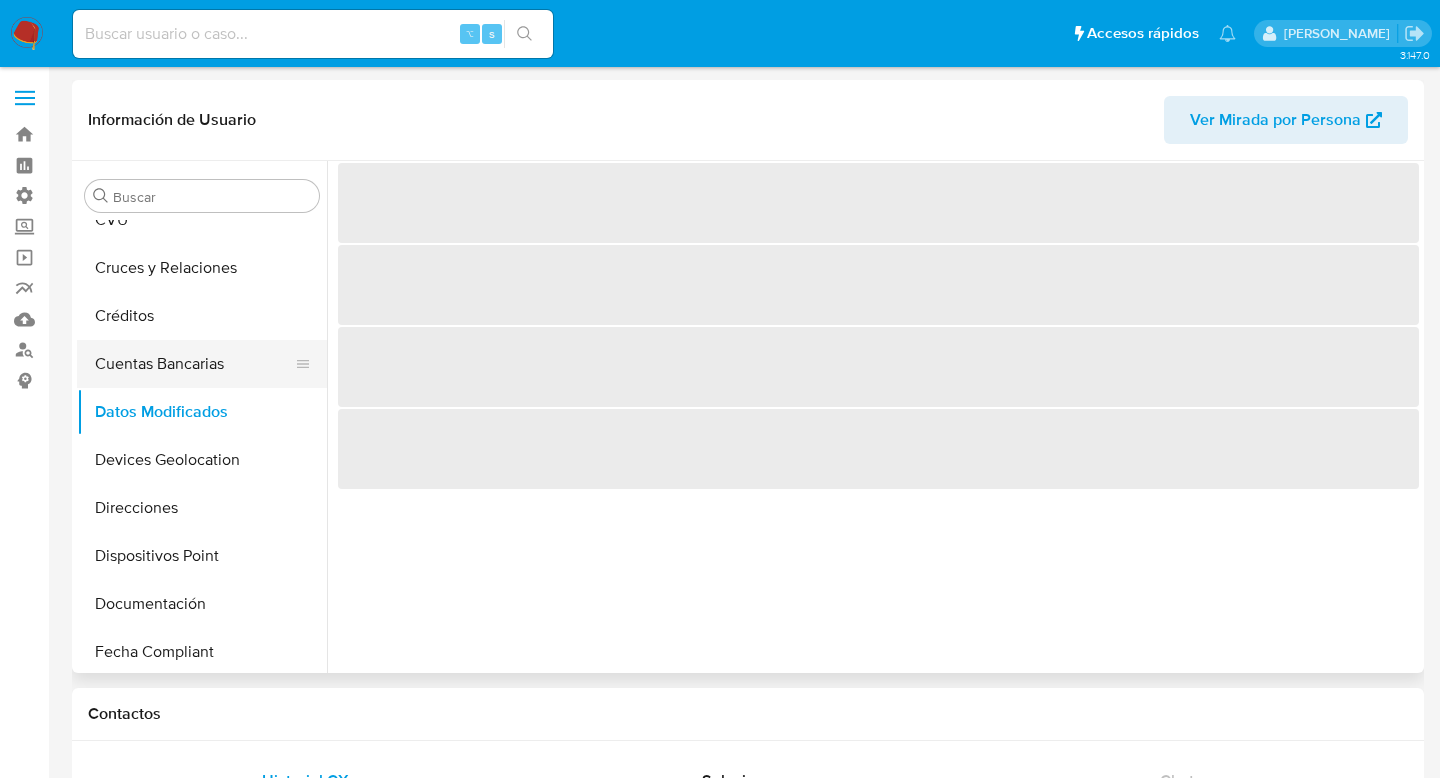 click on "Cuentas Bancarias" at bounding box center (194, 364) 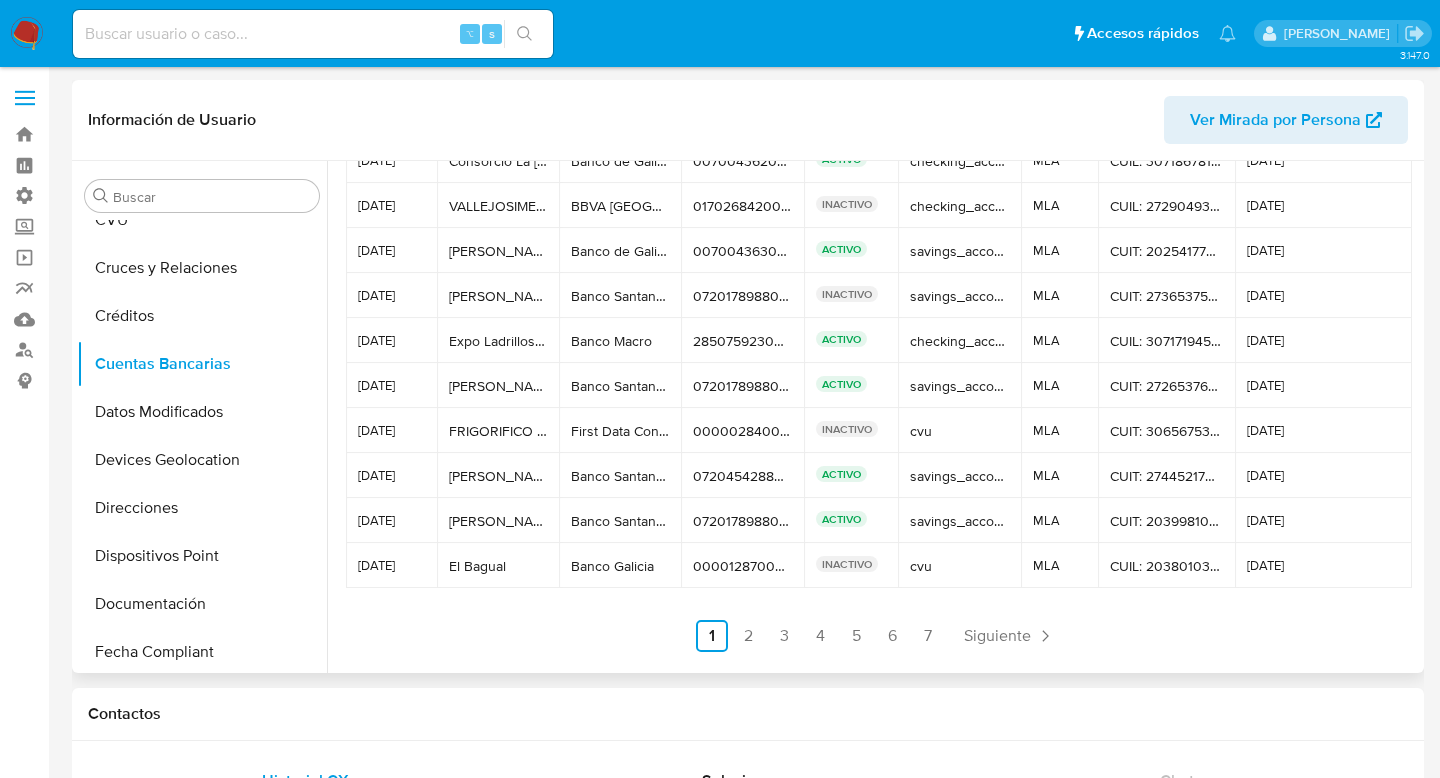 scroll, scrollTop: 94, scrollLeft: 0, axis: vertical 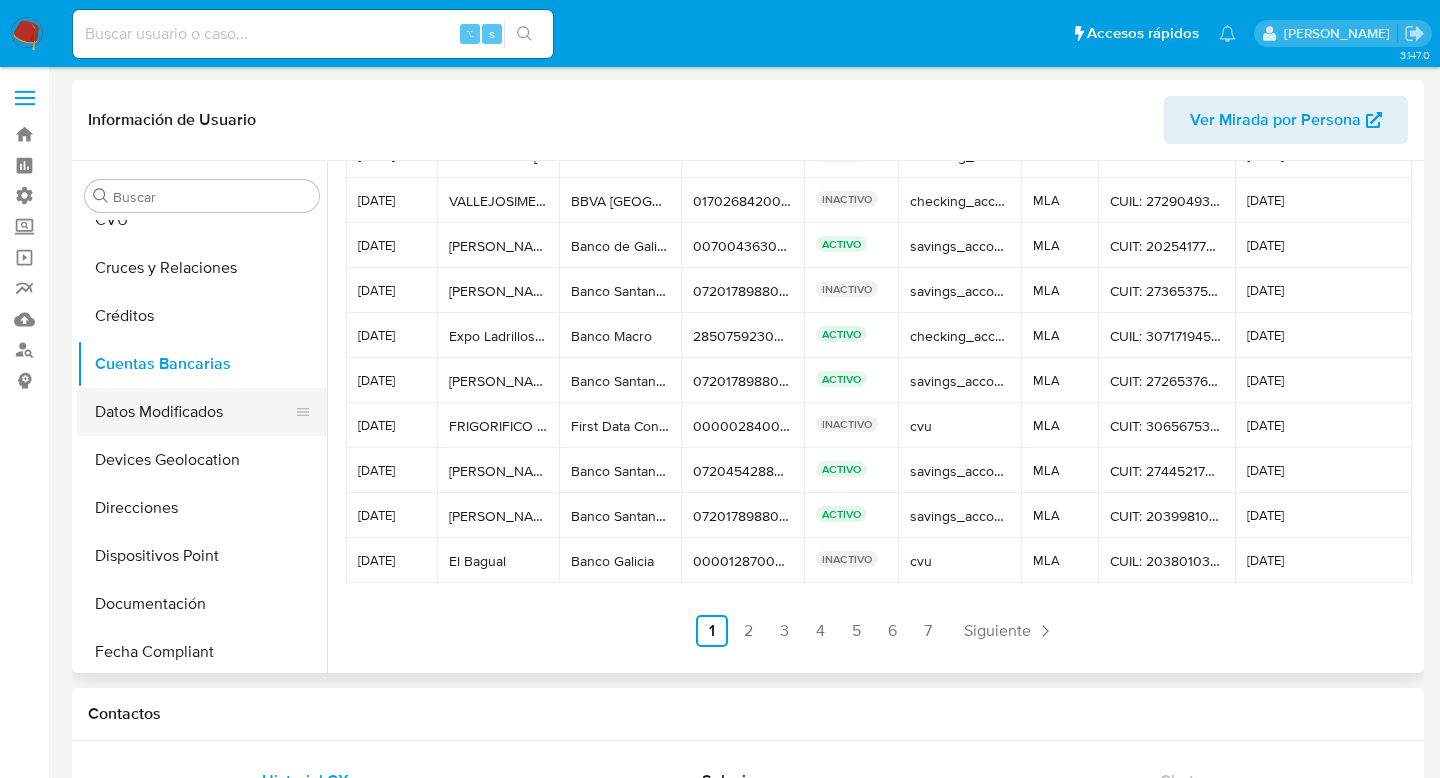 click on "Datos Modificados" at bounding box center (194, 412) 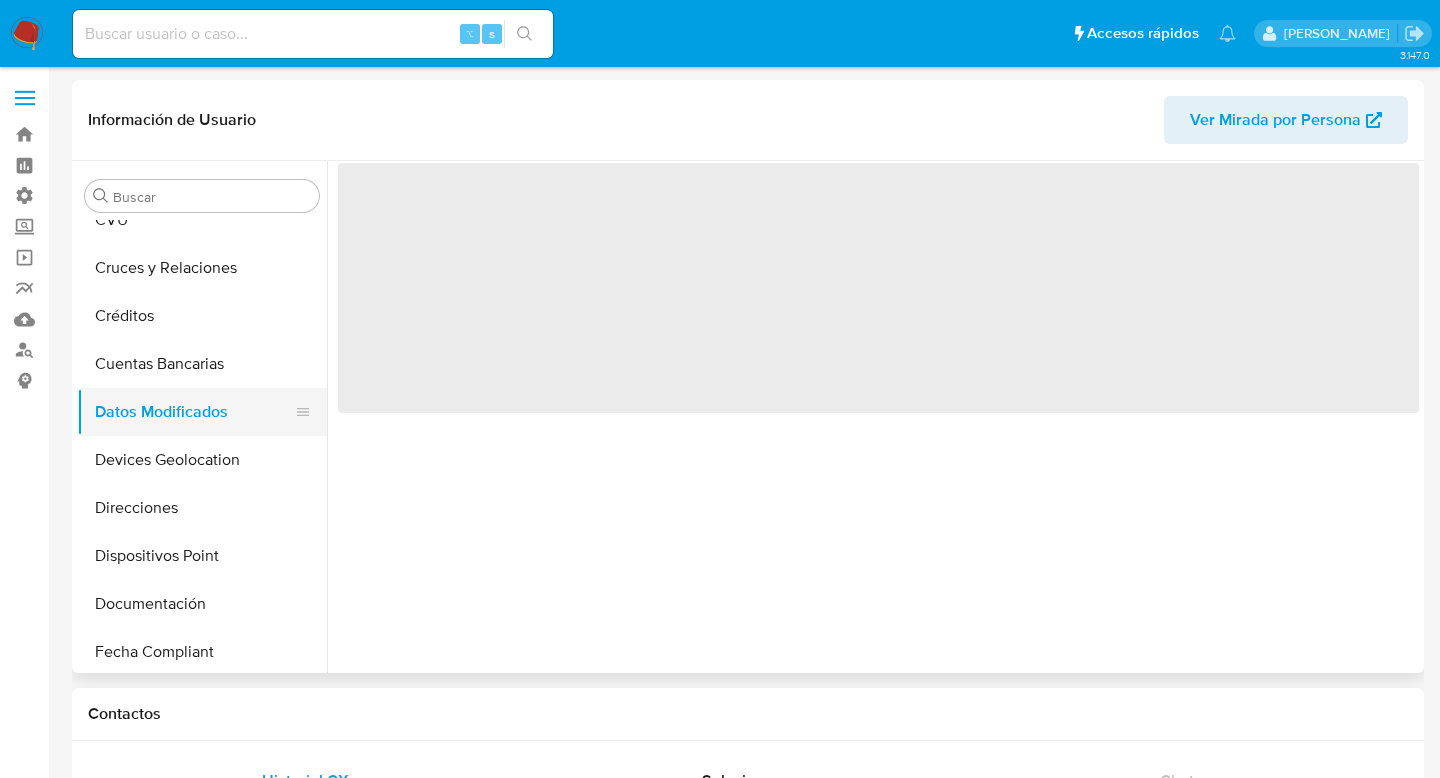 scroll, scrollTop: 0, scrollLeft: 0, axis: both 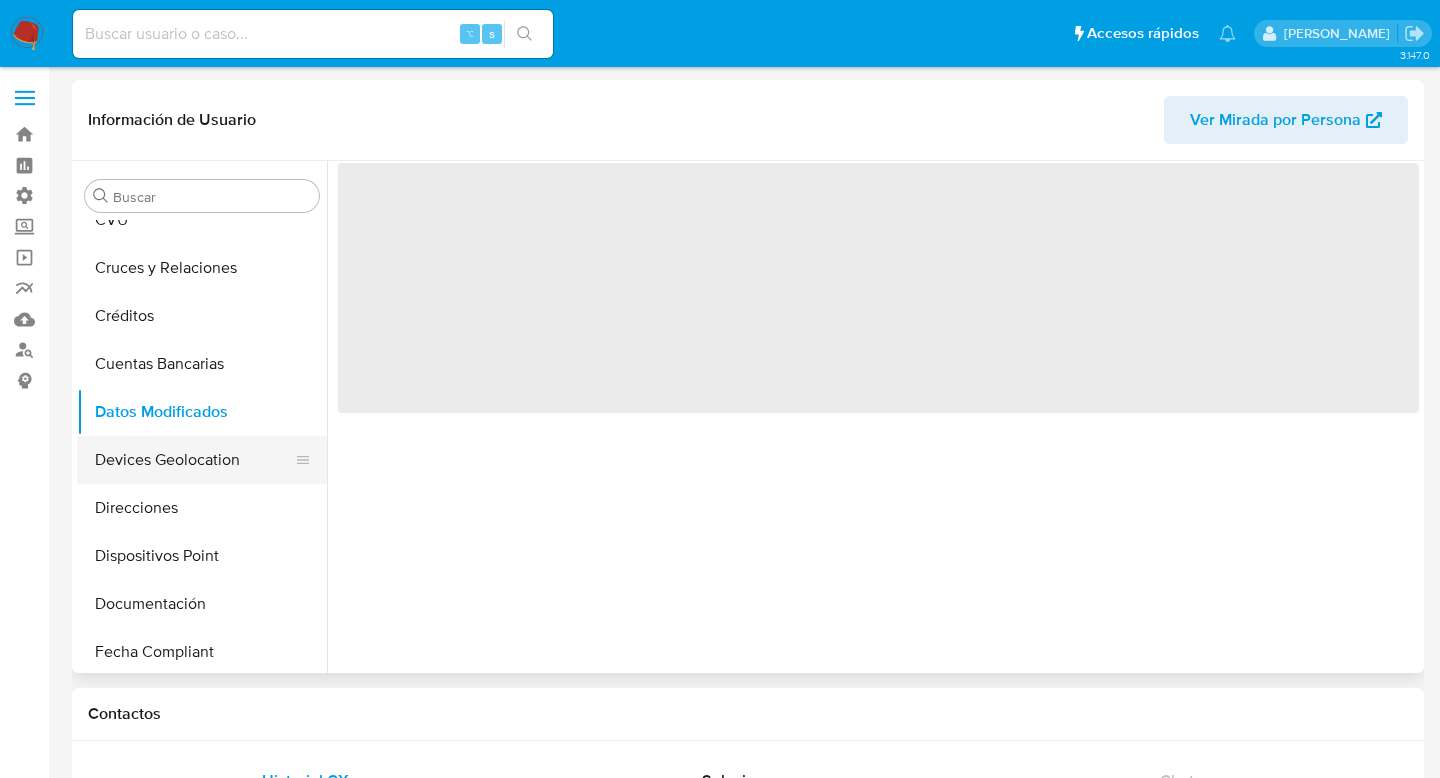 click on "Devices Geolocation" at bounding box center (194, 460) 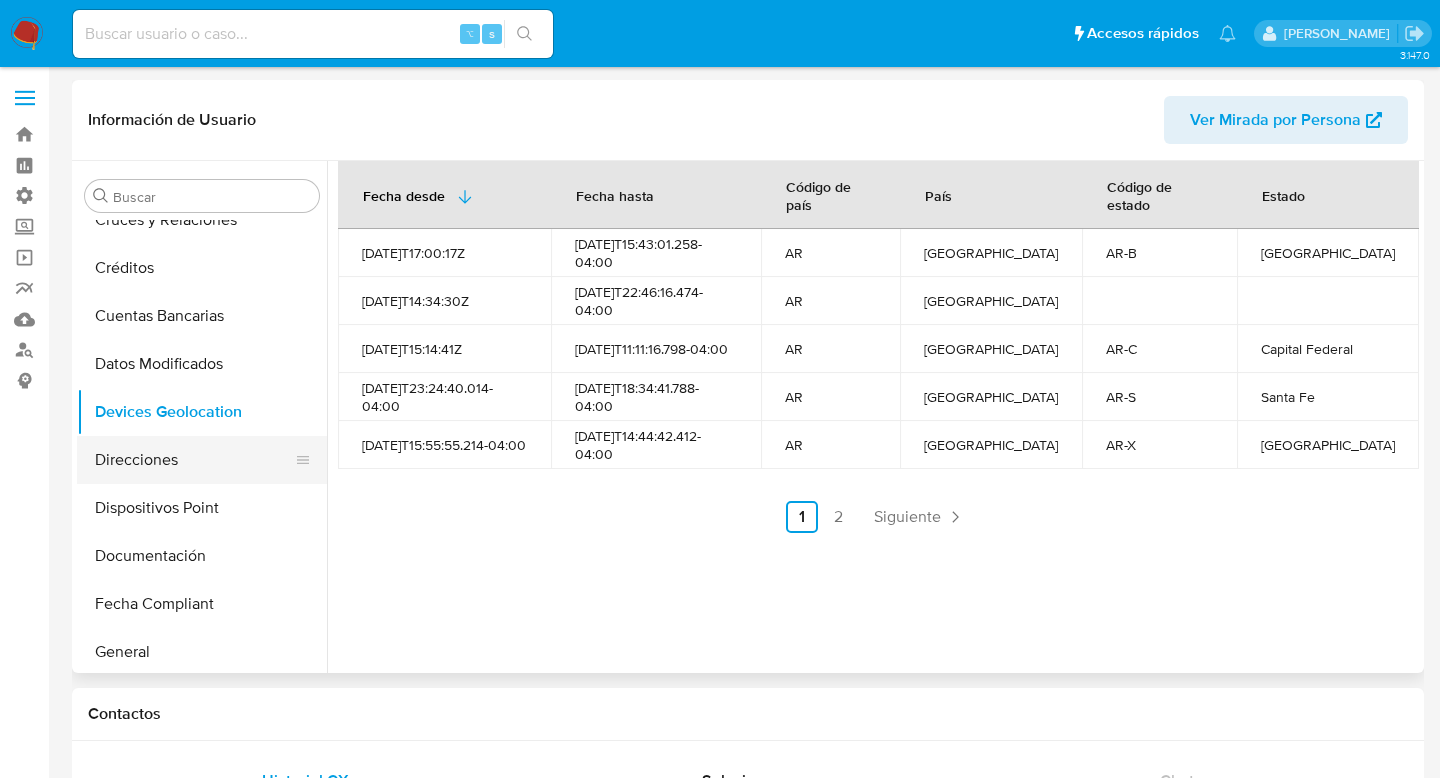 scroll, scrollTop: 175, scrollLeft: 0, axis: vertical 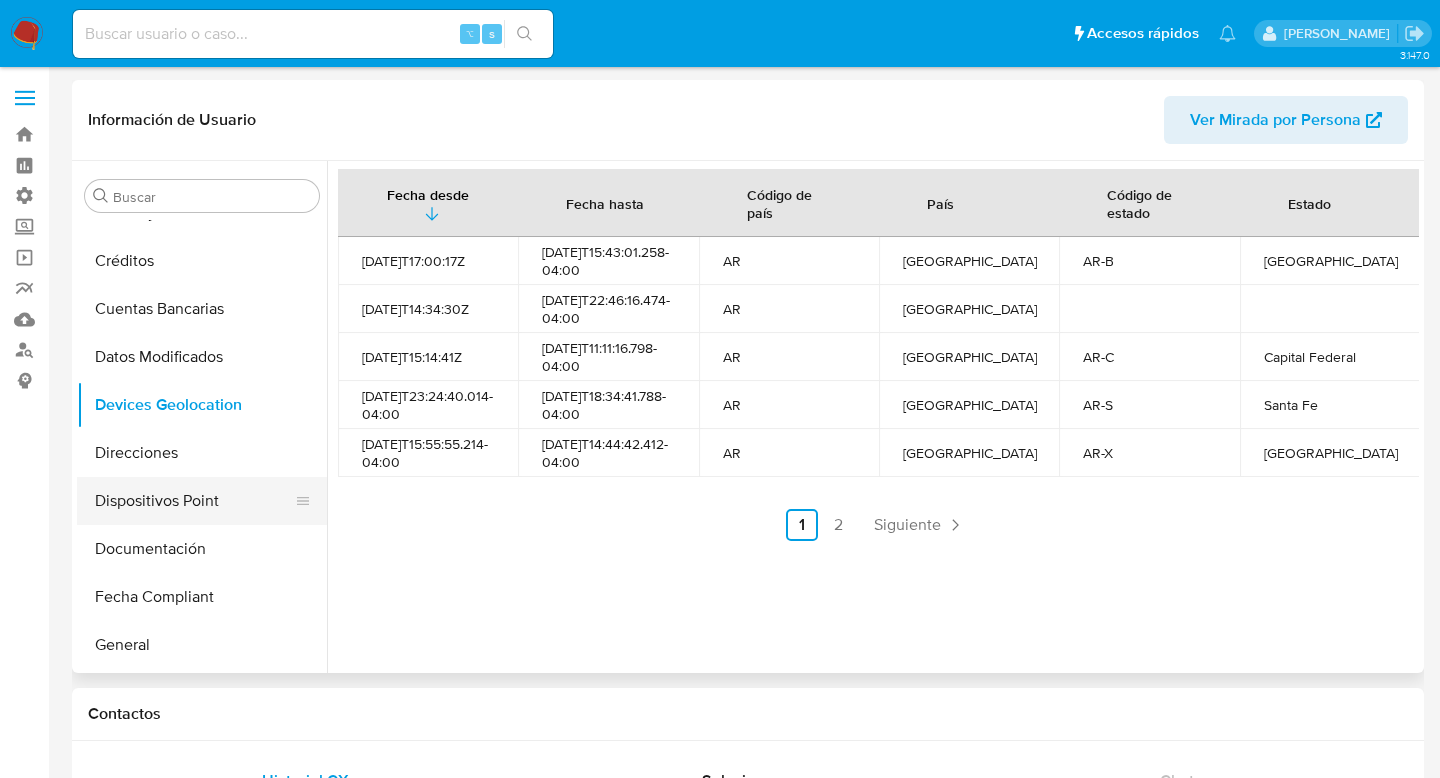 click on "Dispositivos Point" at bounding box center [194, 501] 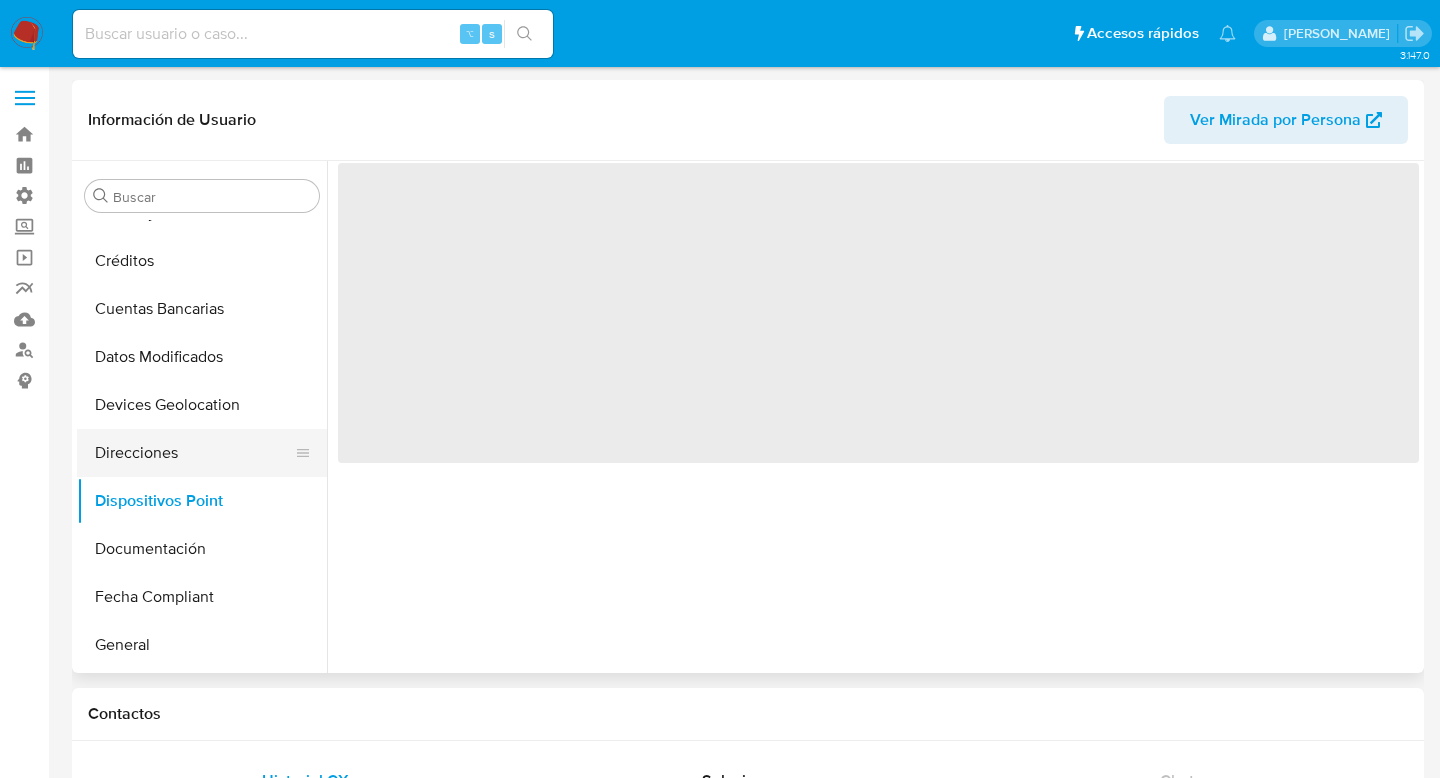 click on "Direcciones" at bounding box center [194, 453] 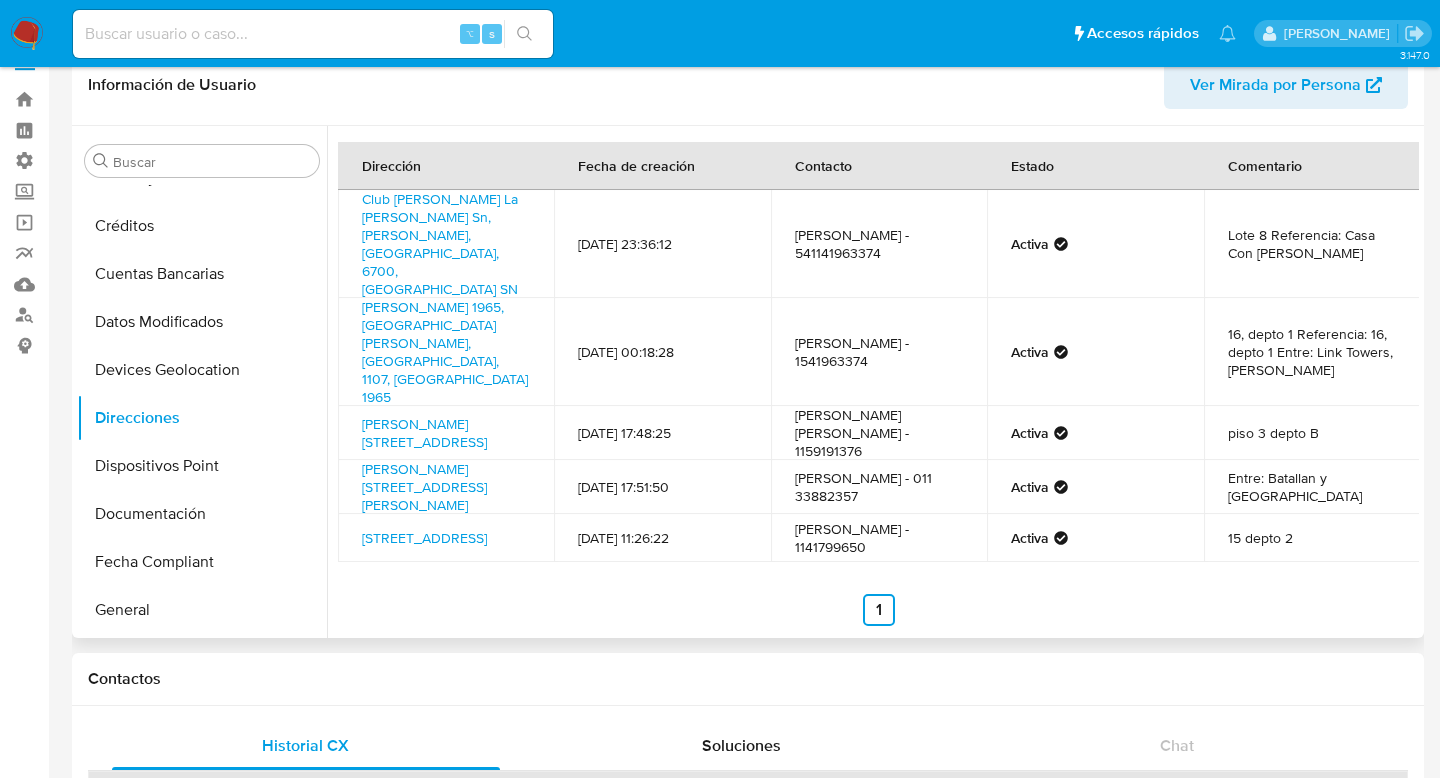 scroll, scrollTop: 41, scrollLeft: 0, axis: vertical 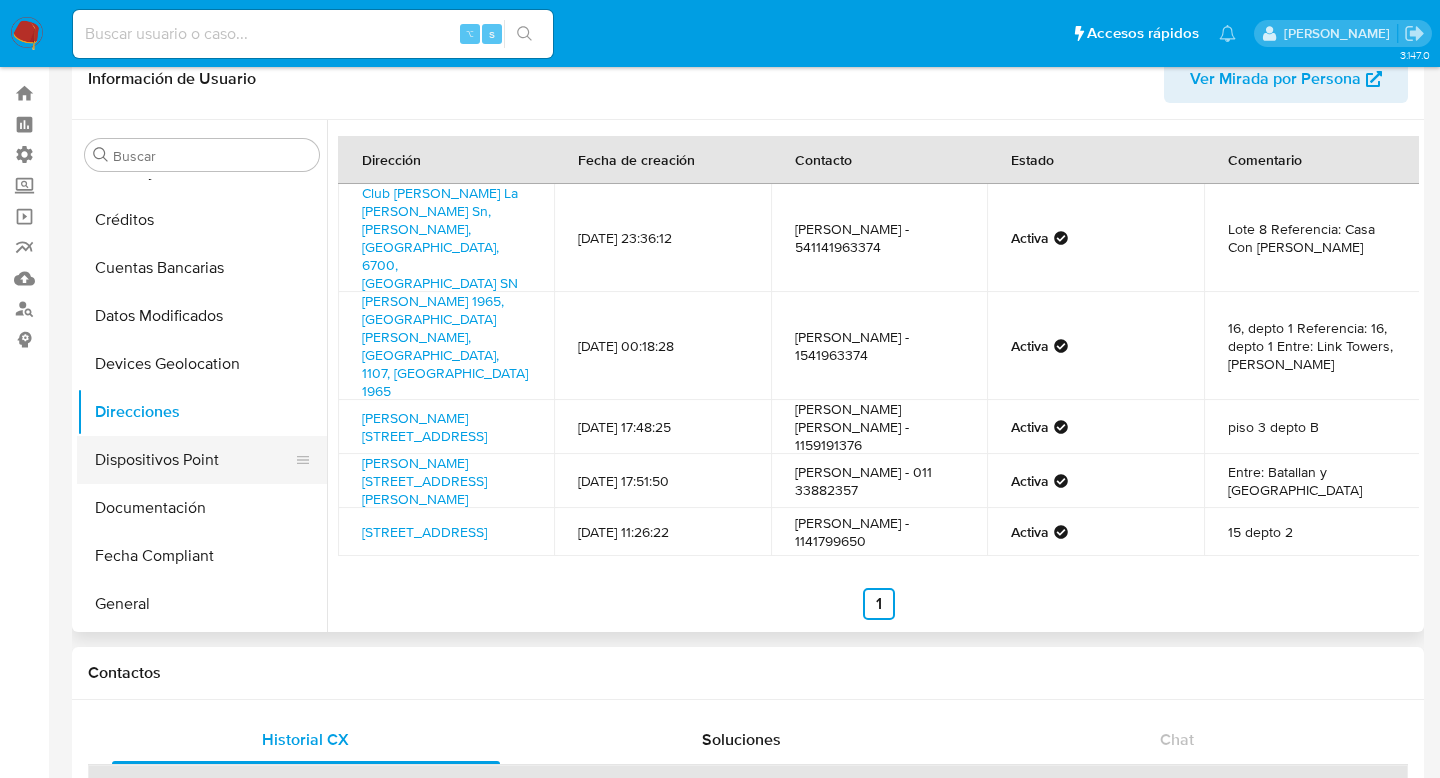 click on "Dispositivos Point" at bounding box center (194, 460) 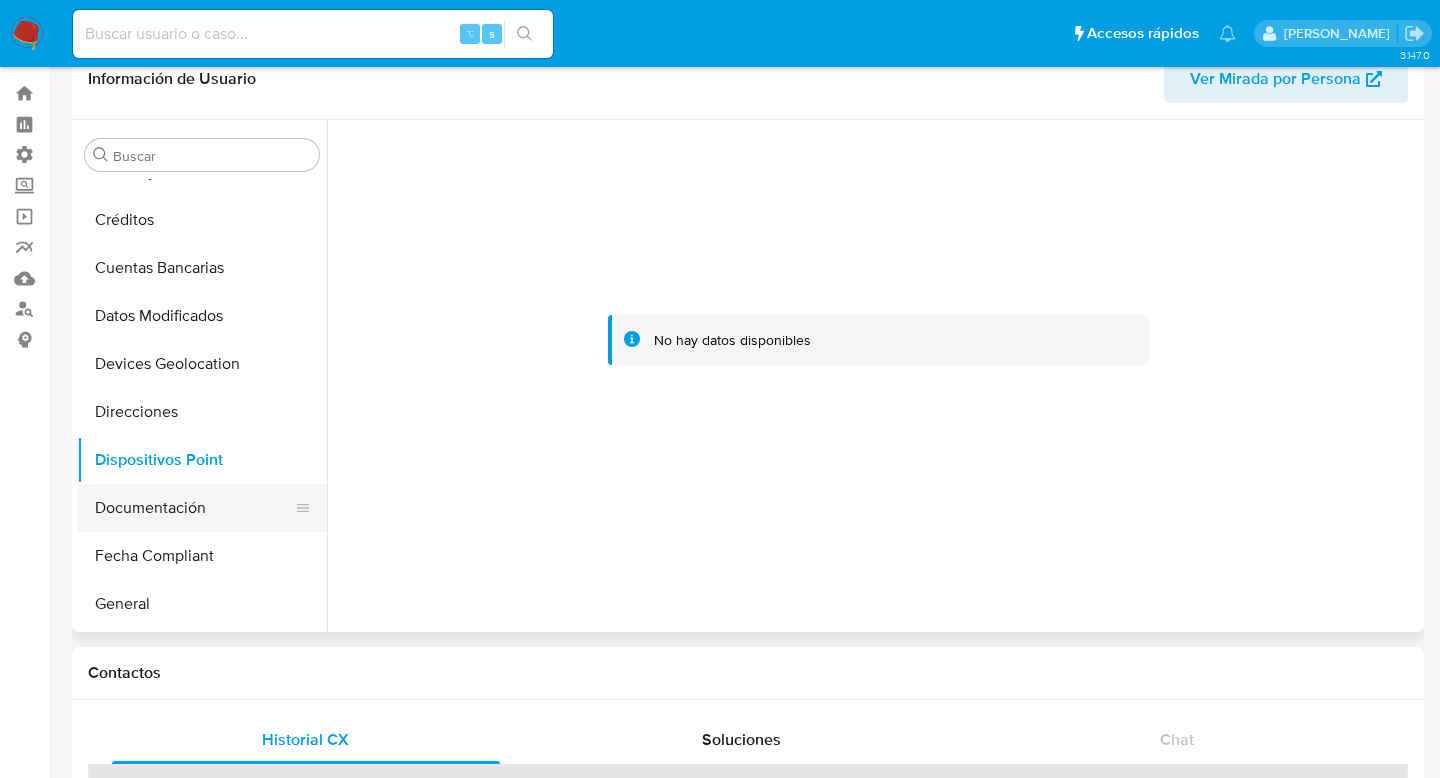 click on "Documentación" at bounding box center [194, 508] 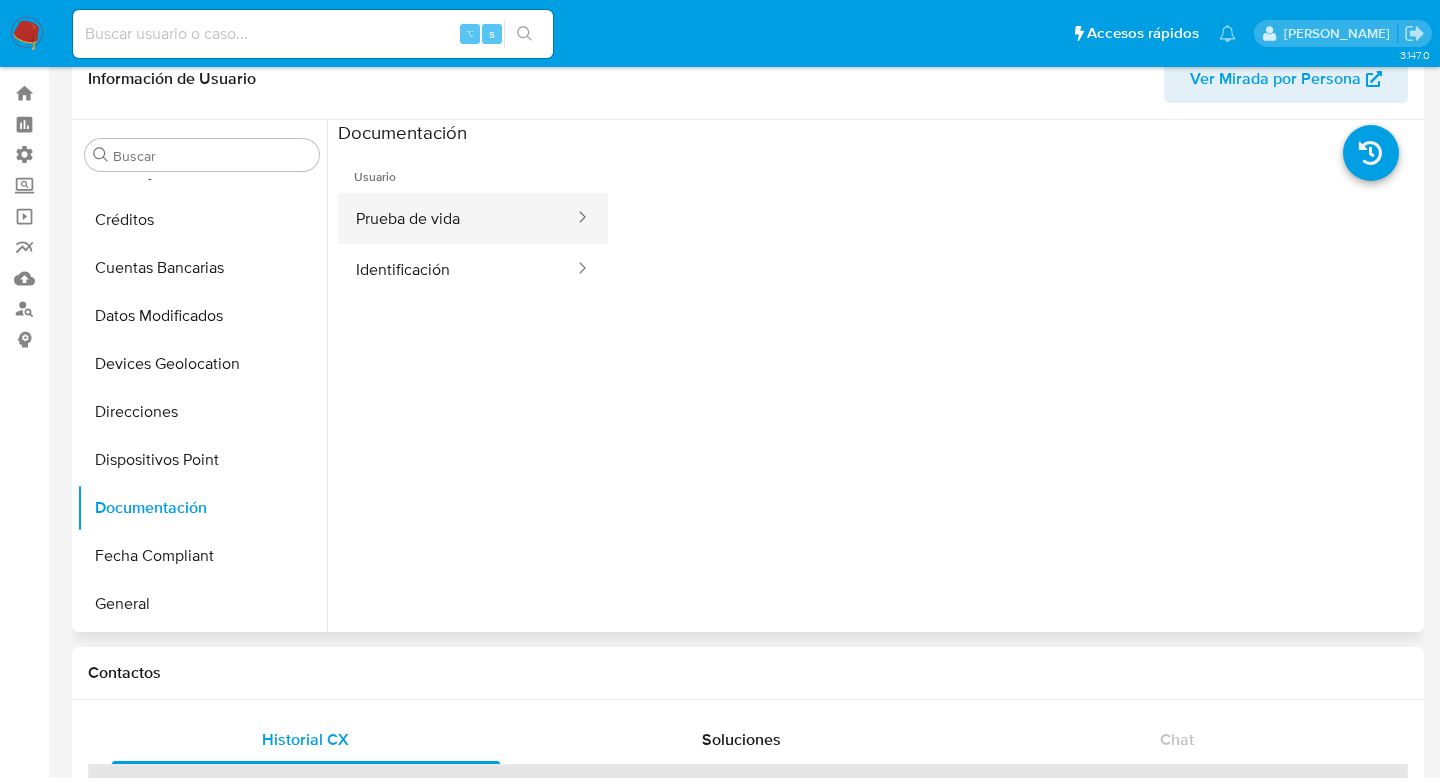 click on "Prueba de vida" at bounding box center [457, 218] 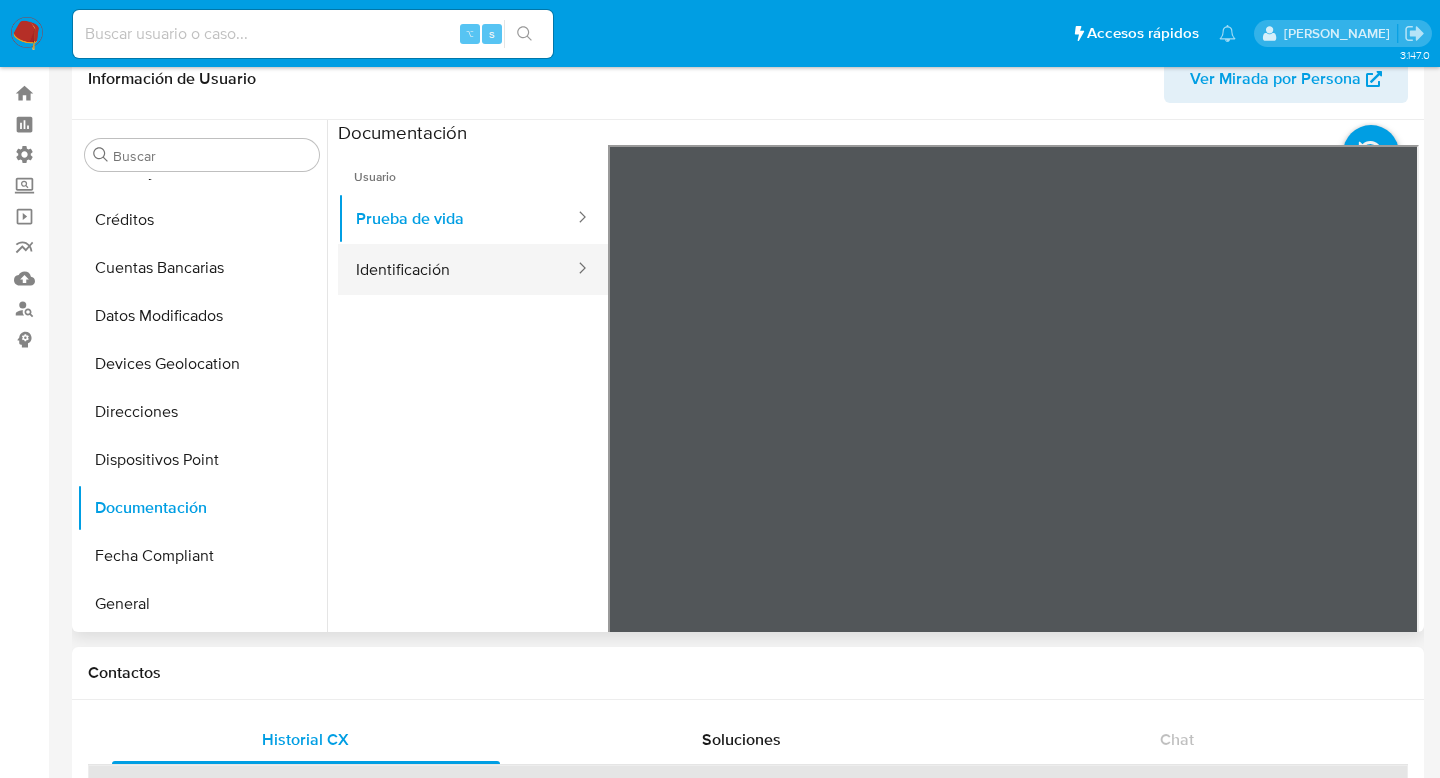 click on "Identificación" at bounding box center (457, 269) 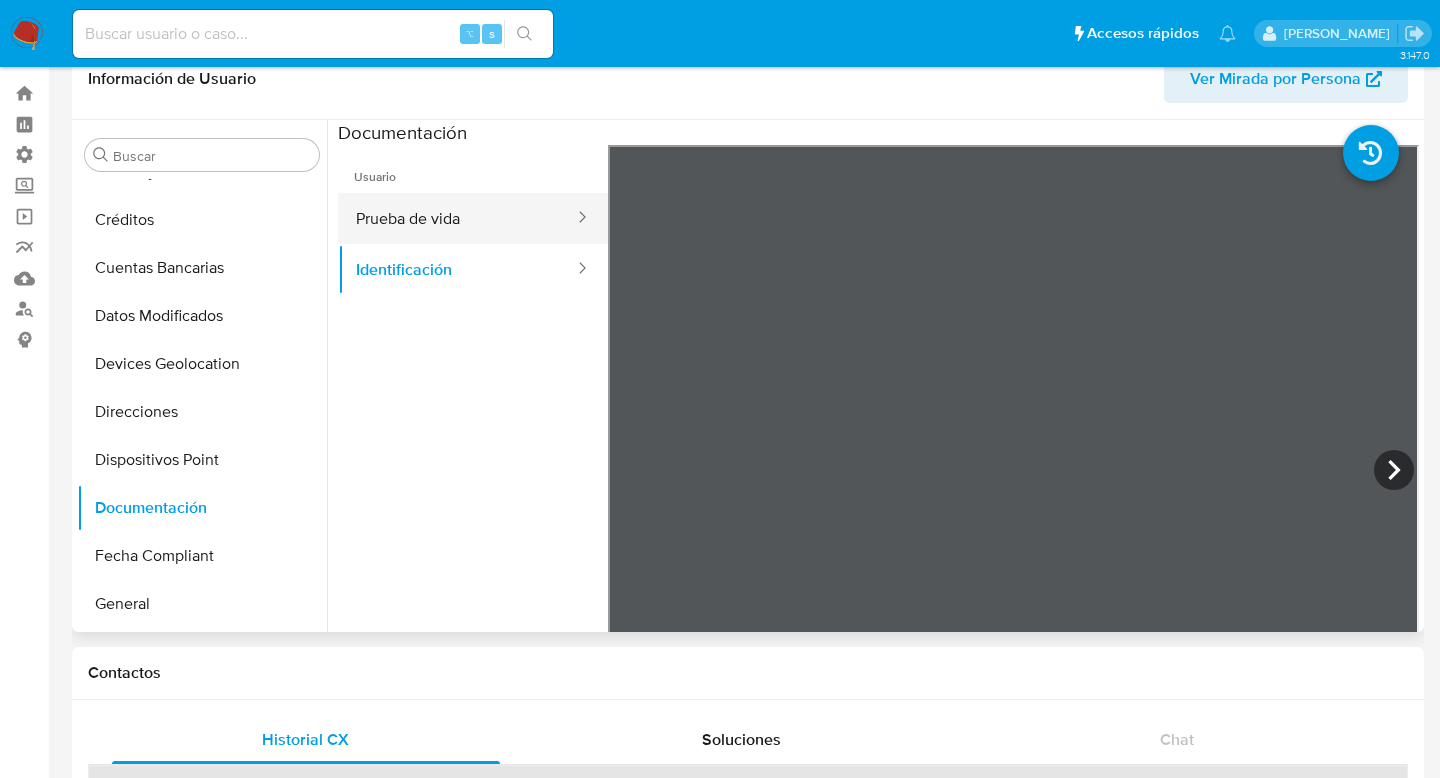 click on "Prueba de vida" at bounding box center [457, 218] 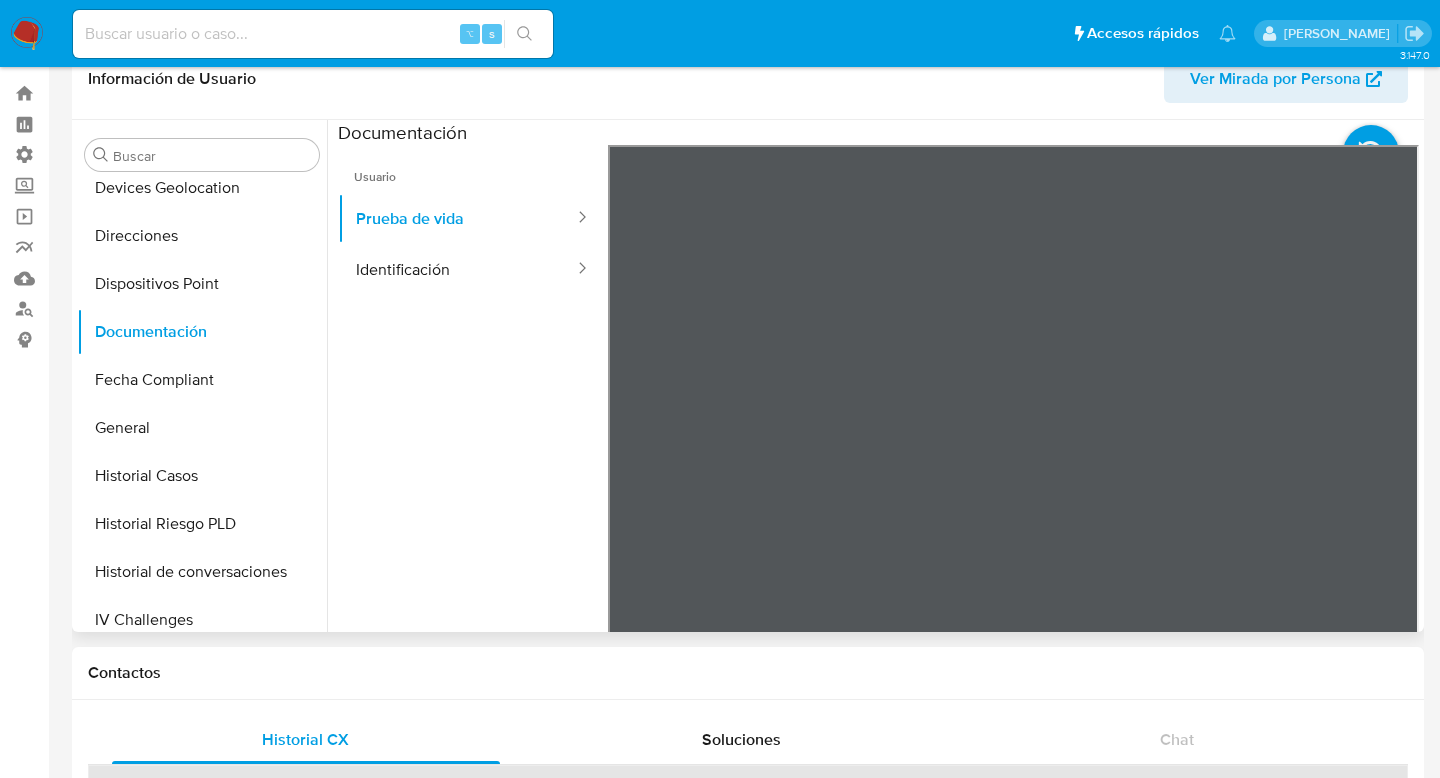 scroll, scrollTop: 395, scrollLeft: 0, axis: vertical 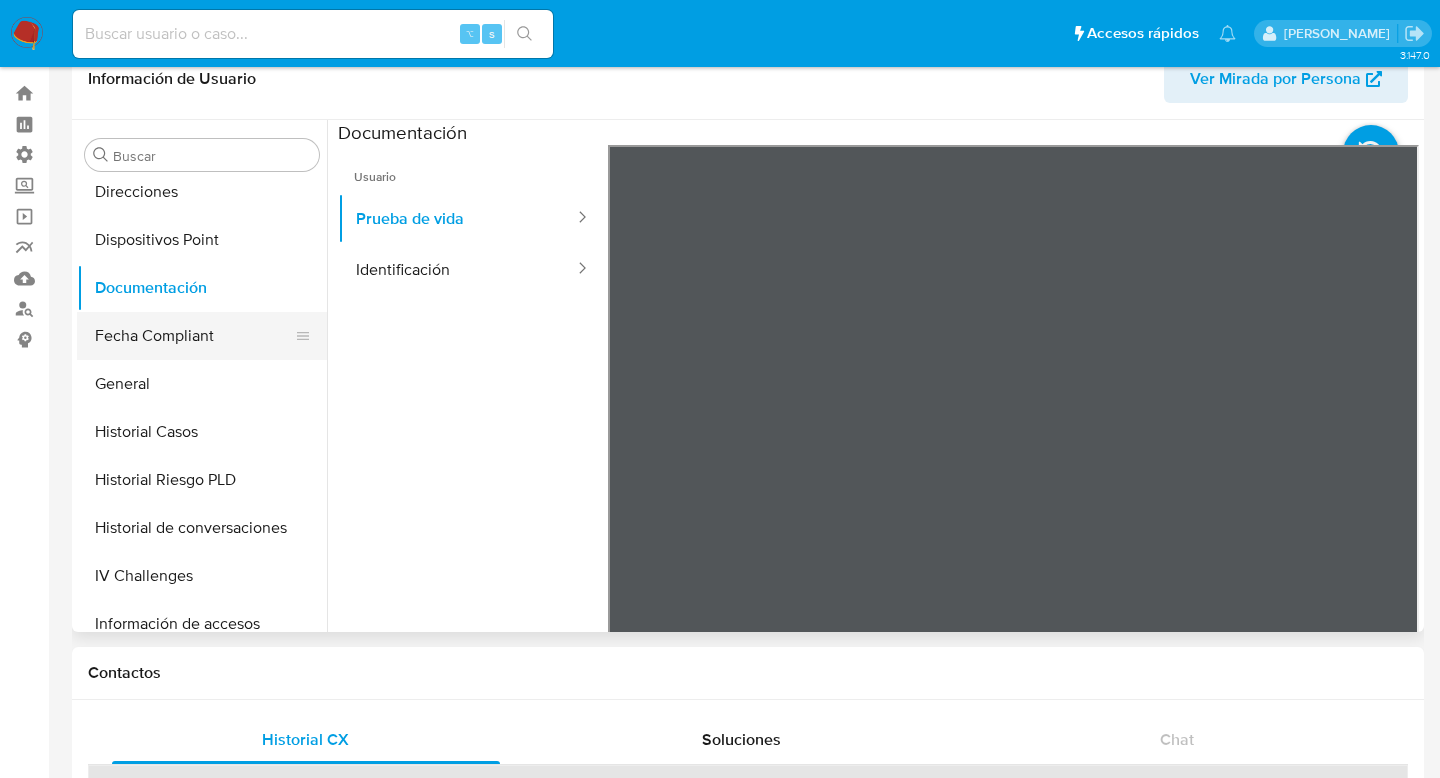 click on "Fecha Compliant" at bounding box center [194, 336] 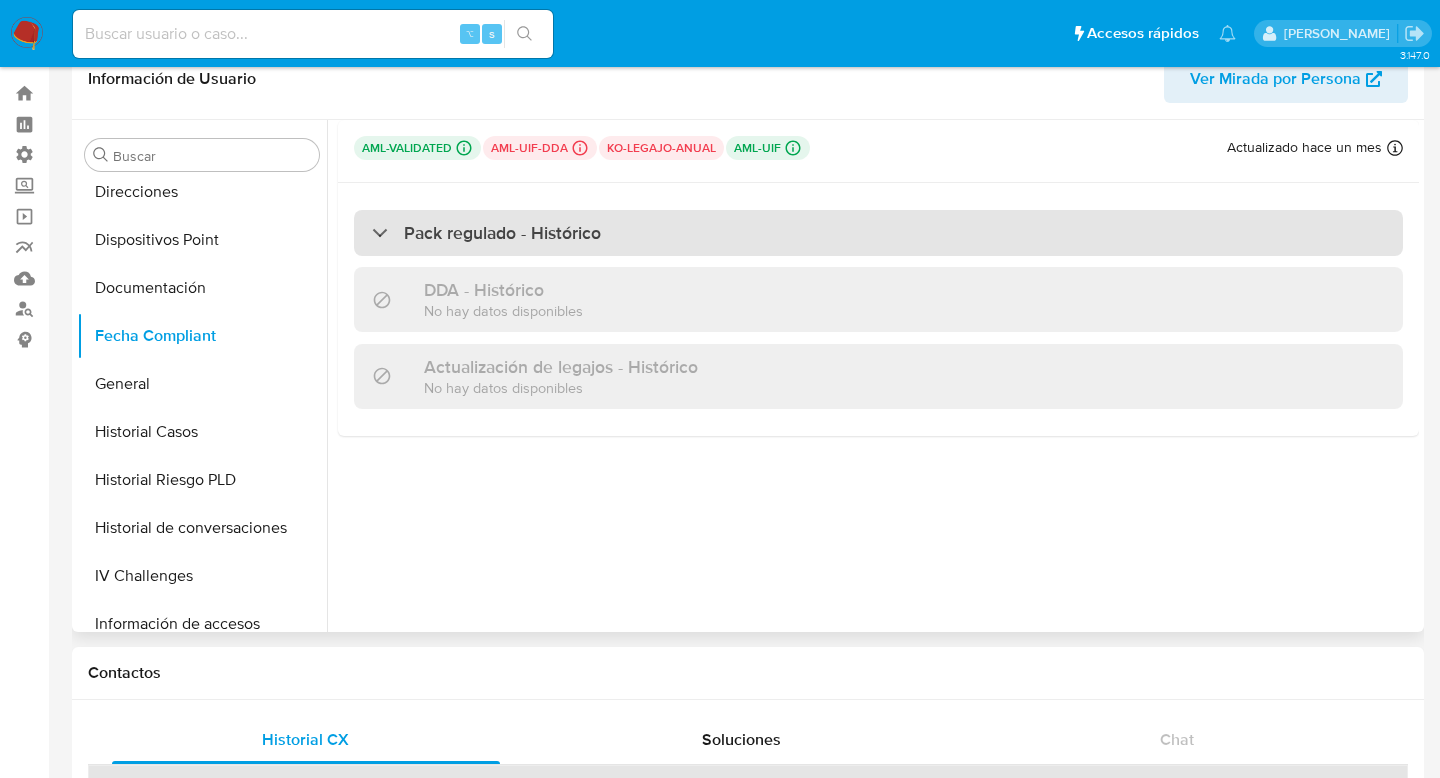 click on "Pack regulado - Histórico" at bounding box center (878, 233) 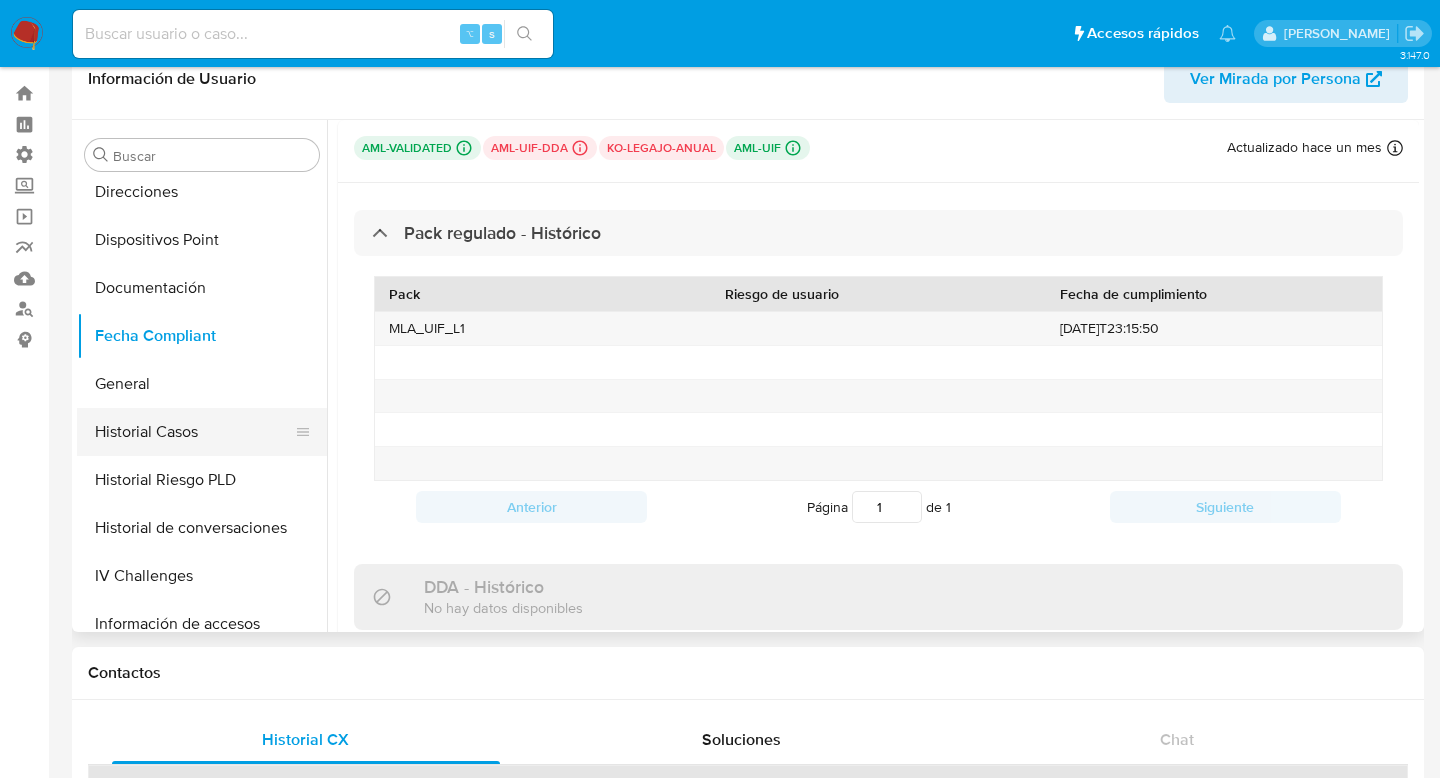 scroll, scrollTop: 412, scrollLeft: 0, axis: vertical 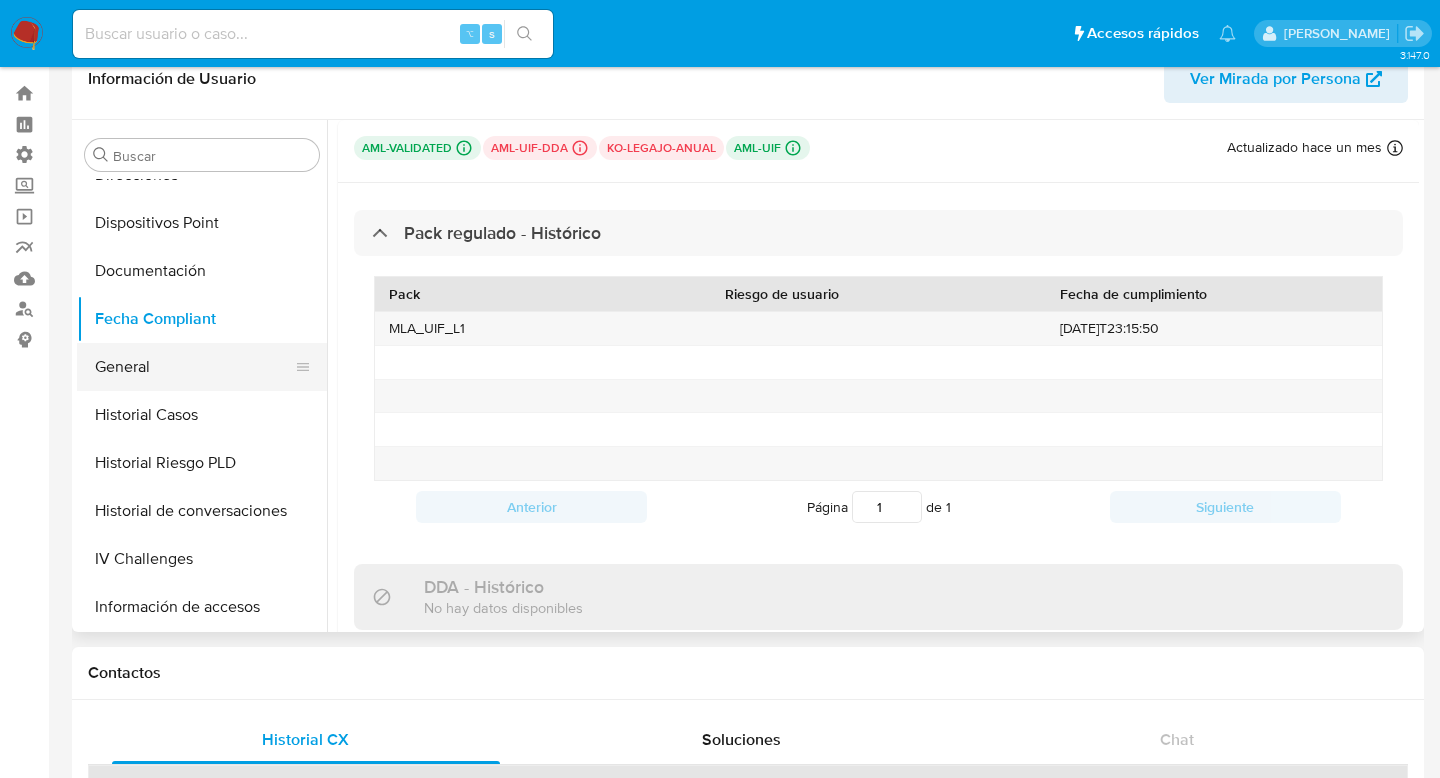 click on "General" at bounding box center (194, 367) 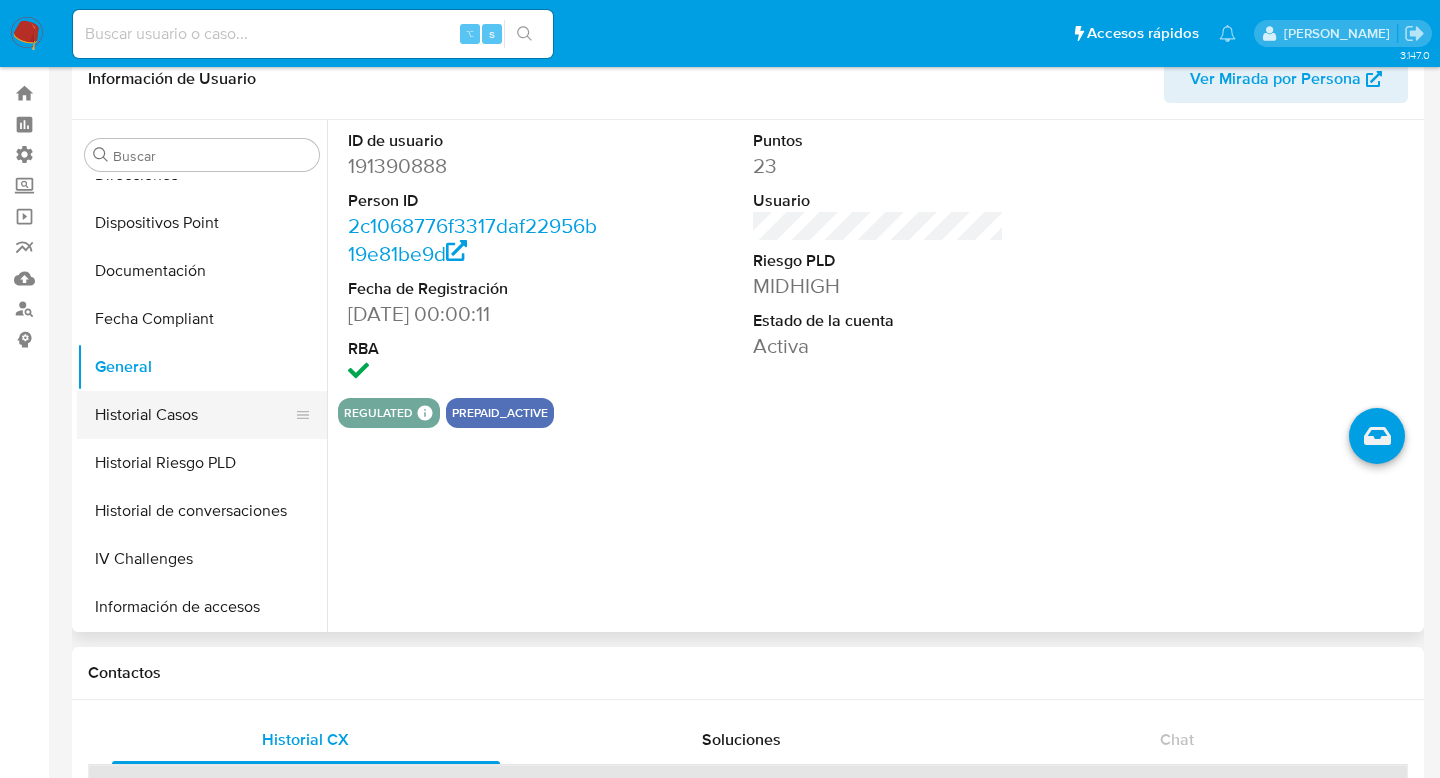 click on "Historial Casos" at bounding box center [194, 415] 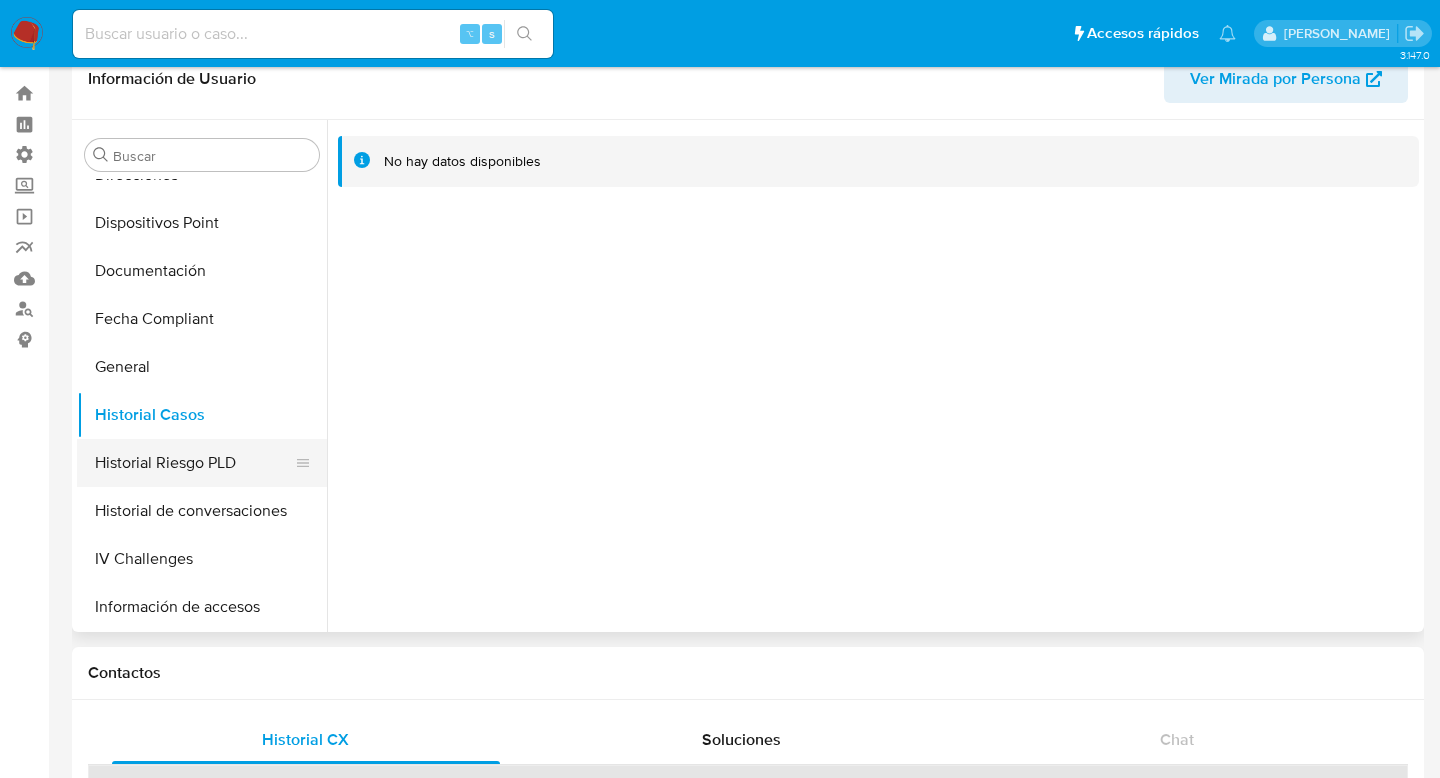 click on "Historial Riesgo PLD" at bounding box center [194, 463] 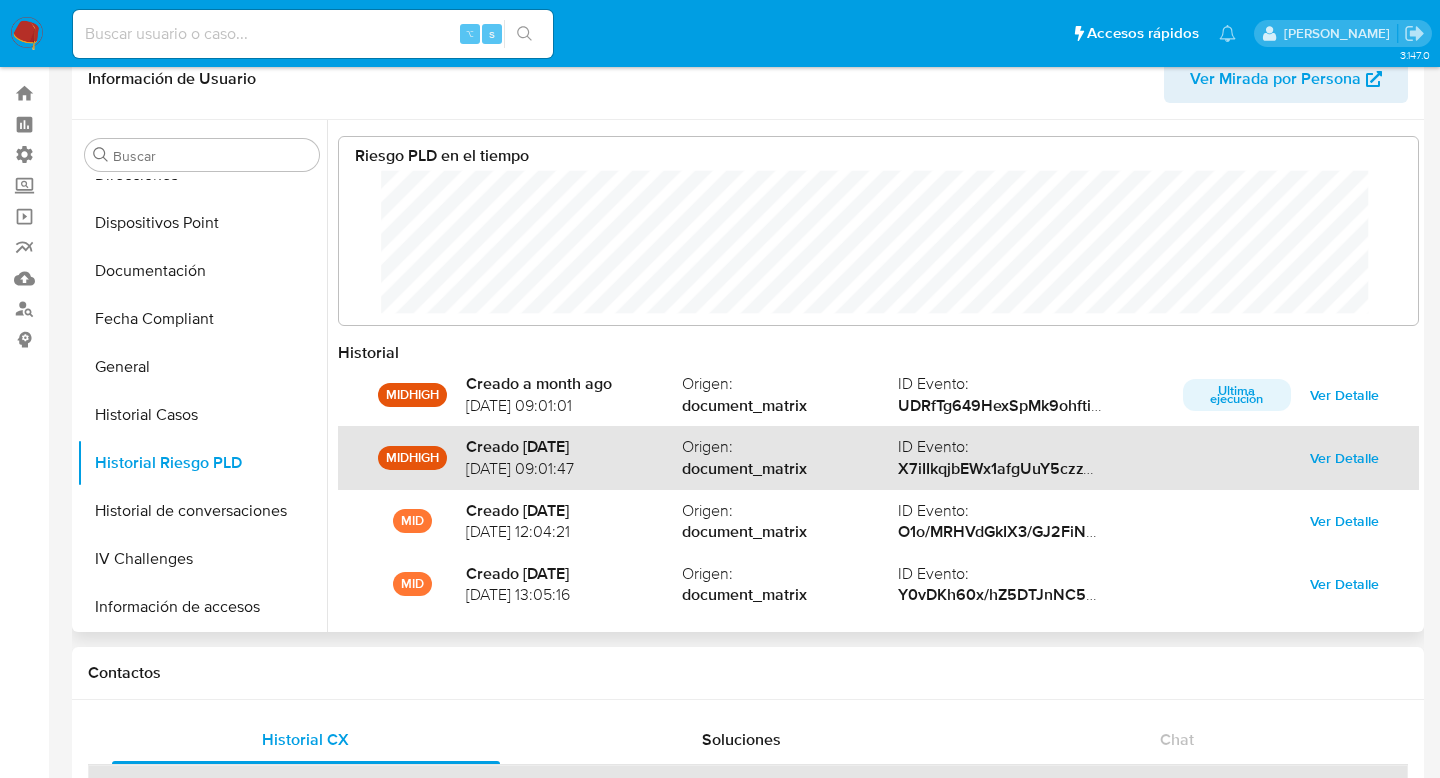 scroll, scrollTop: 999850, scrollLeft: 998961, axis: both 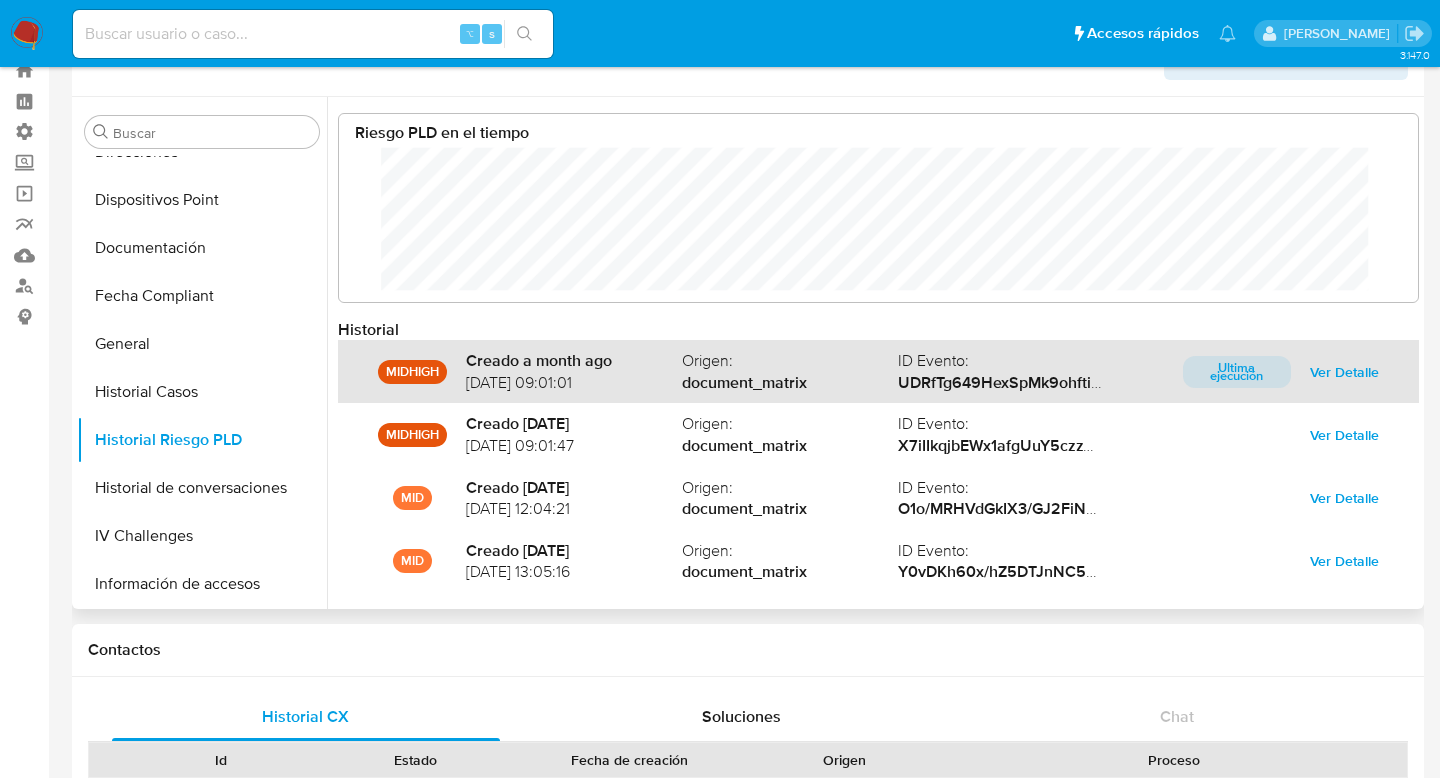 click on "Ver Detalle" at bounding box center (1344, 372) 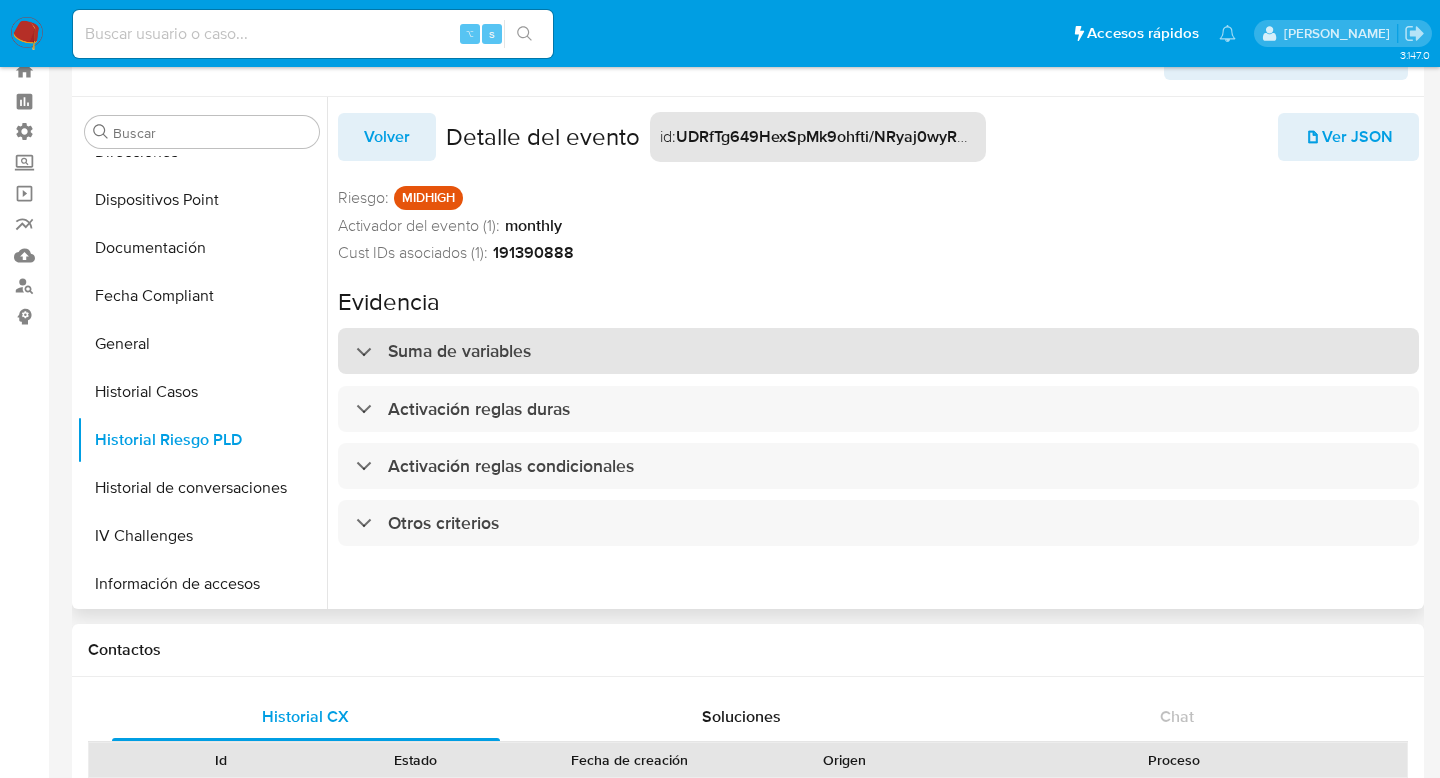 click on "Suma de variables" at bounding box center (878, 351) 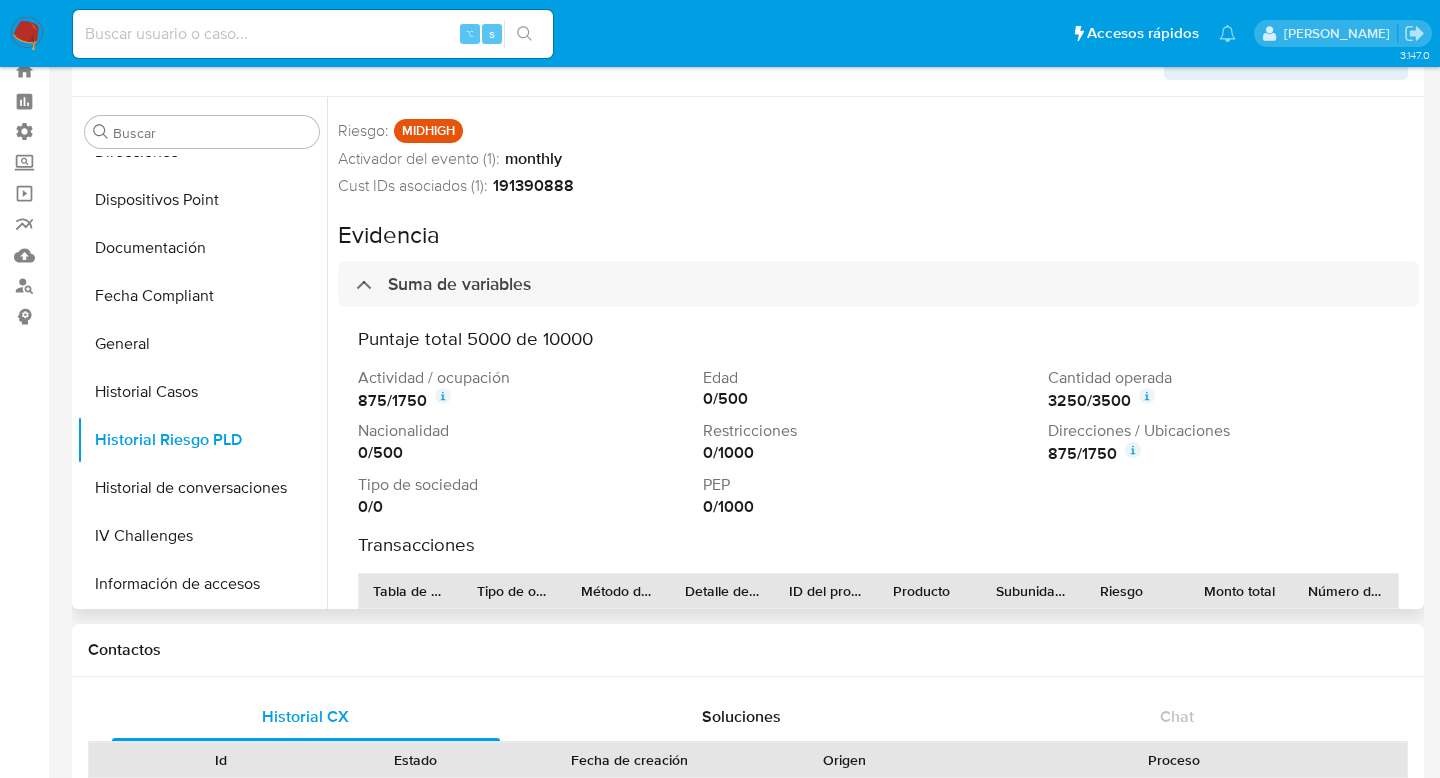 scroll, scrollTop: 83, scrollLeft: 0, axis: vertical 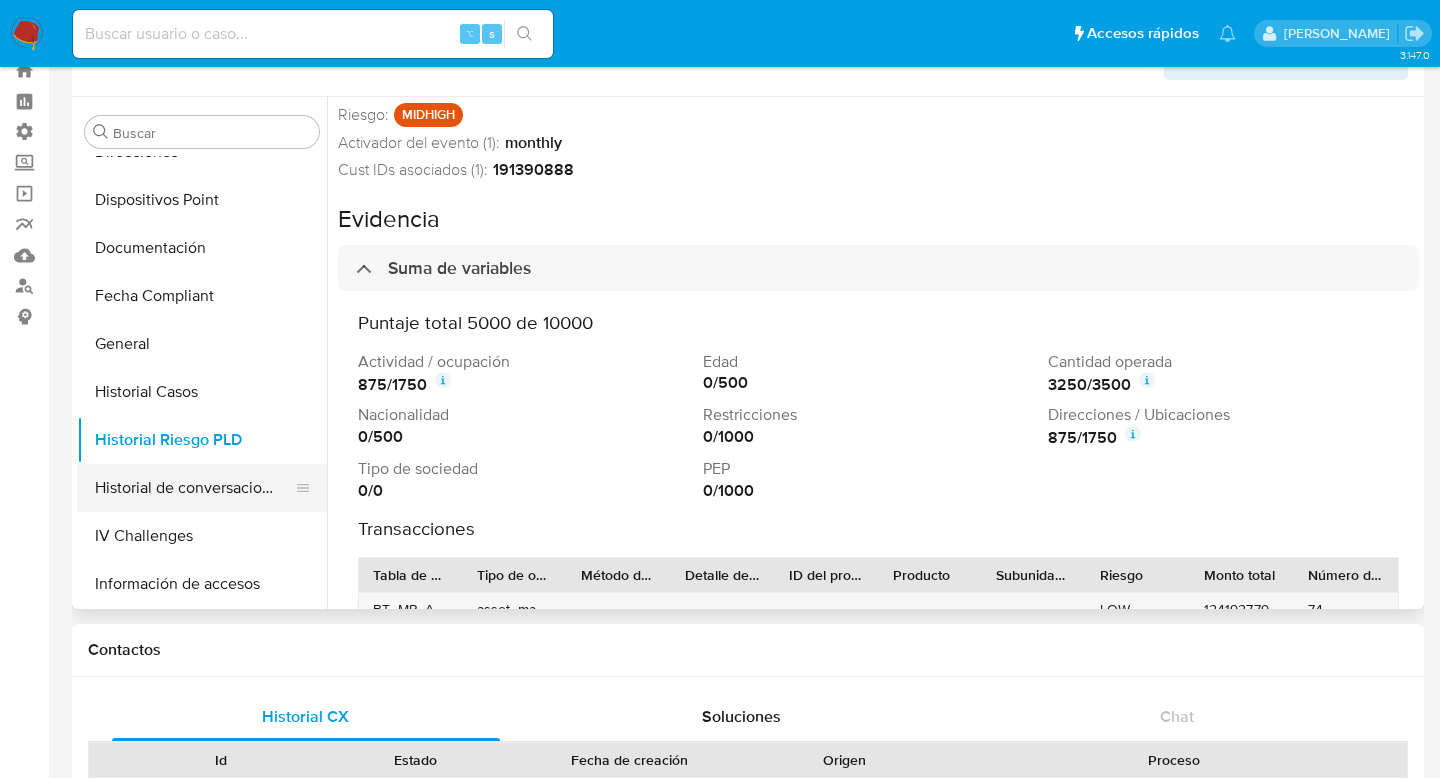 click on "Historial de conversaciones" at bounding box center (194, 488) 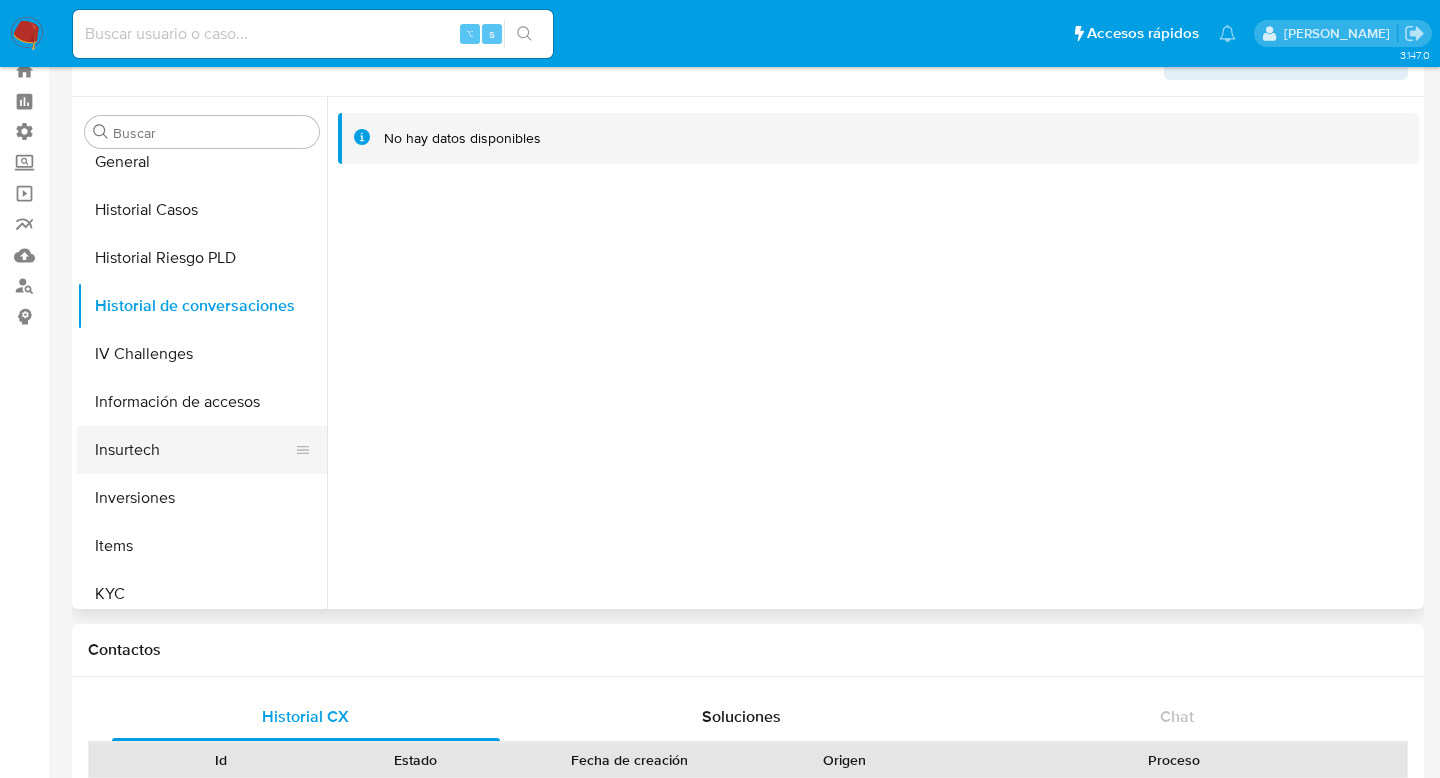 scroll, scrollTop: 657, scrollLeft: 0, axis: vertical 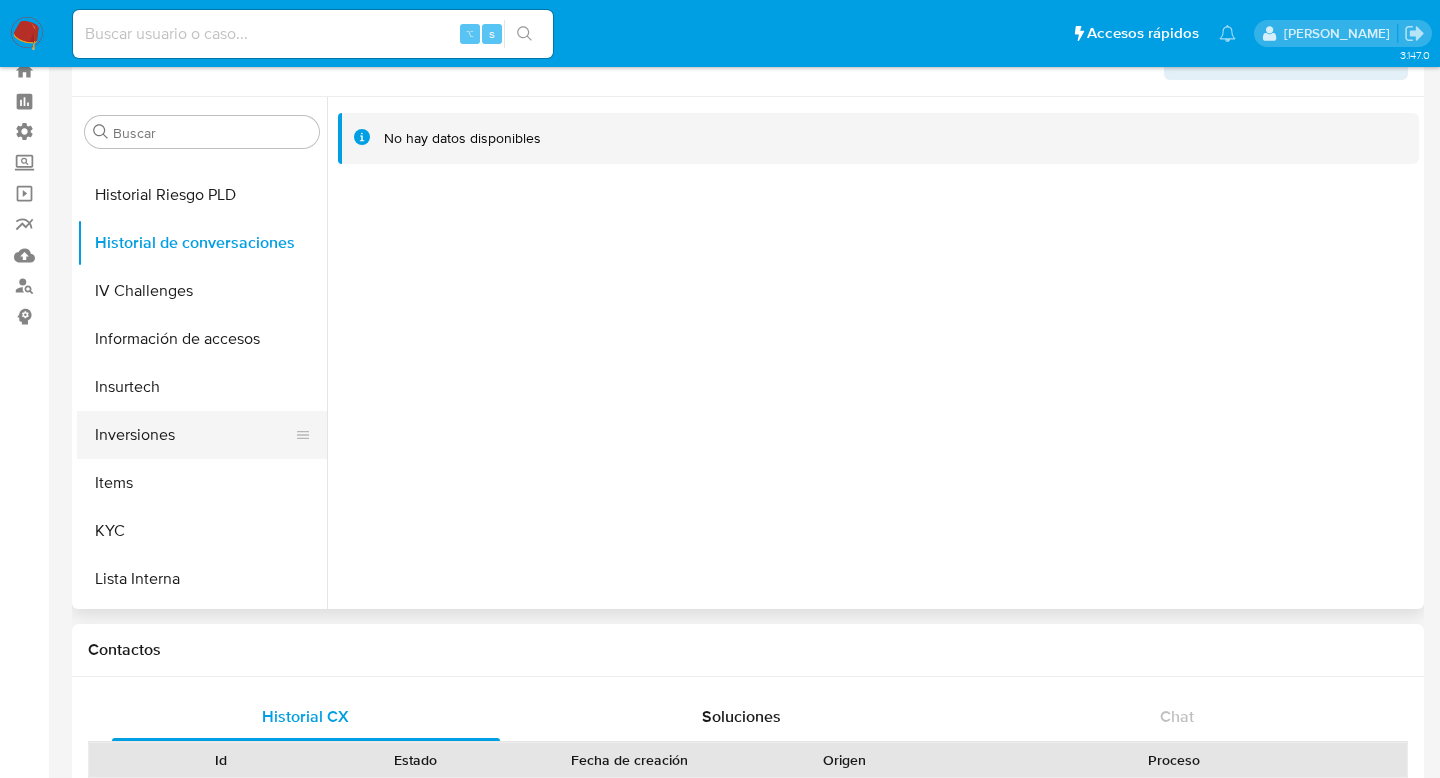 click on "Inversiones" at bounding box center (194, 435) 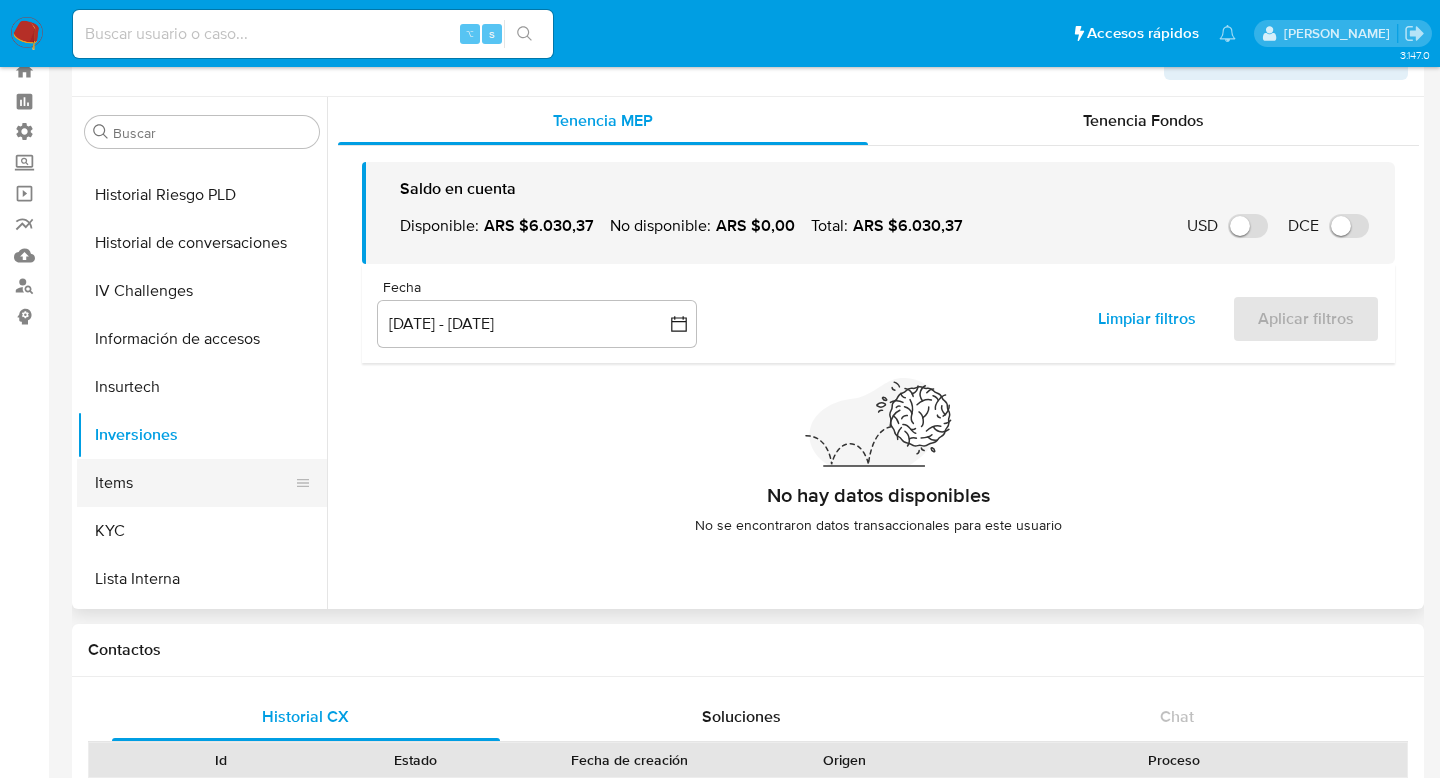 click on "Items" at bounding box center (194, 483) 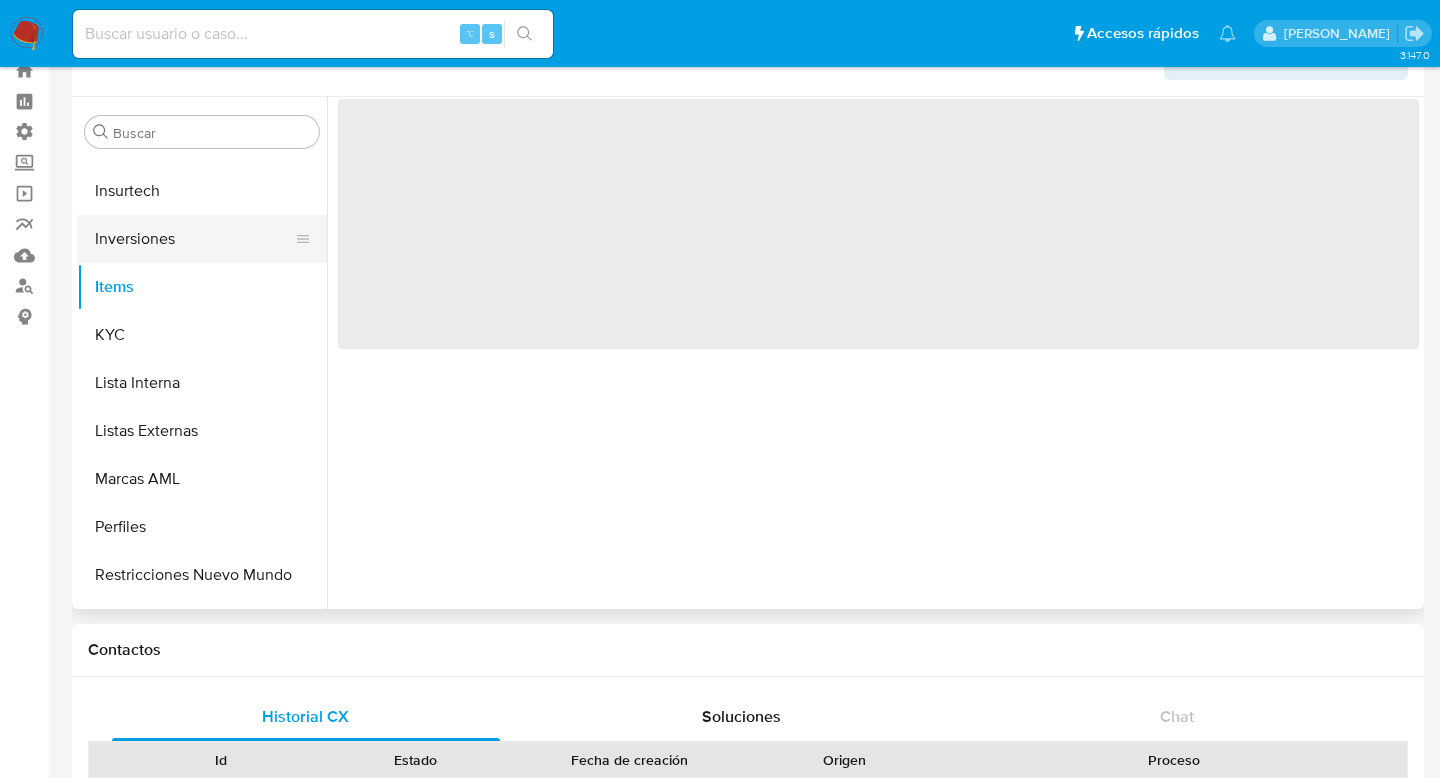 scroll, scrollTop: 854, scrollLeft: 0, axis: vertical 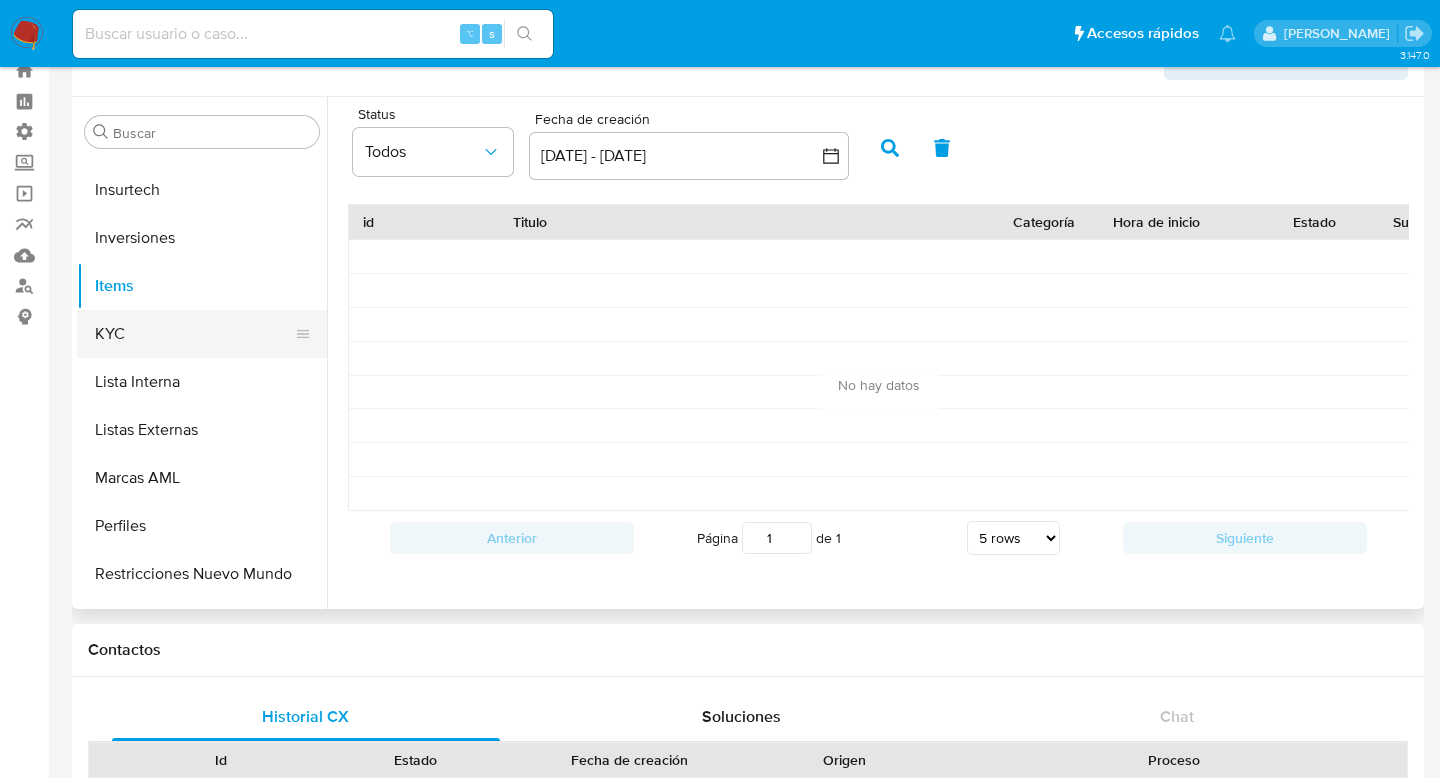 click on "KYC" at bounding box center [194, 334] 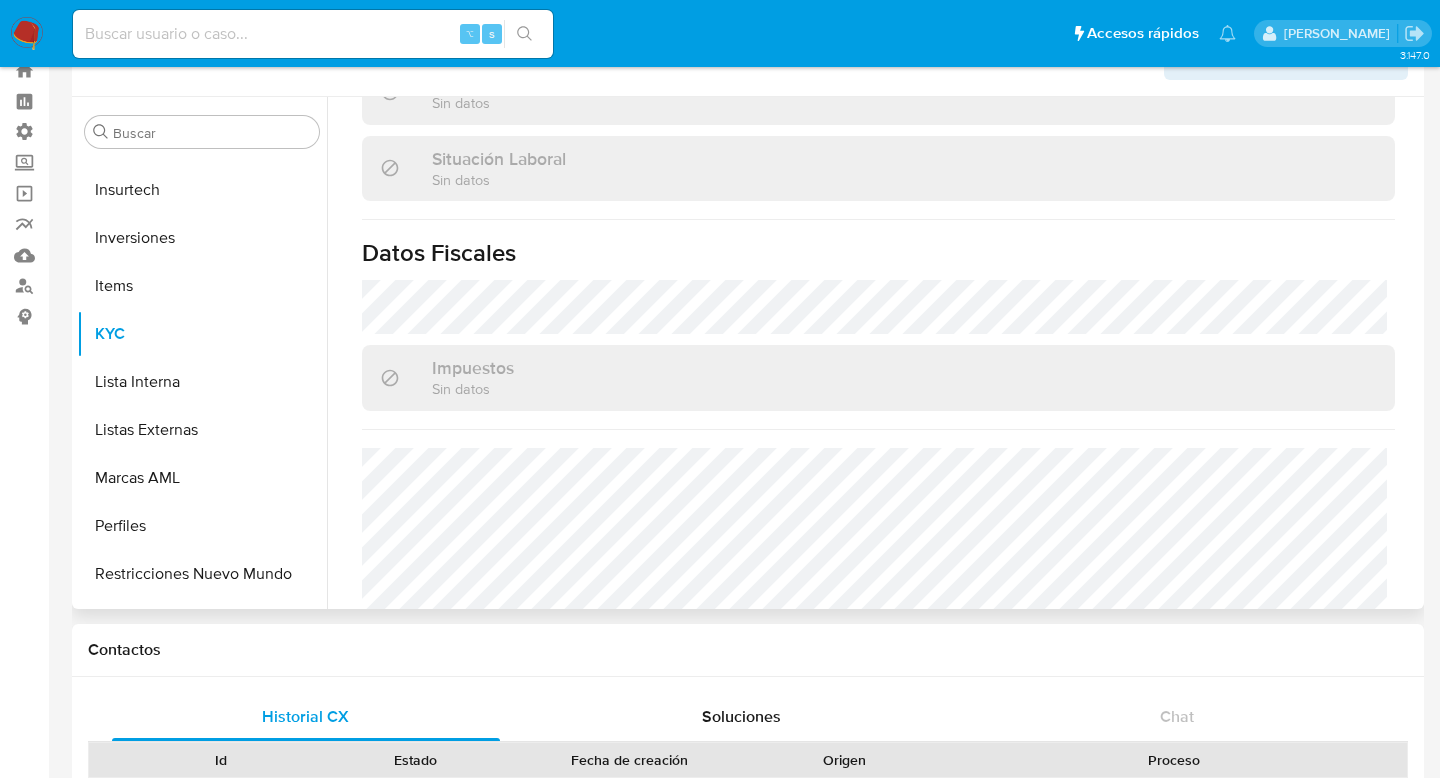 scroll, scrollTop: 1123, scrollLeft: 0, axis: vertical 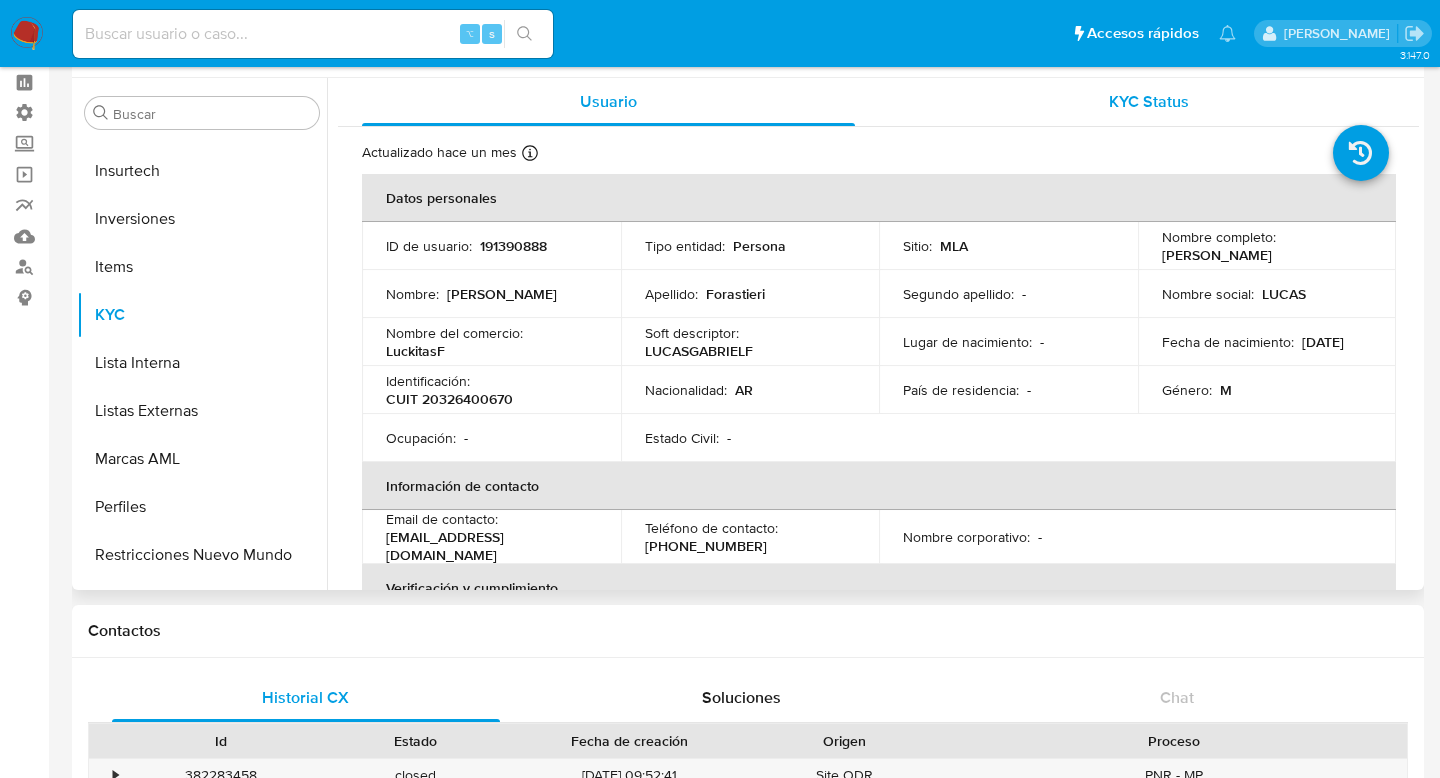 click on "KYC Status" at bounding box center (1149, 101) 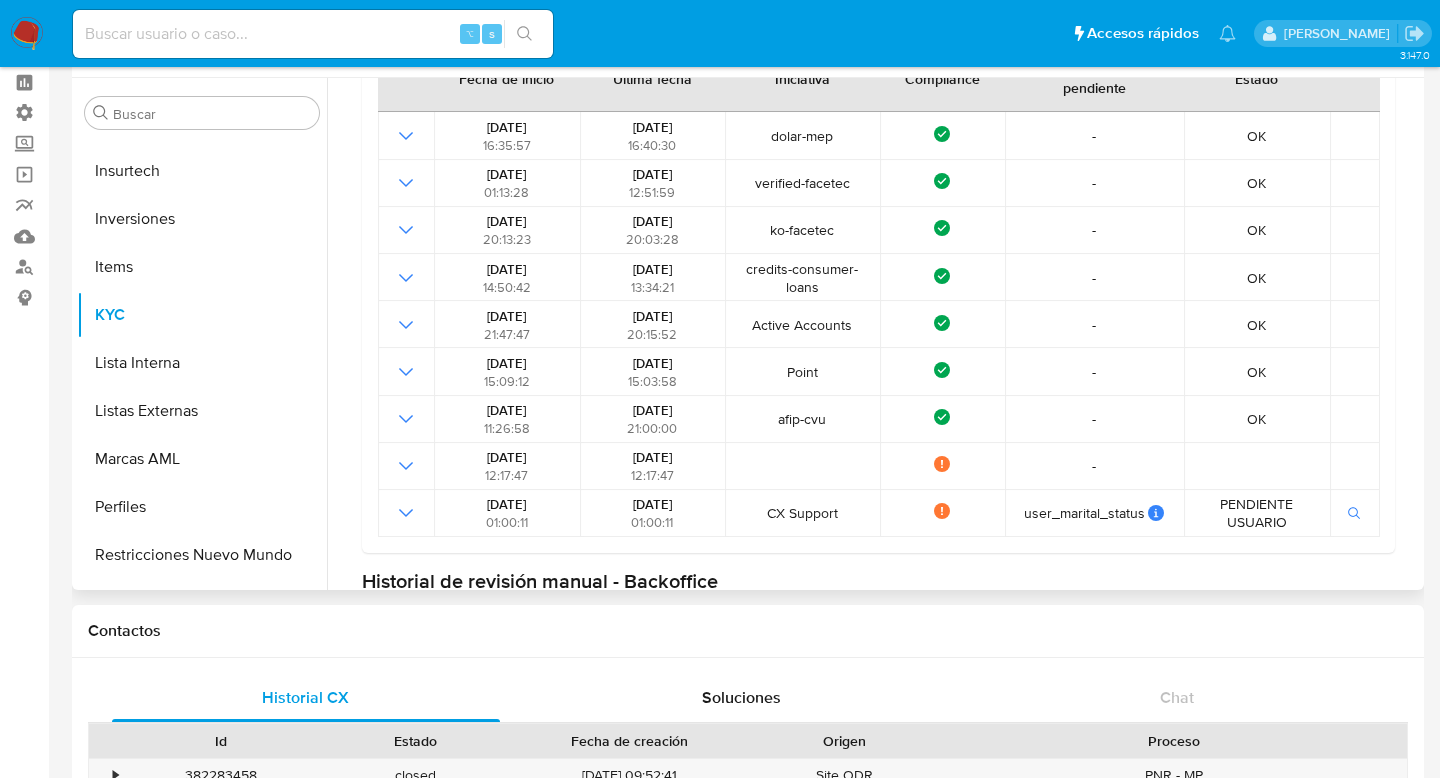 scroll, scrollTop: 277, scrollLeft: 0, axis: vertical 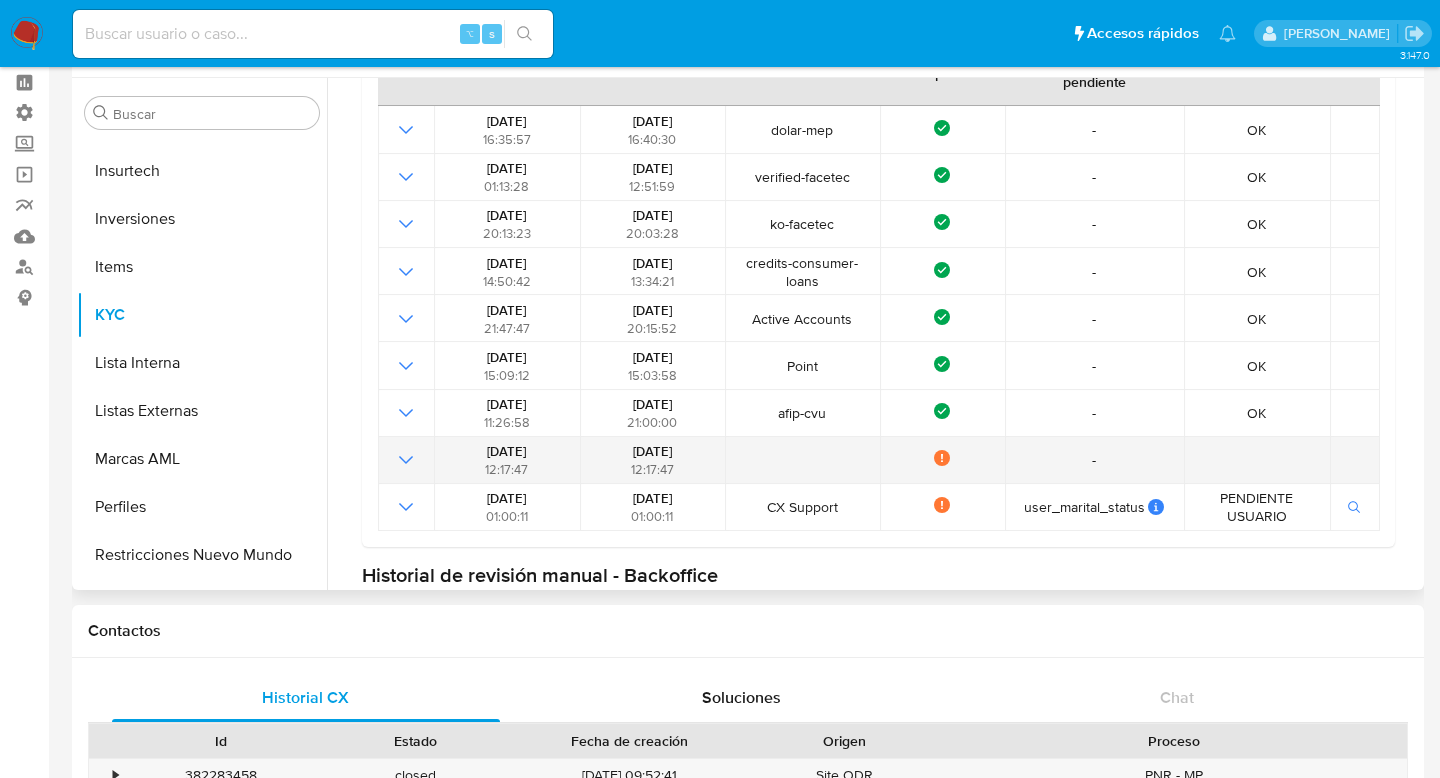 click 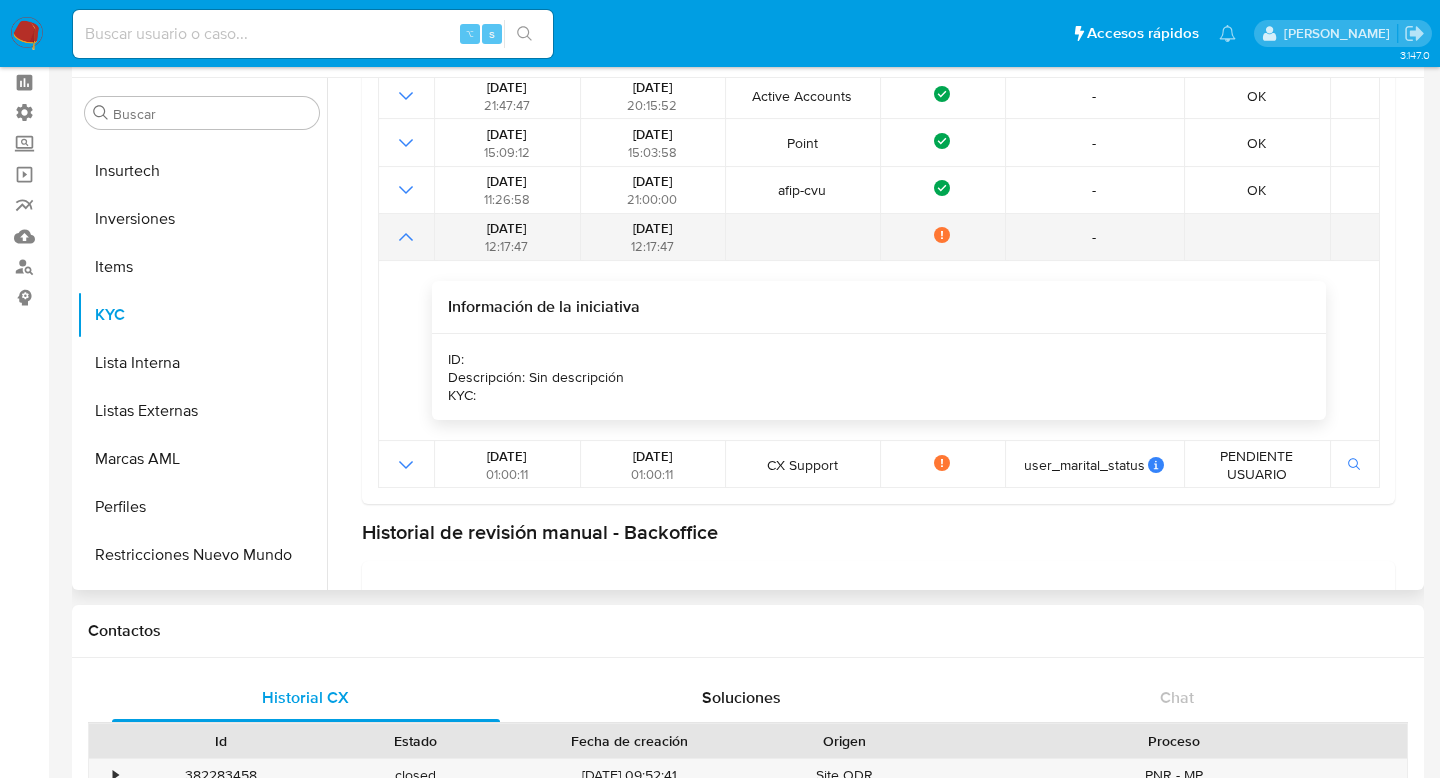 click 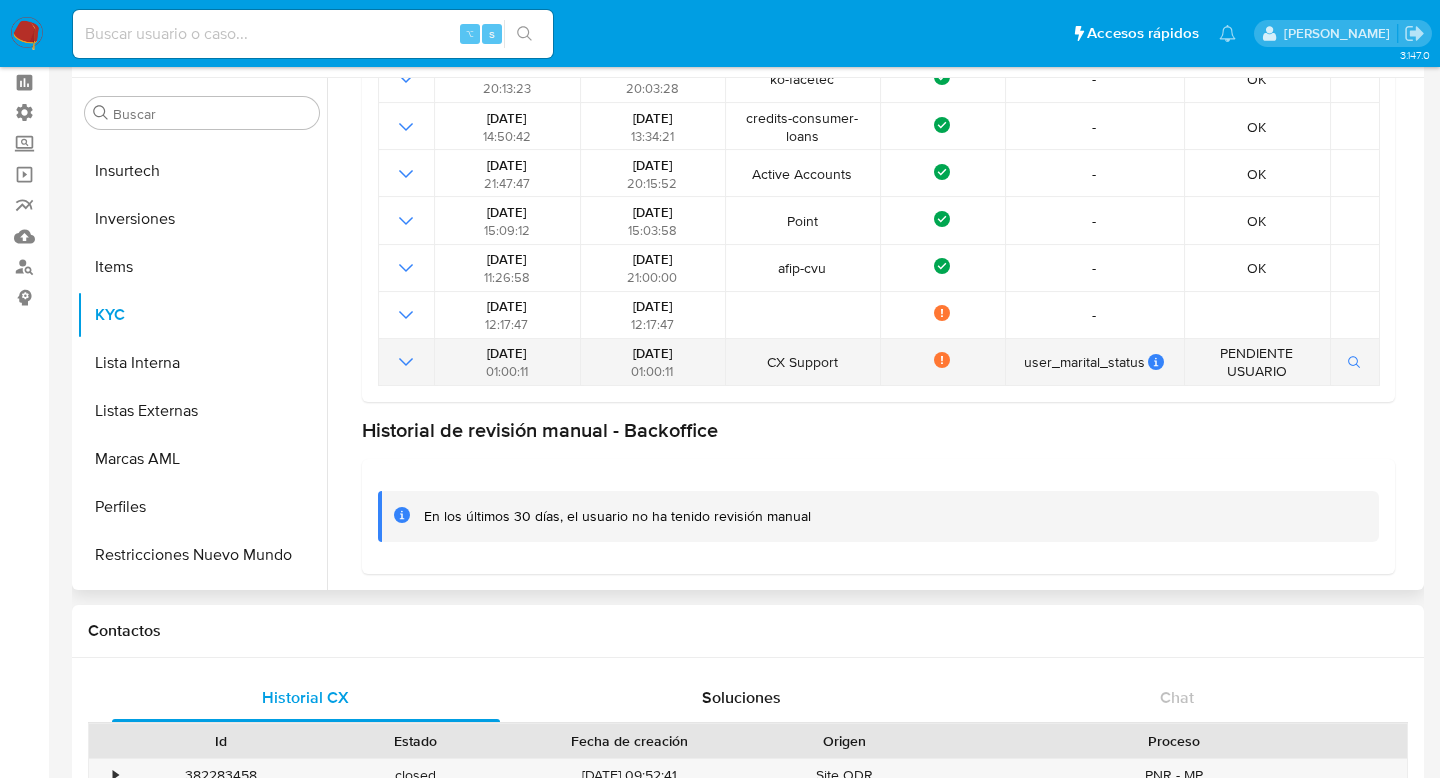click 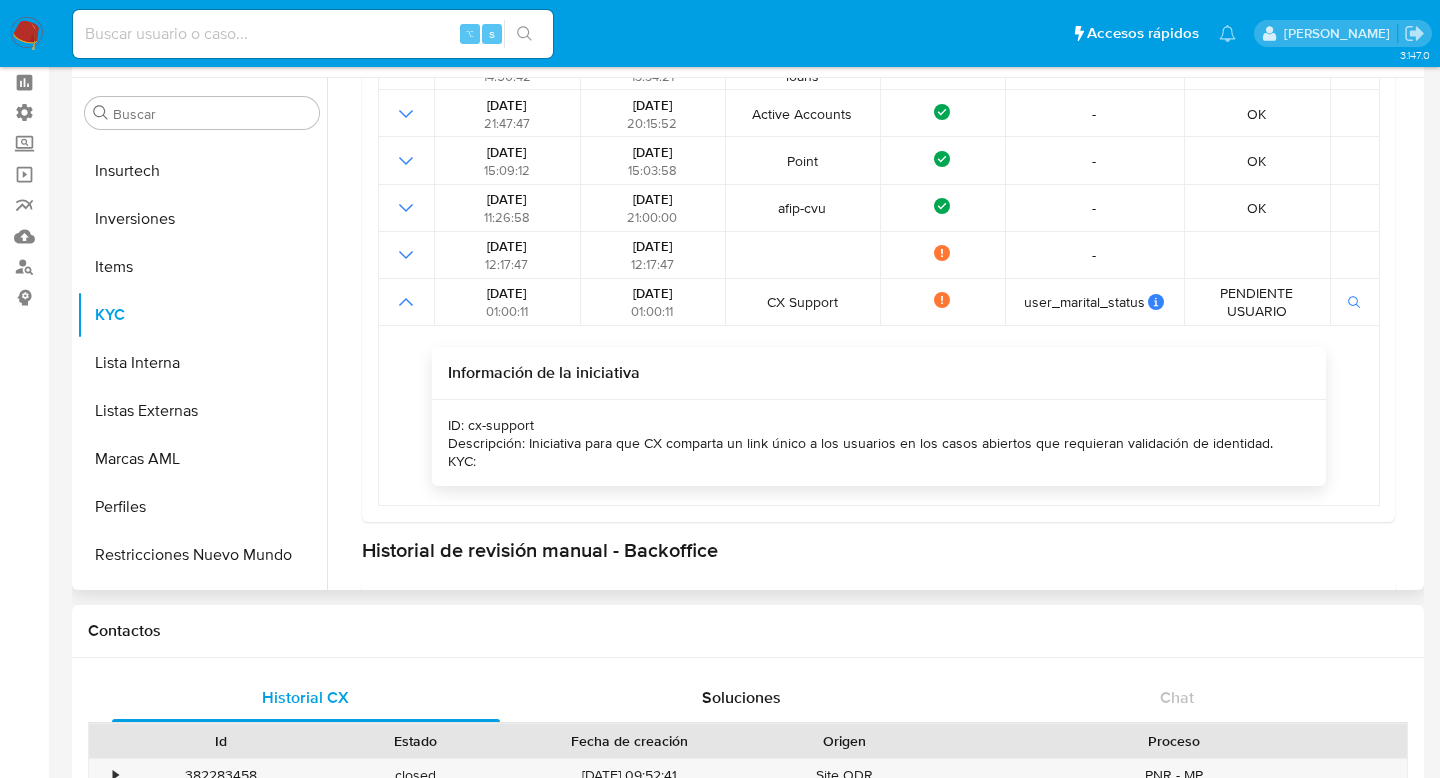 scroll, scrollTop: 480, scrollLeft: 0, axis: vertical 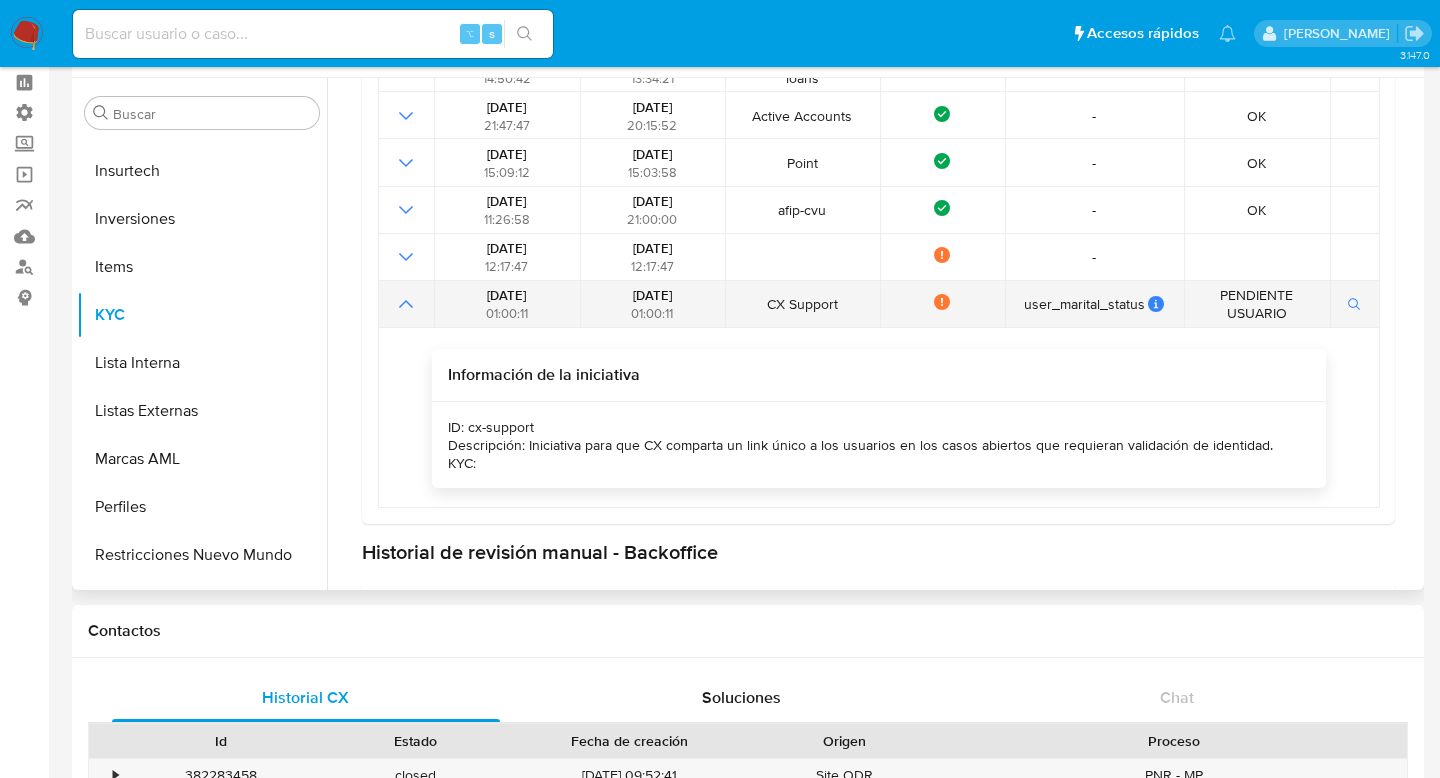click at bounding box center (406, 304) 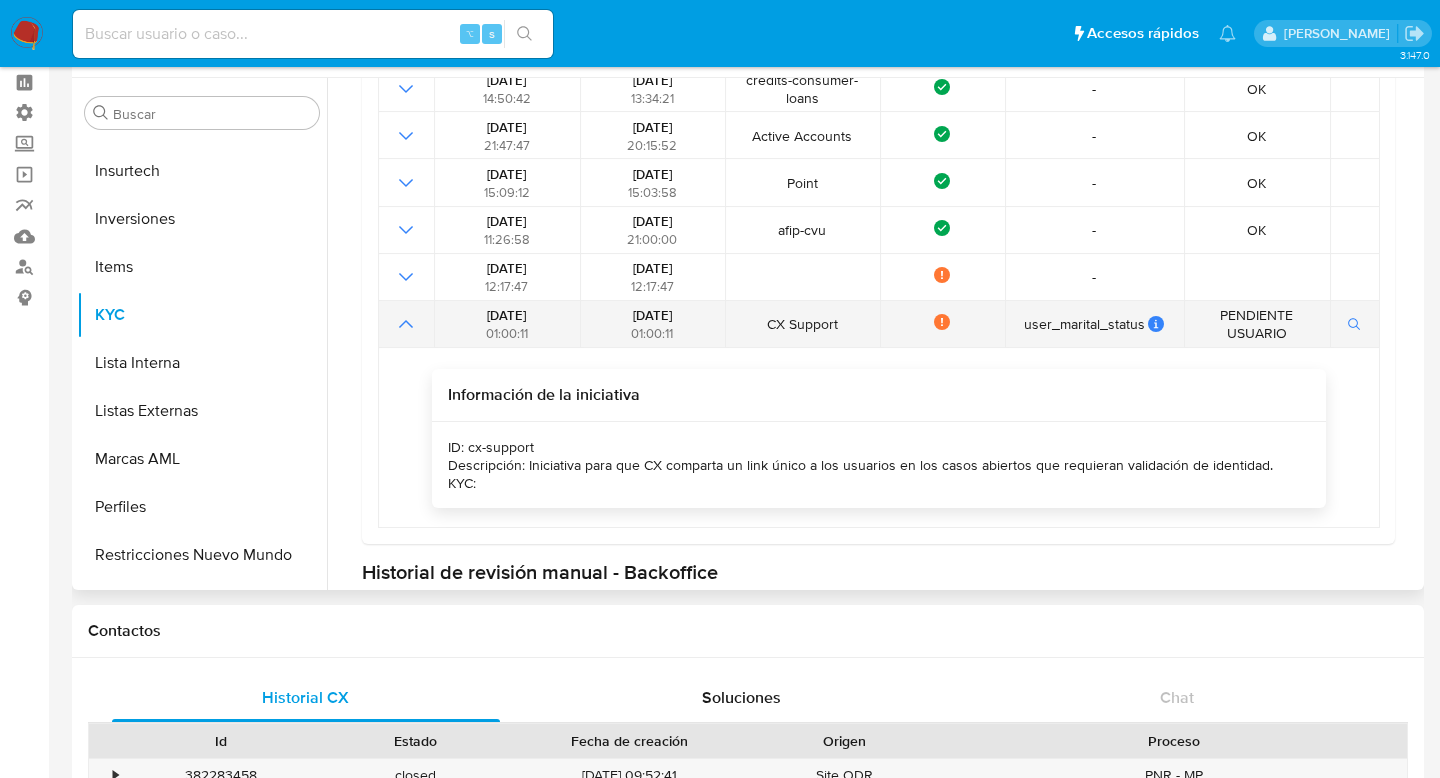 scroll, scrollTop: 459, scrollLeft: 0, axis: vertical 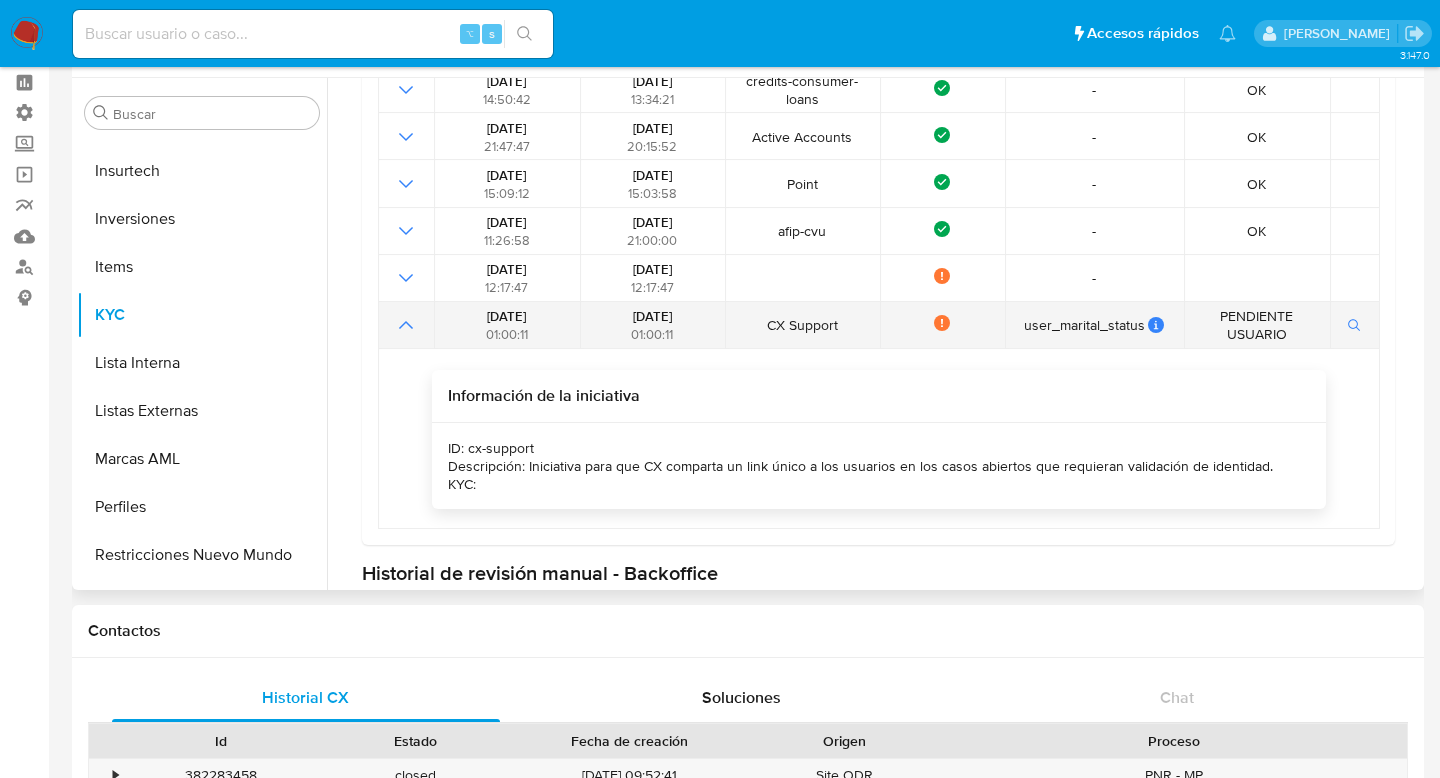 click 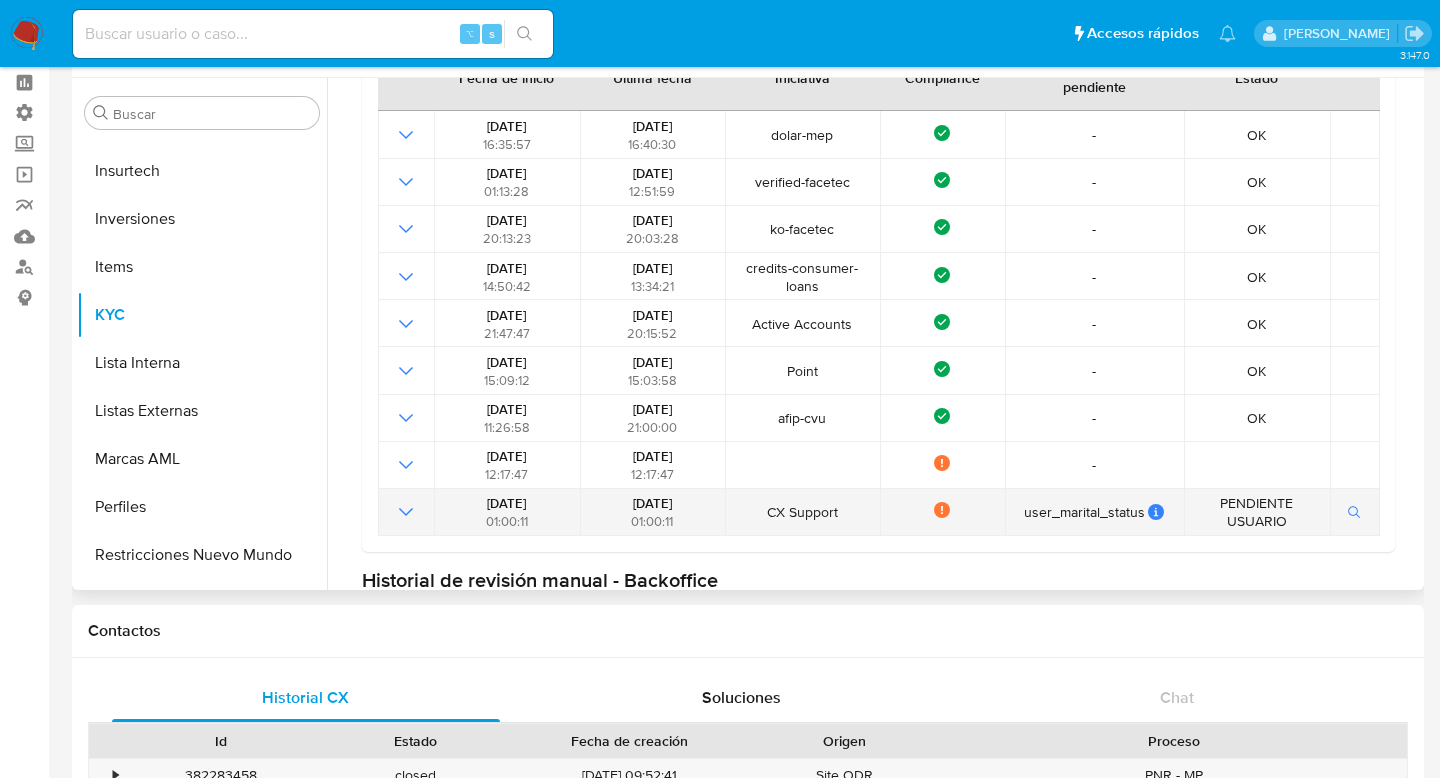 scroll, scrollTop: 242, scrollLeft: 0, axis: vertical 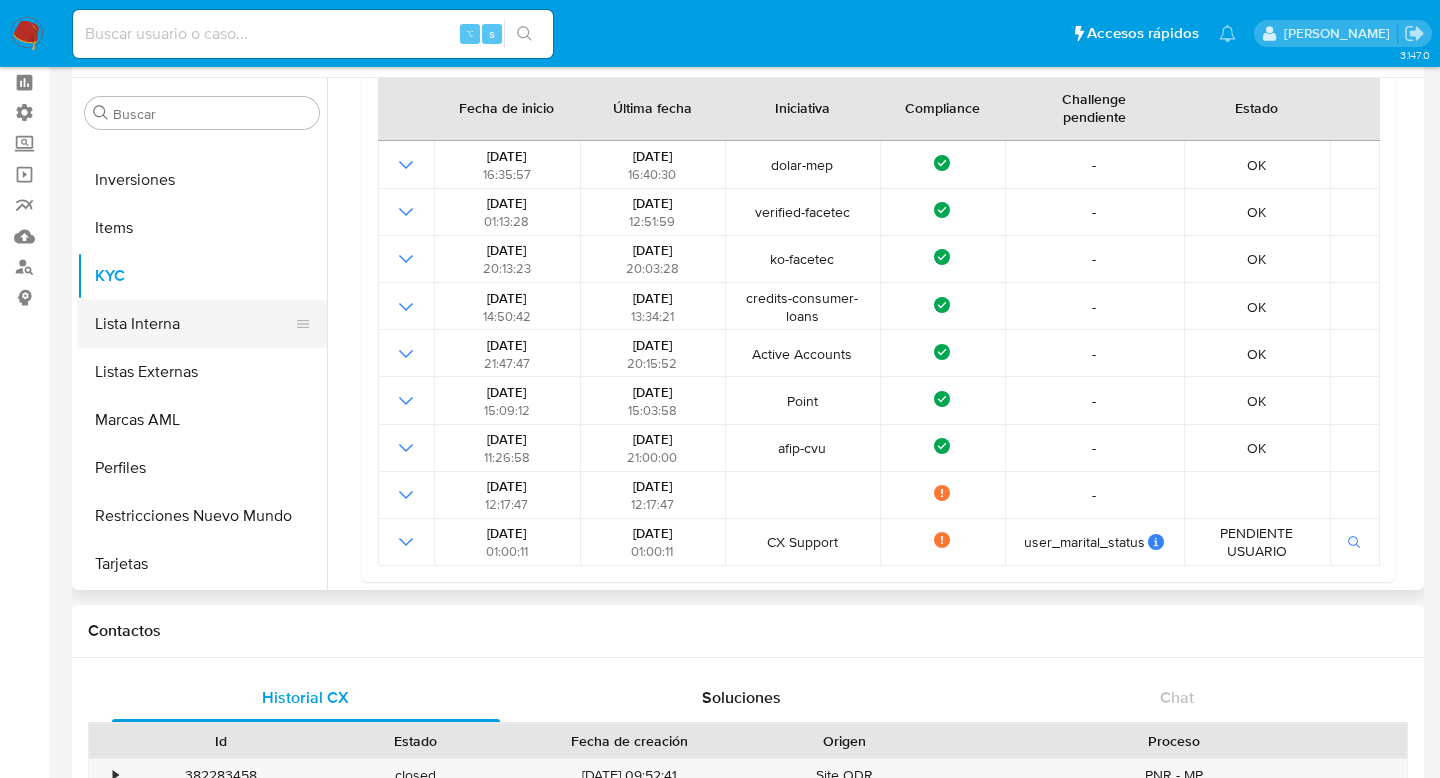 click on "Lista Interna" at bounding box center [194, 324] 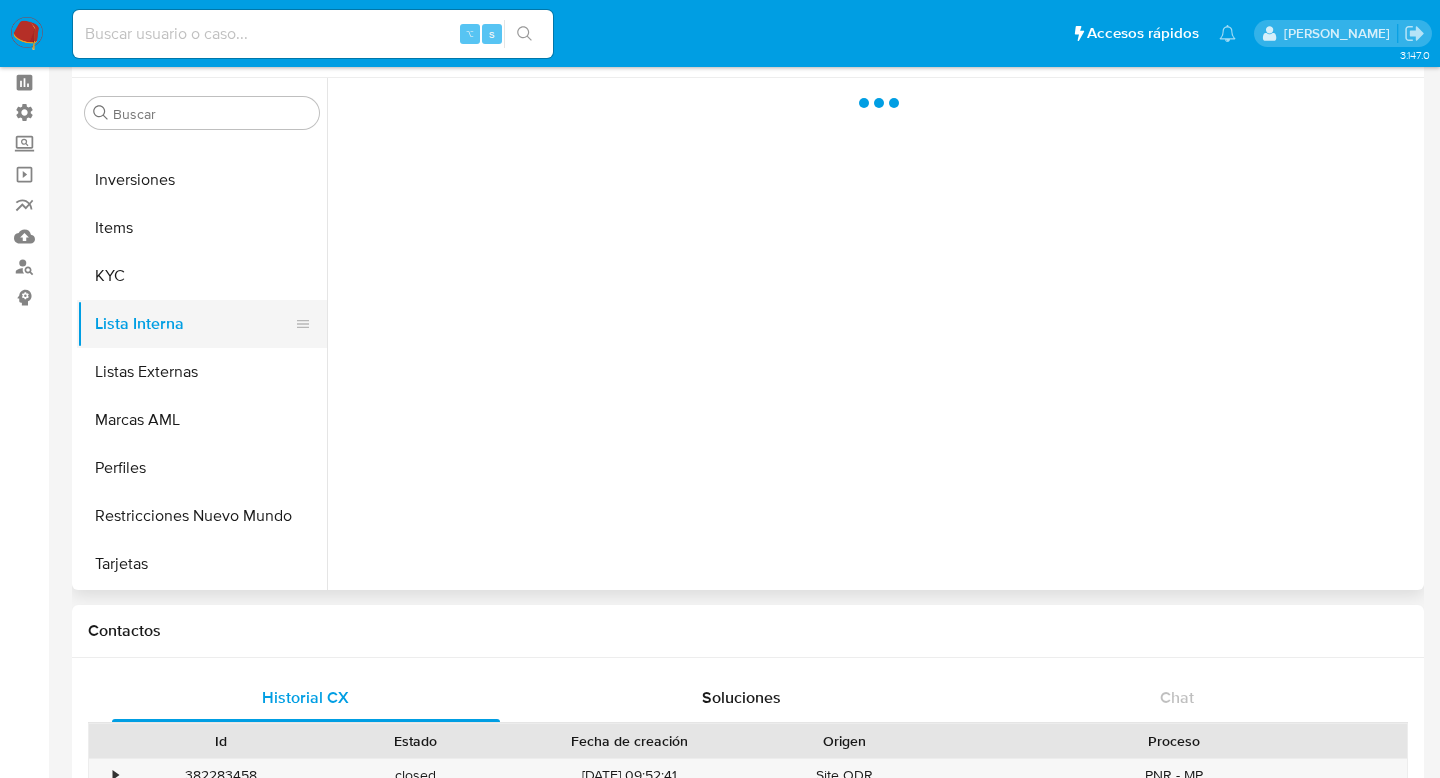 scroll, scrollTop: 0, scrollLeft: 0, axis: both 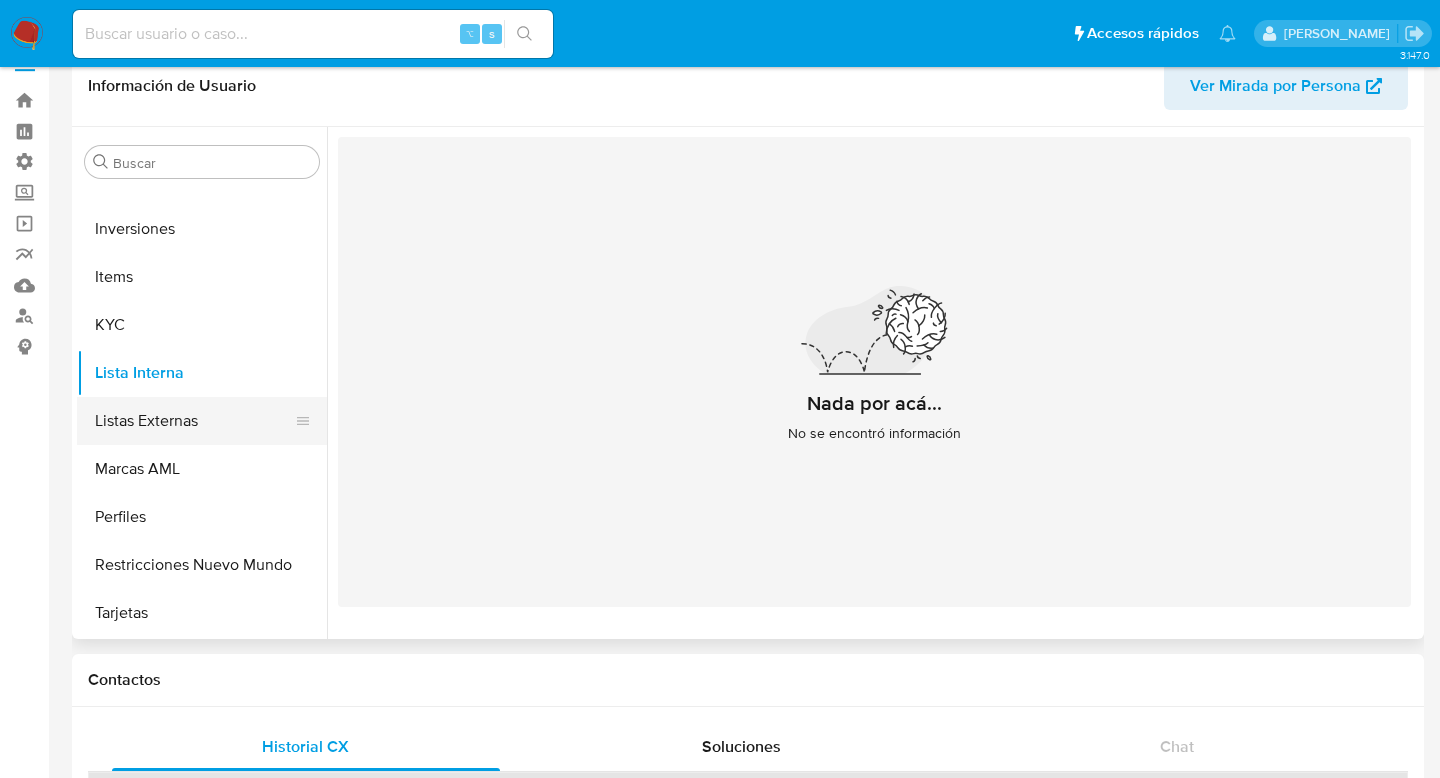 click on "Listas Externas" at bounding box center [194, 421] 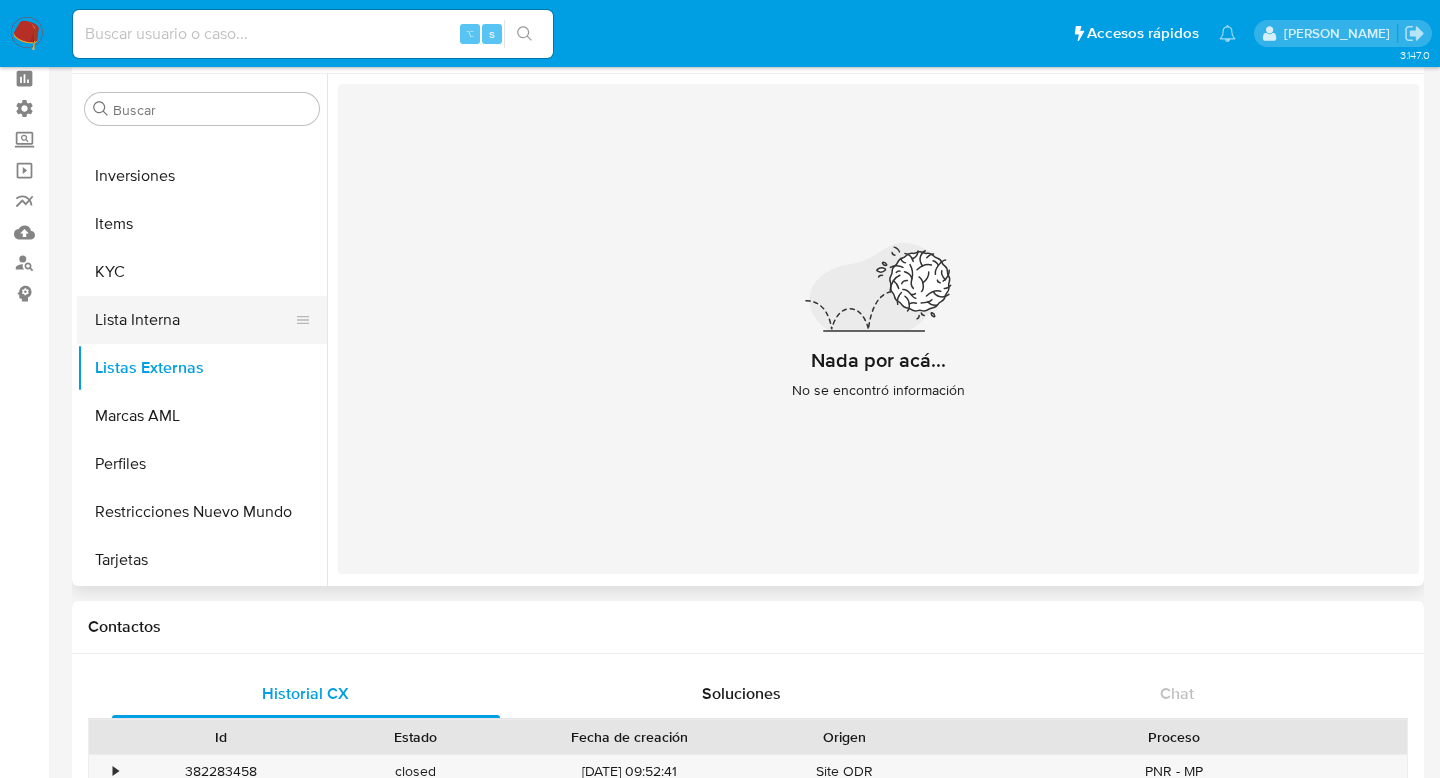 scroll, scrollTop: 120, scrollLeft: 0, axis: vertical 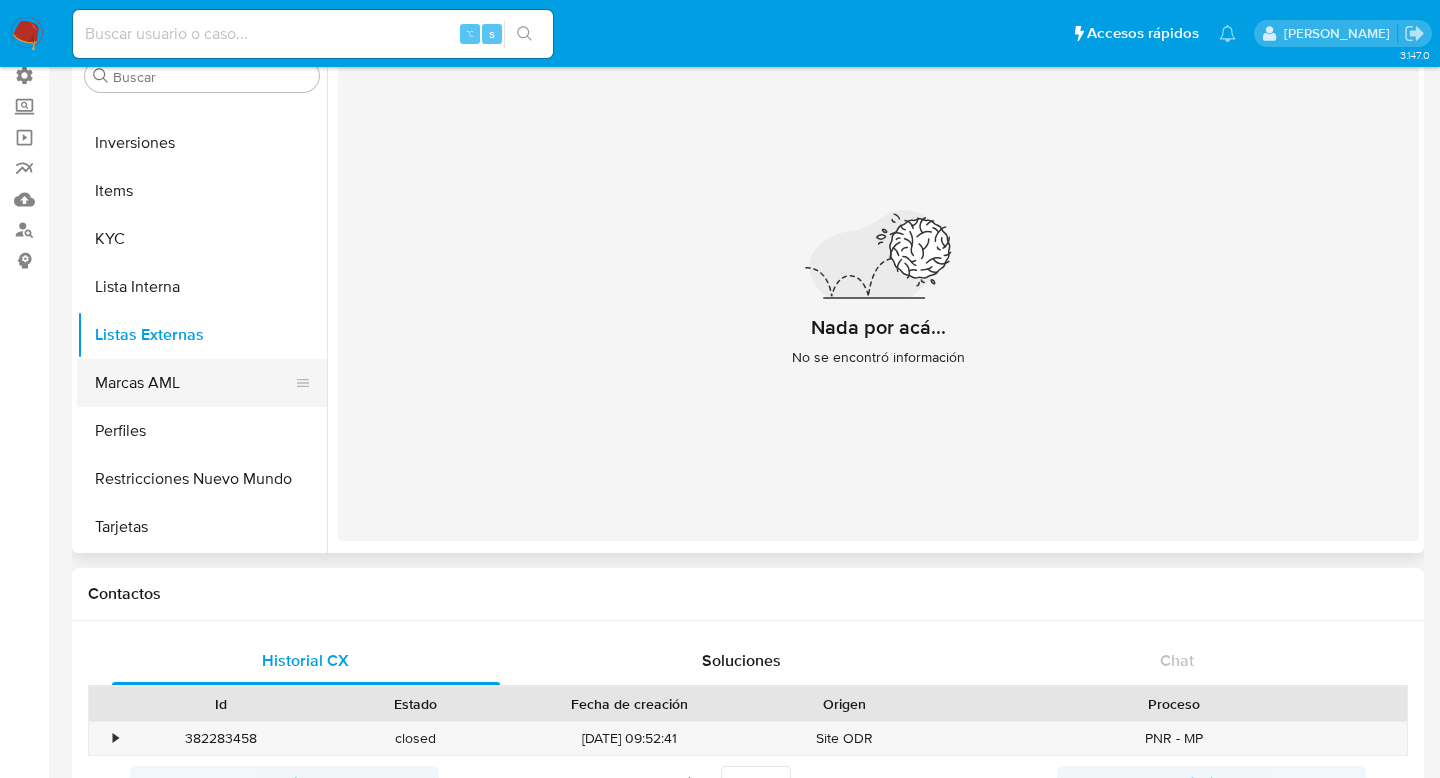 click on "Marcas AML" at bounding box center (194, 383) 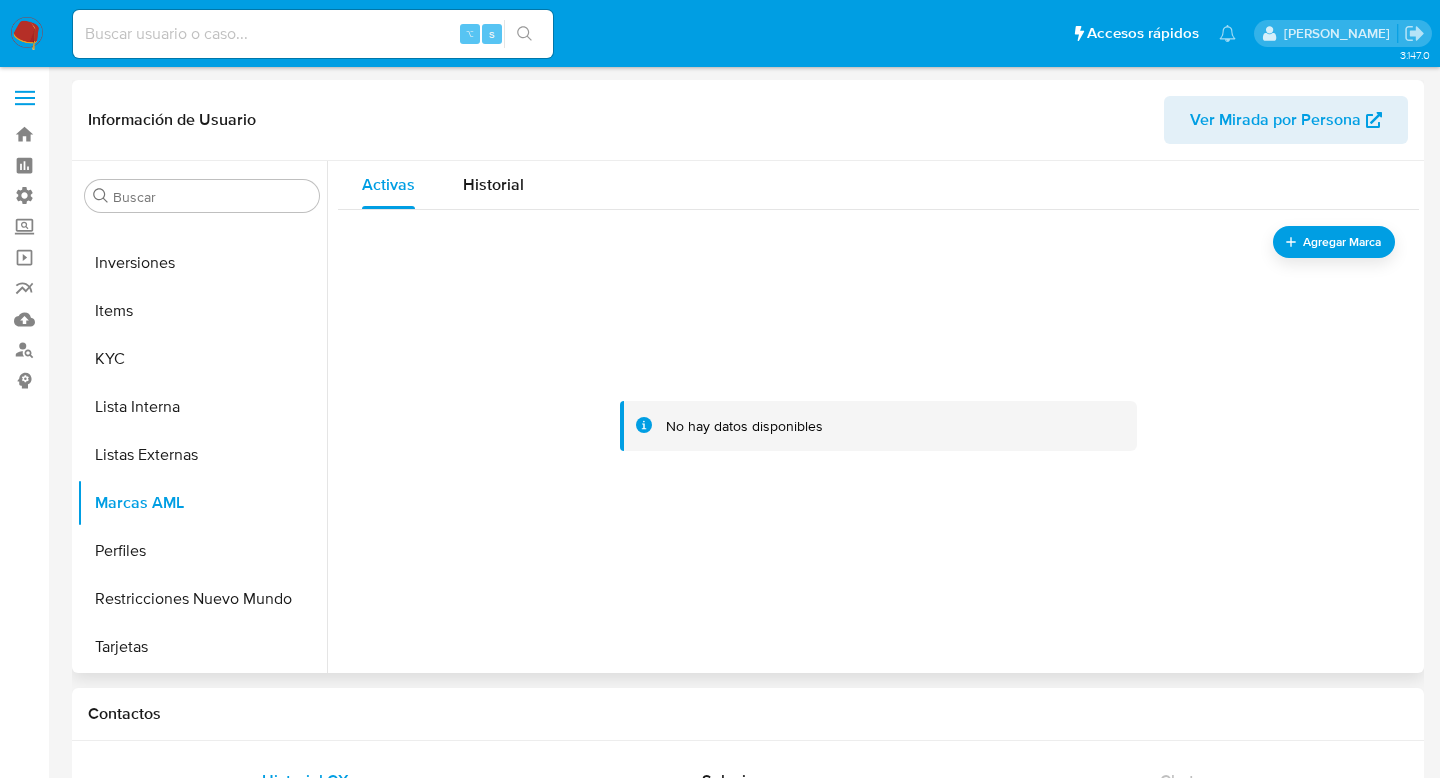 scroll, scrollTop: 47, scrollLeft: 0, axis: vertical 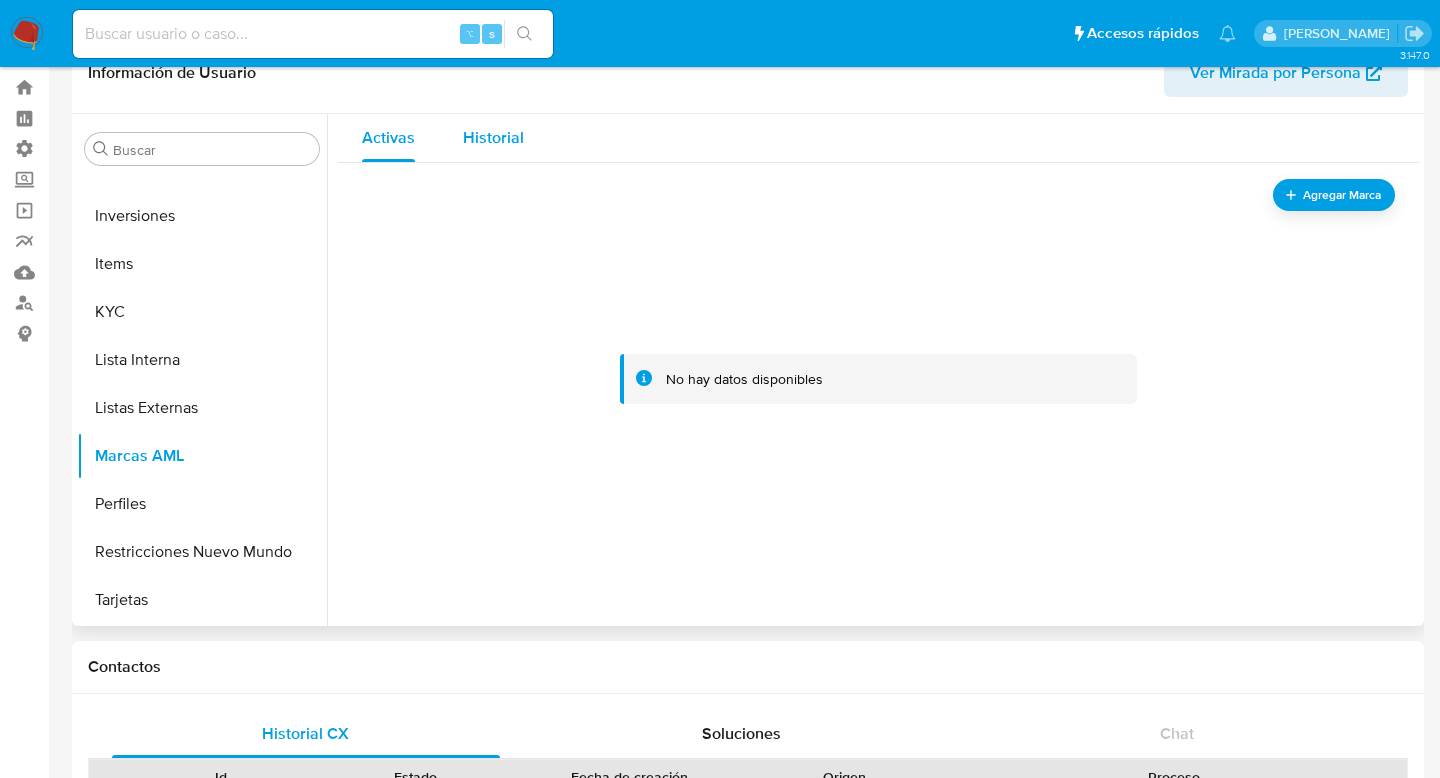 click on "Historial" at bounding box center (493, 138) 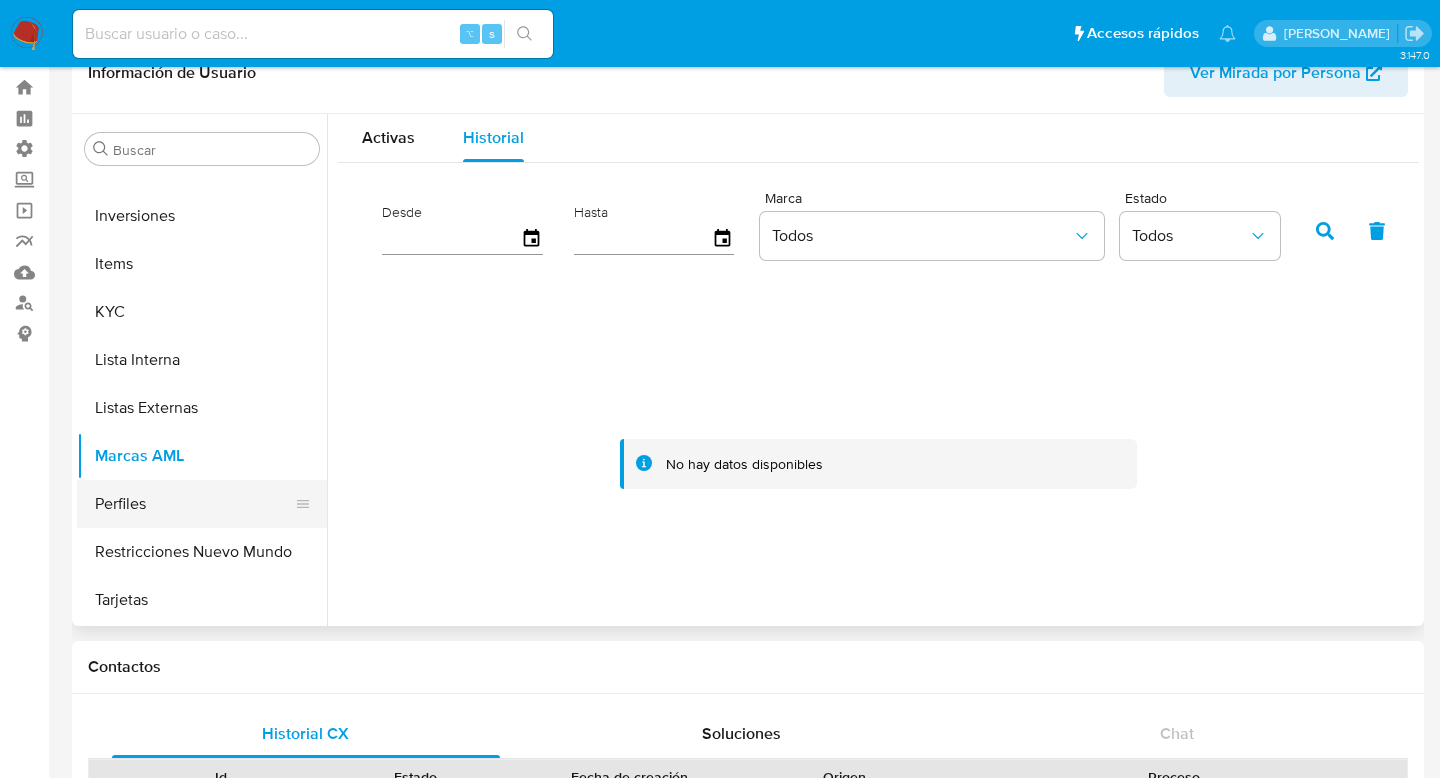 click on "Perfiles" at bounding box center (194, 504) 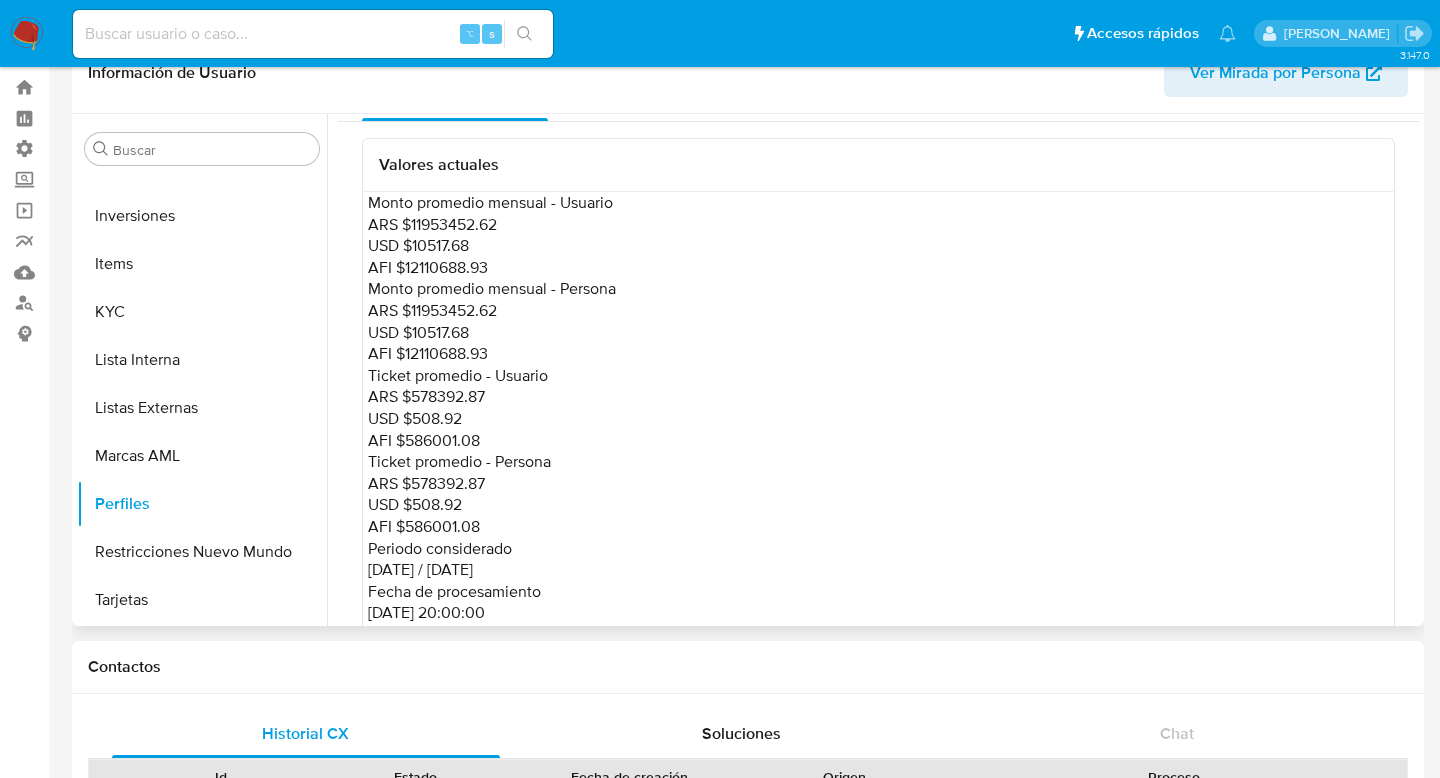 scroll, scrollTop: 0, scrollLeft: 0, axis: both 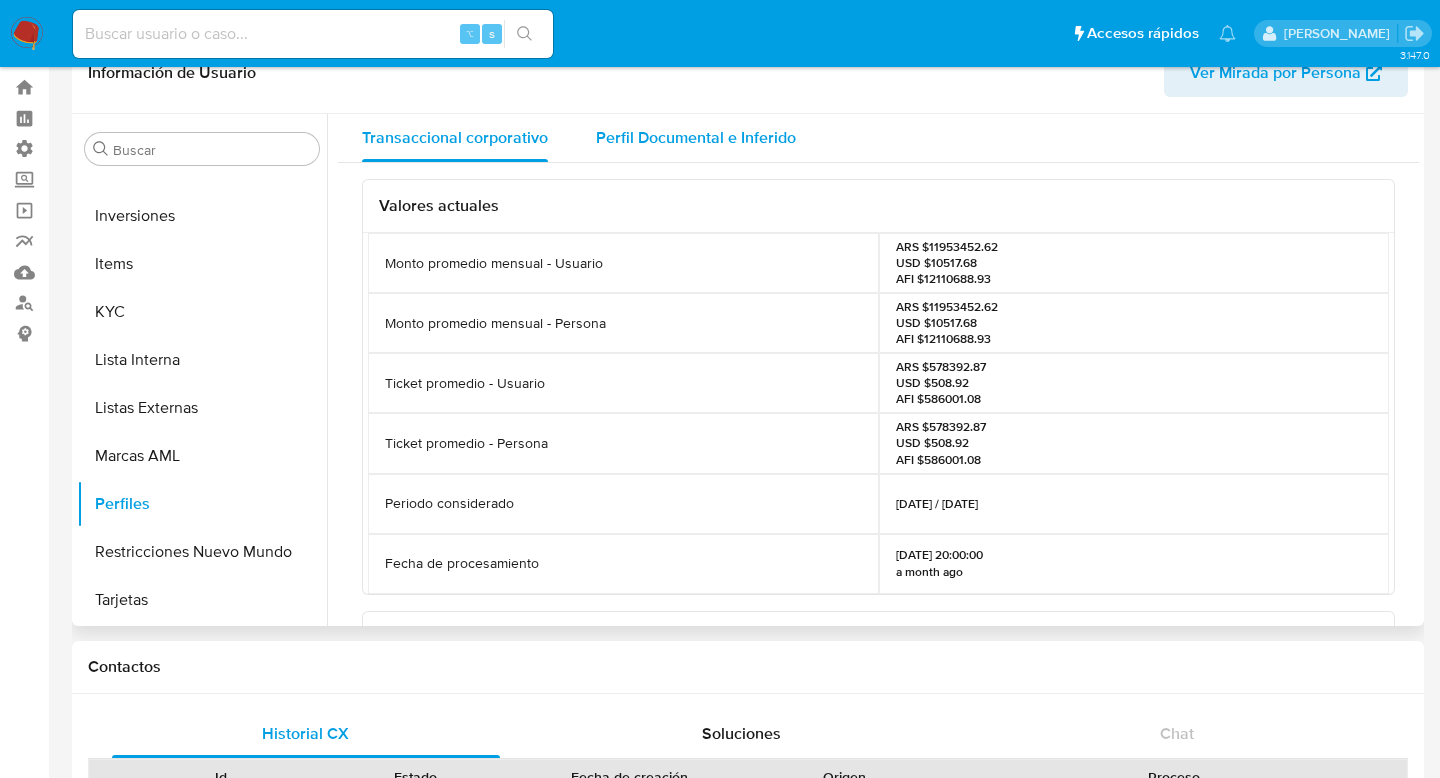 click on "Perfil Documental e Inferido" at bounding box center [696, 137] 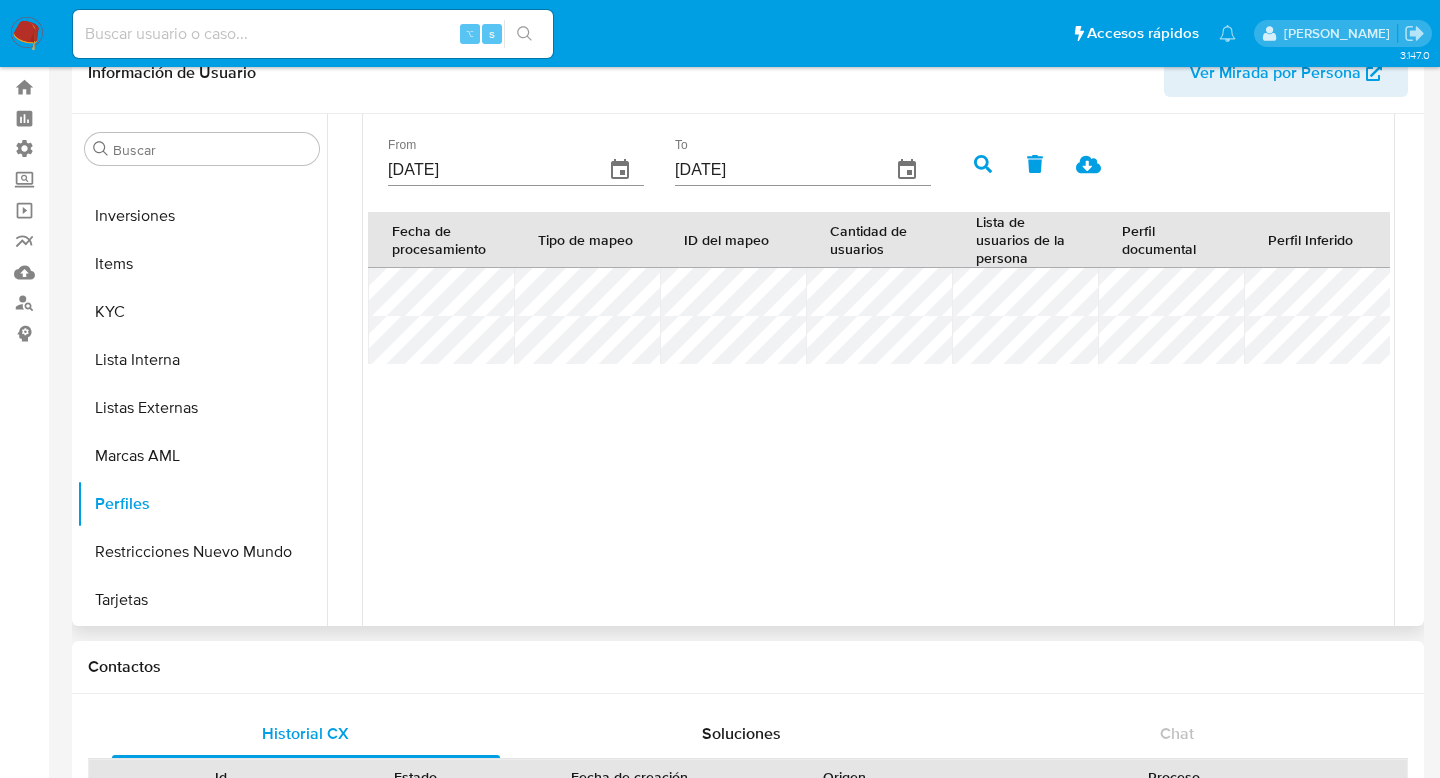 scroll, scrollTop: 616, scrollLeft: 0, axis: vertical 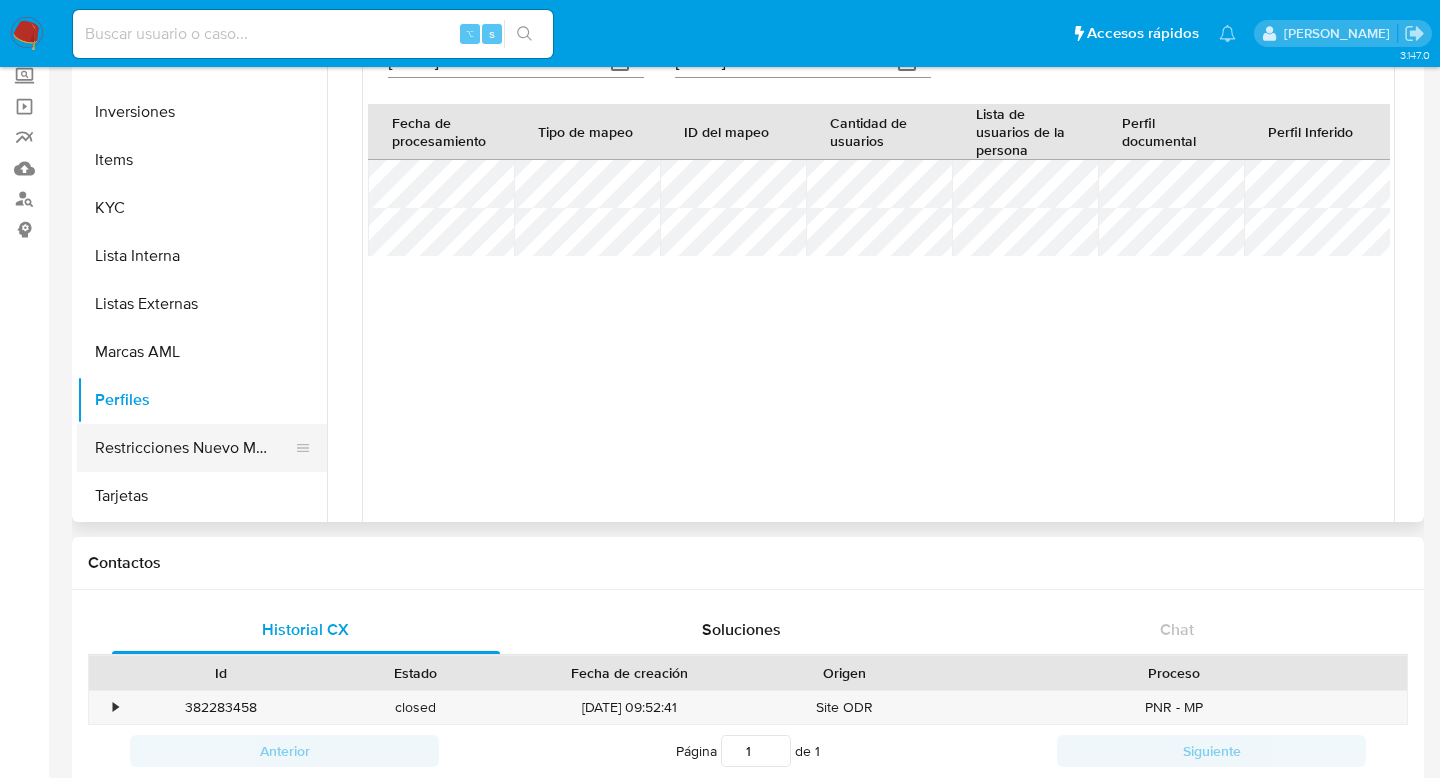 click on "Restricciones Nuevo Mundo" at bounding box center [194, 448] 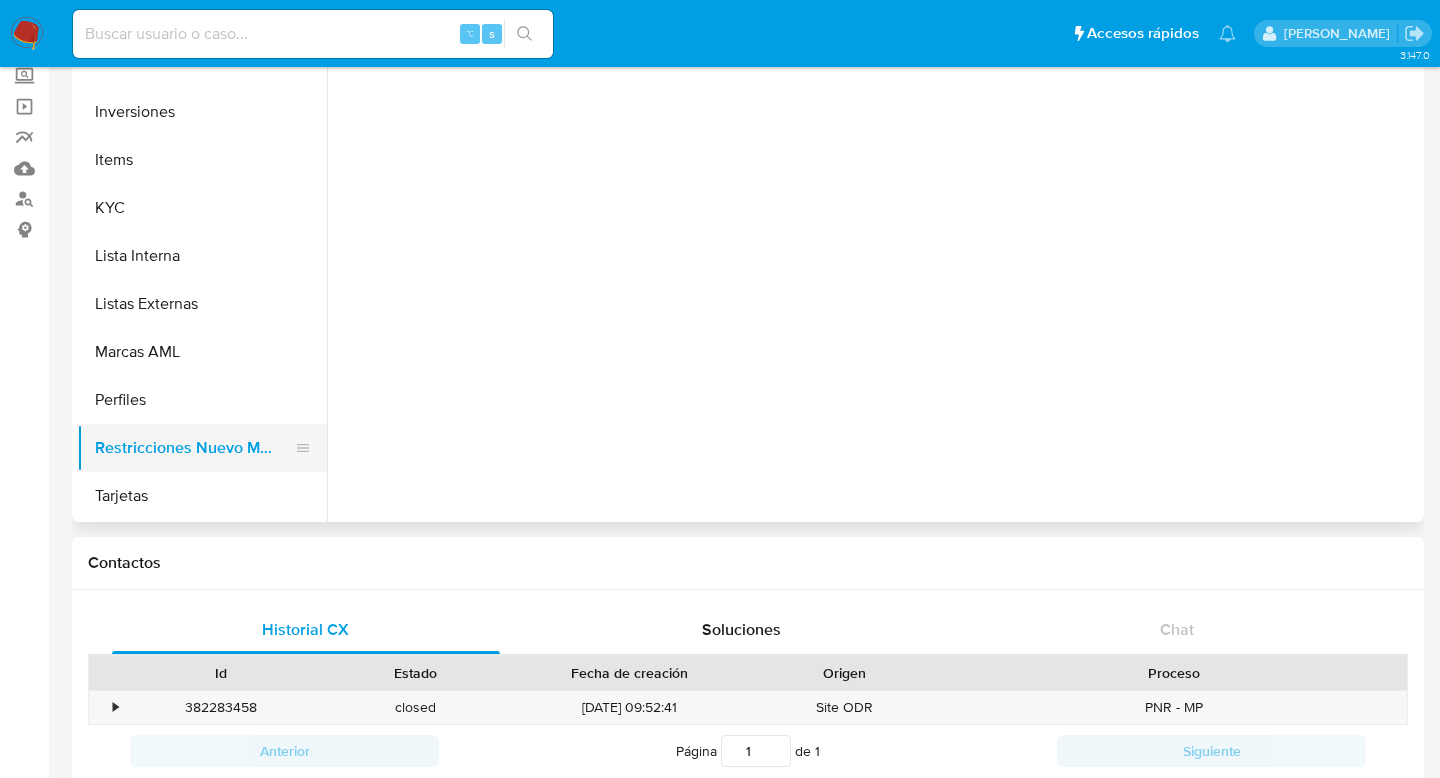 scroll, scrollTop: 0, scrollLeft: 0, axis: both 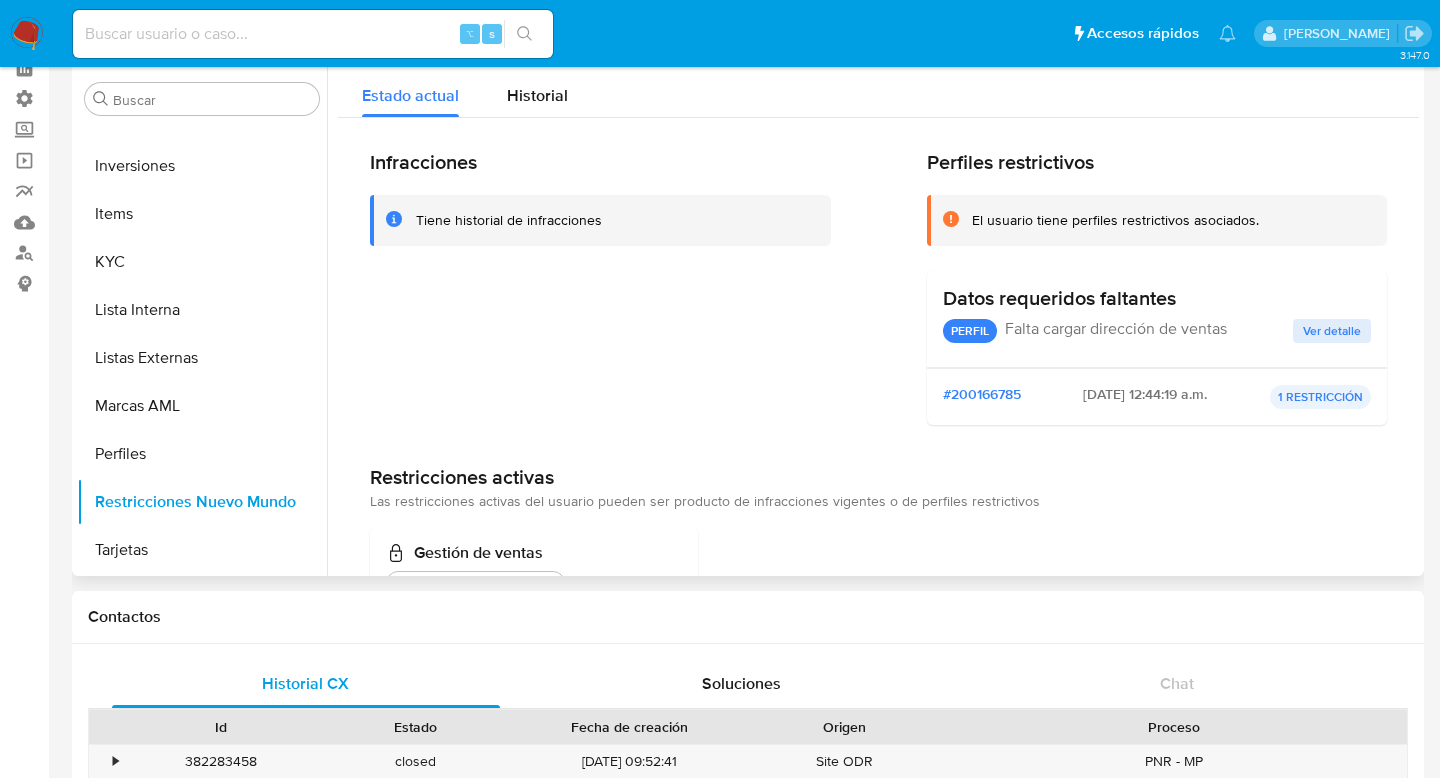click on "El usuario tiene perfiles restrictivos asociados." at bounding box center (1157, 220) 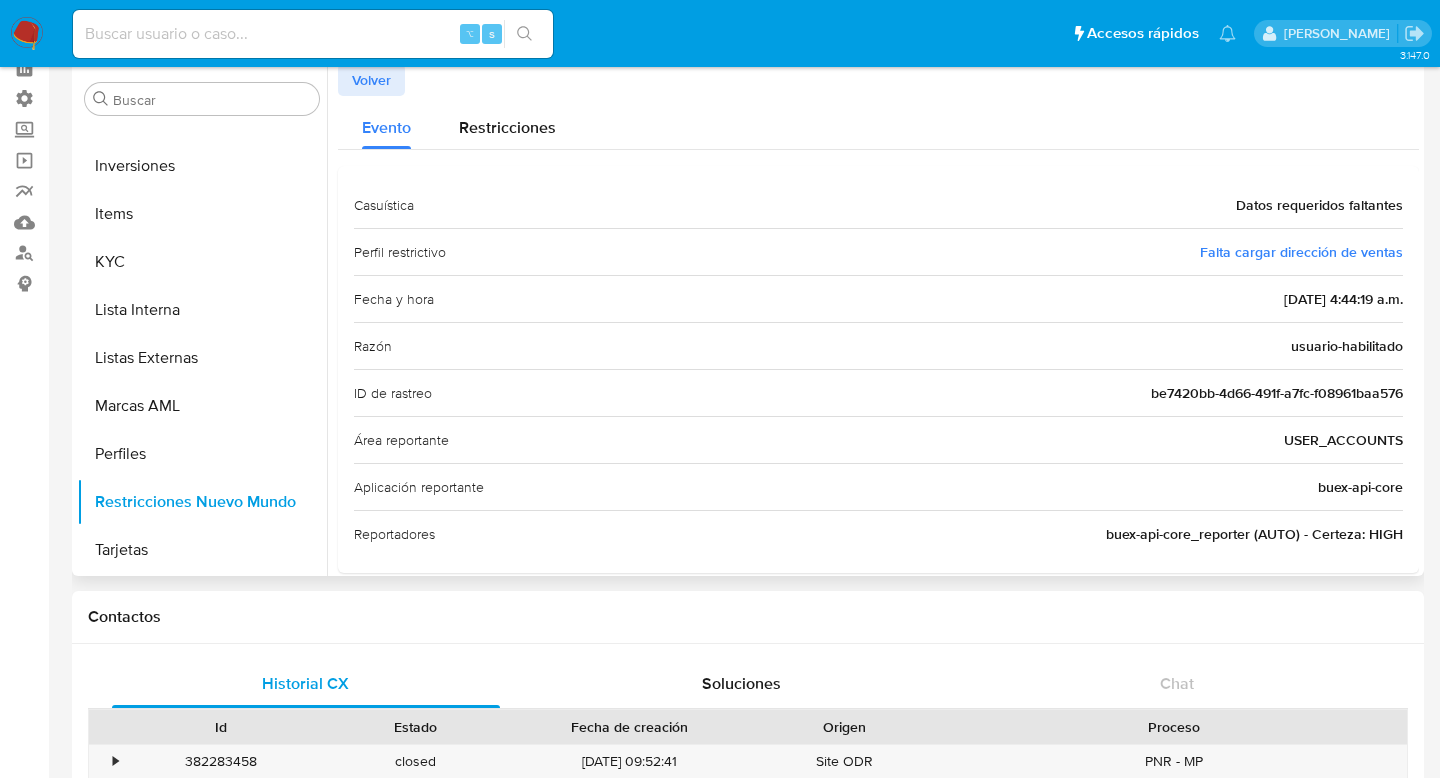 scroll, scrollTop: 23, scrollLeft: 0, axis: vertical 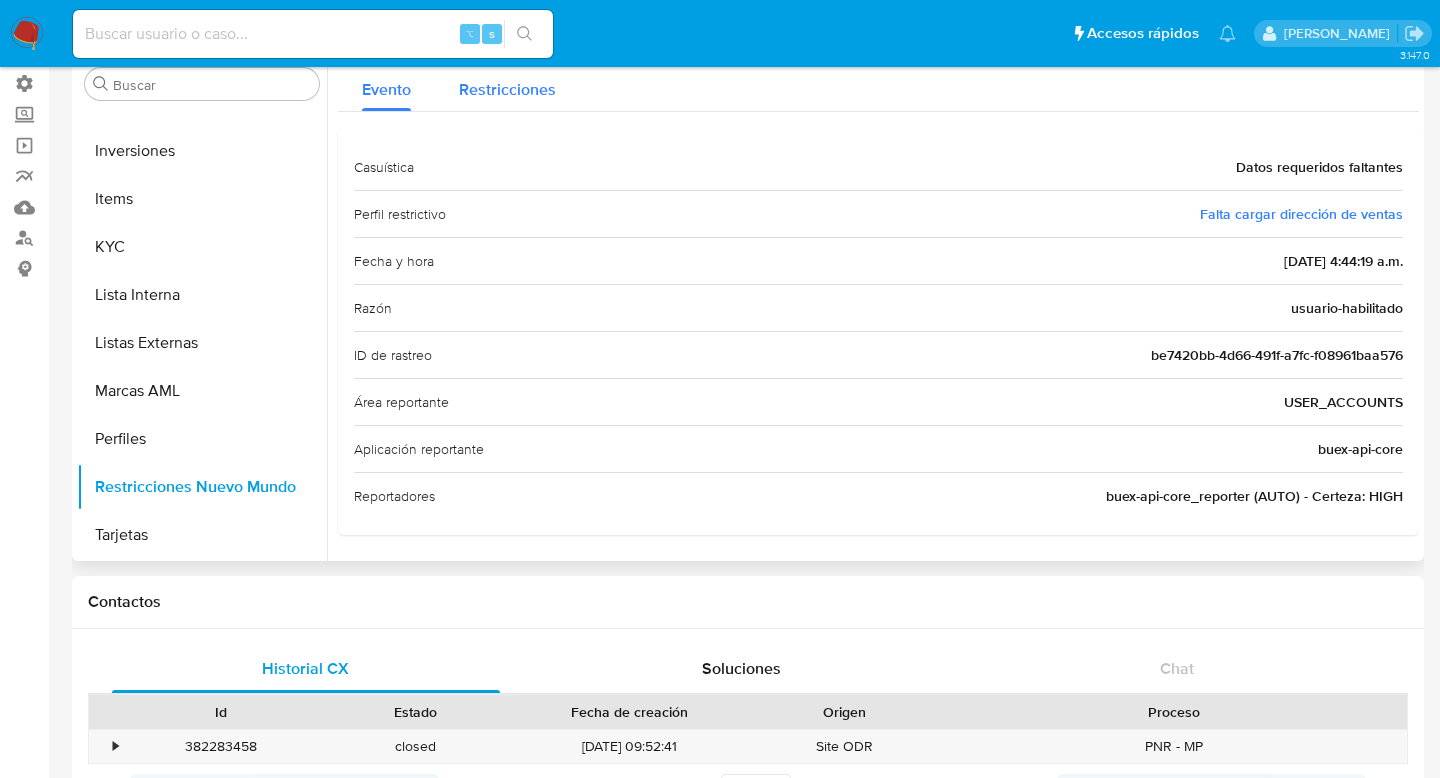 click on "Restricciones" at bounding box center [507, 89] 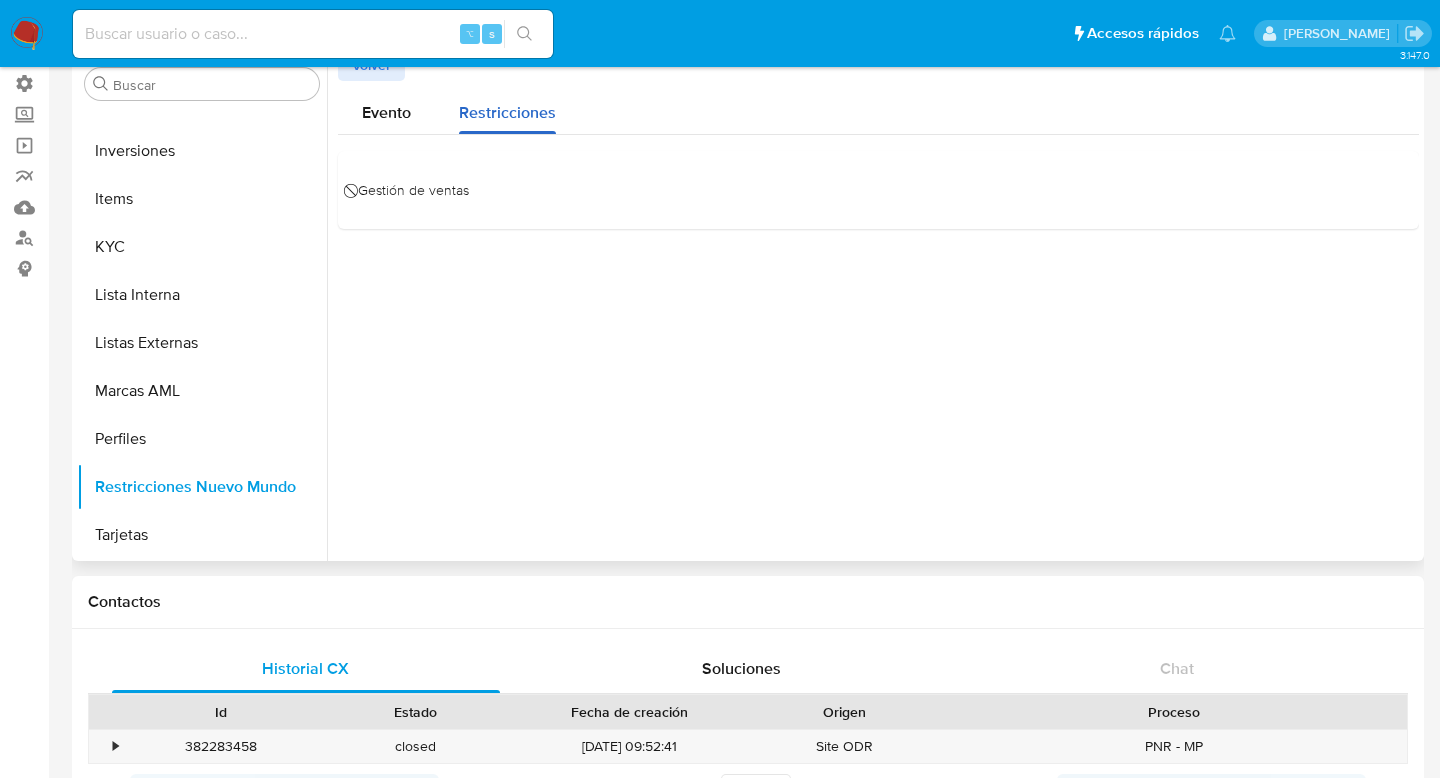 scroll, scrollTop: 0, scrollLeft: 0, axis: both 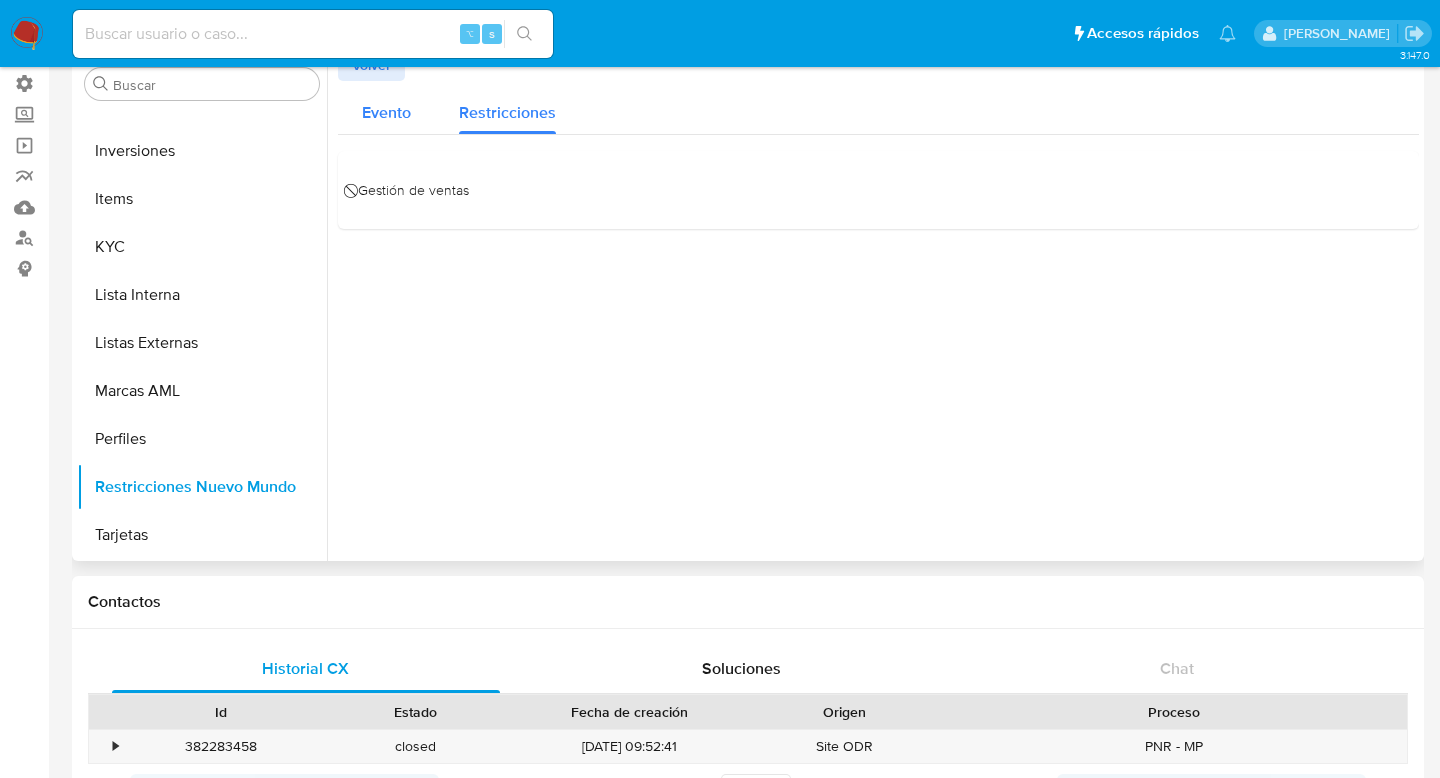 click on "Evento" at bounding box center [386, 112] 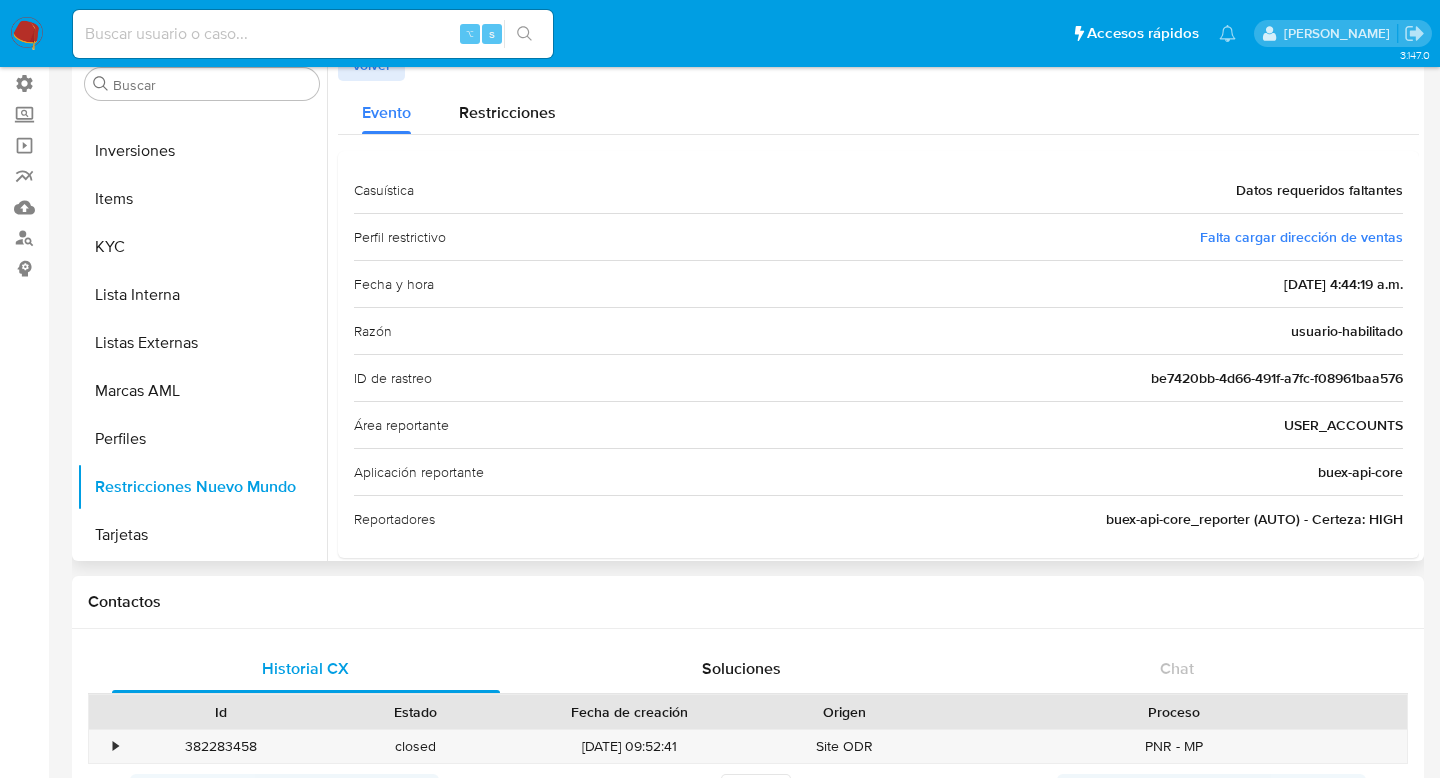 scroll, scrollTop: 23, scrollLeft: 0, axis: vertical 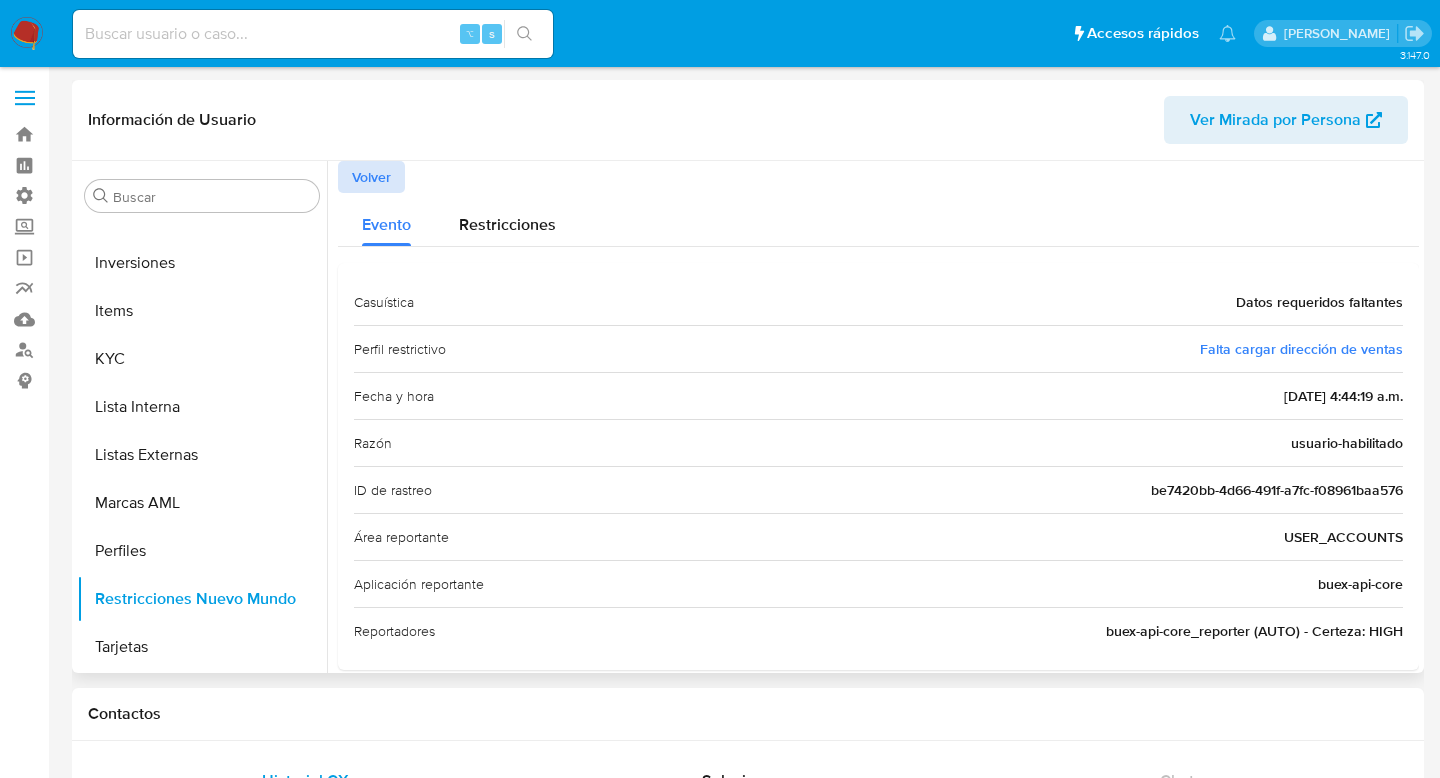 click on "Volver" at bounding box center [371, 177] 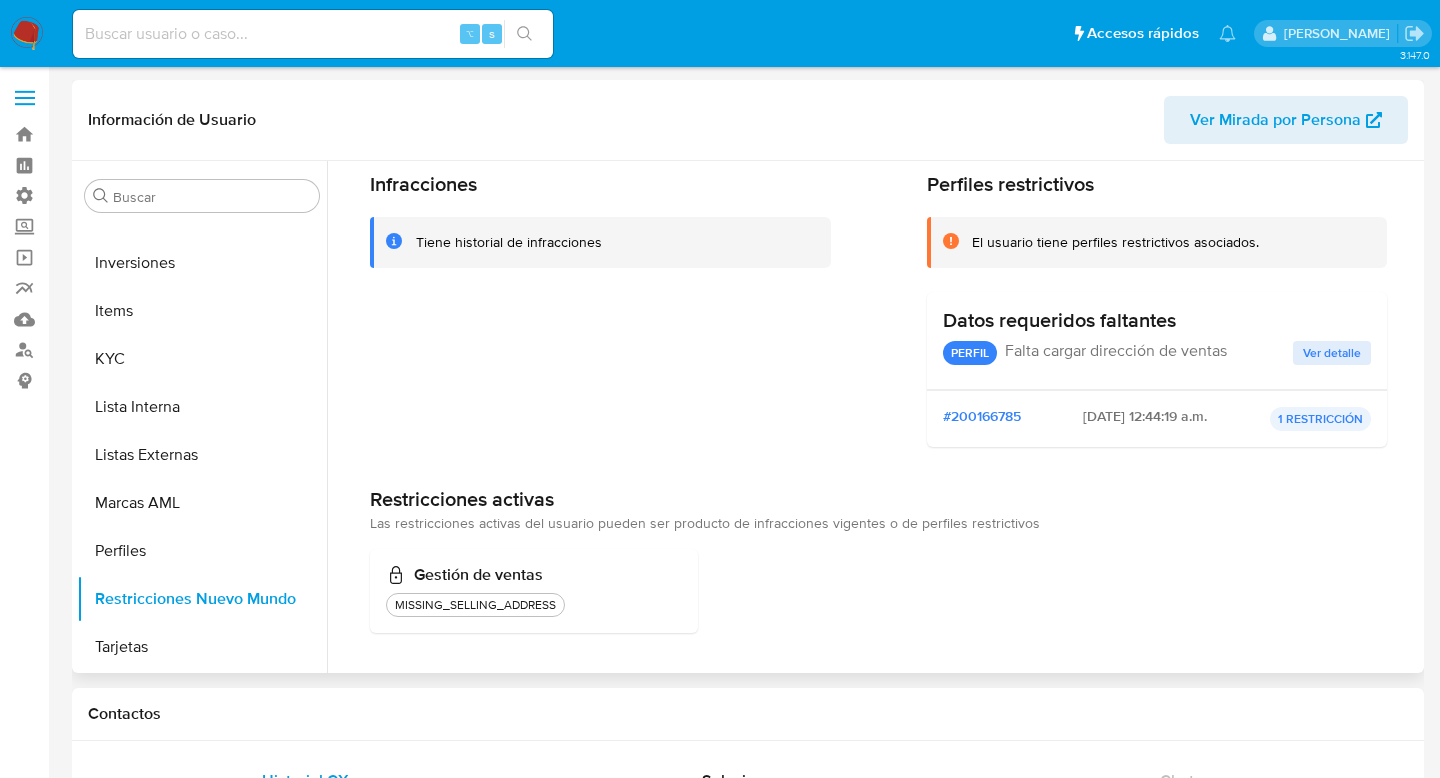 scroll, scrollTop: 77, scrollLeft: 0, axis: vertical 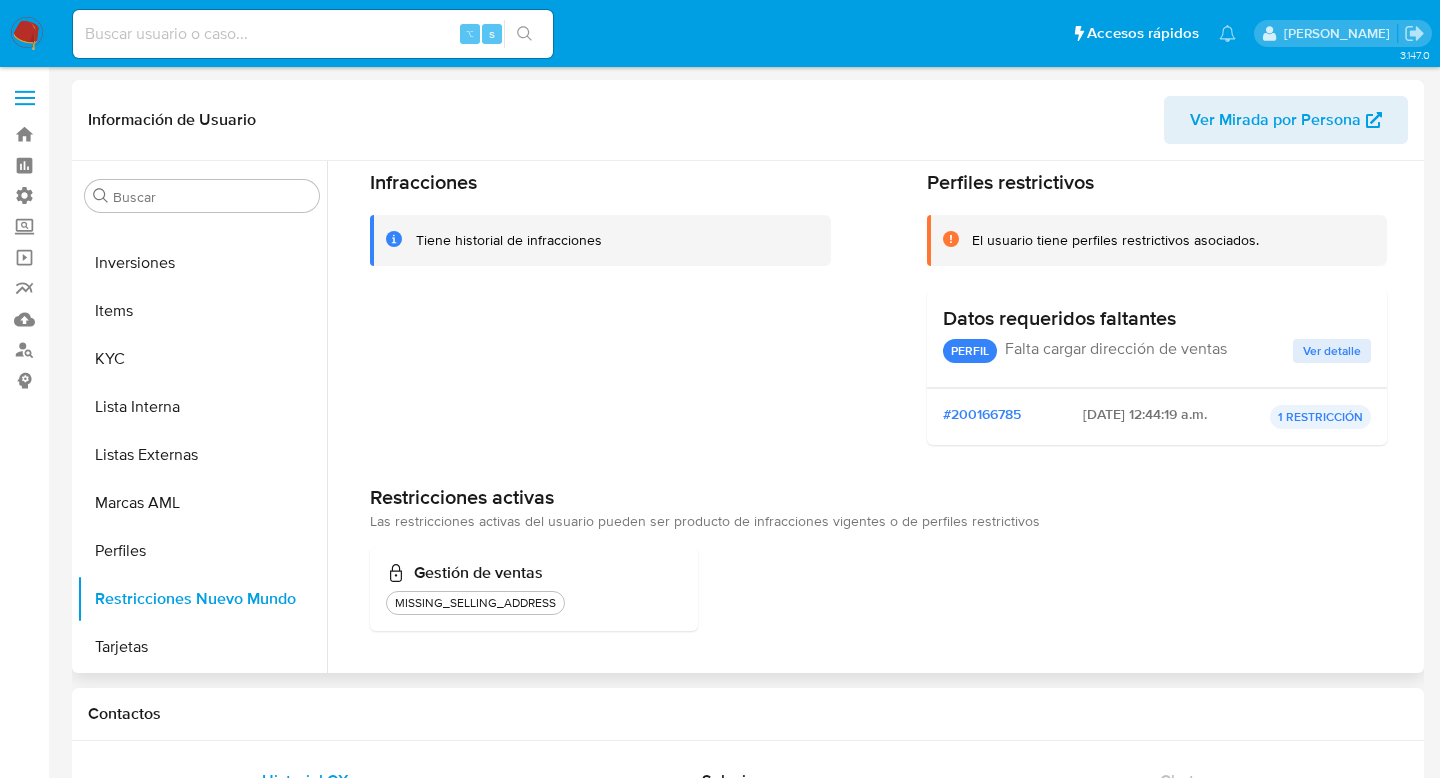 click on "Ver Mirada por Persona" at bounding box center [1275, 120] 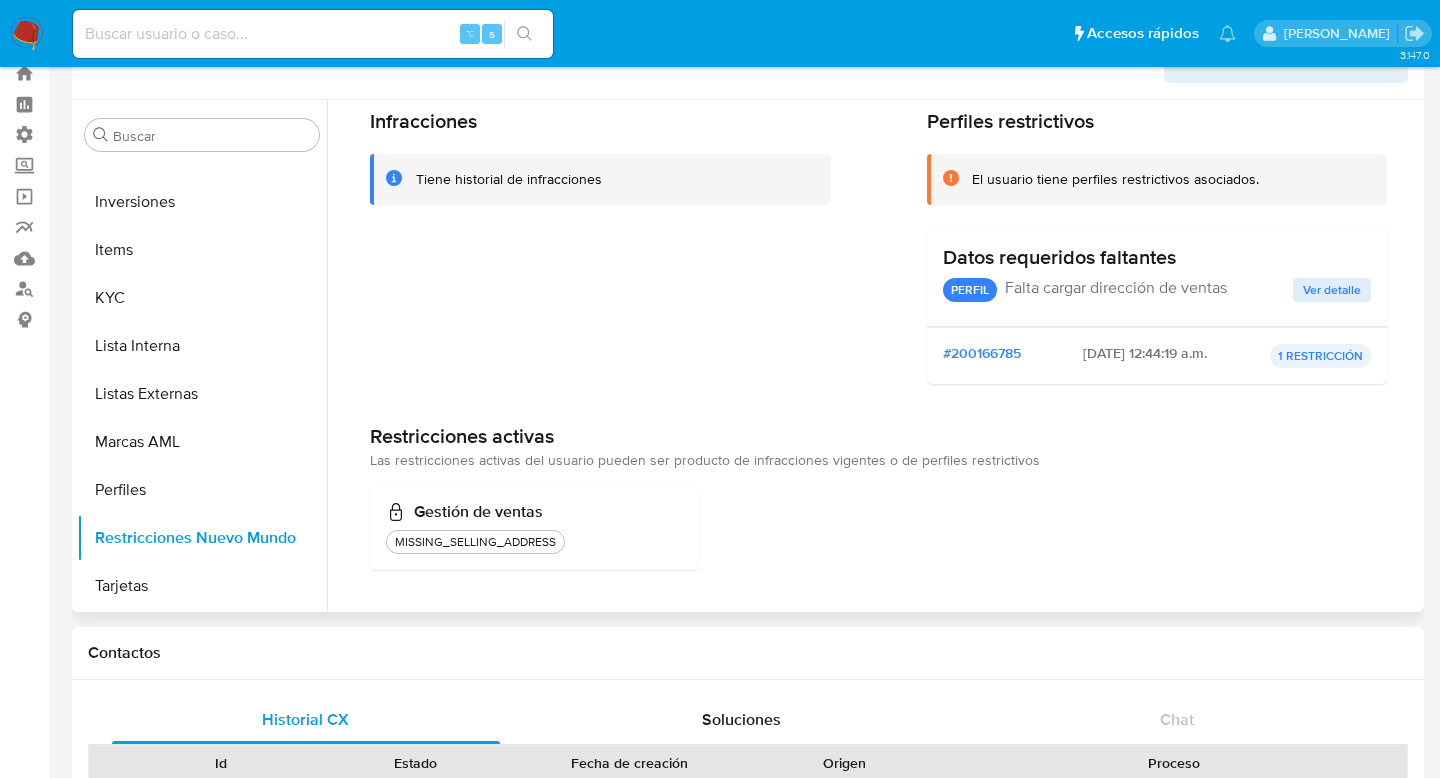 scroll, scrollTop: 132, scrollLeft: 0, axis: vertical 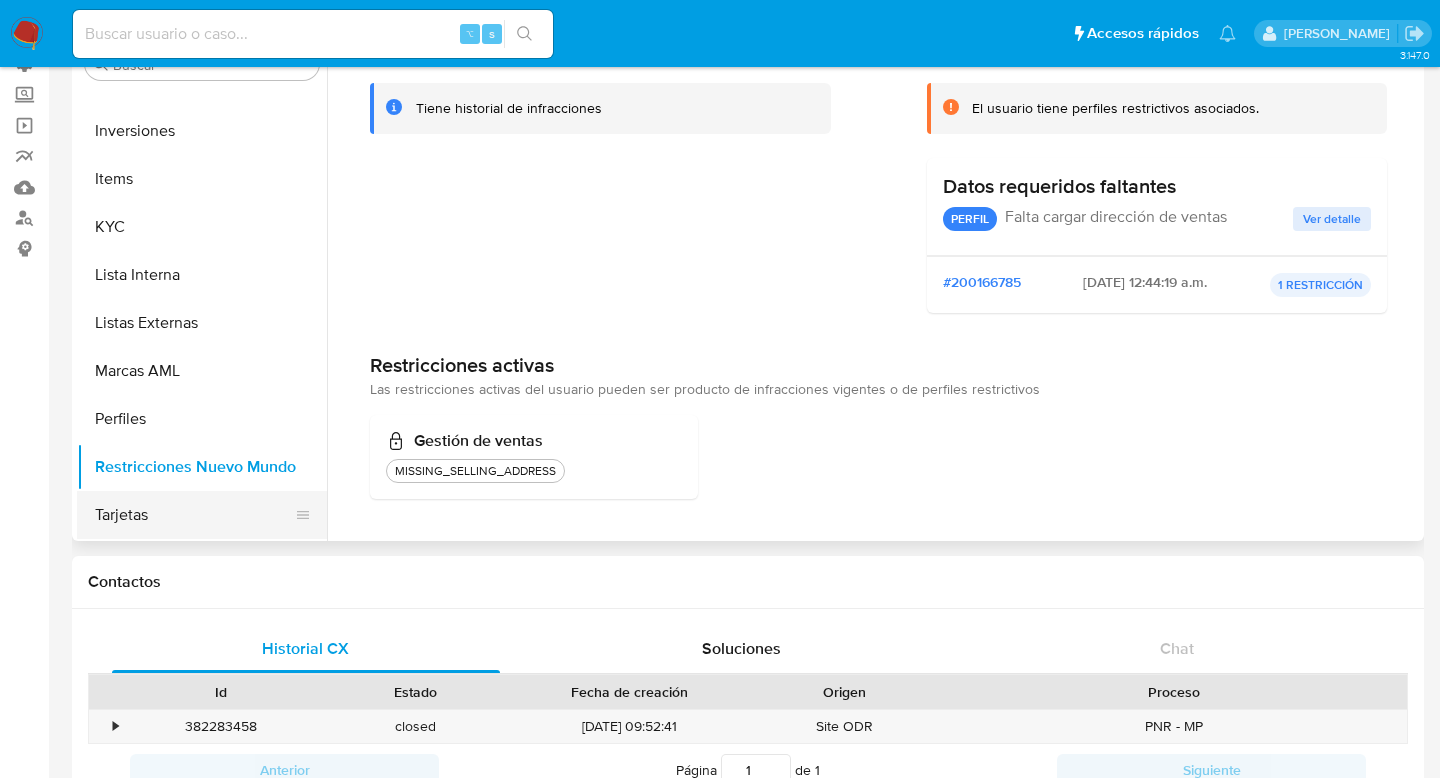 click on "Tarjetas" at bounding box center [194, 515] 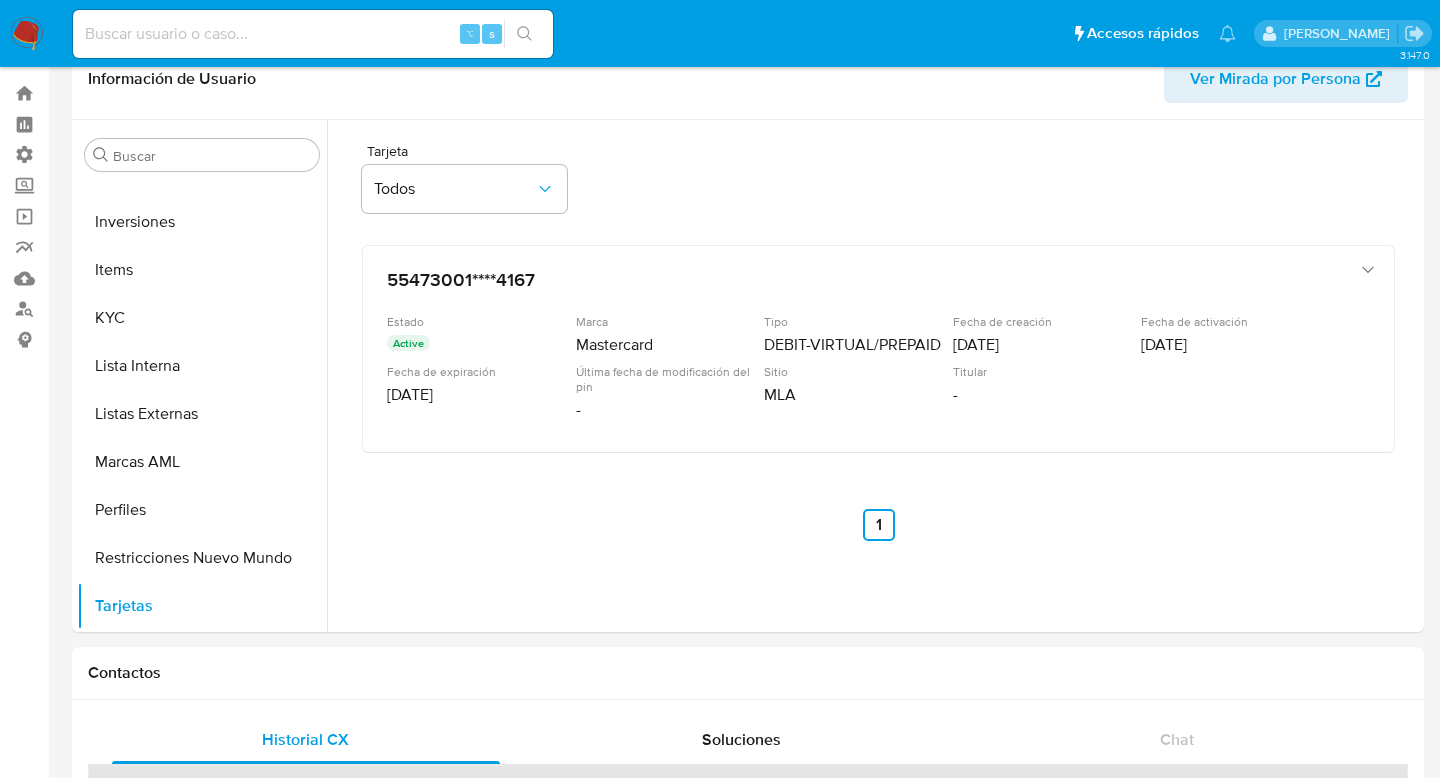 scroll, scrollTop: 0, scrollLeft: 0, axis: both 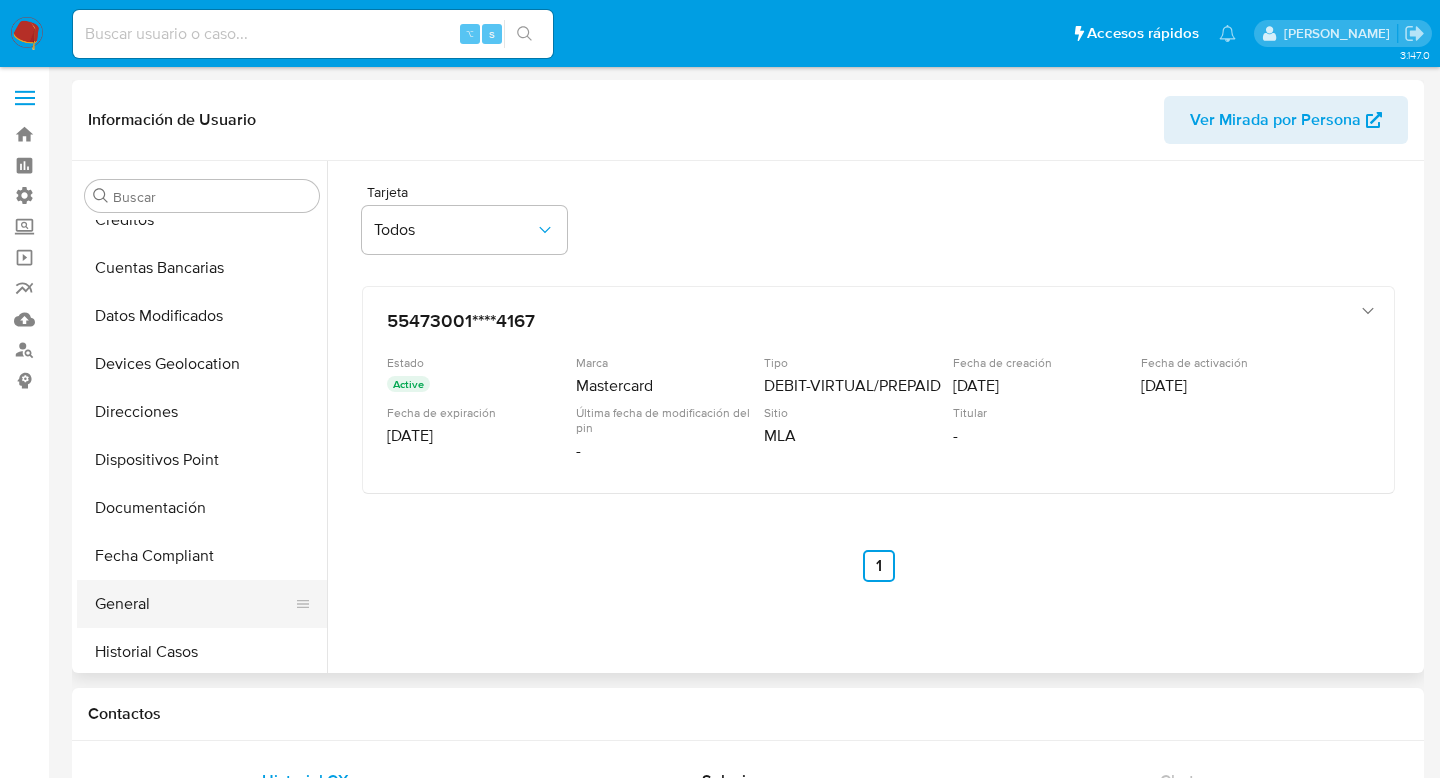 click on "General" at bounding box center (194, 604) 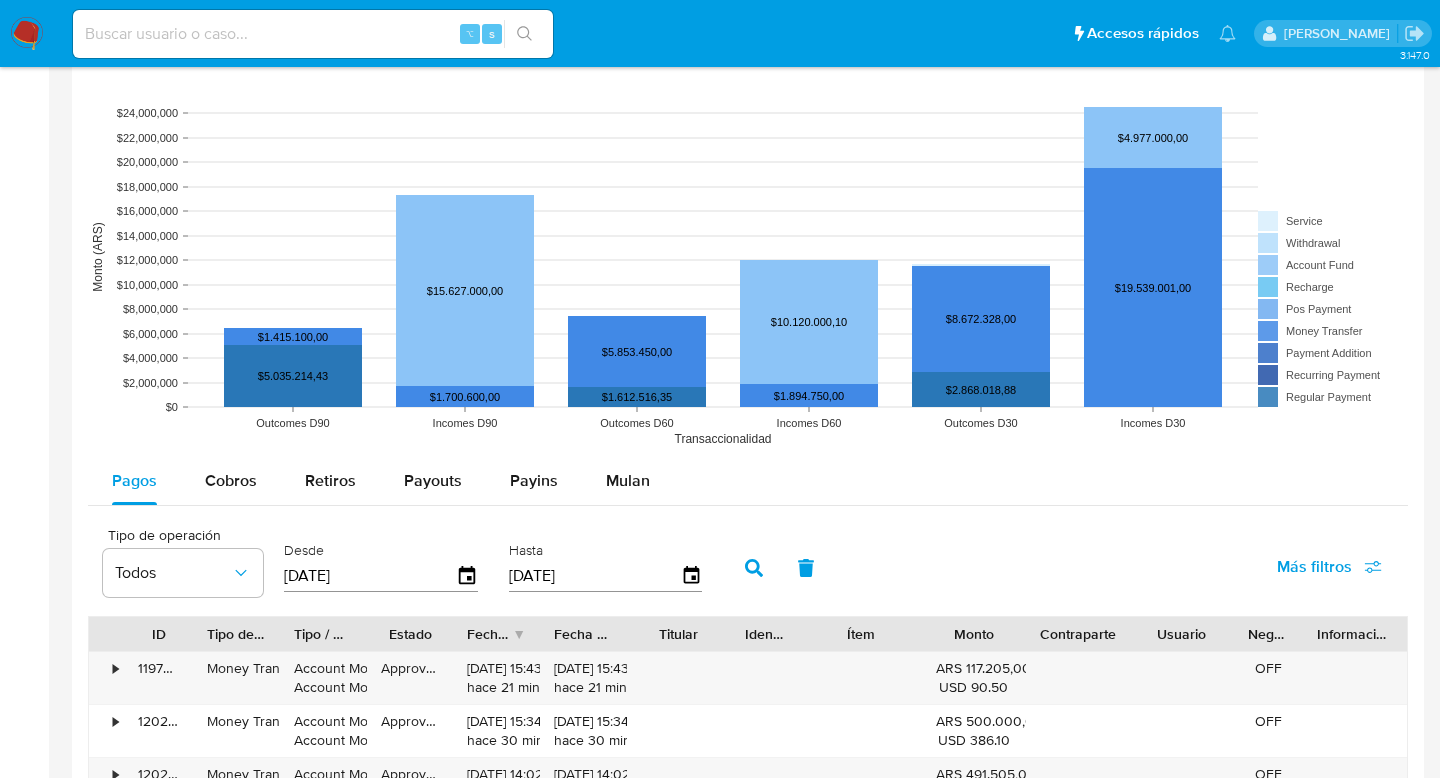 scroll, scrollTop: 1365, scrollLeft: 0, axis: vertical 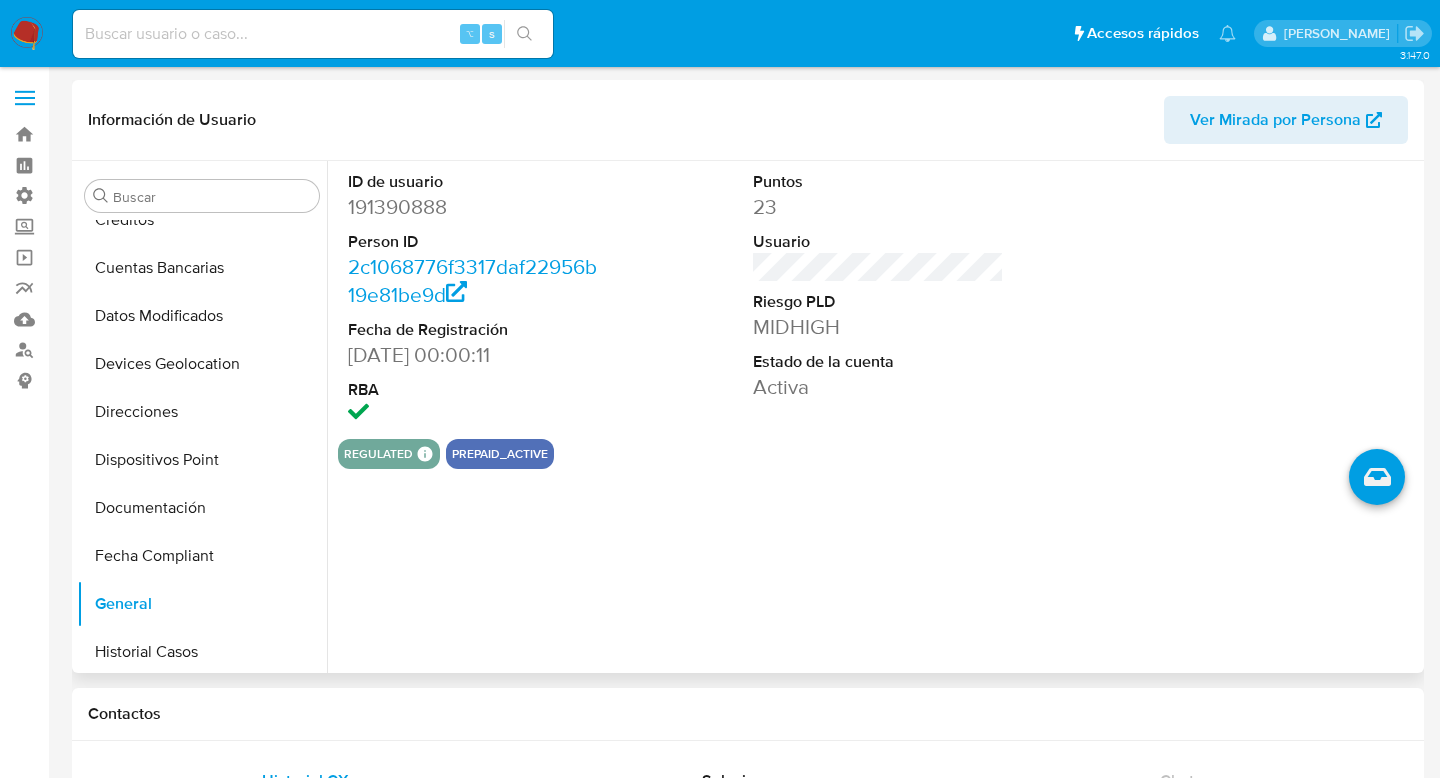 click on "191390888" at bounding box center (473, 207) 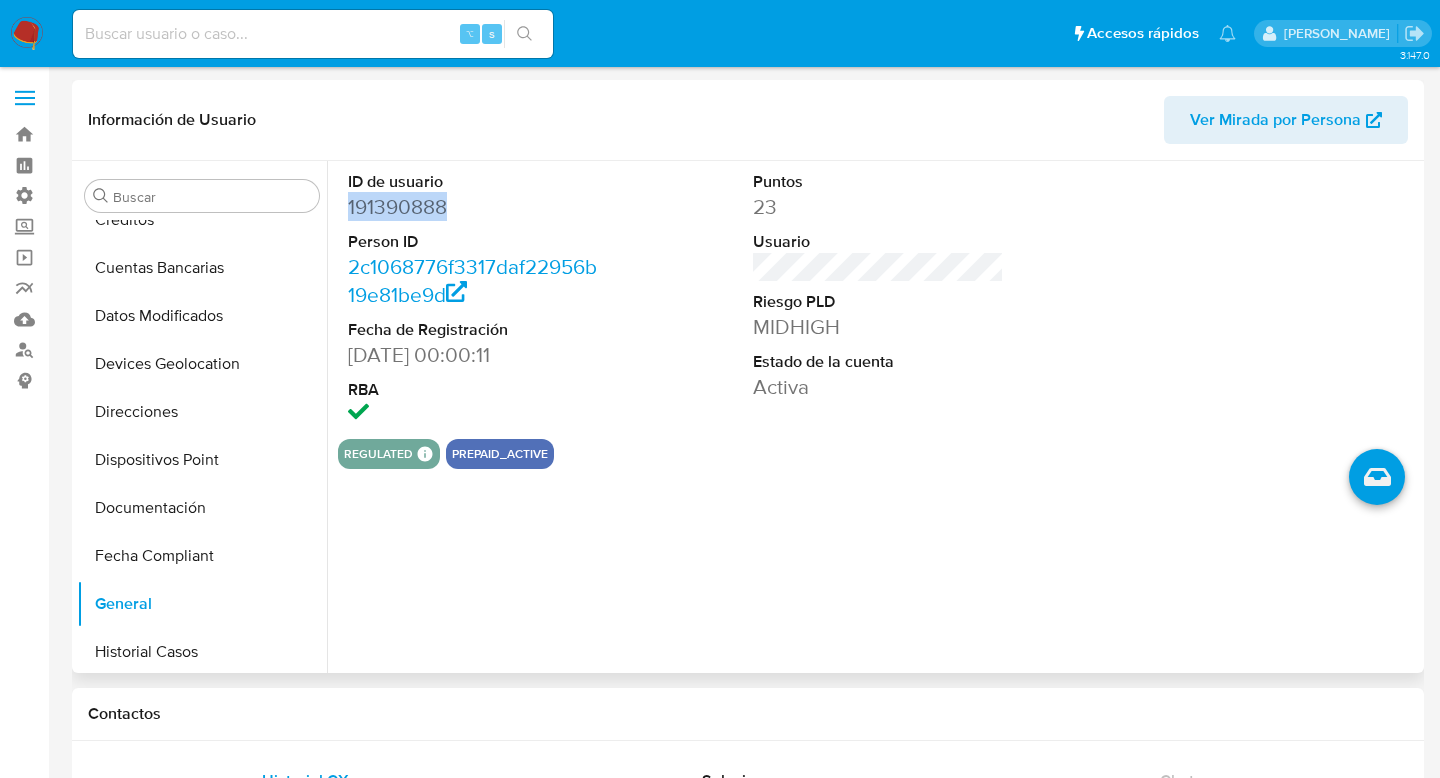 copy on "191390888" 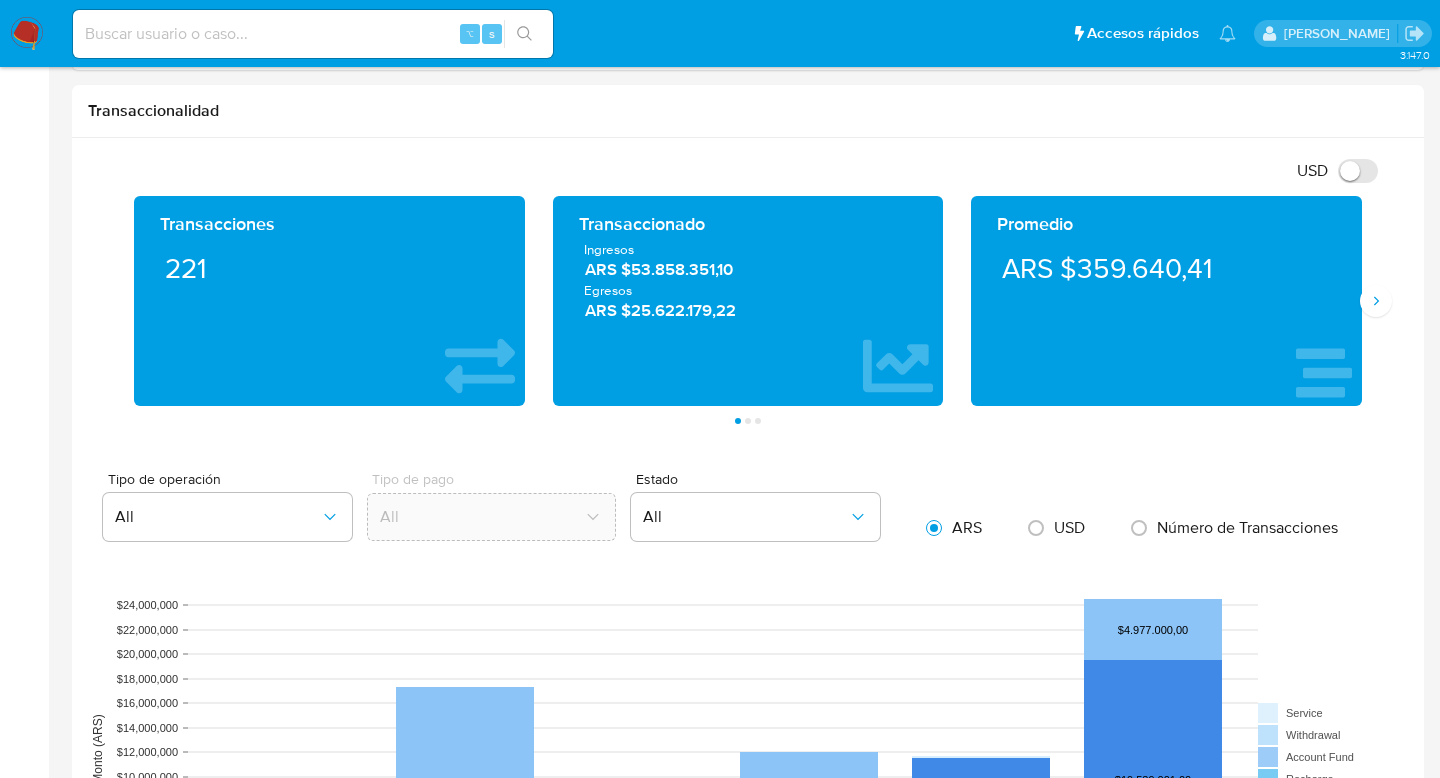 scroll, scrollTop: 878, scrollLeft: 0, axis: vertical 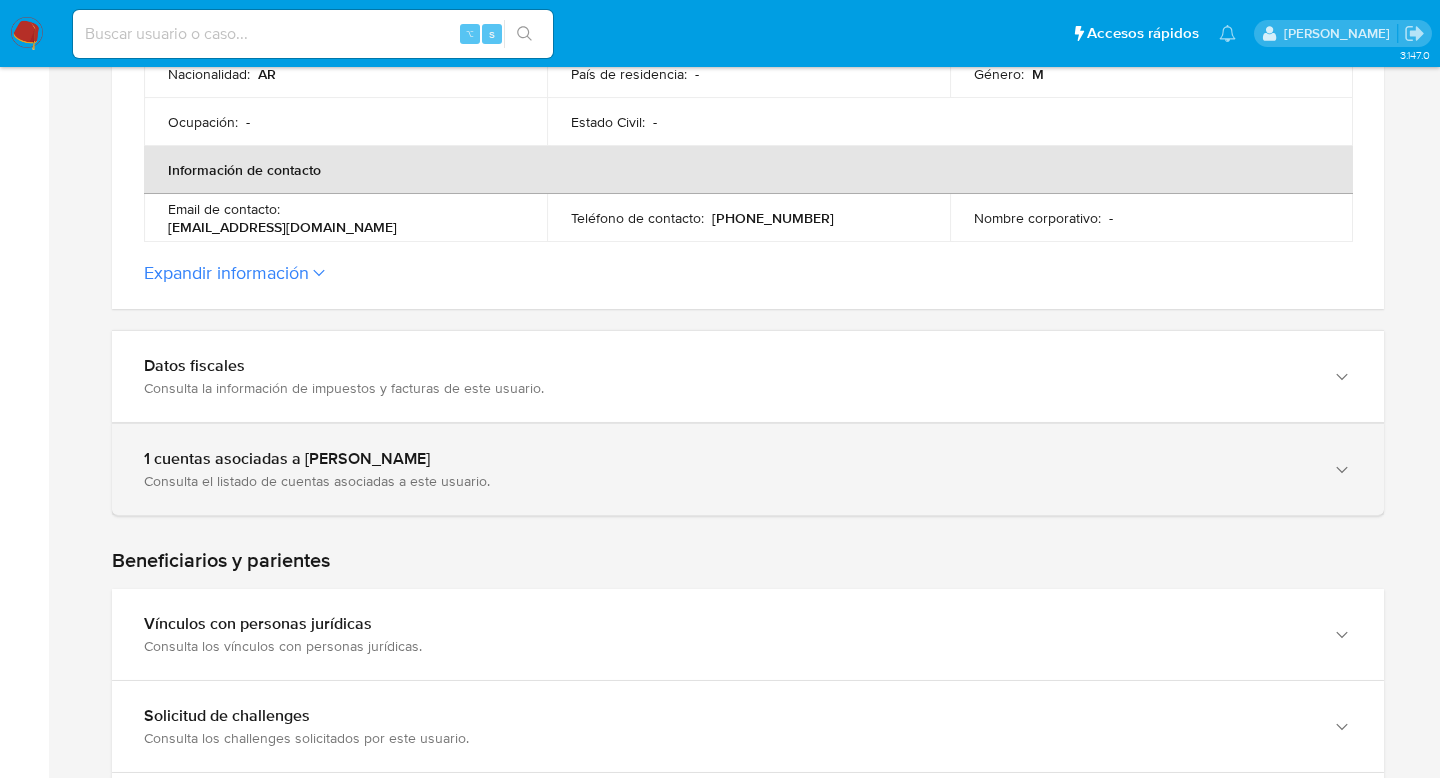 click on "1 cuentas asociadas a Lucas Gabriel Forastieri" at bounding box center (728, 459) 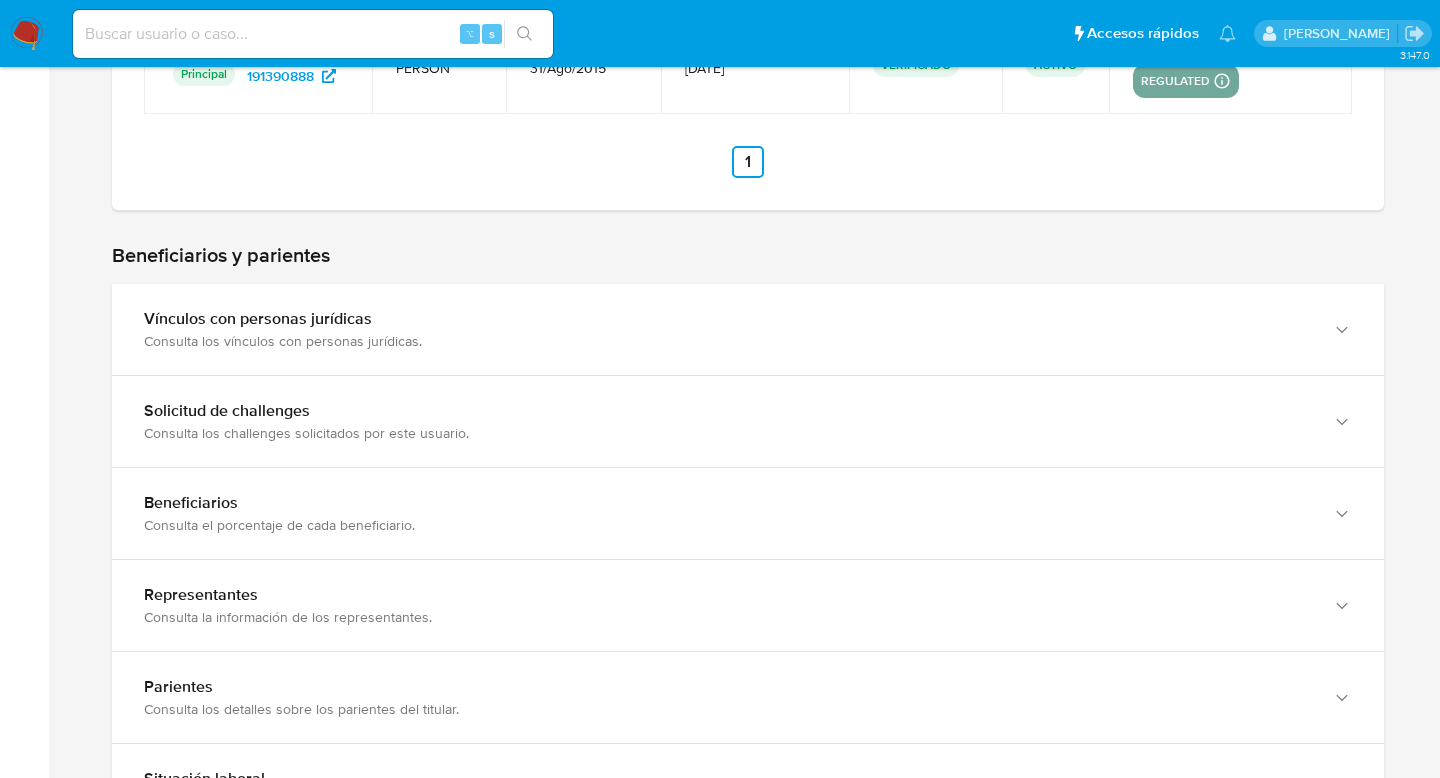 scroll, scrollTop: 1250, scrollLeft: 0, axis: vertical 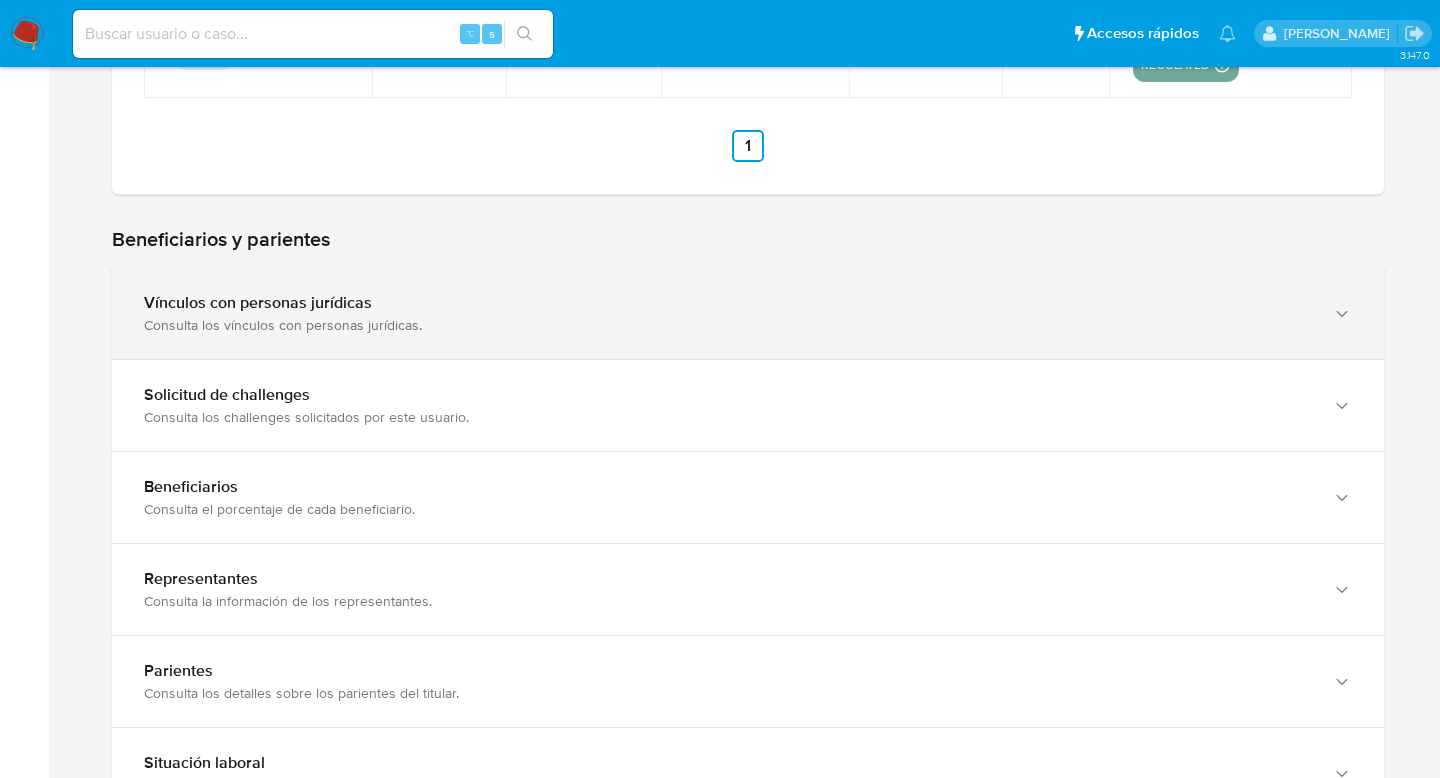 click on "Vínculos con personas jurídicas" at bounding box center (728, 303) 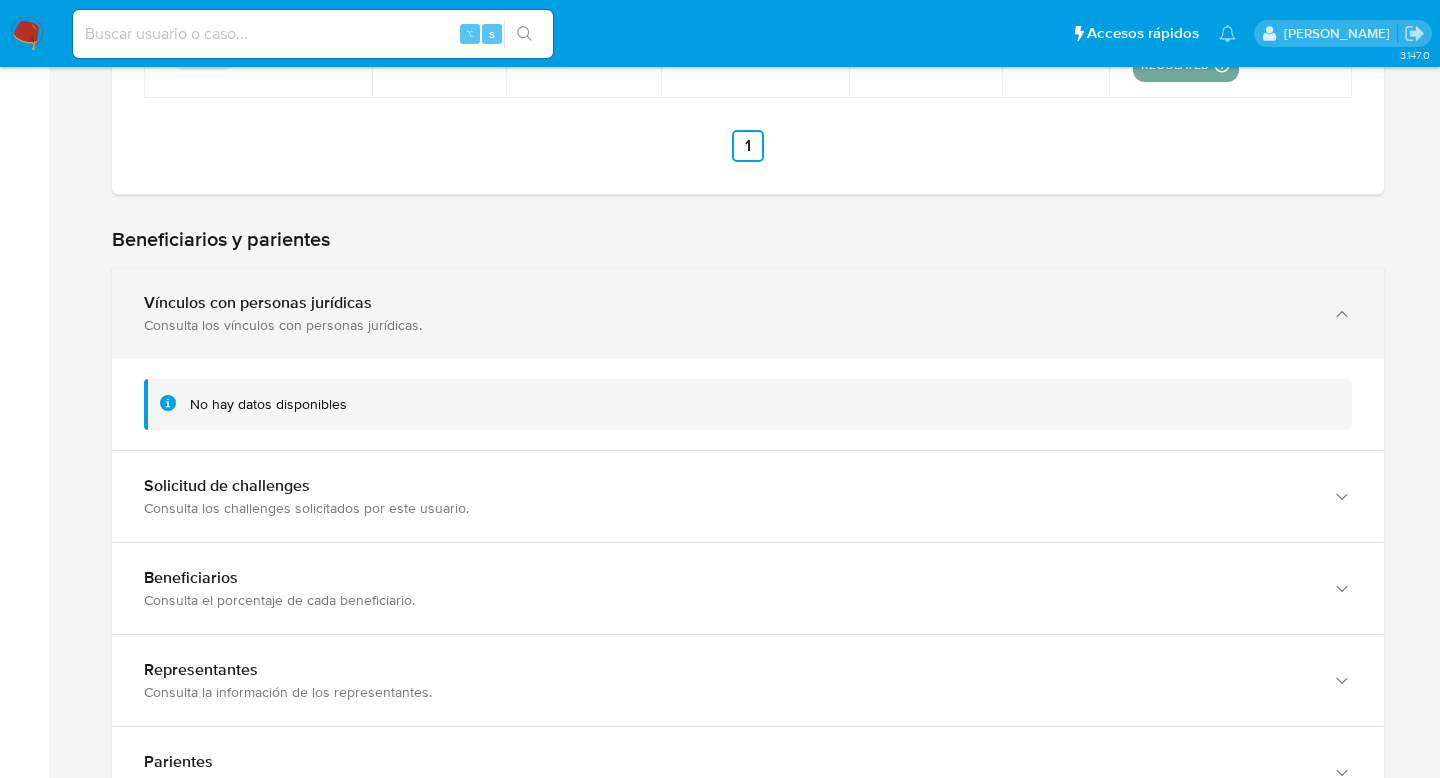 click on "Vínculos con personas jurídicas" at bounding box center [728, 303] 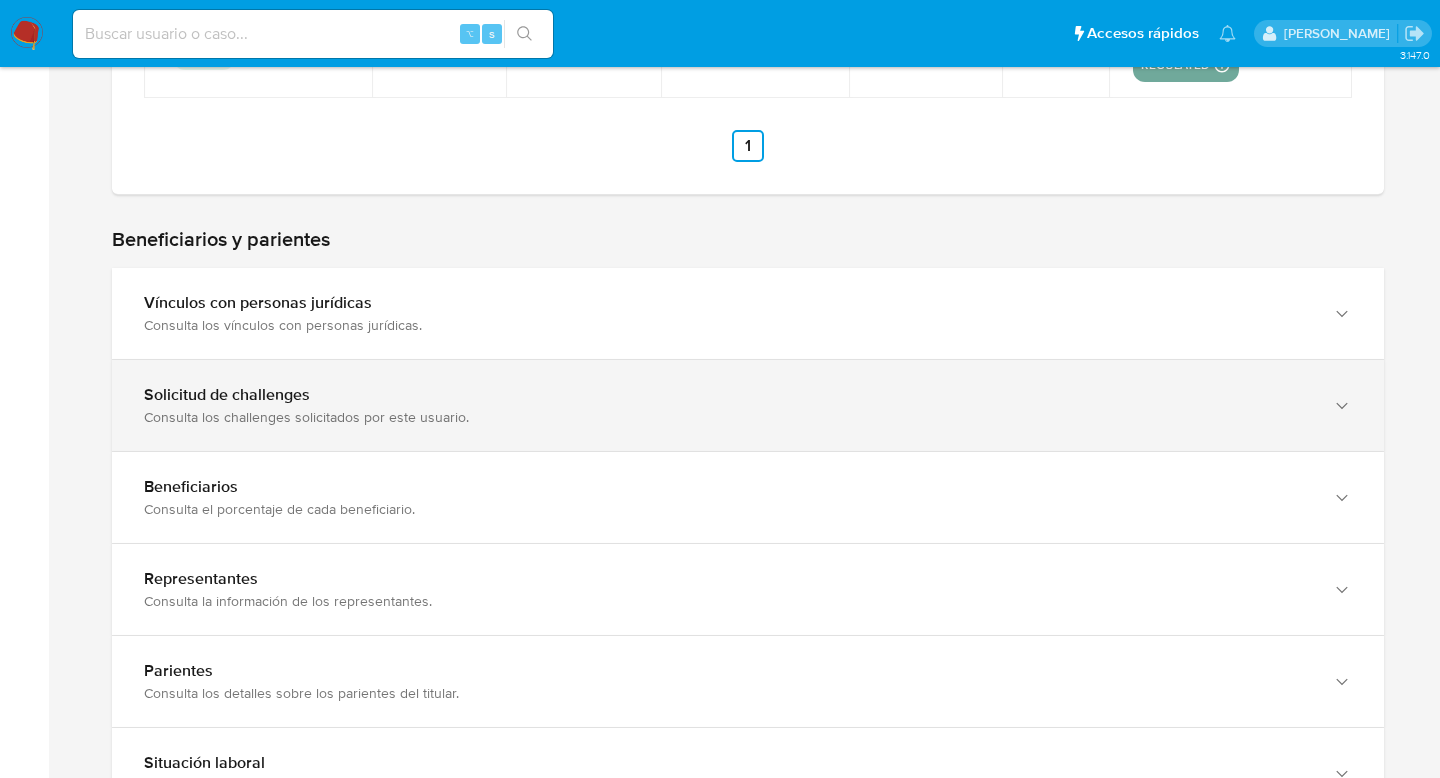 click on "Solicitud de challenges Consulta los challenges solicitados por este usuario." at bounding box center (748, 405) 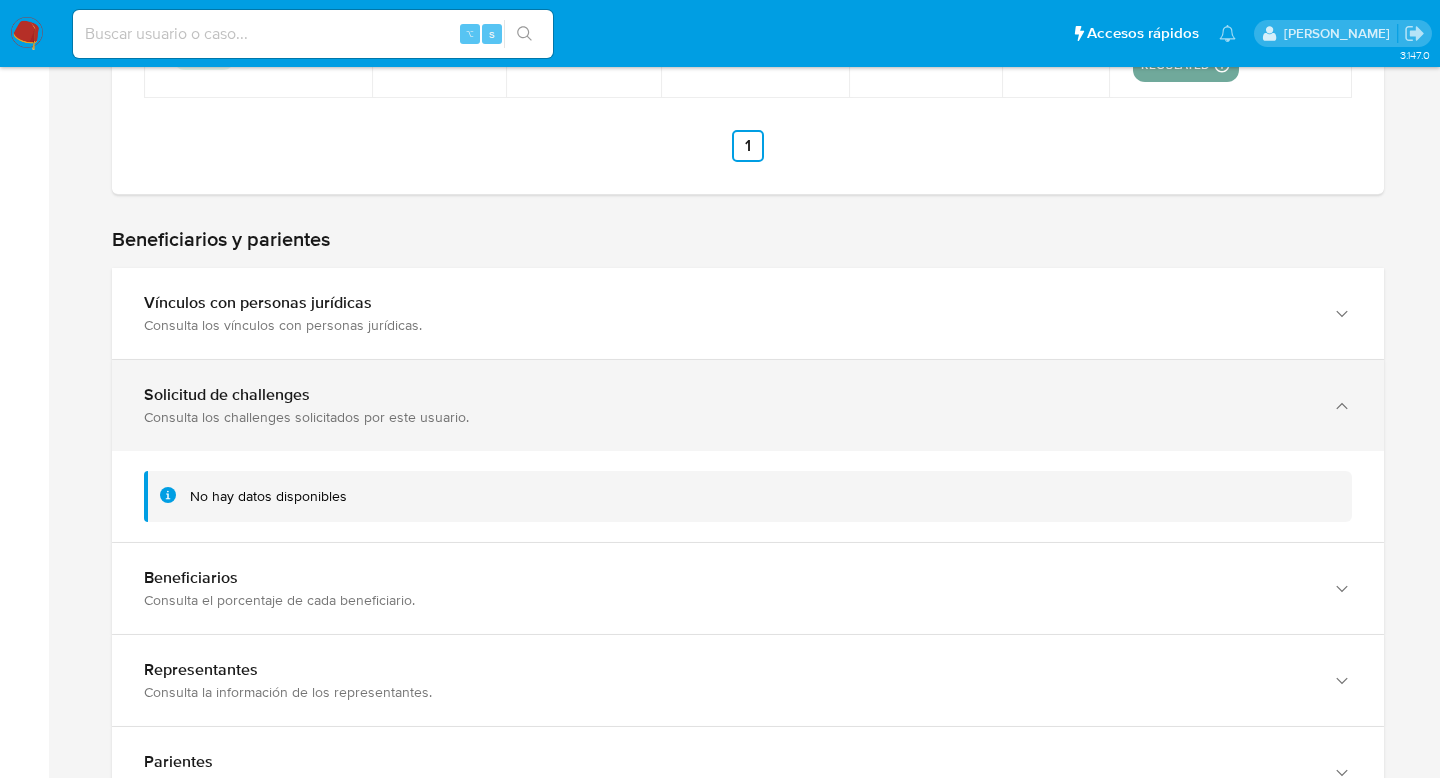 click on "Solicitud de challenges Consulta los challenges solicitados por este usuario." at bounding box center [748, 405] 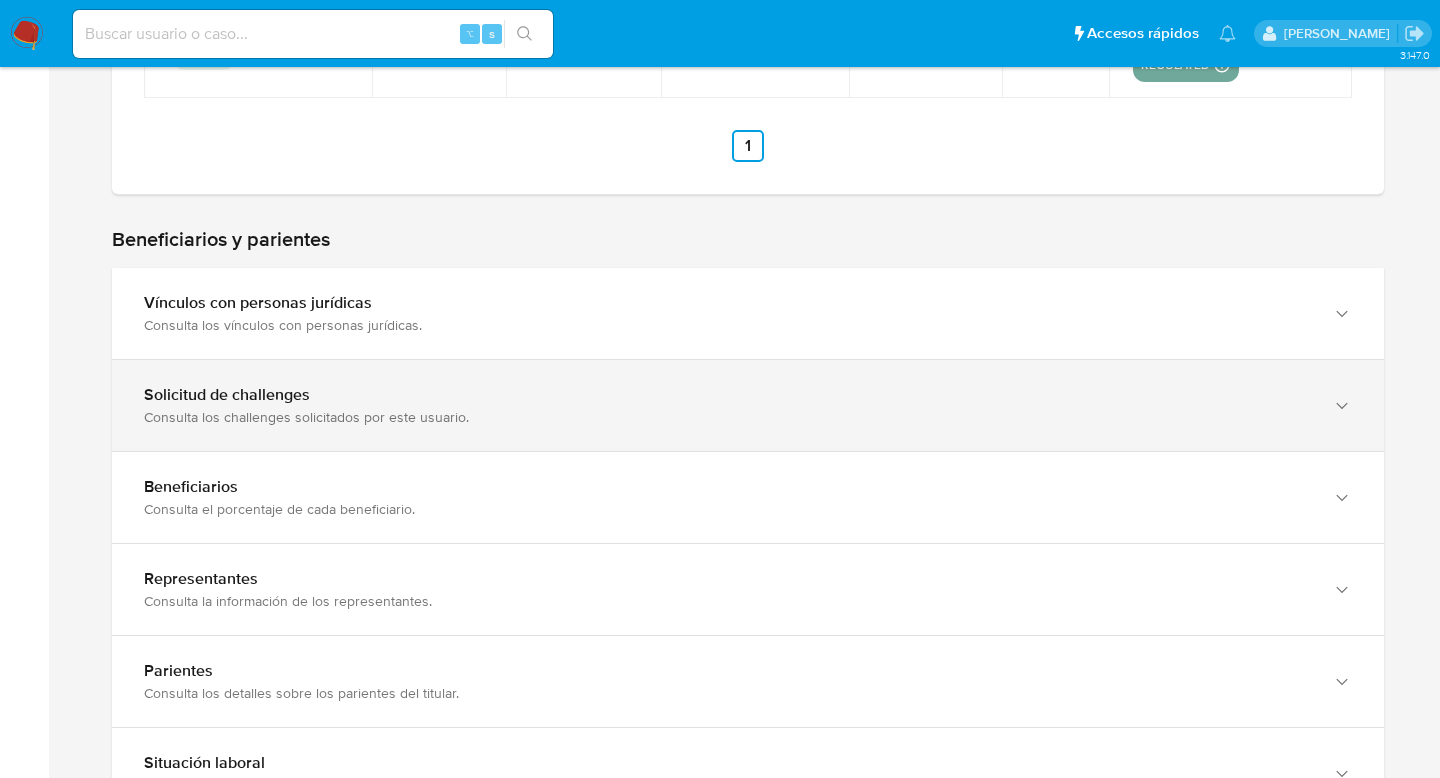 click on "Solicitud de challenges Consulta los challenges solicitados por este usuario." at bounding box center (748, 405) 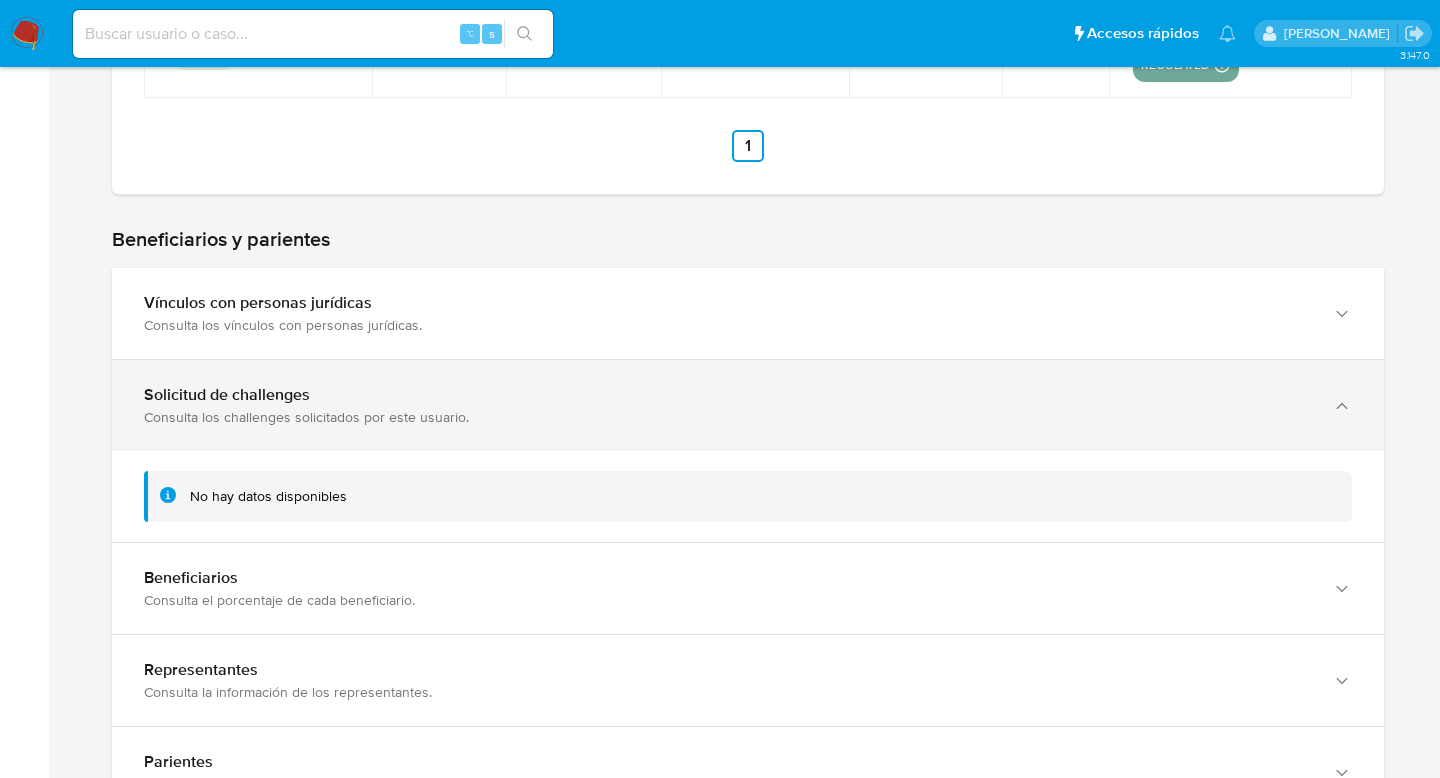click on "Solicitud de challenges Consulta los challenges solicitados por este usuario." at bounding box center [748, 405] 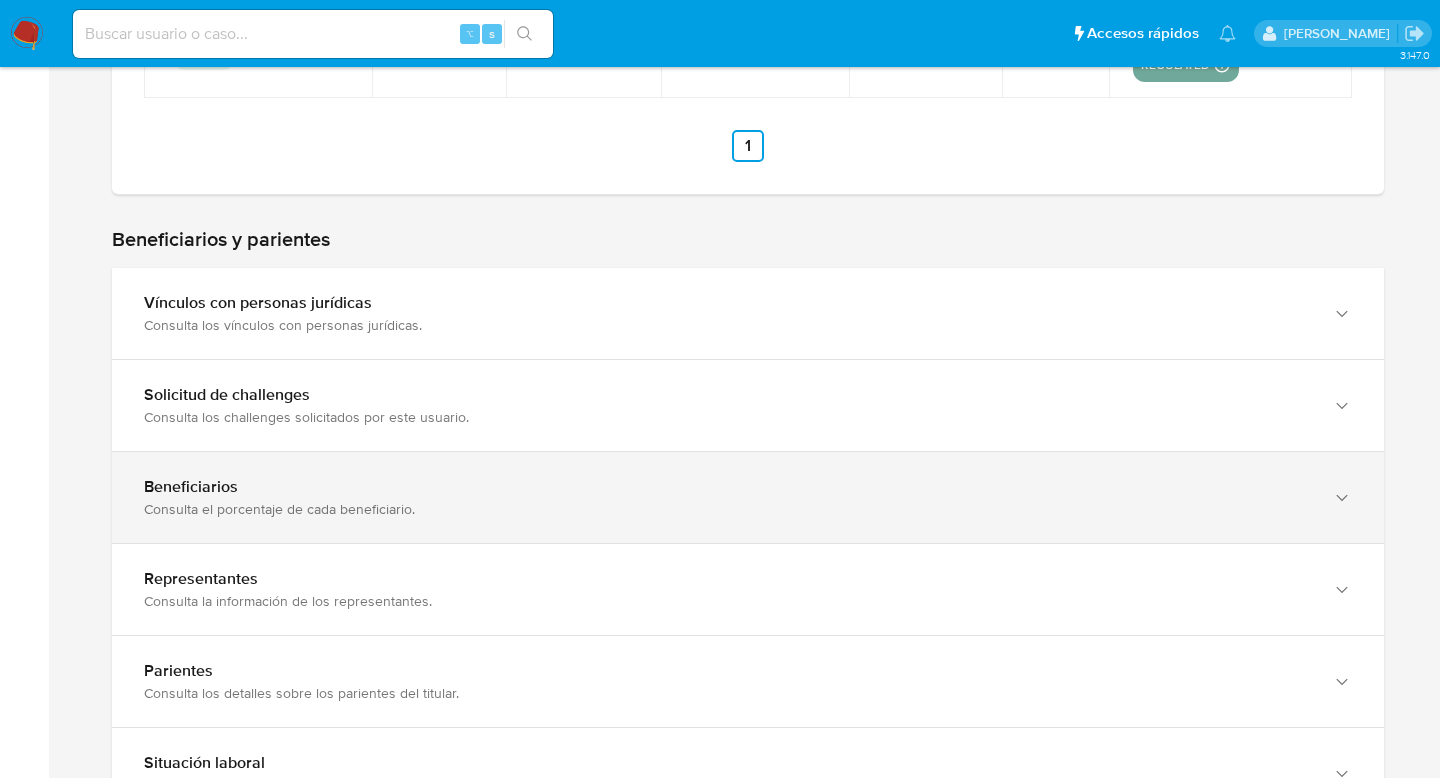 click on "Beneficiarios" at bounding box center (728, 487) 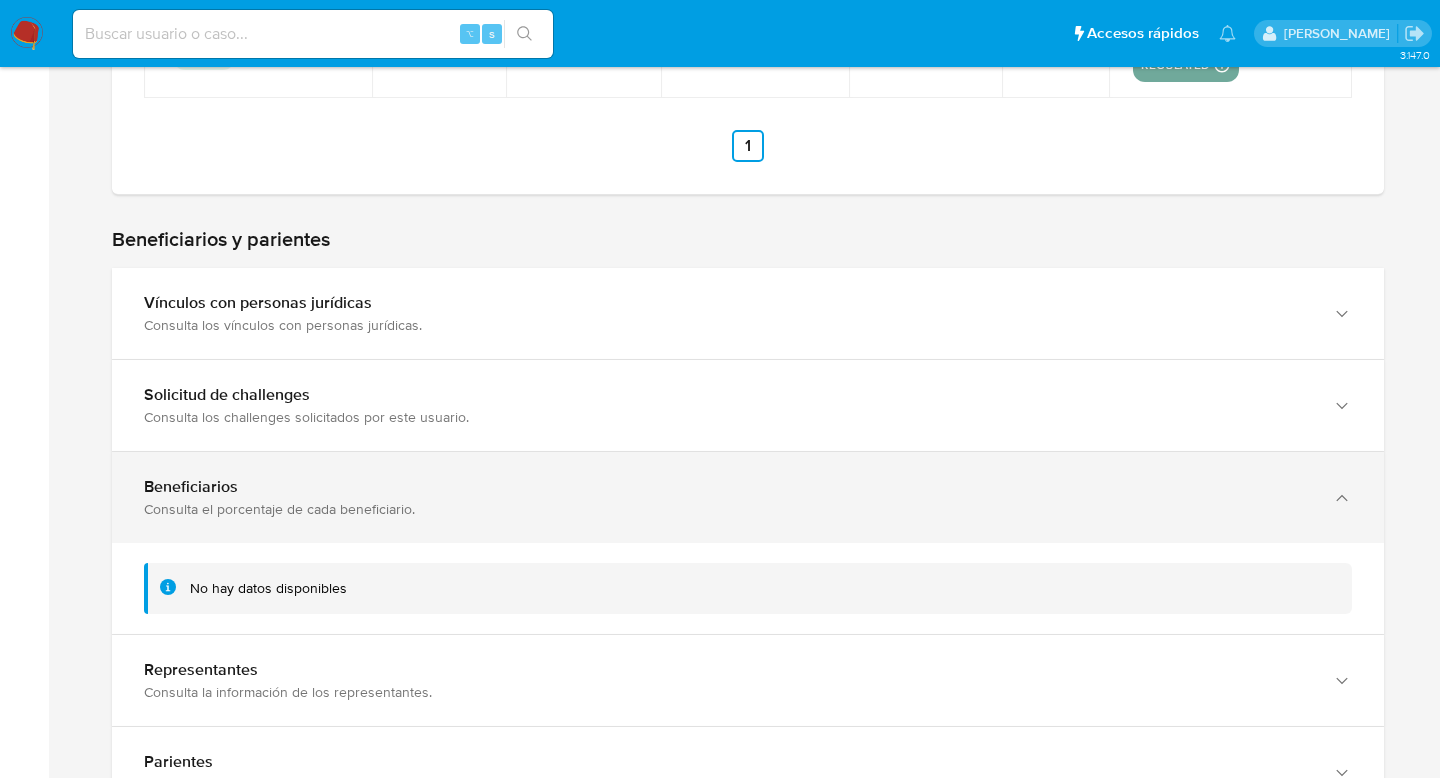 click on "Beneficiarios" at bounding box center (728, 487) 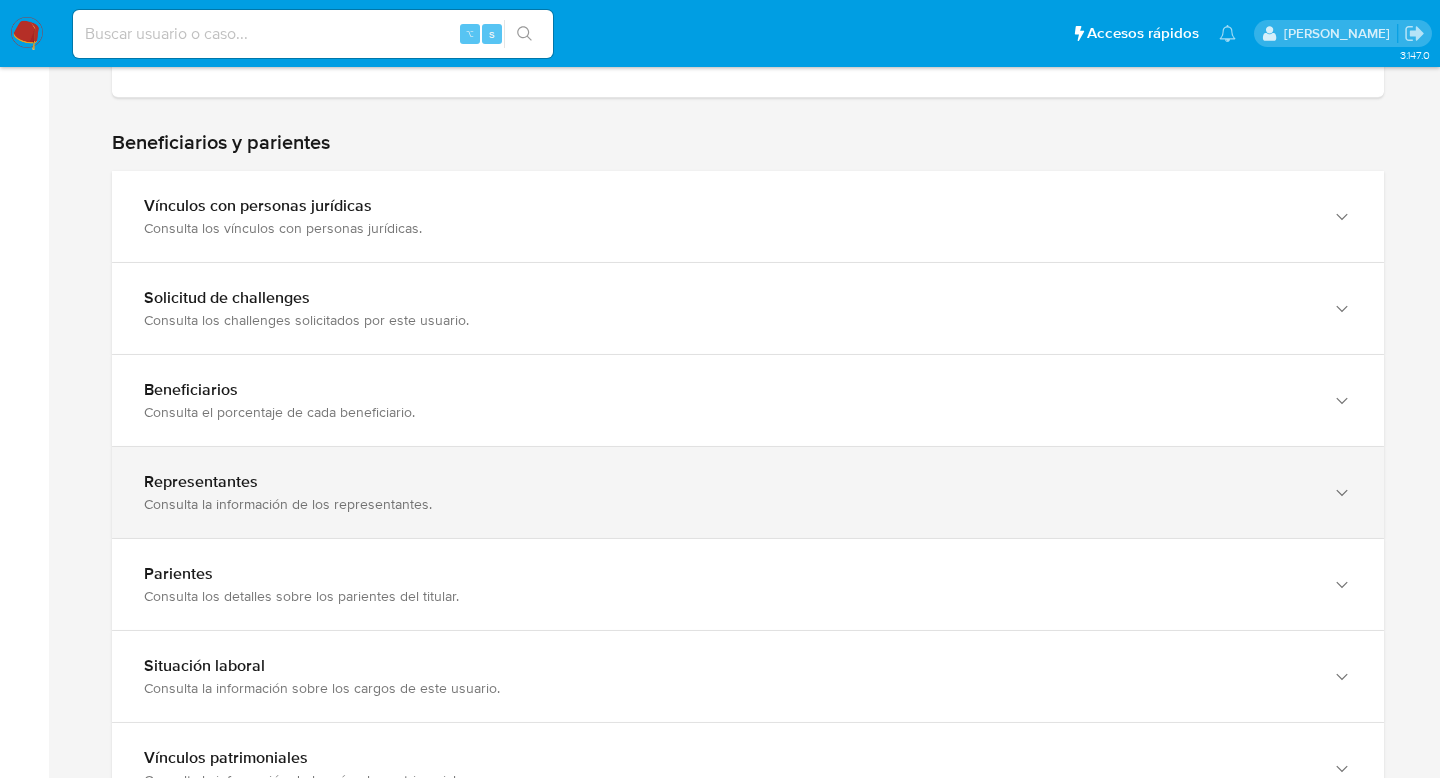scroll, scrollTop: 1355, scrollLeft: 0, axis: vertical 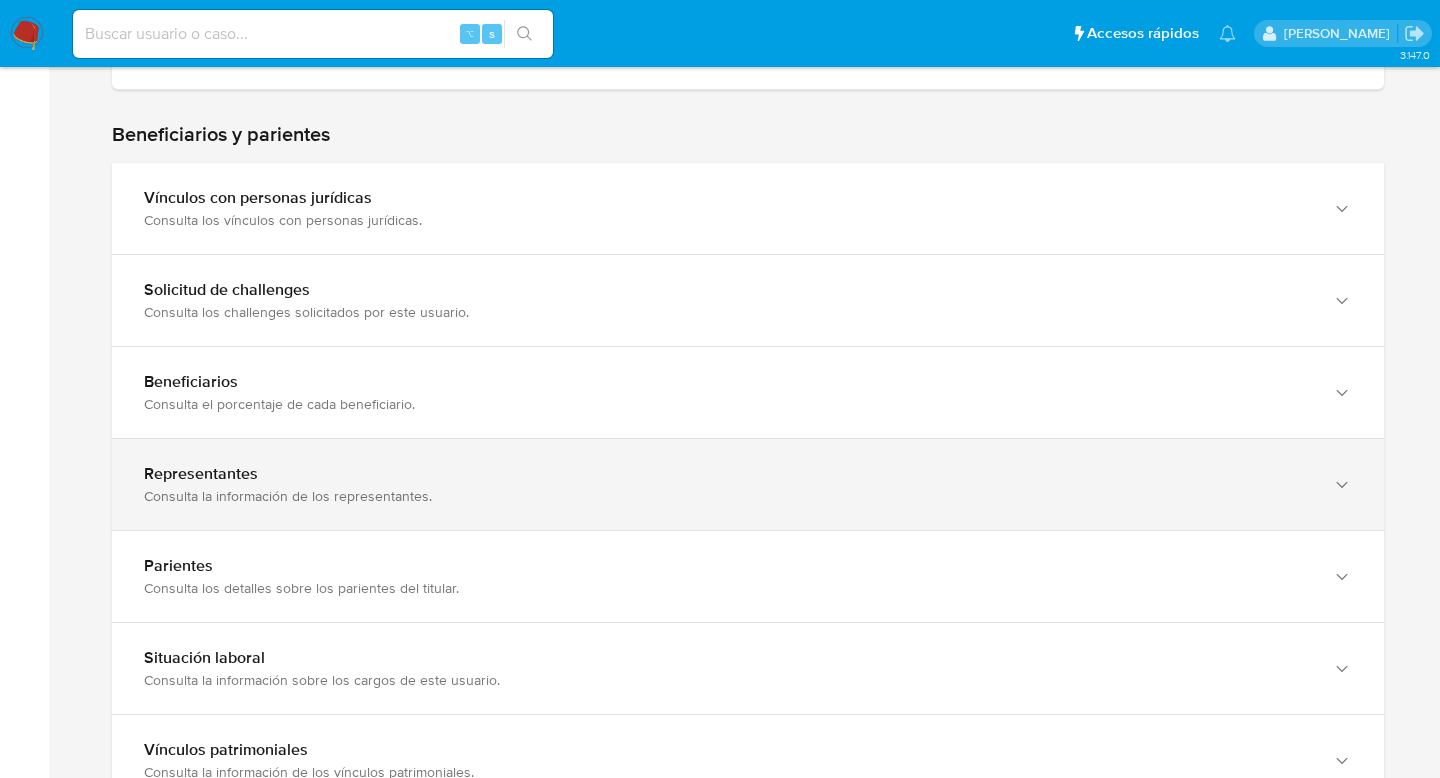 click on "Representantes Consulta la información de los representantes." at bounding box center (748, 484) 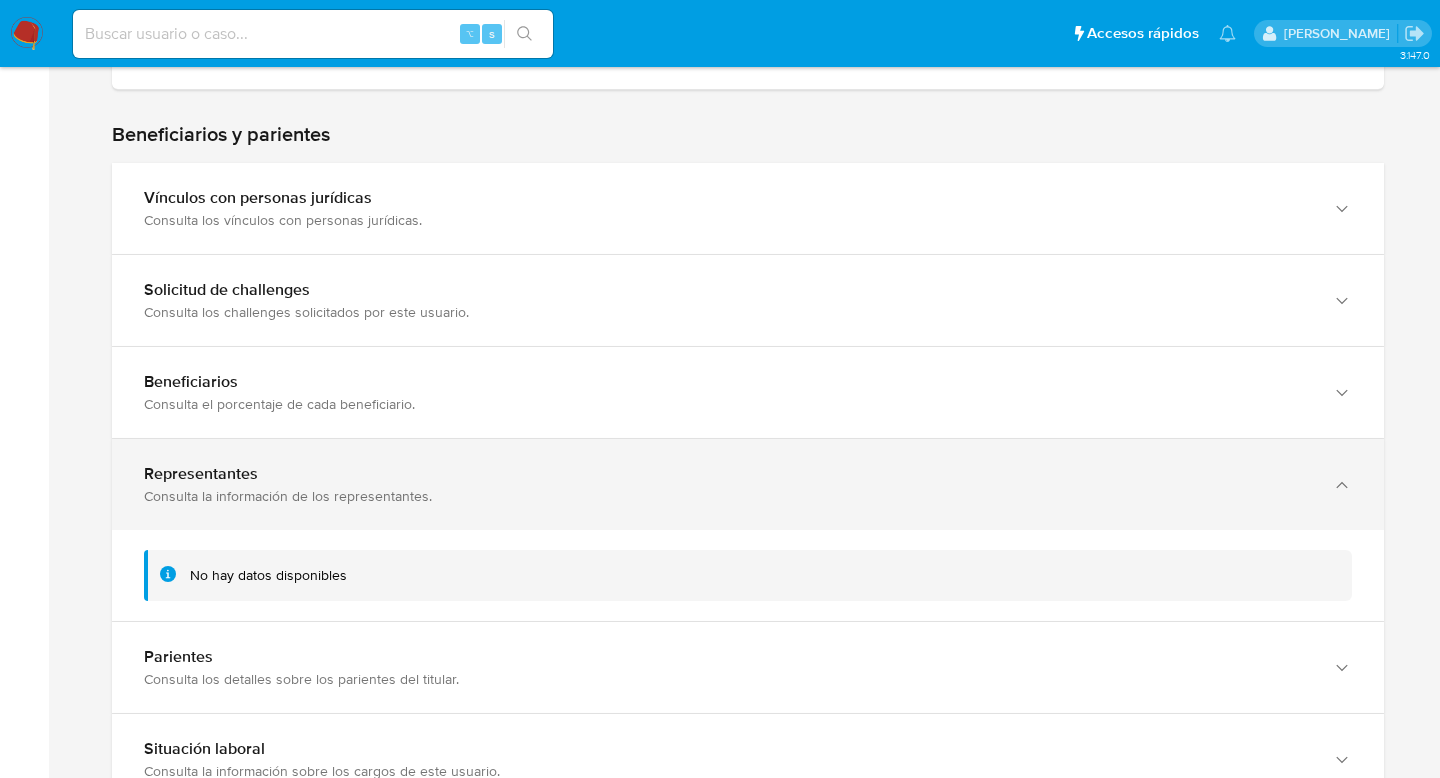 click on "Representantes Consulta la información de los representantes." at bounding box center (748, 484) 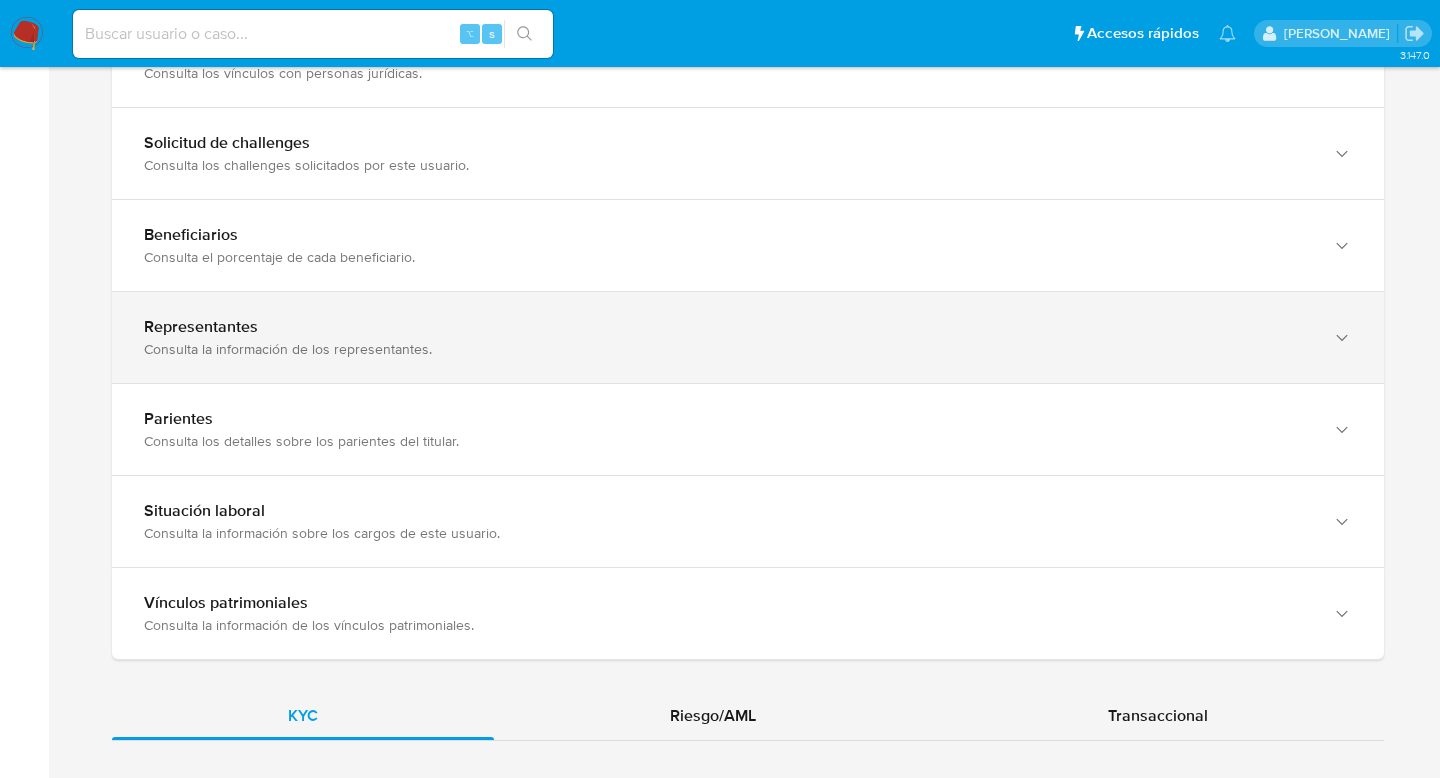scroll, scrollTop: 1537, scrollLeft: 0, axis: vertical 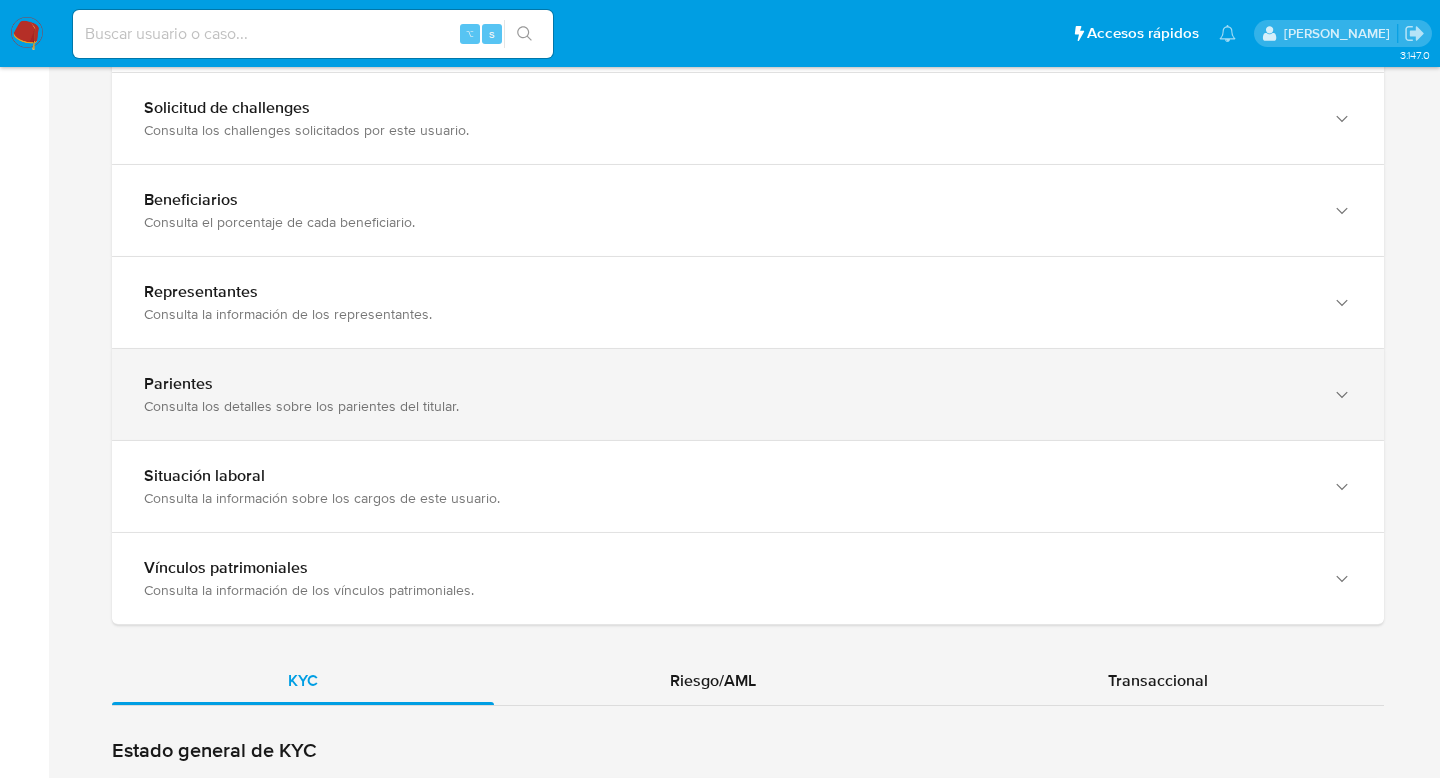 click on "Parientes Consulta los detalles sobre los parientes del titular." at bounding box center (748, 394) 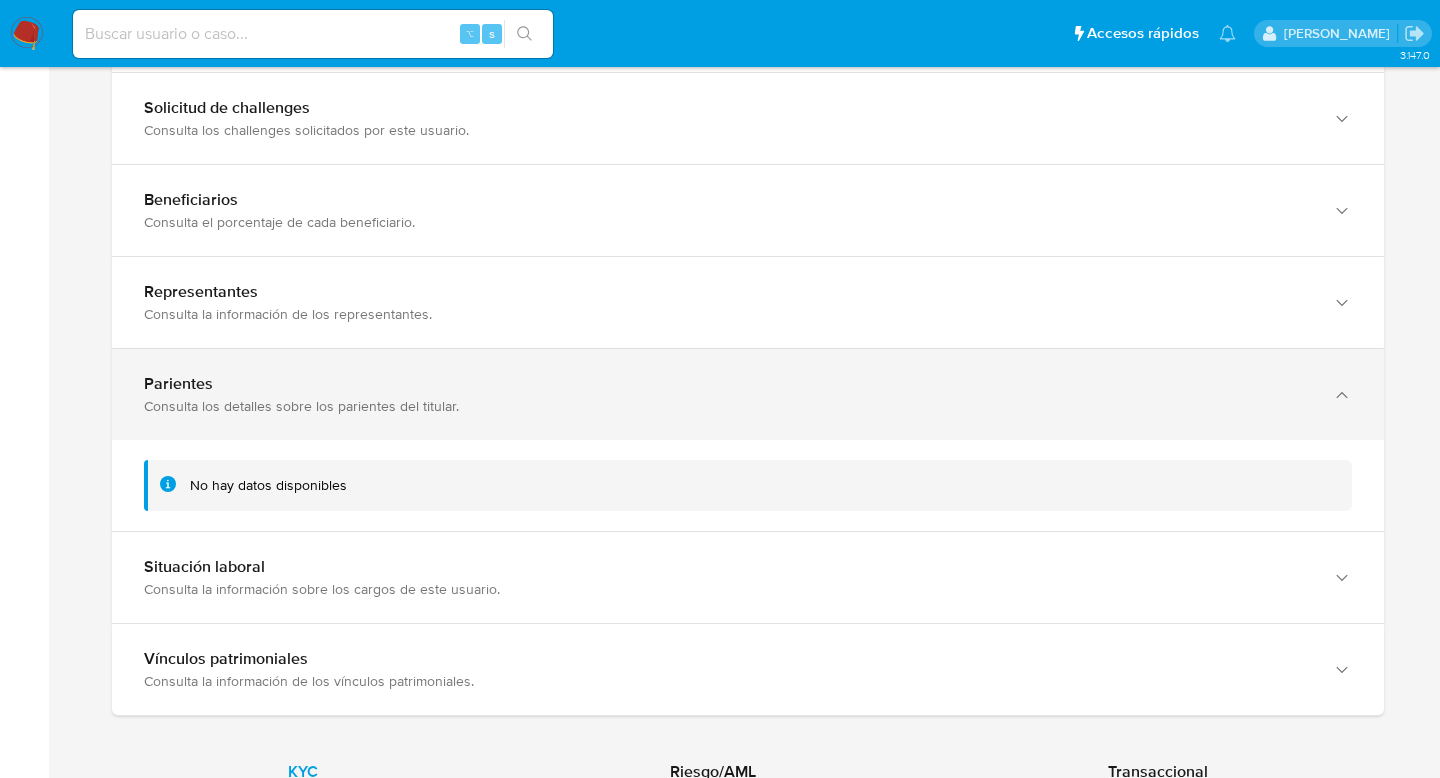 click on "Parientes Consulta los detalles sobre los parientes del titular." at bounding box center [748, 394] 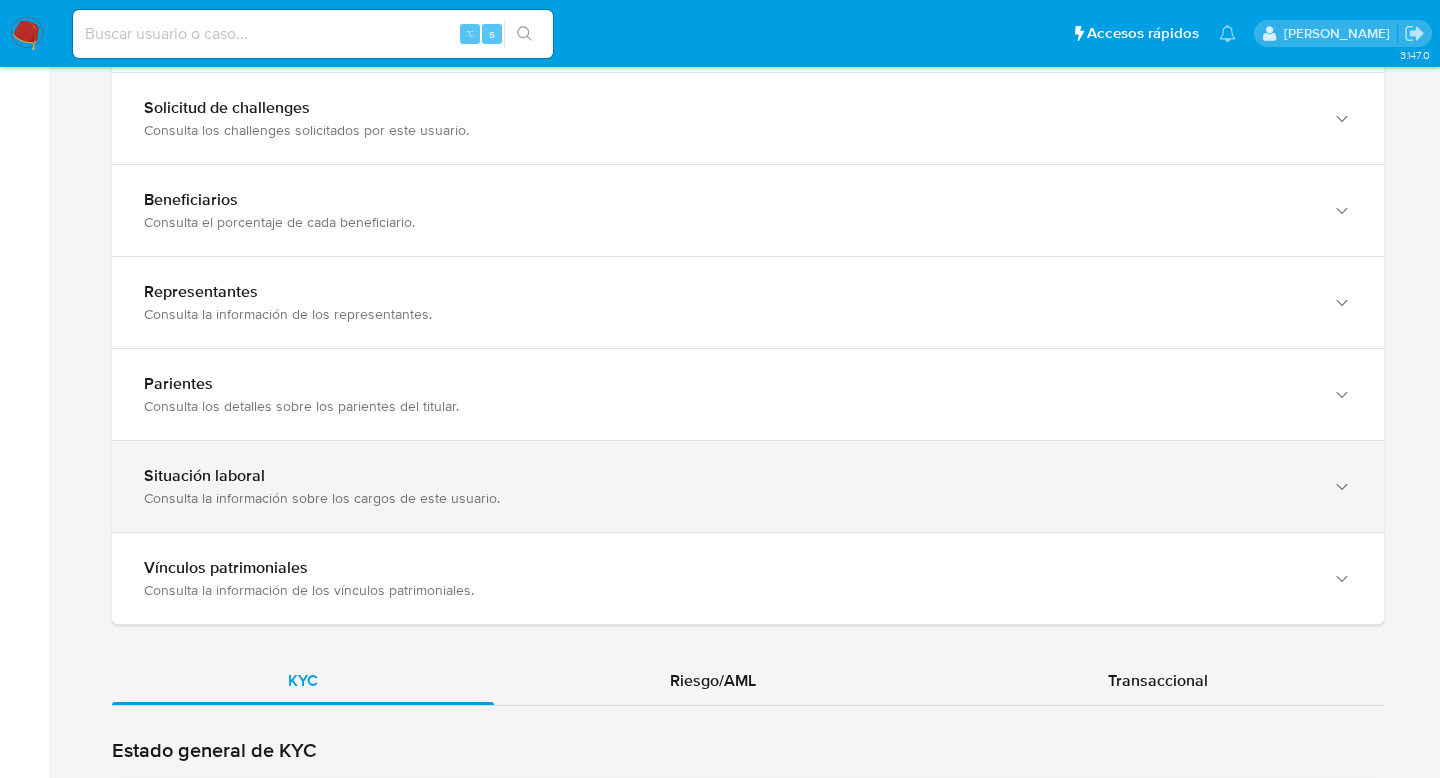 click on "Consulta la información sobre los cargos de este usuario." at bounding box center [728, 498] 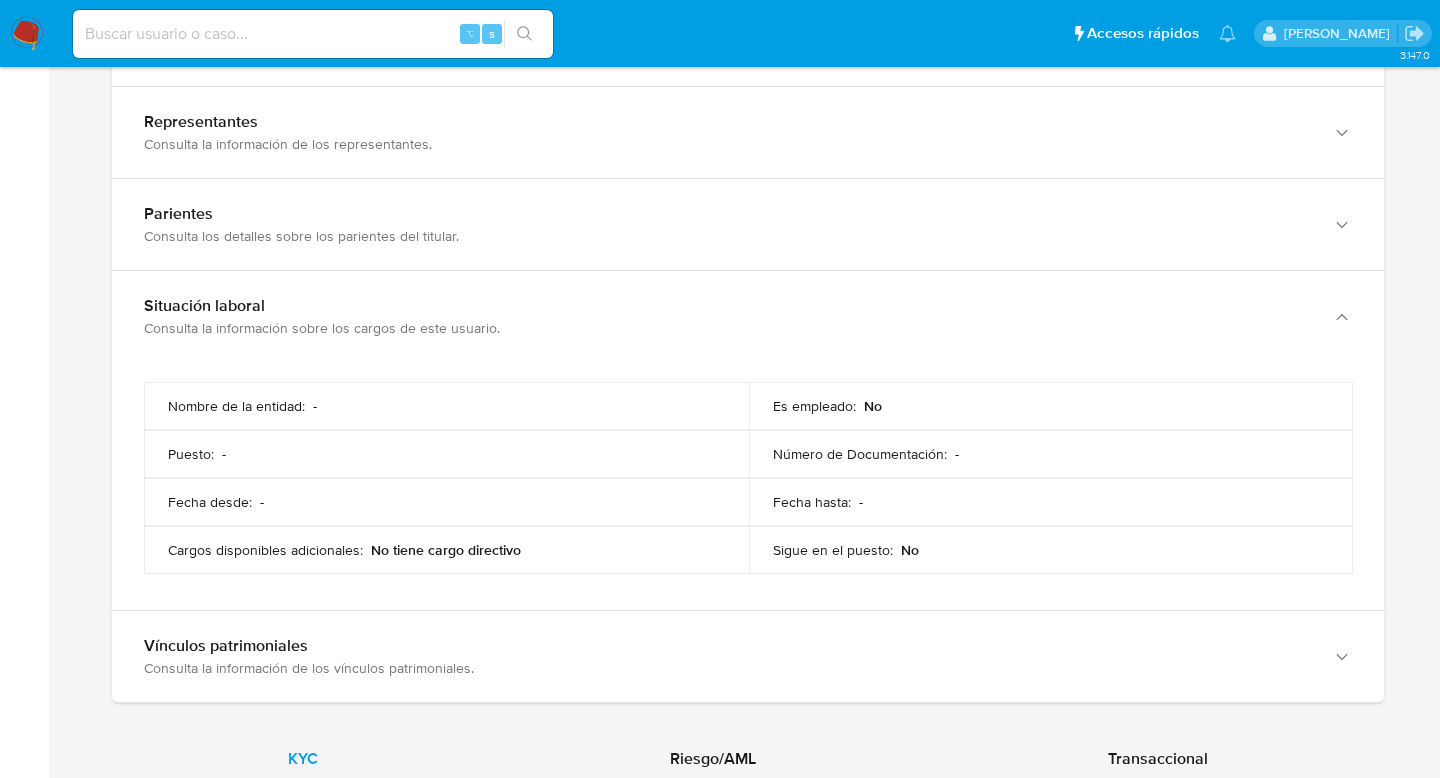 scroll, scrollTop: 1723, scrollLeft: 0, axis: vertical 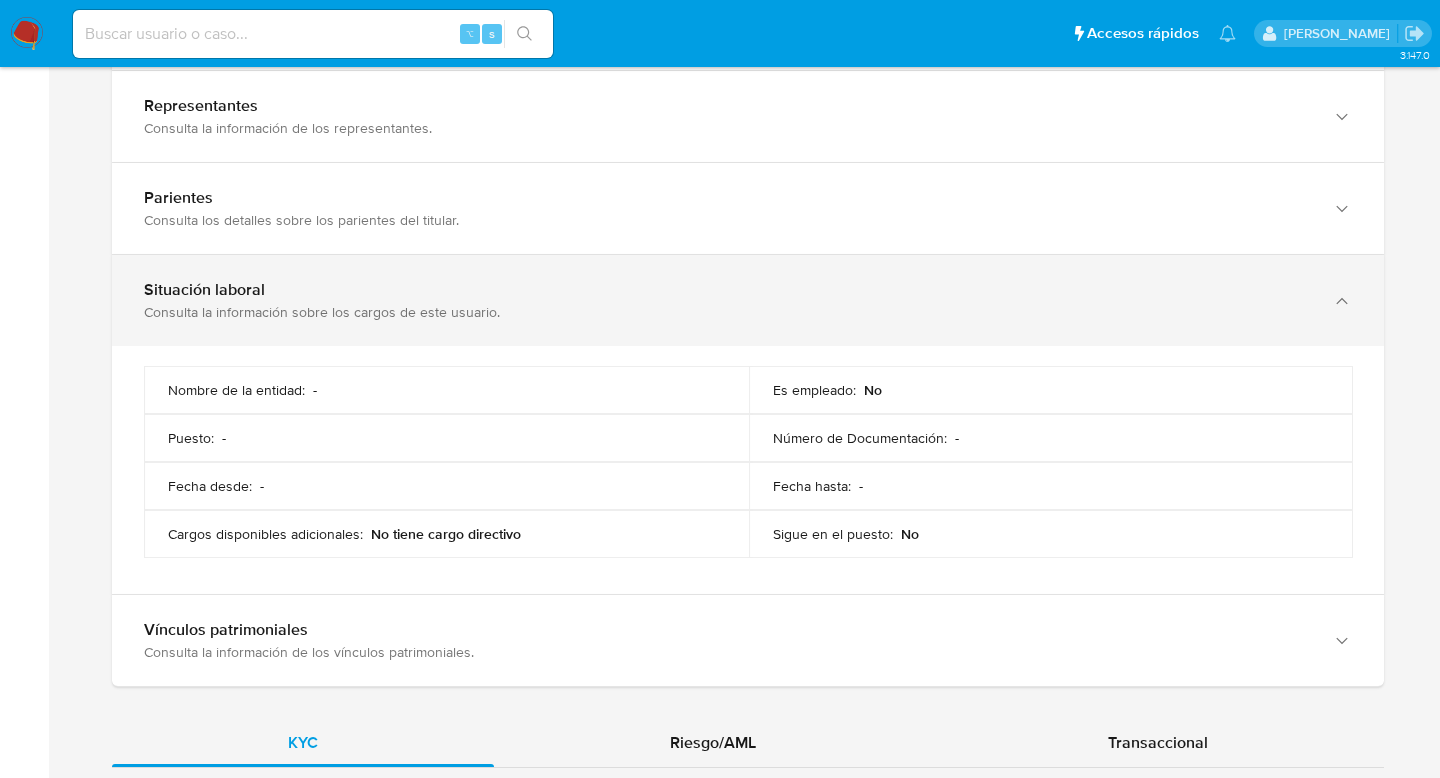 click on "Situación laboral" at bounding box center (728, 290) 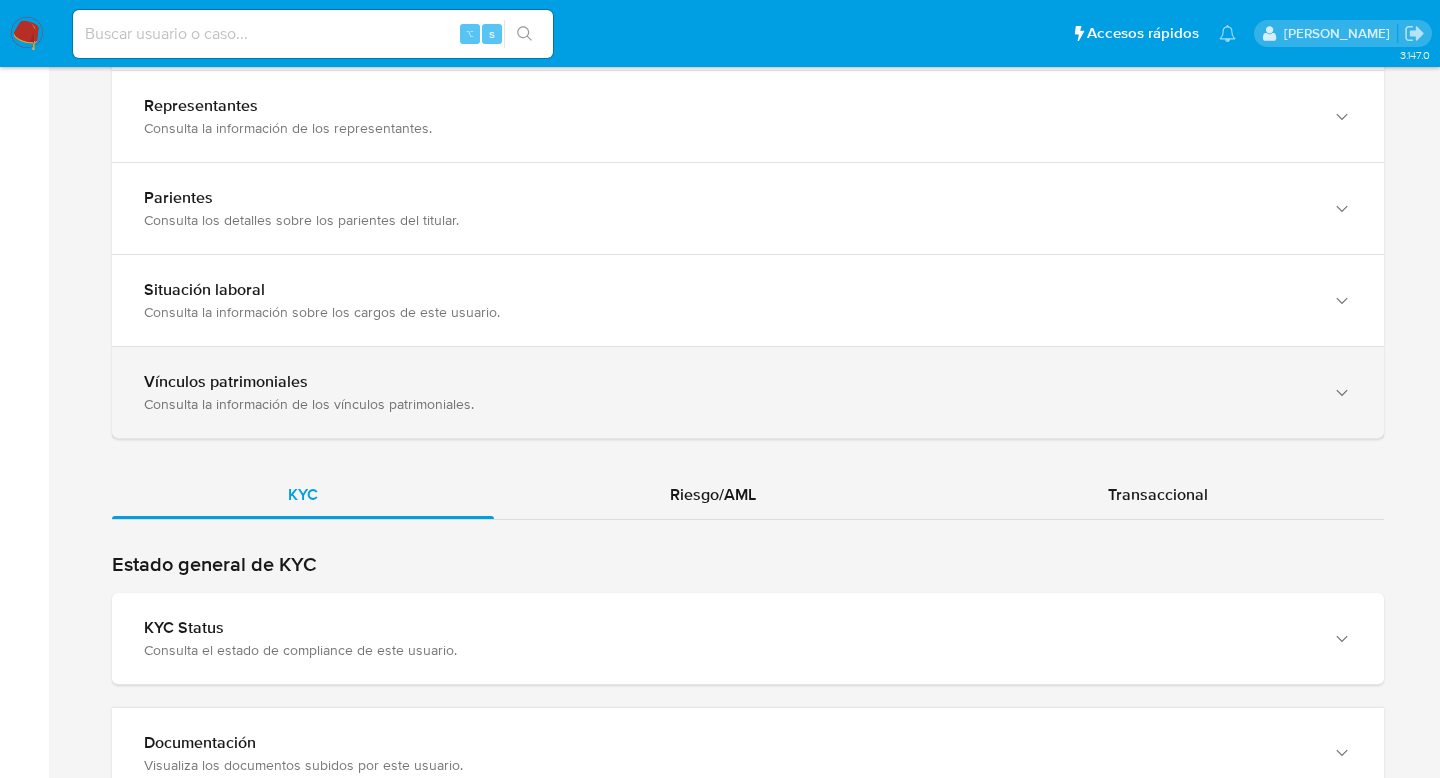 click on "Vínculos patrimoniales" at bounding box center [728, 382] 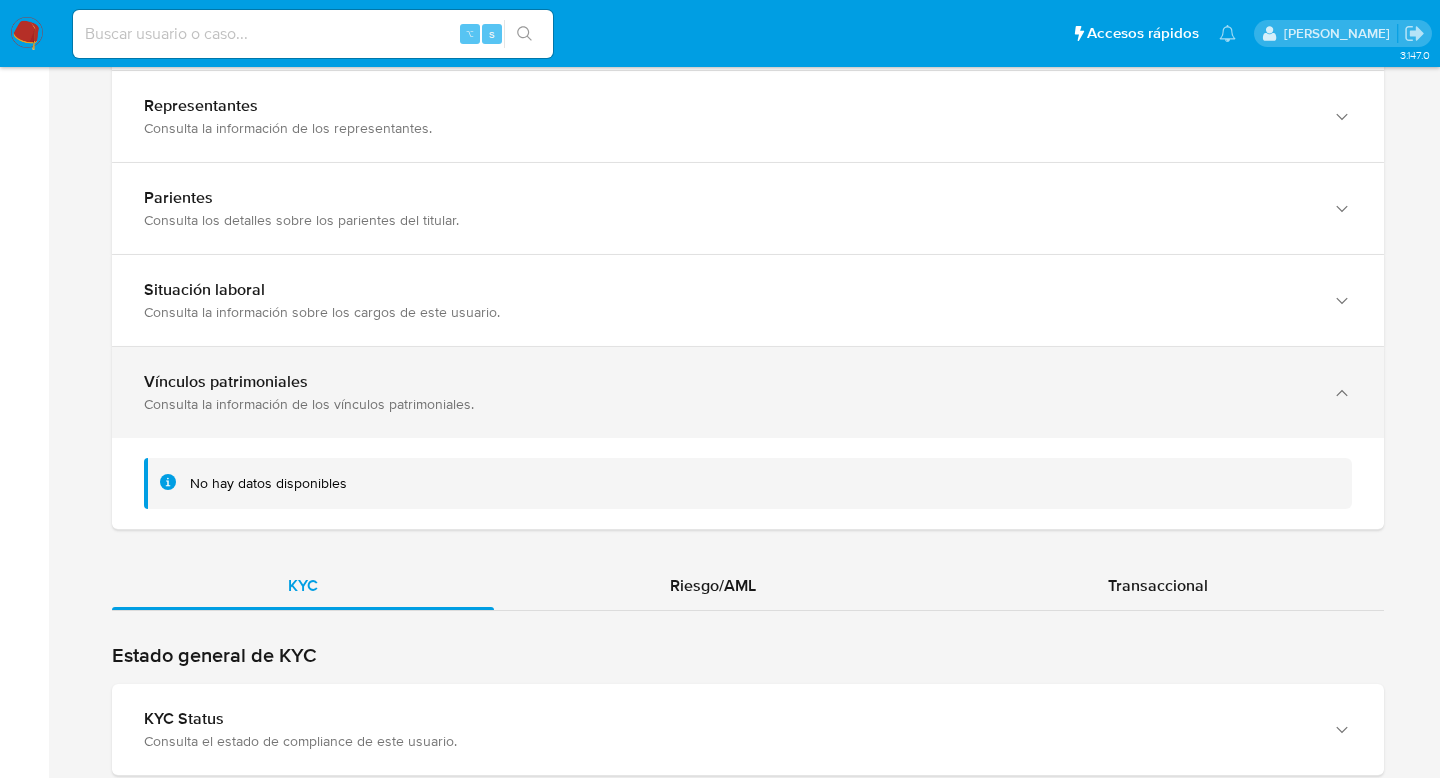 click on "Vínculos patrimoniales" at bounding box center (728, 382) 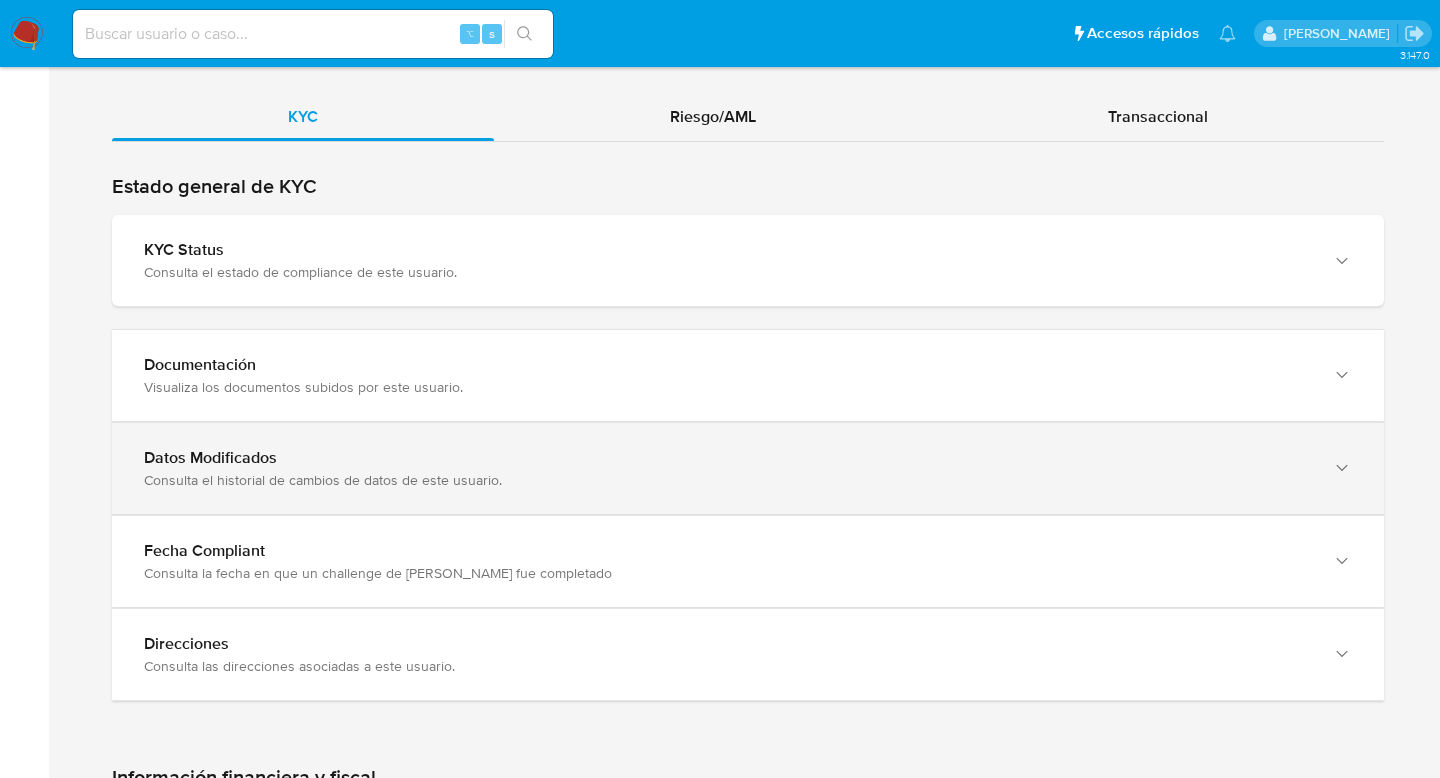 scroll, scrollTop: 2111, scrollLeft: 0, axis: vertical 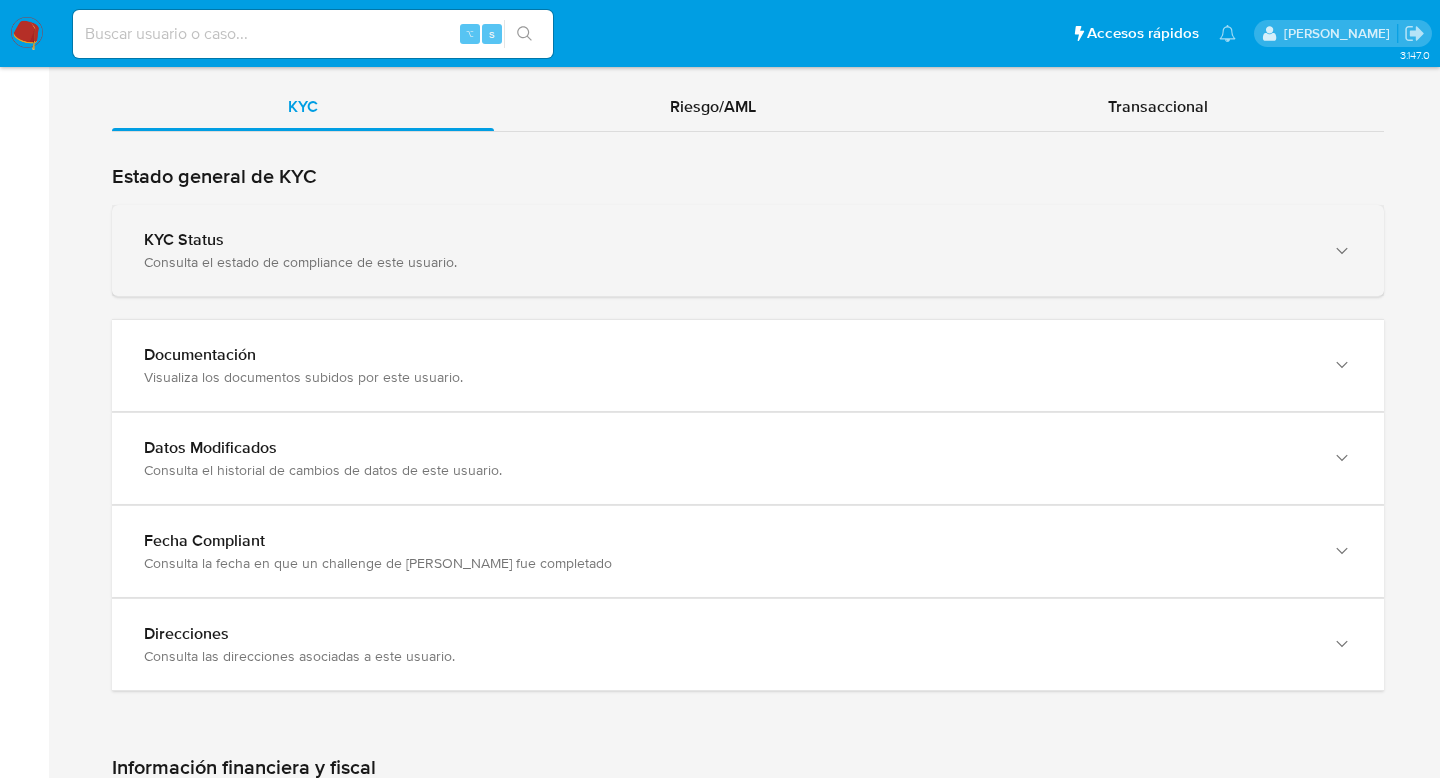 click on "Consulta el estado de compliance de este usuario." at bounding box center (728, 262) 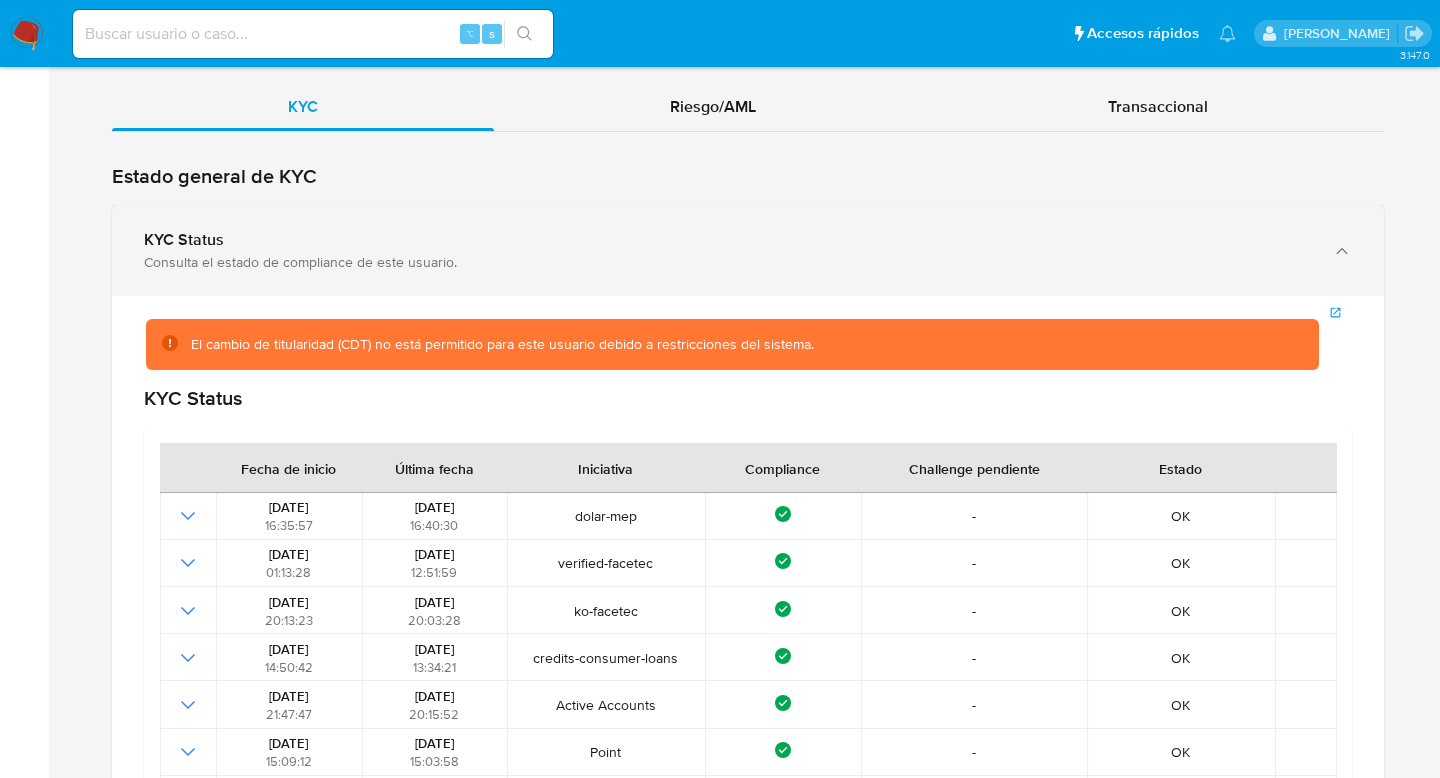 click on "Consulta el estado de compliance de este usuario." at bounding box center [728, 262] 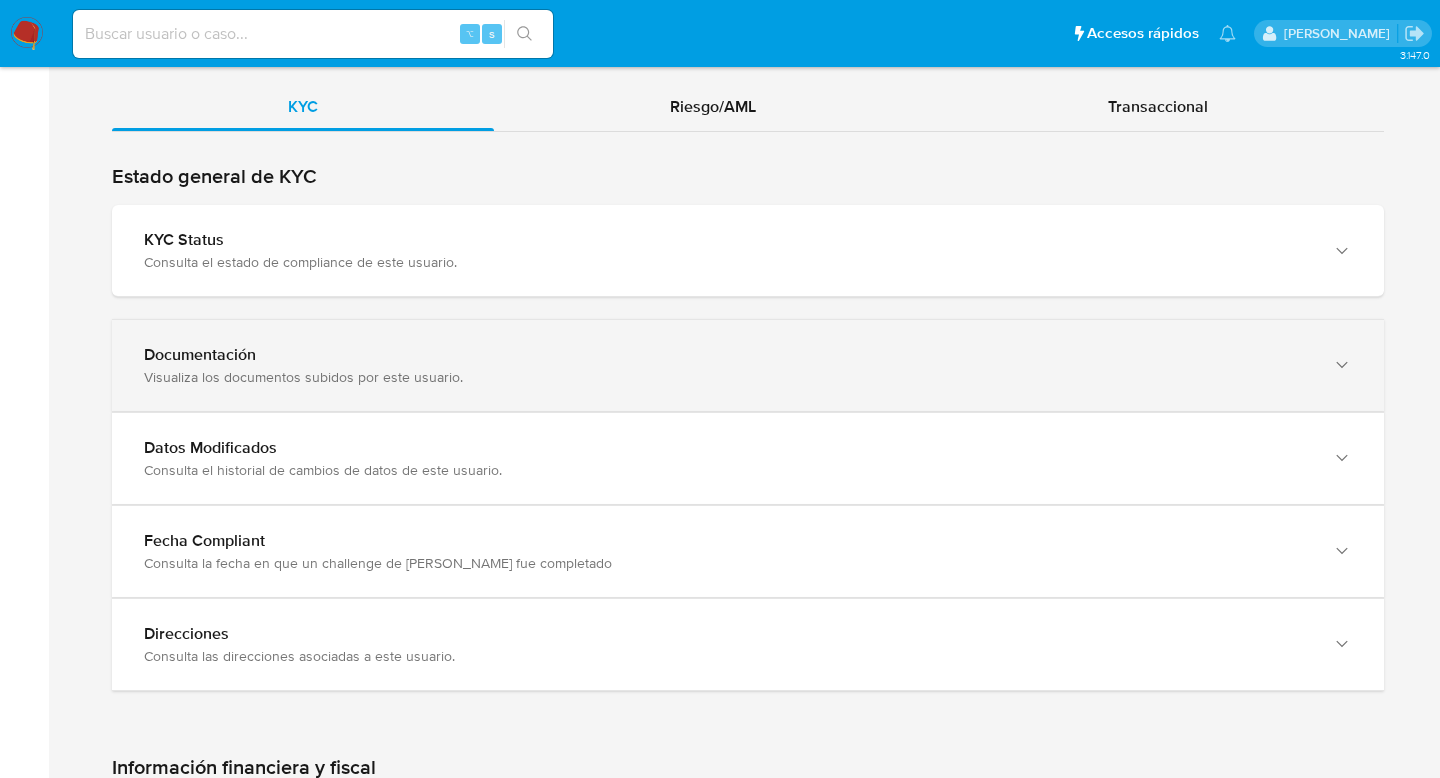 click on "Documentación" at bounding box center [728, 355] 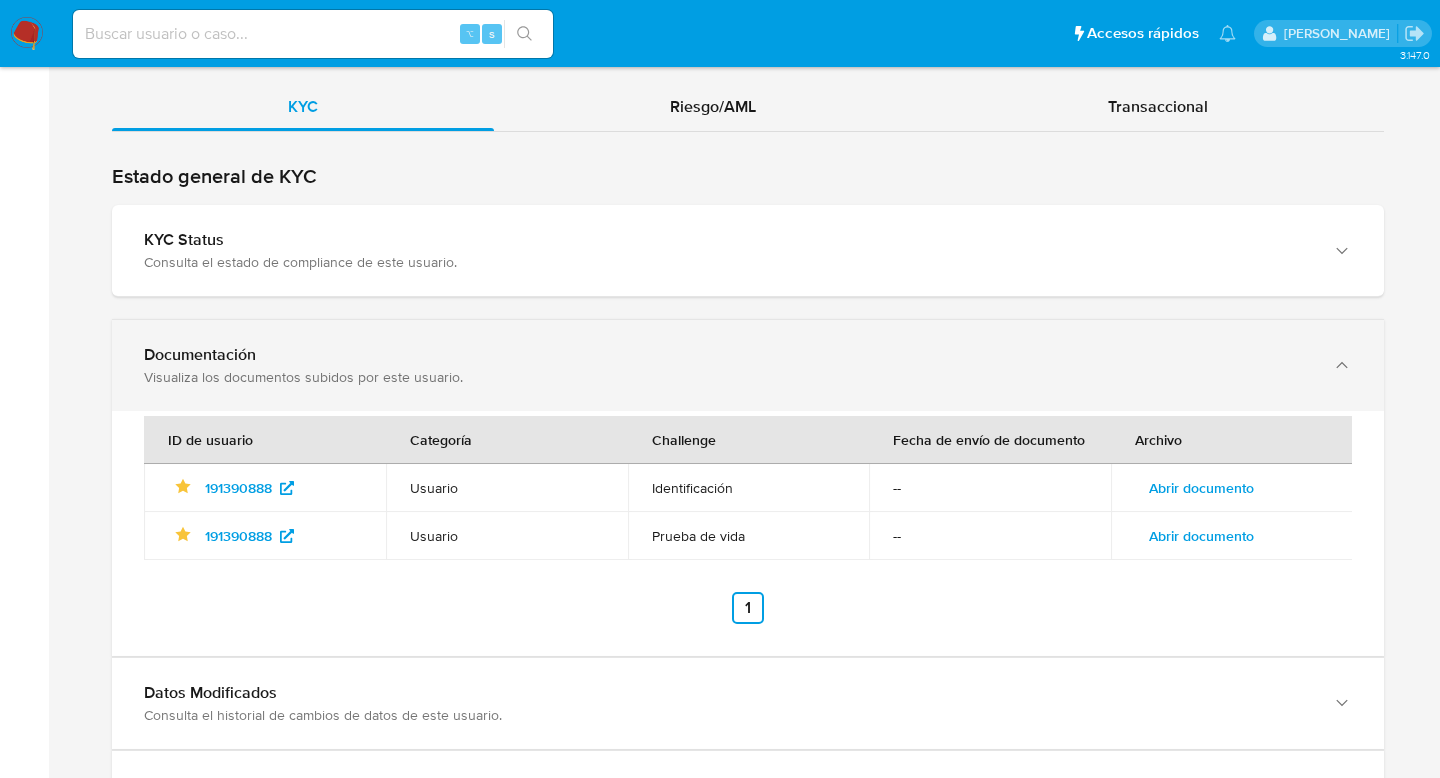 click on "Documentación" at bounding box center [728, 355] 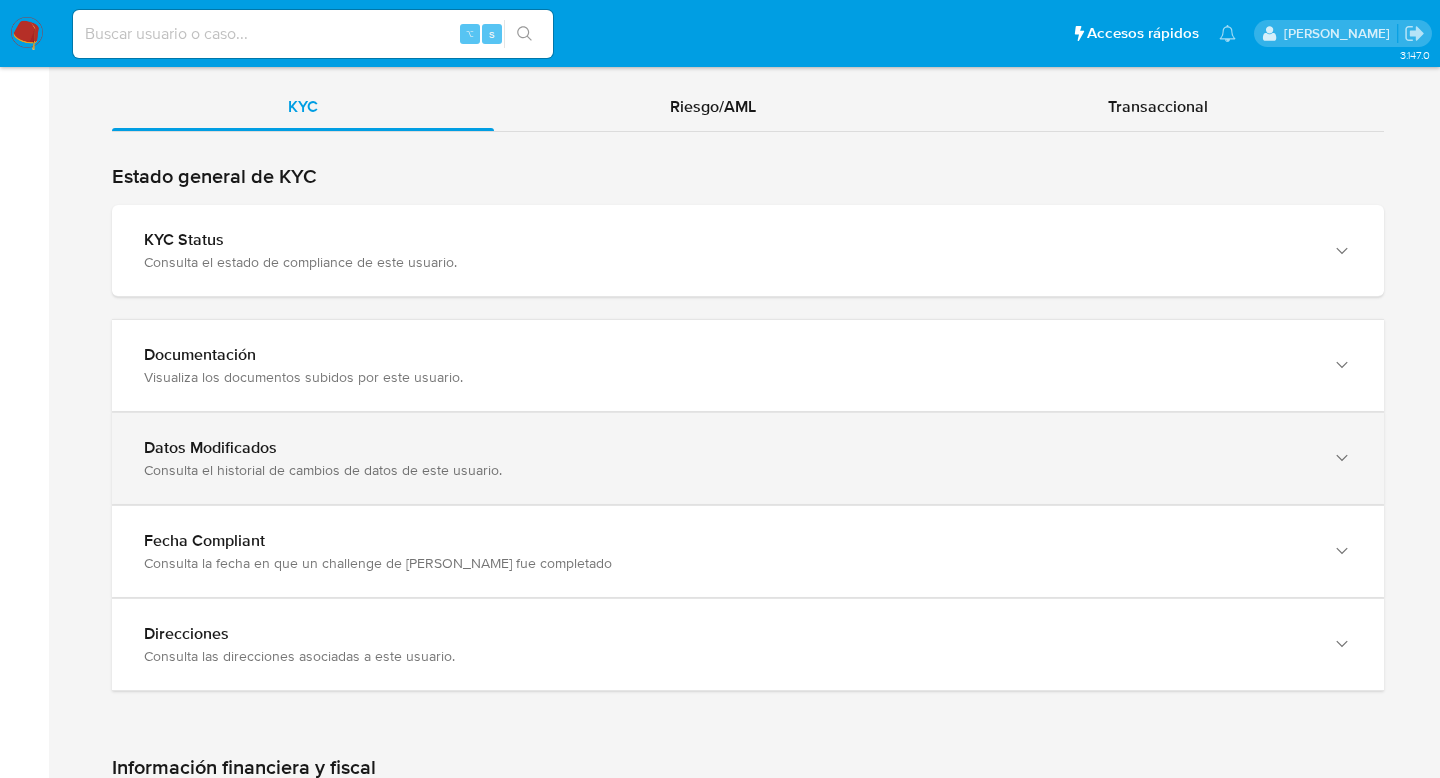 click on "Datos Modificados" at bounding box center [728, 448] 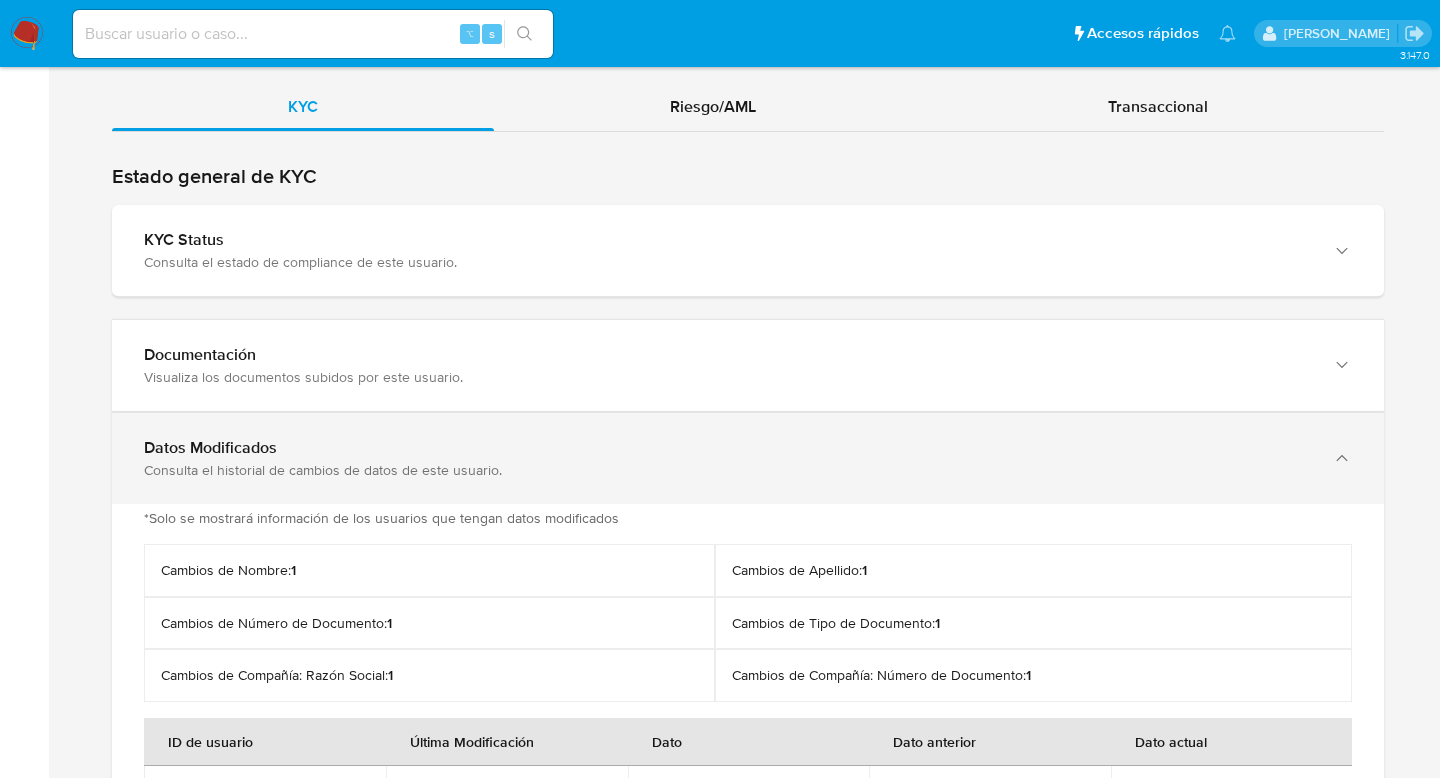 click on "Datos Modificados" at bounding box center [728, 448] 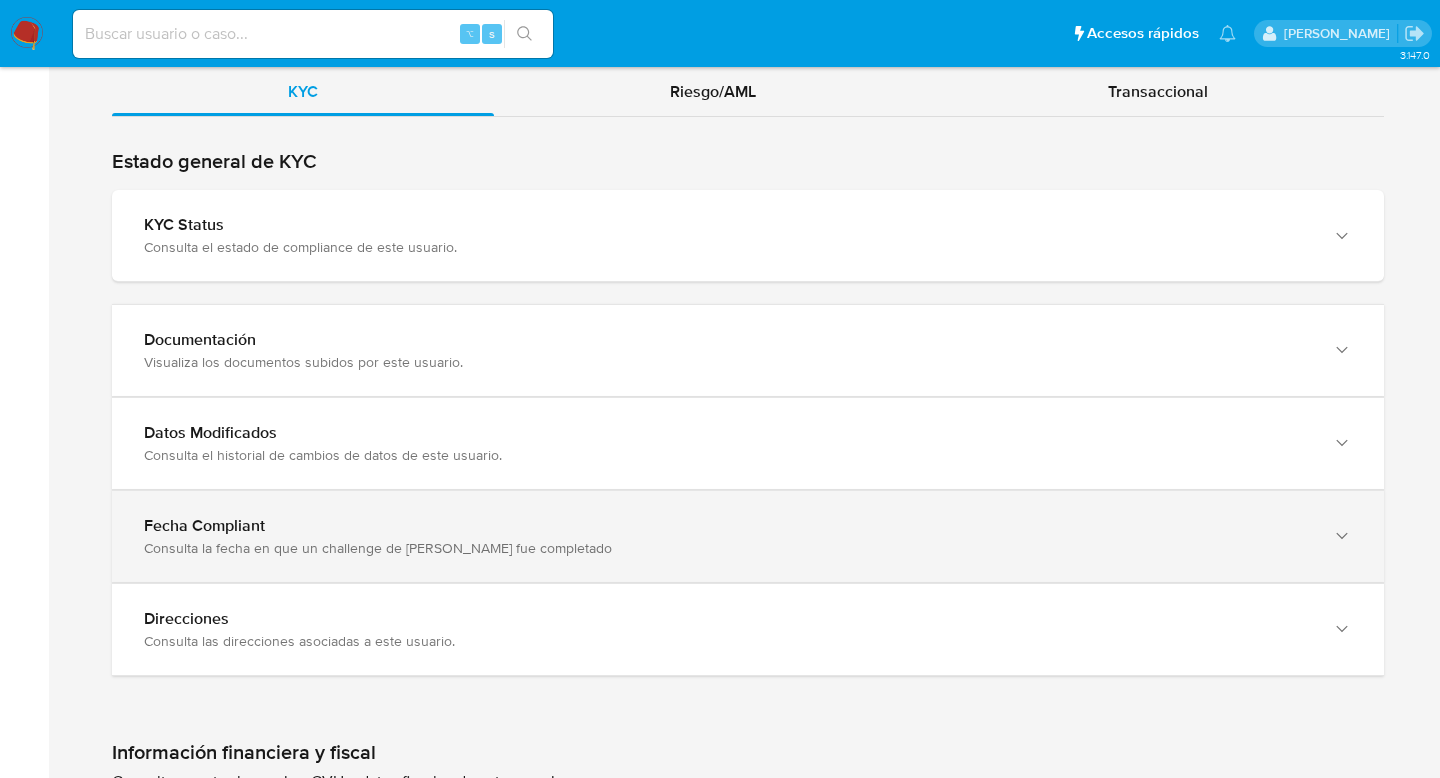click on "Fecha Compliant" at bounding box center (728, 433) 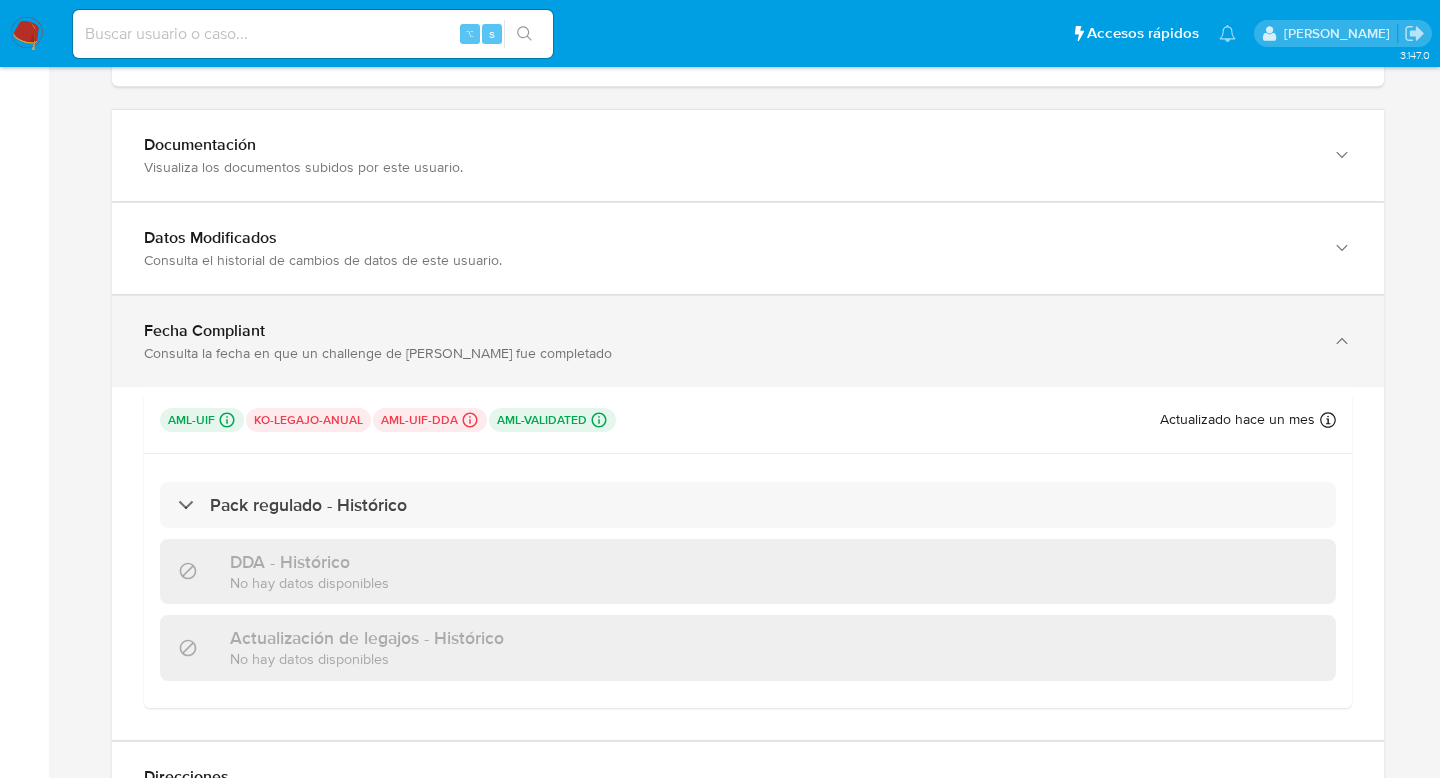 scroll, scrollTop: 2325, scrollLeft: 0, axis: vertical 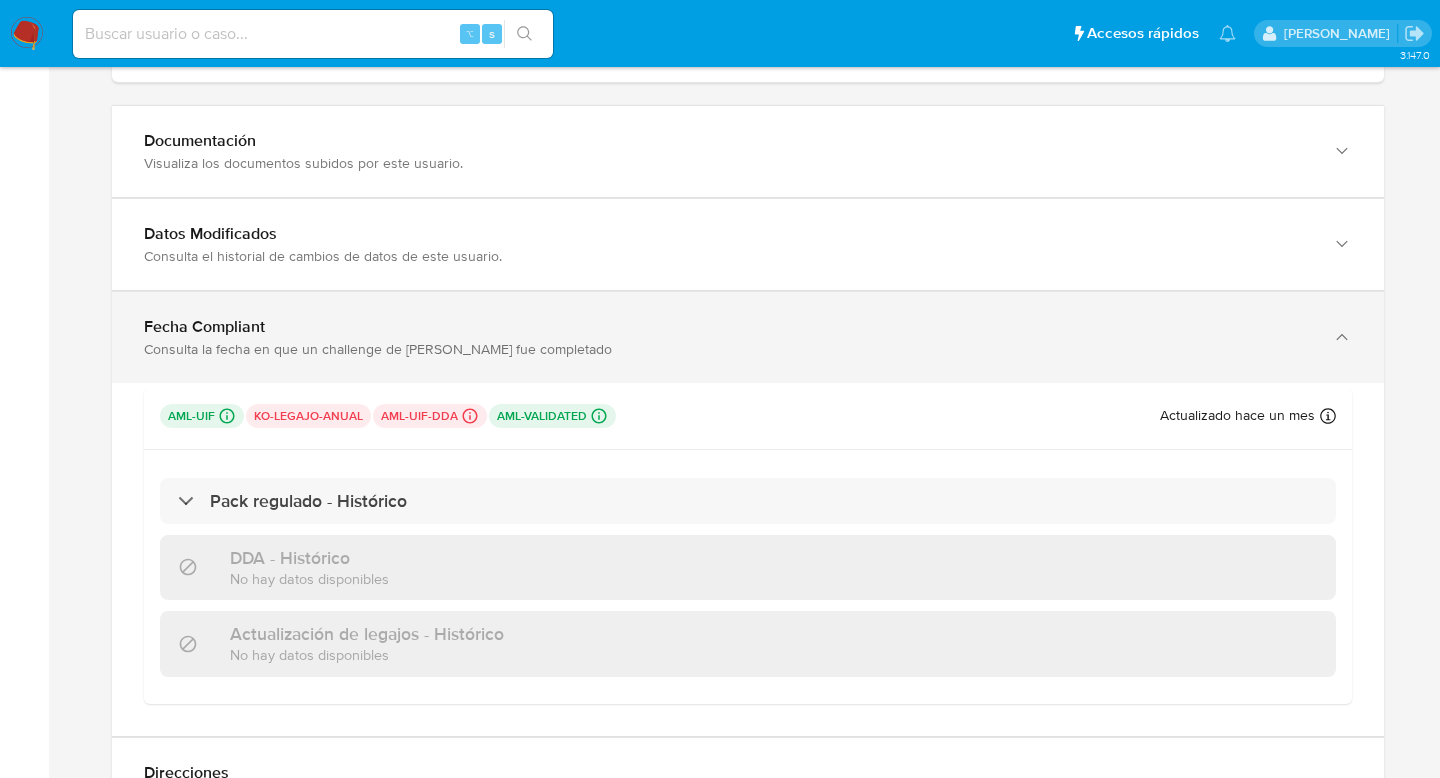 click on "Consulta la fecha en que un challenge de kyc fue completado" at bounding box center [728, 256] 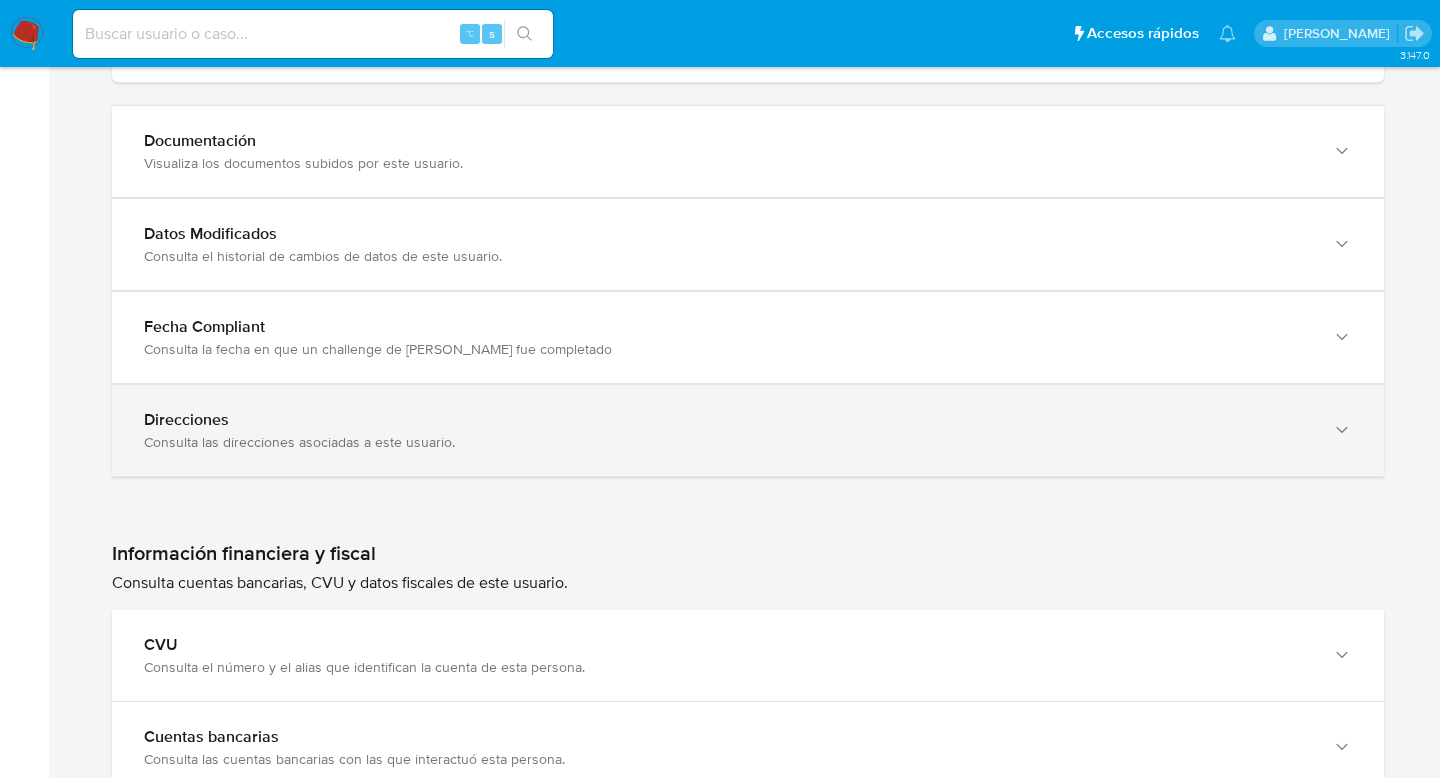 click on "Direcciones Consulta las direcciones asociadas a este usuario." at bounding box center [748, 430] 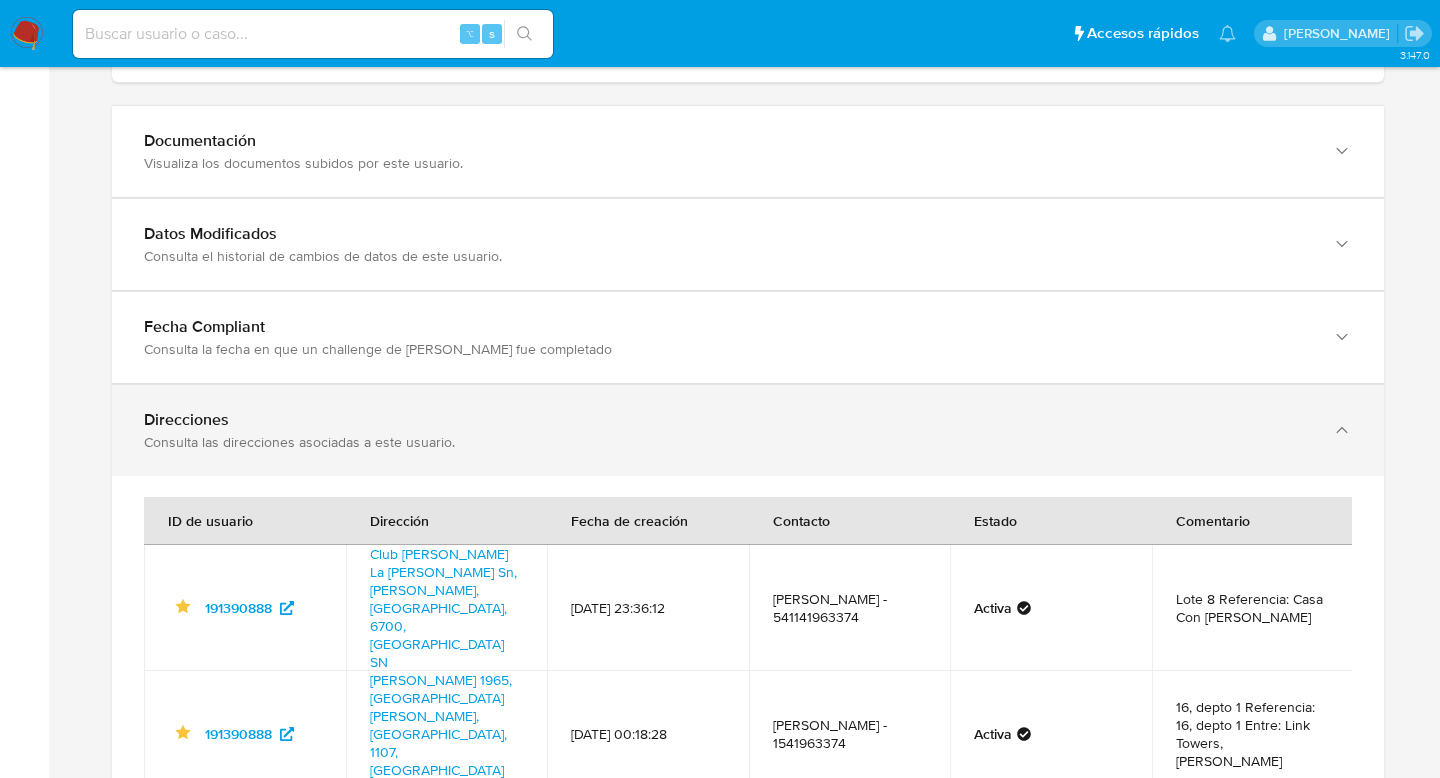 click on "Direcciones Consulta las direcciones asociadas a este usuario." at bounding box center [748, 430] 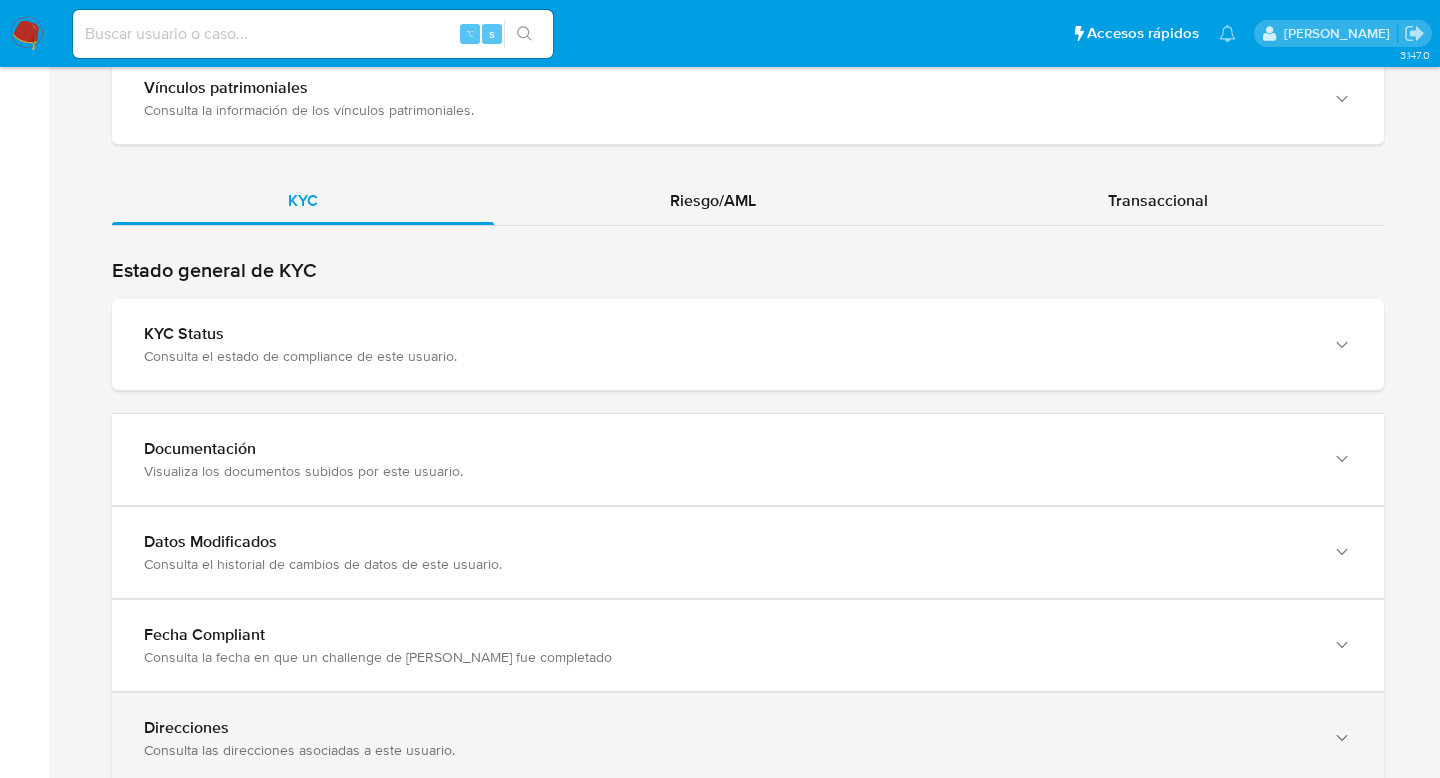 scroll, scrollTop: 2016, scrollLeft: 0, axis: vertical 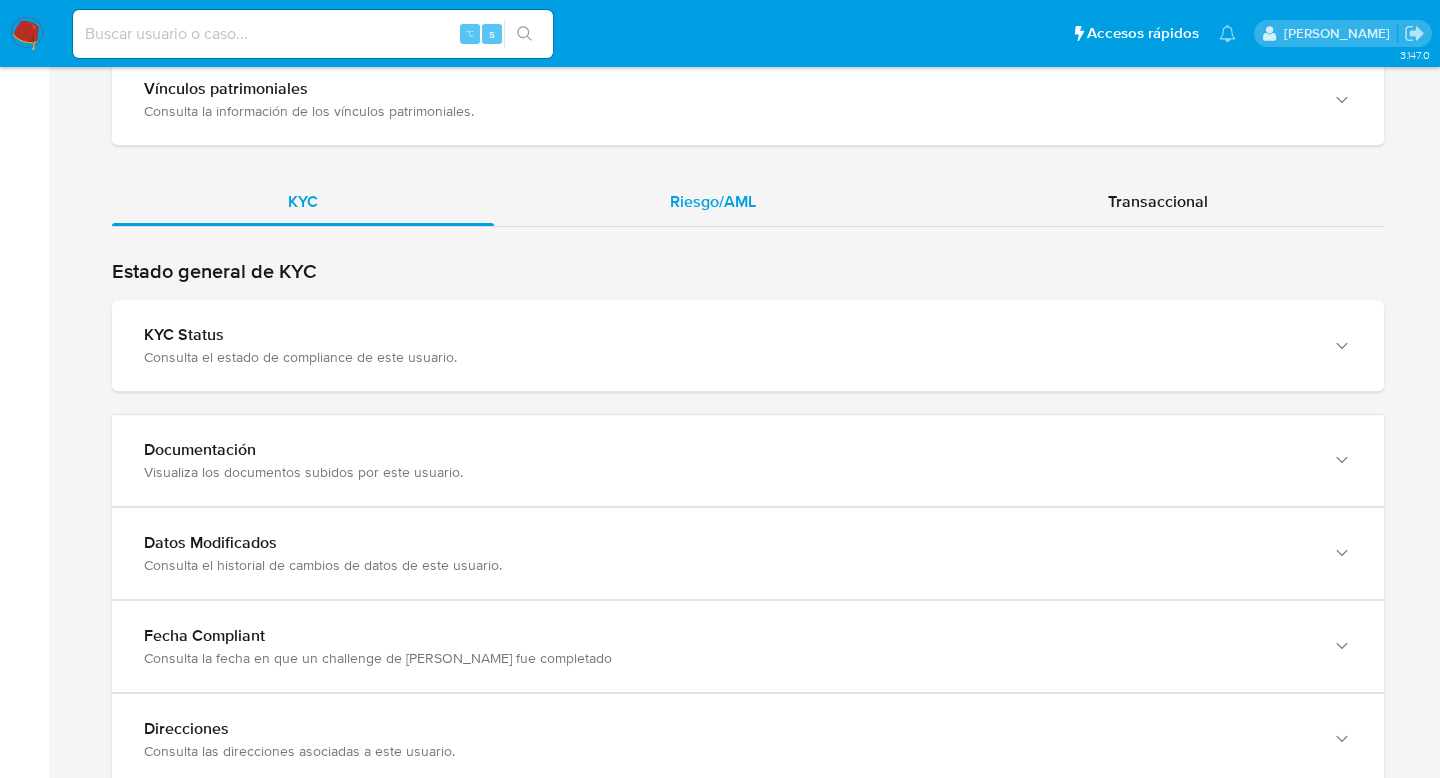 click on "Riesgo/AML" at bounding box center [713, 202] 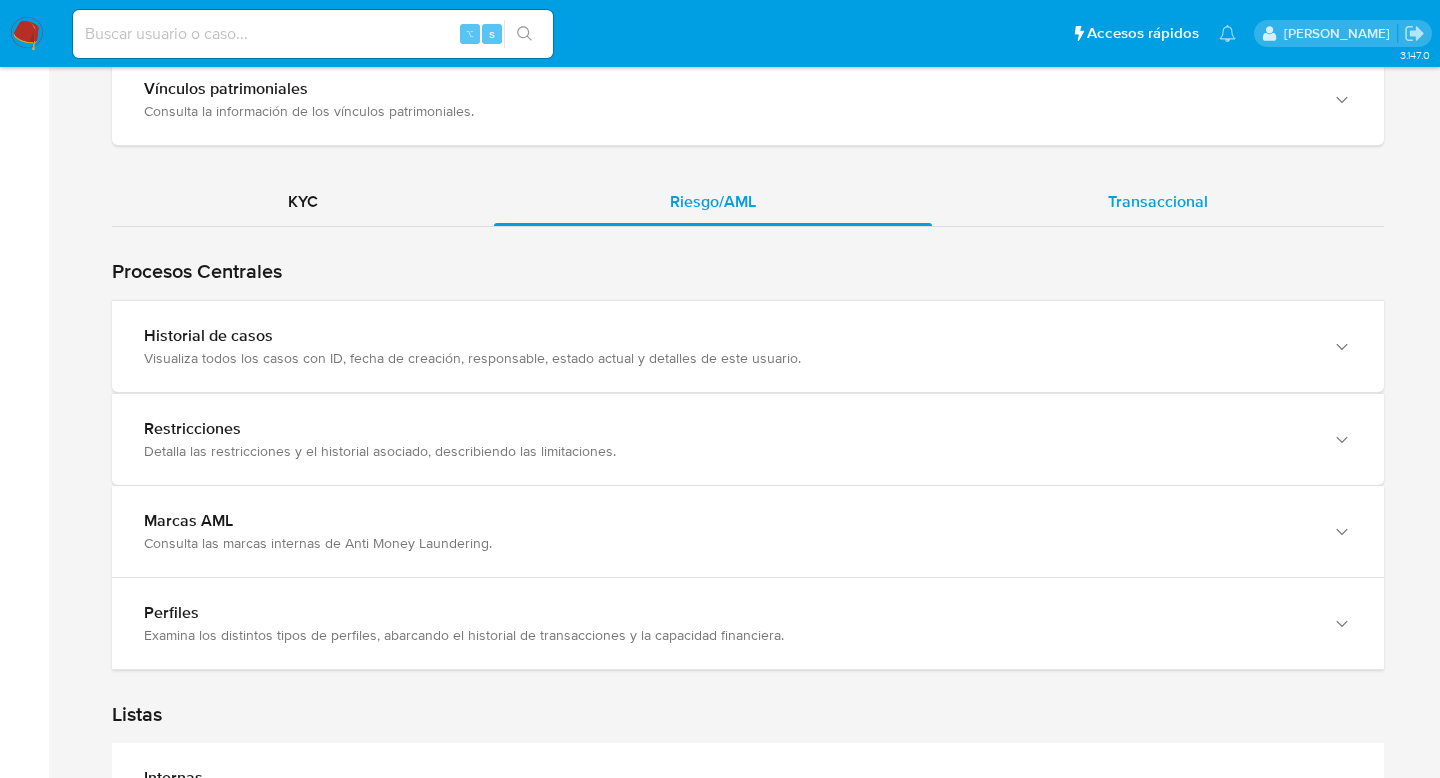 click on "Transaccional" at bounding box center (1158, 202) 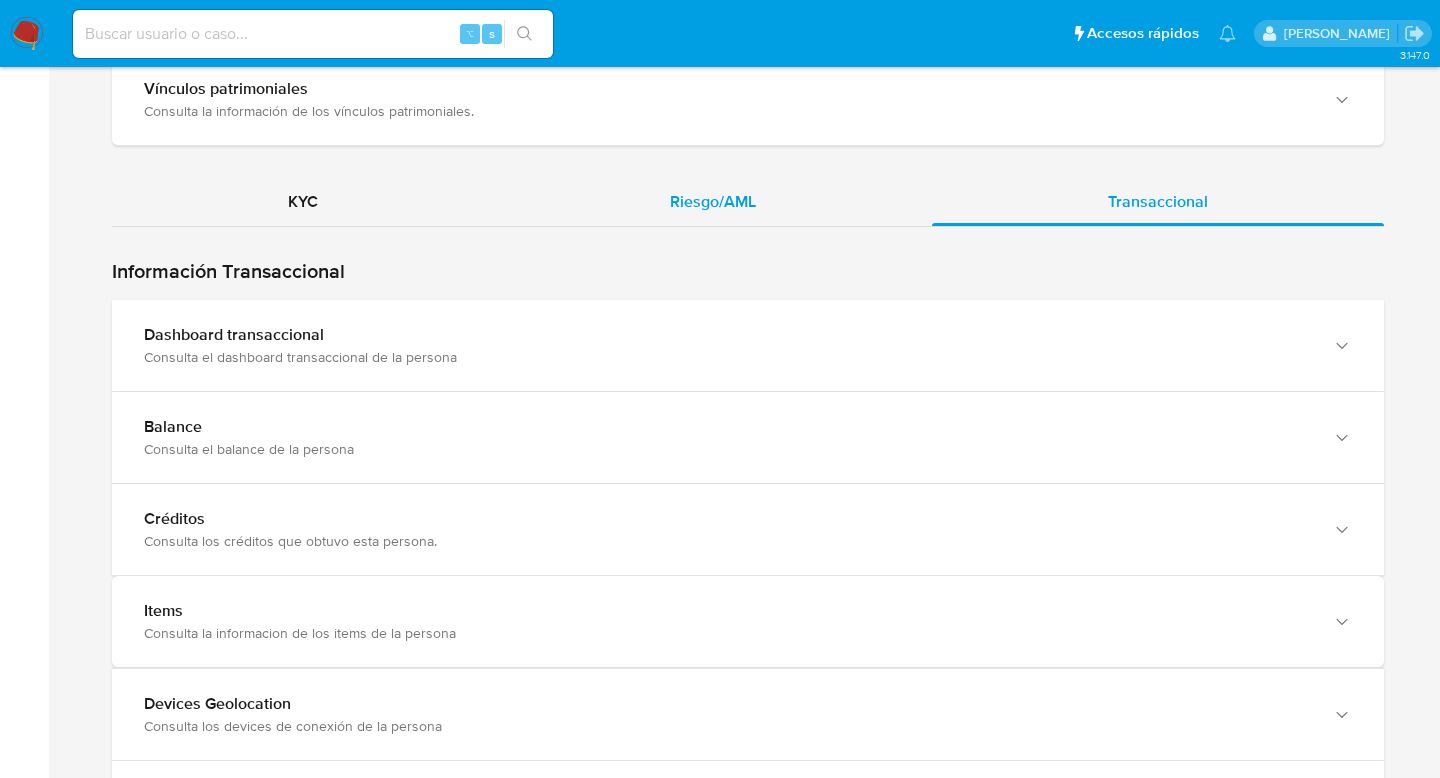 click on "Riesgo/AML" at bounding box center [713, 202] 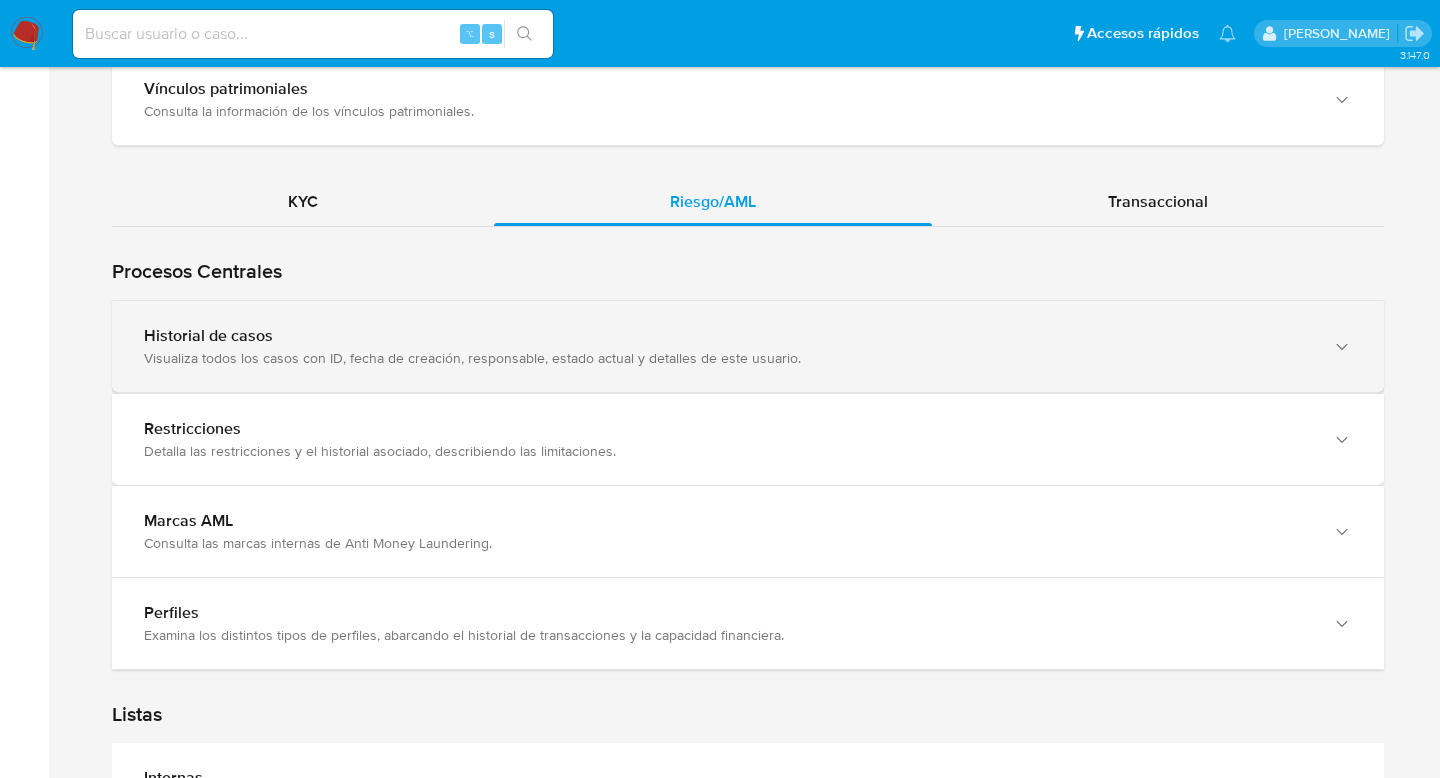 click on "Historial de casos" at bounding box center [728, 336] 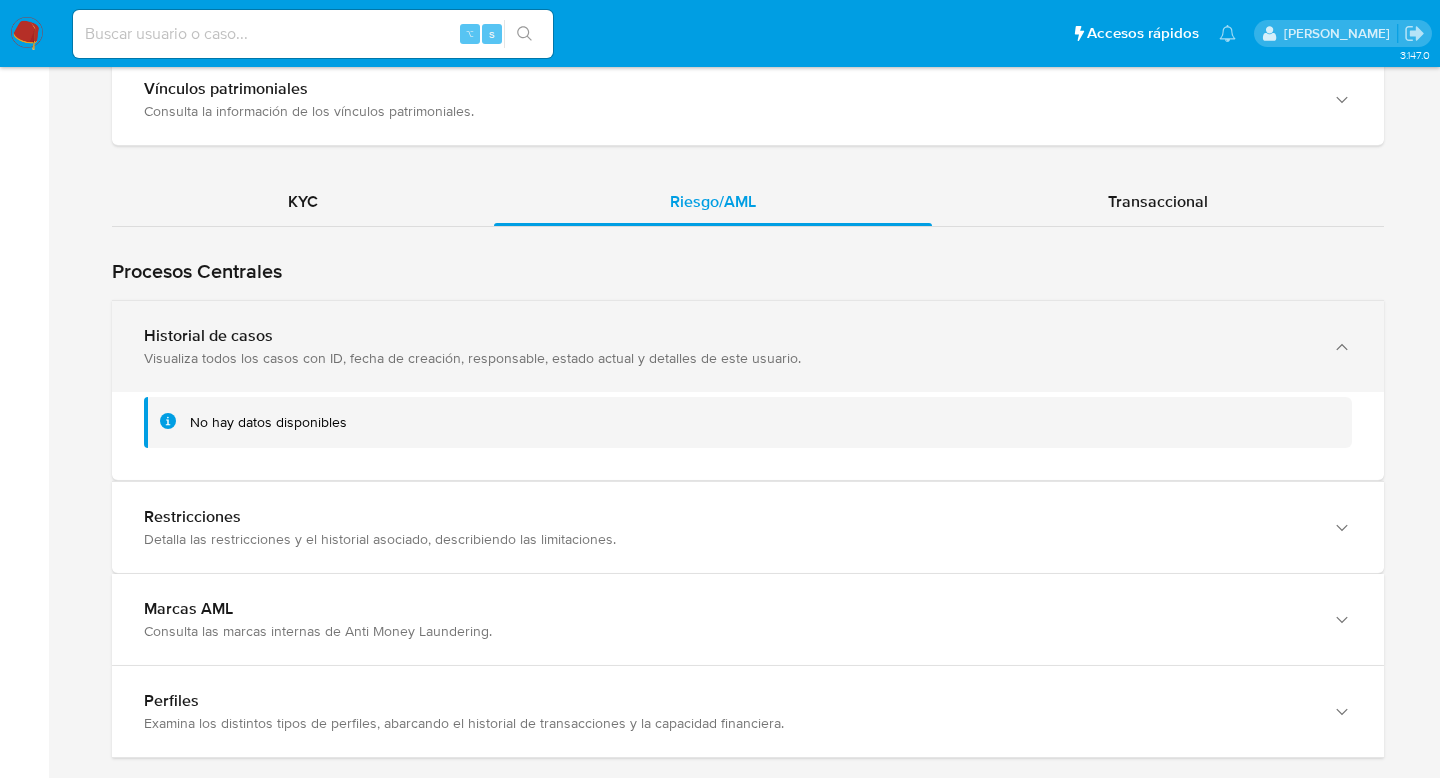 click on "Historial de casos" at bounding box center (728, 336) 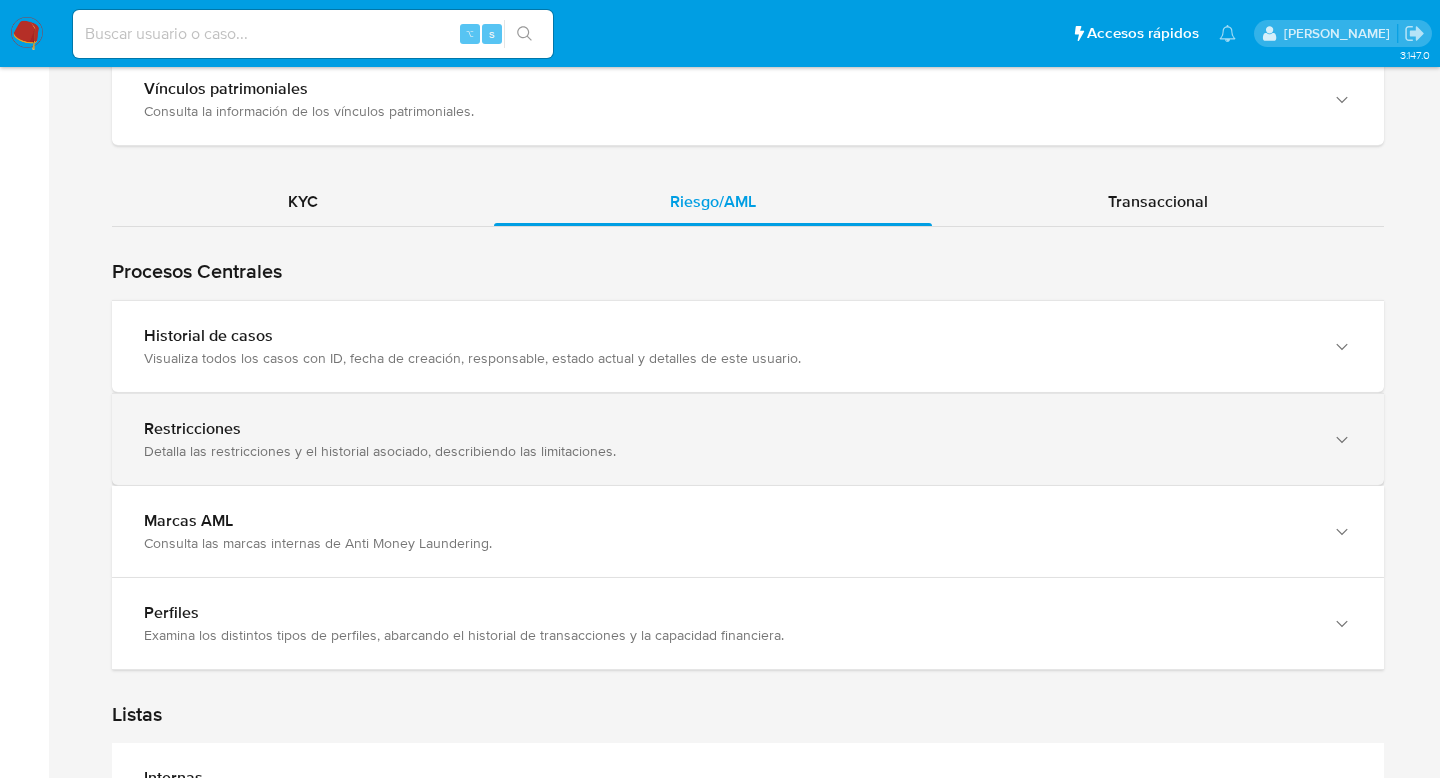 click on "Restricciones" at bounding box center (728, 429) 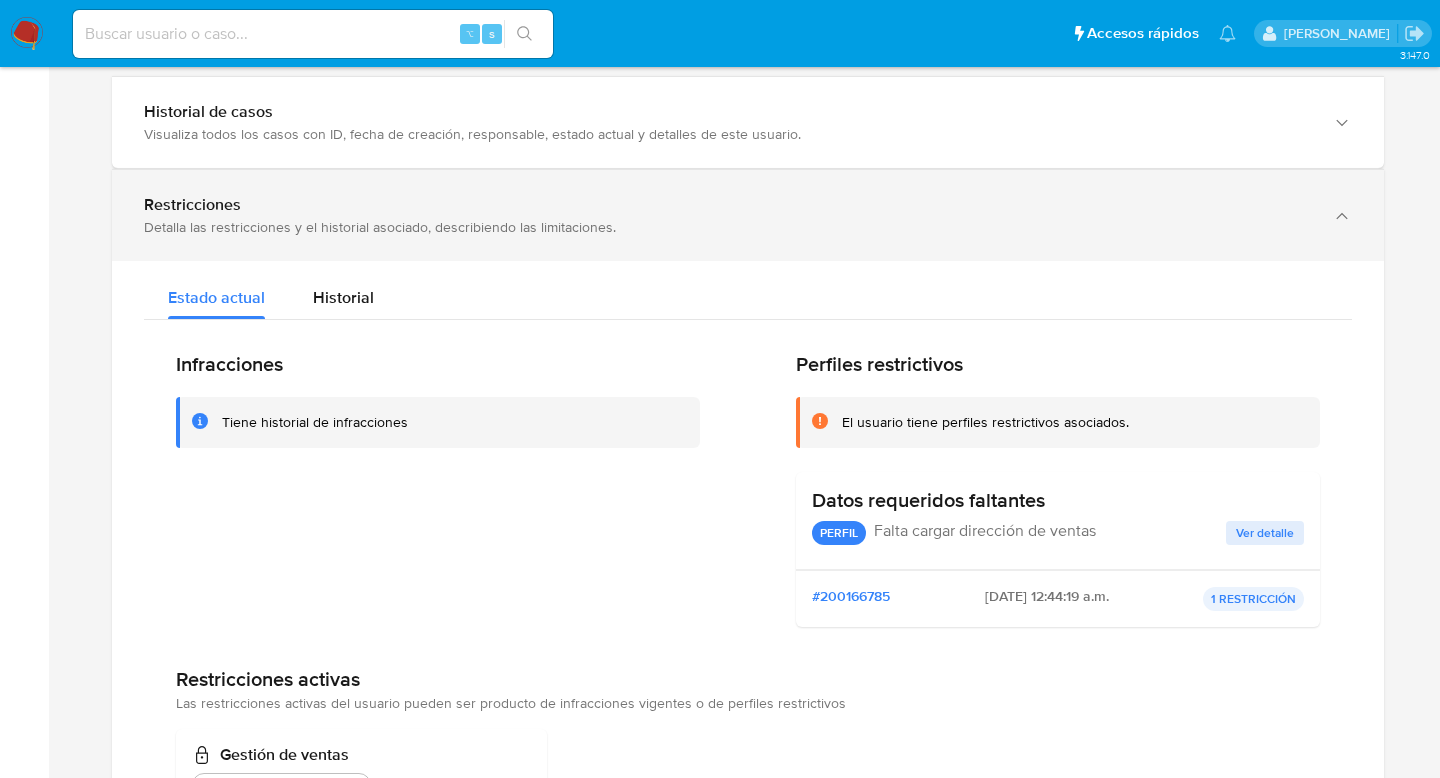 scroll, scrollTop: 2249, scrollLeft: 0, axis: vertical 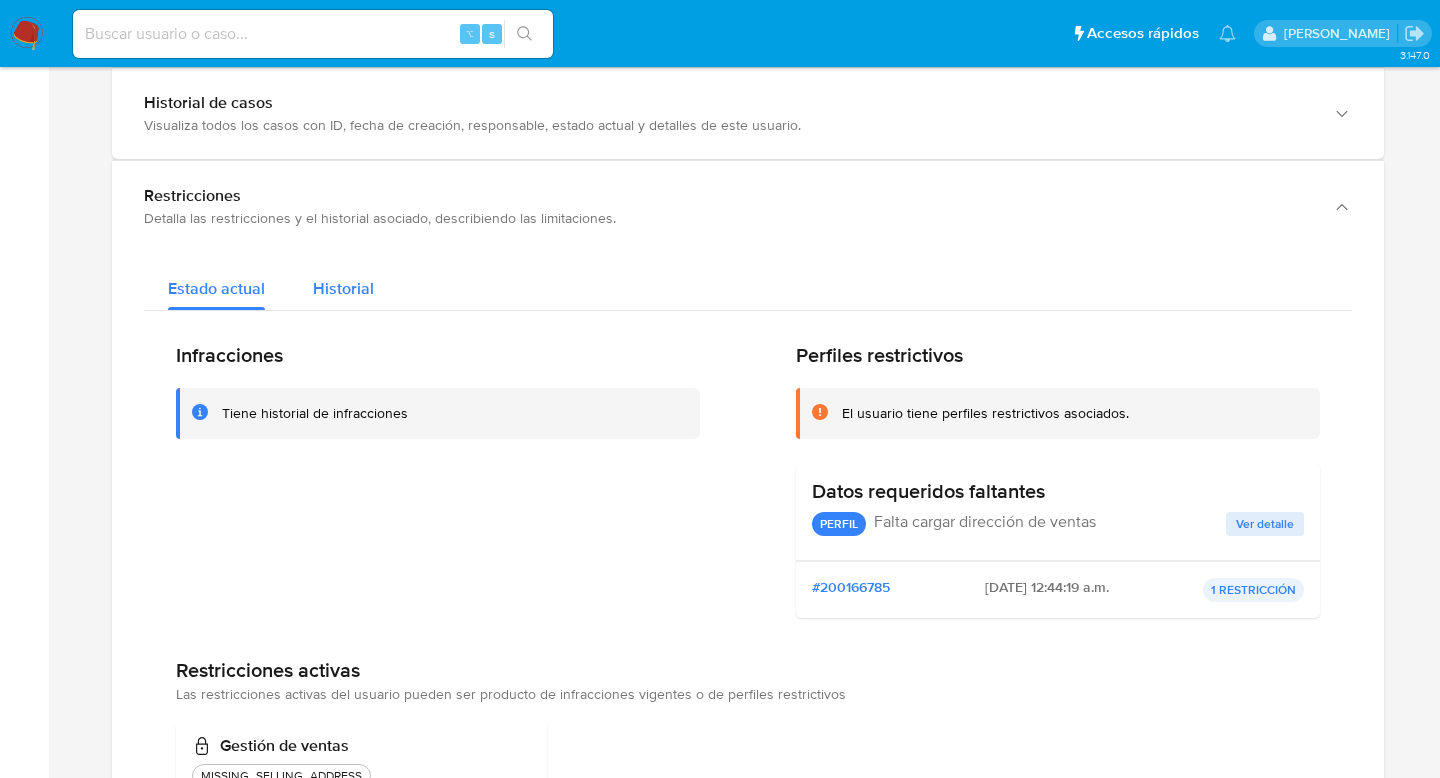 click on "Historial" at bounding box center [343, 288] 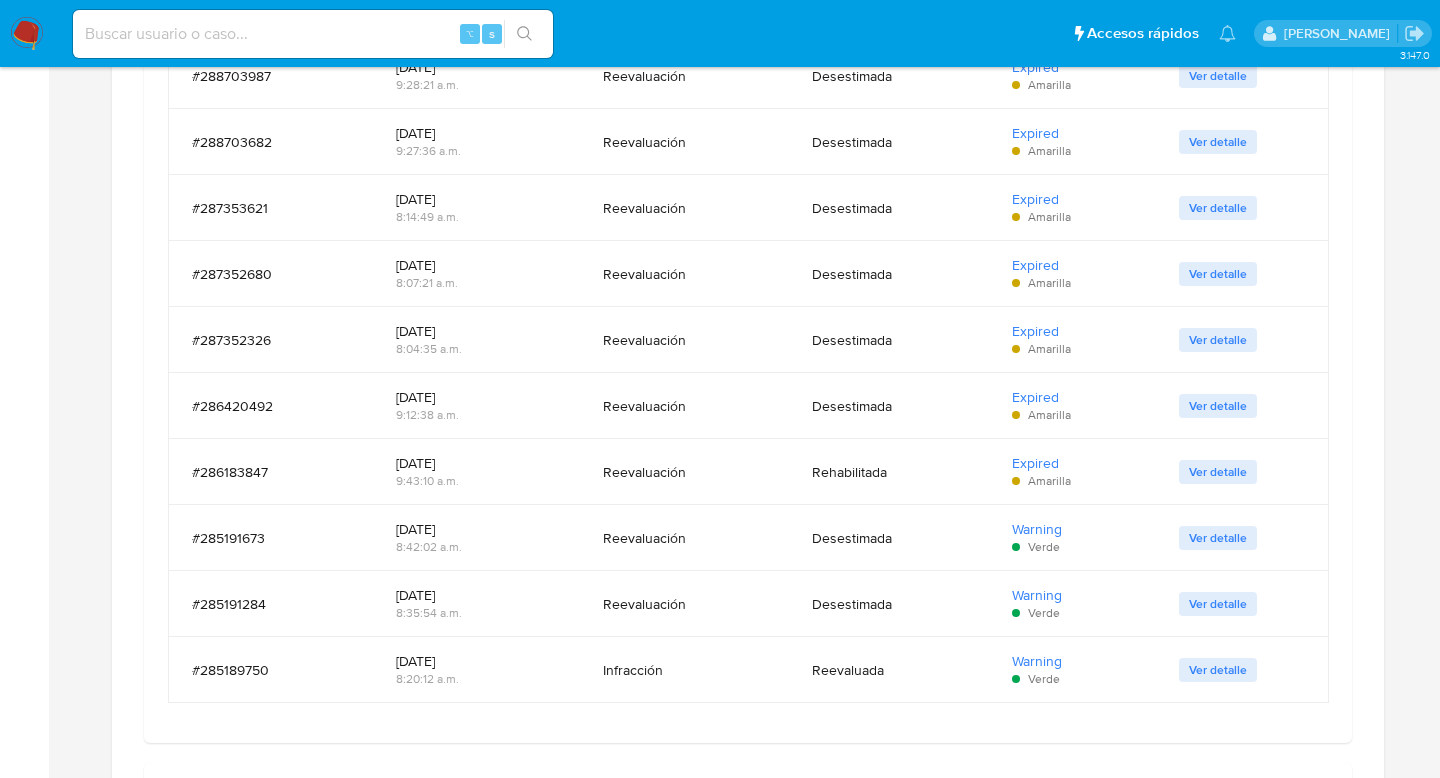 scroll, scrollTop: 2921, scrollLeft: 0, axis: vertical 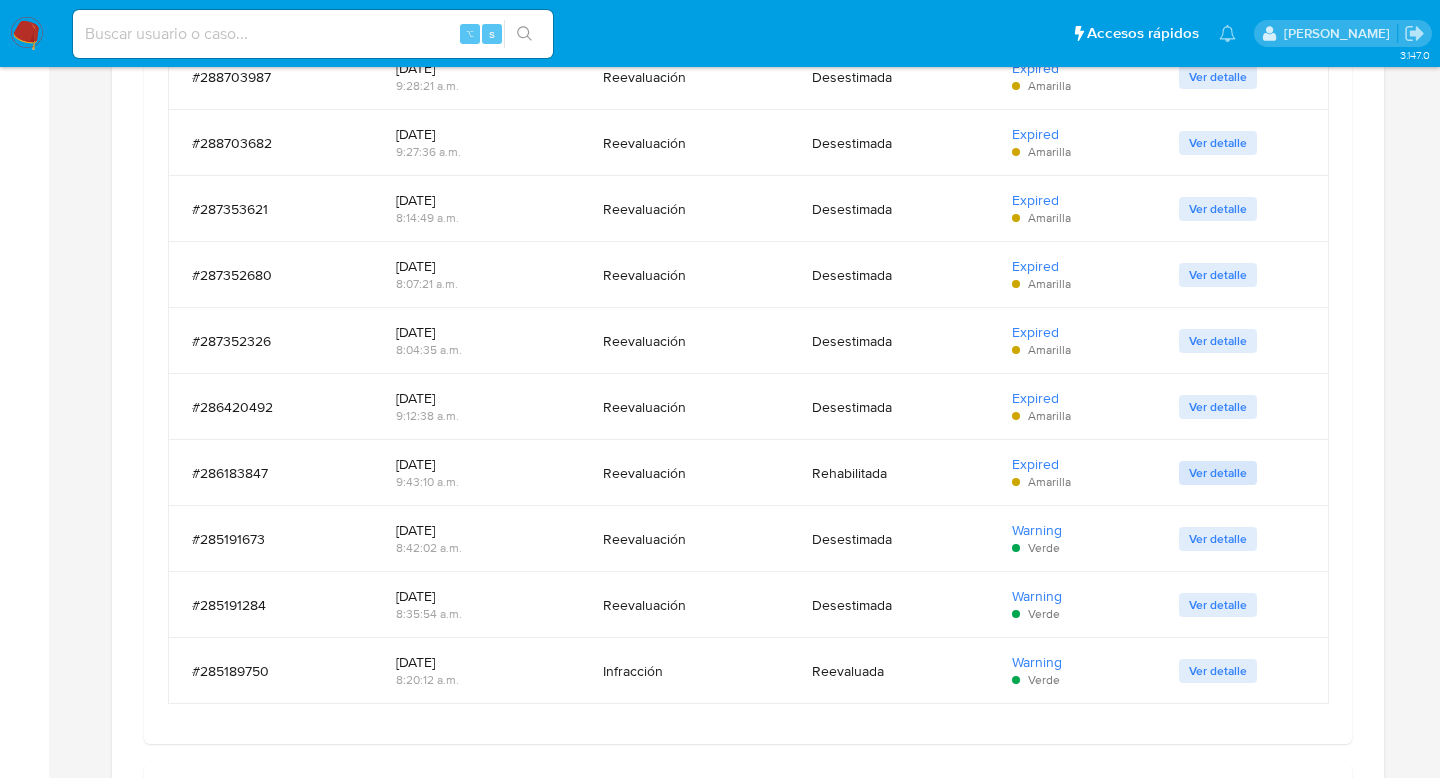 click on "Ver detalle" at bounding box center (1218, 473) 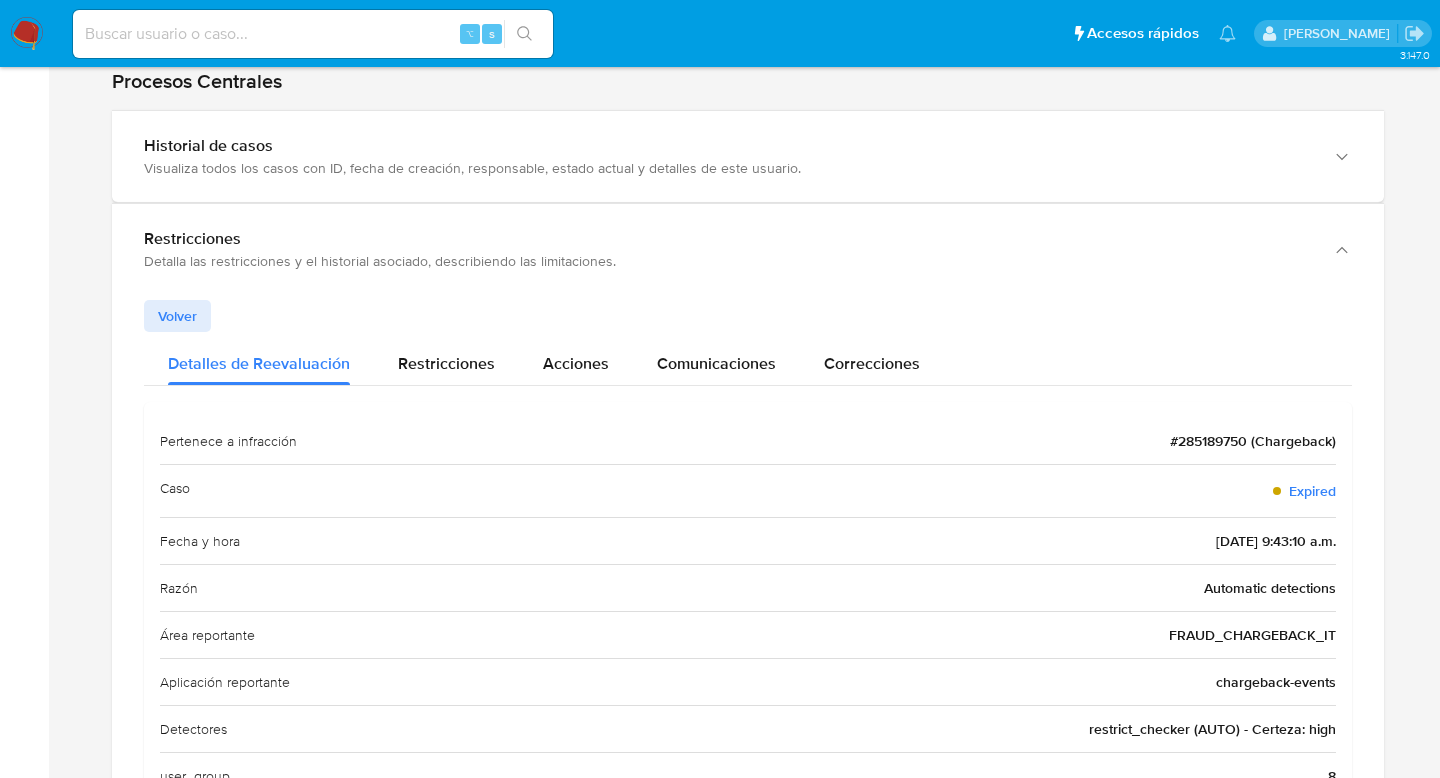scroll, scrollTop: 2201, scrollLeft: 0, axis: vertical 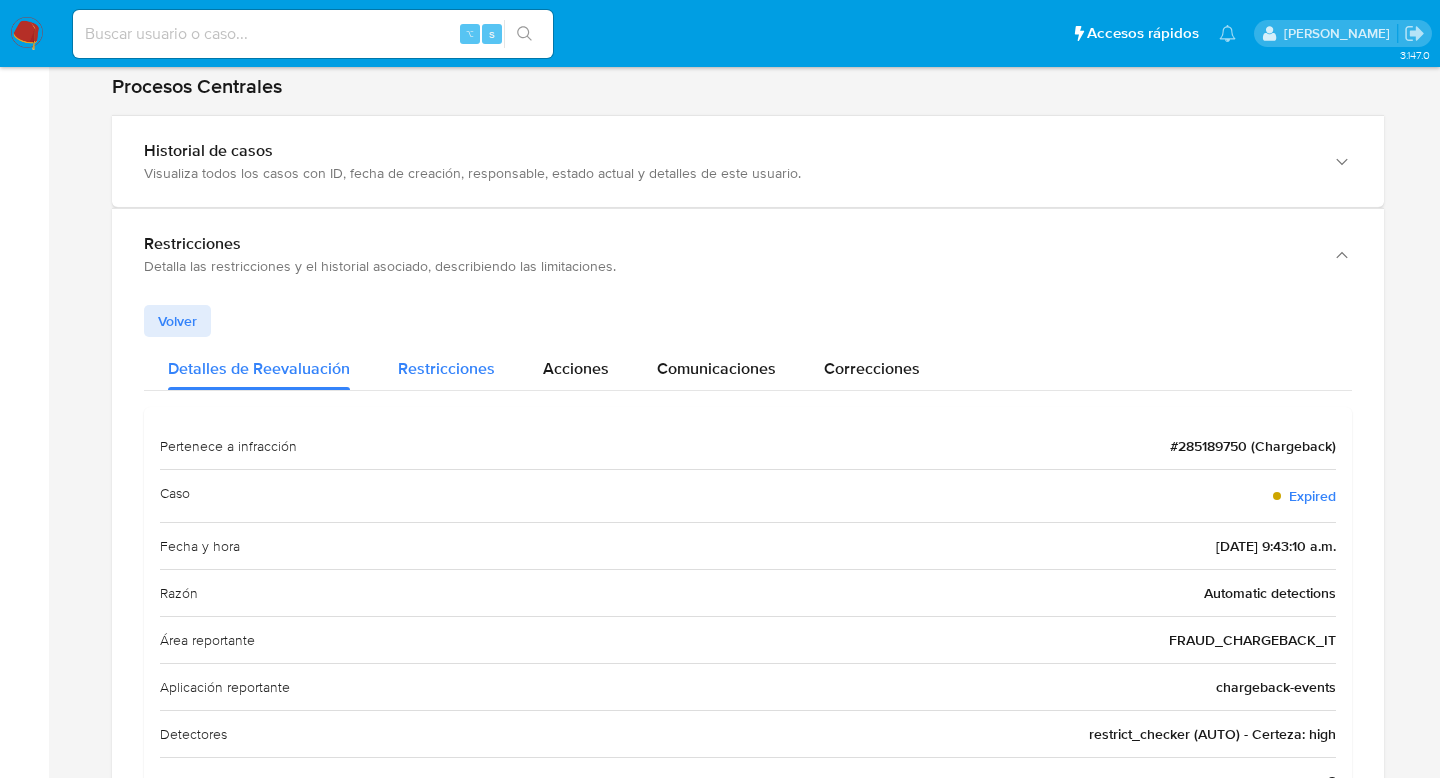 click on "Restricciones" at bounding box center [446, 368] 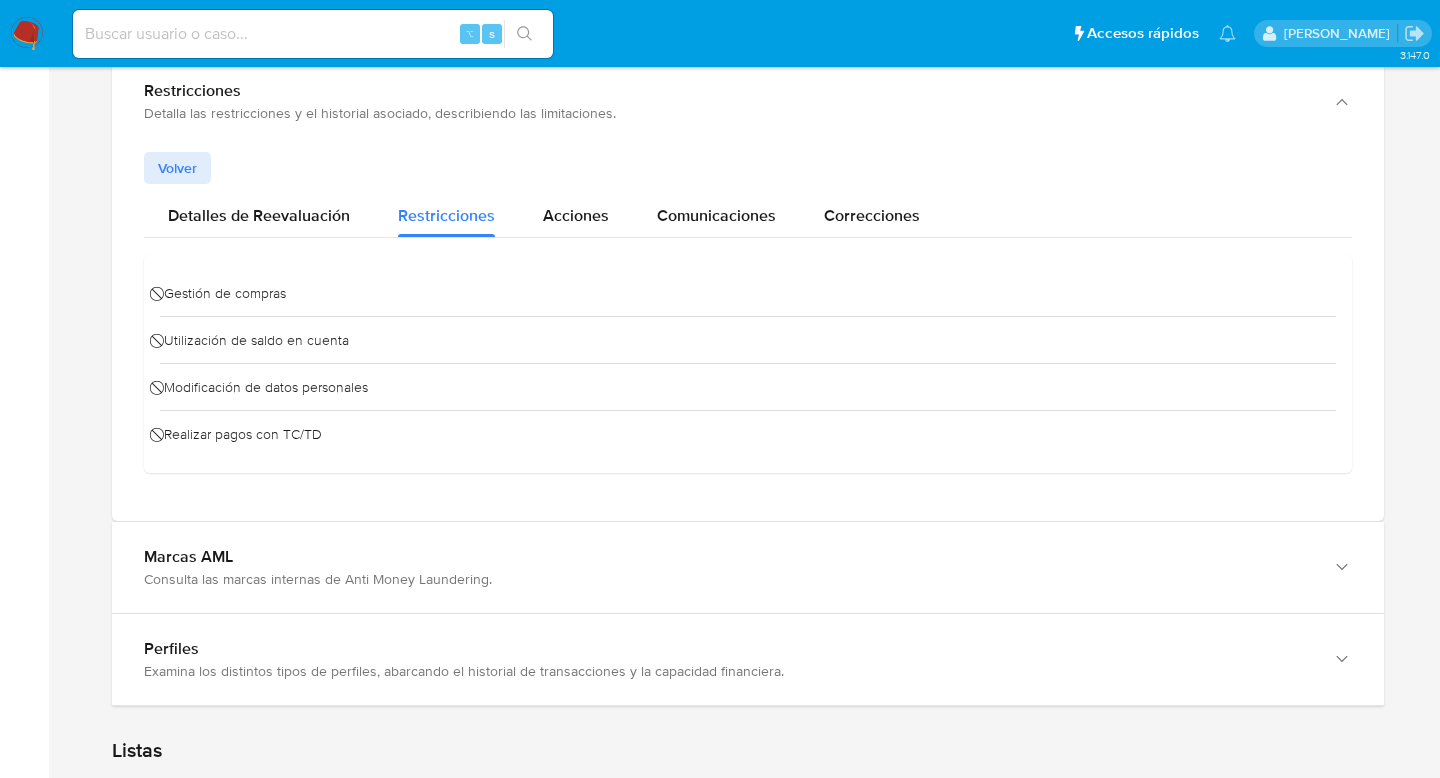 scroll, scrollTop: 2366, scrollLeft: 0, axis: vertical 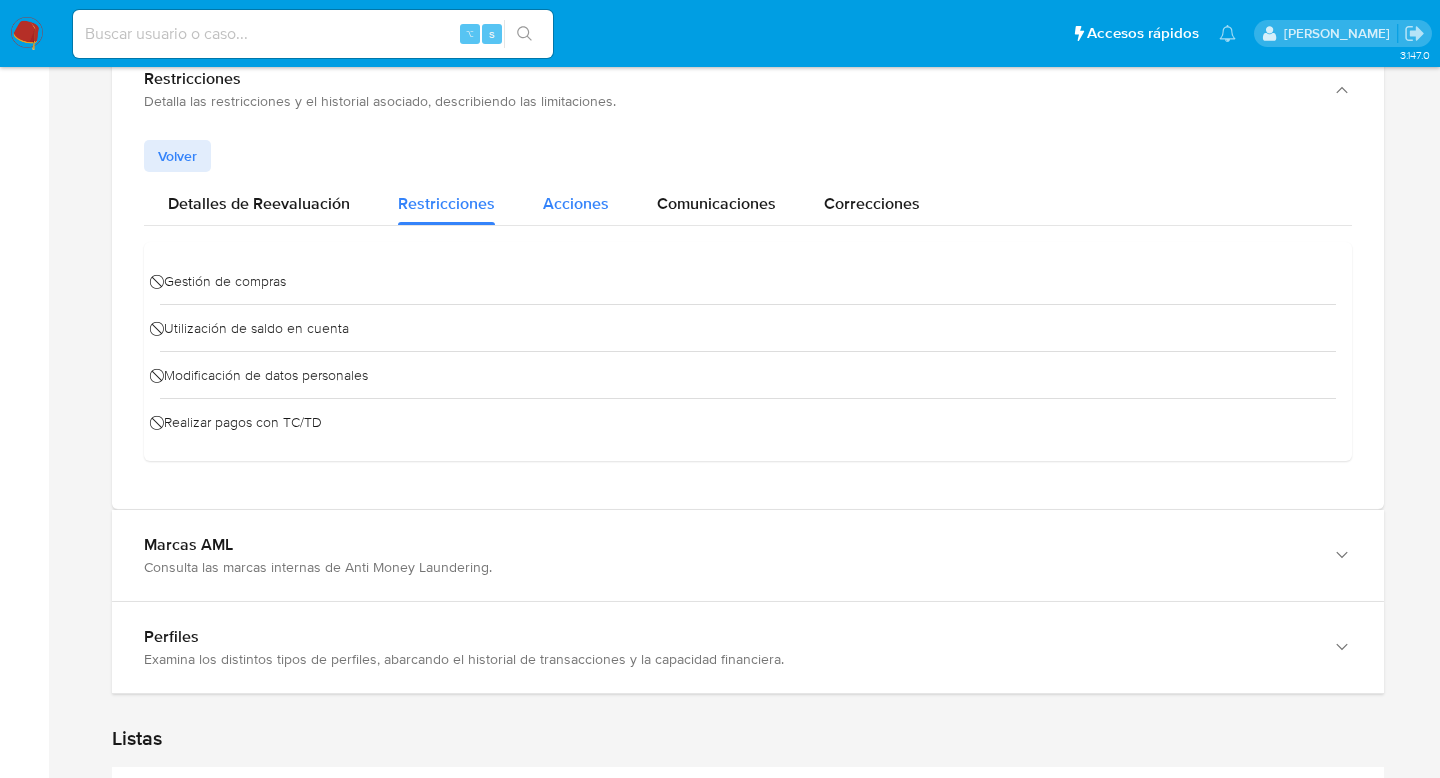 click on "Acciones" at bounding box center (576, 203) 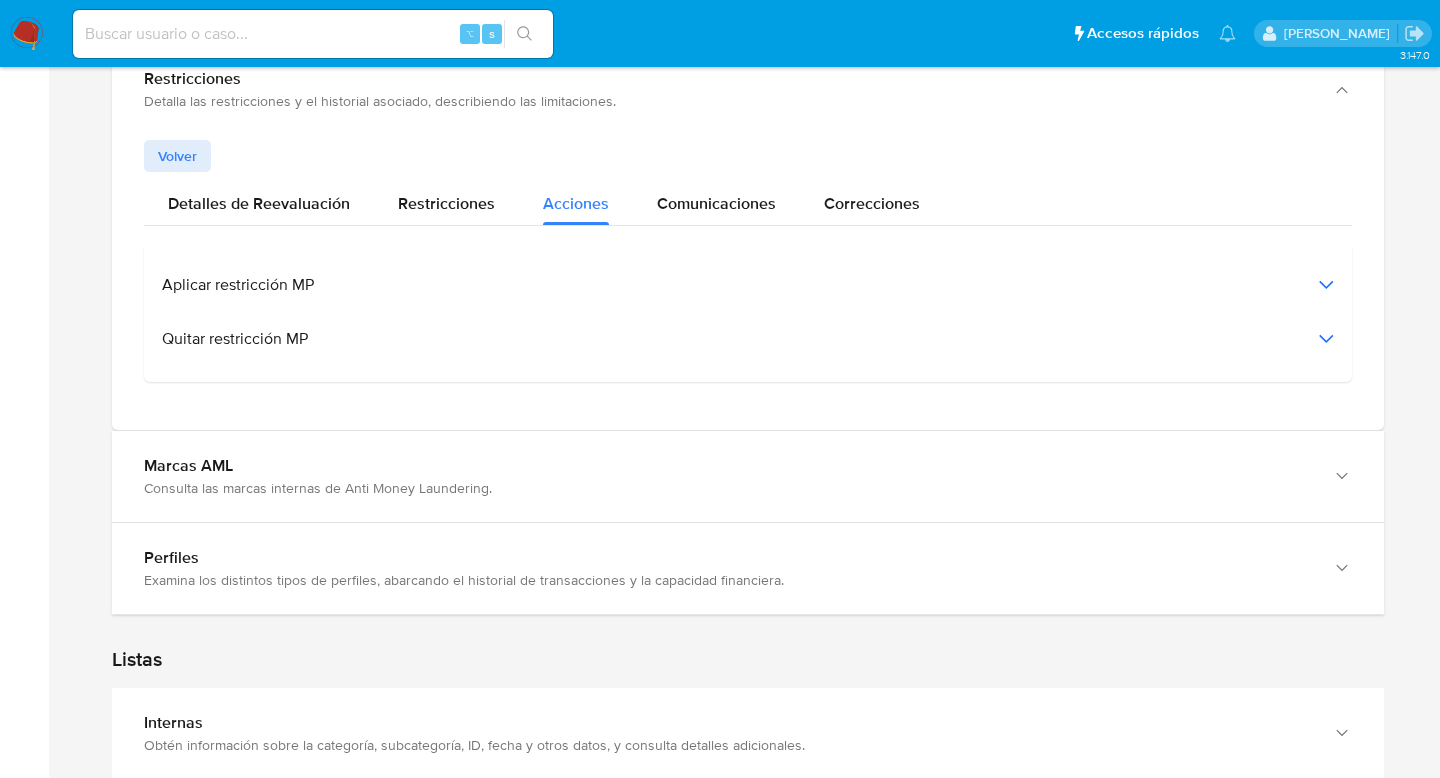 click on "Aplicar restricción MP" at bounding box center (748, 285) 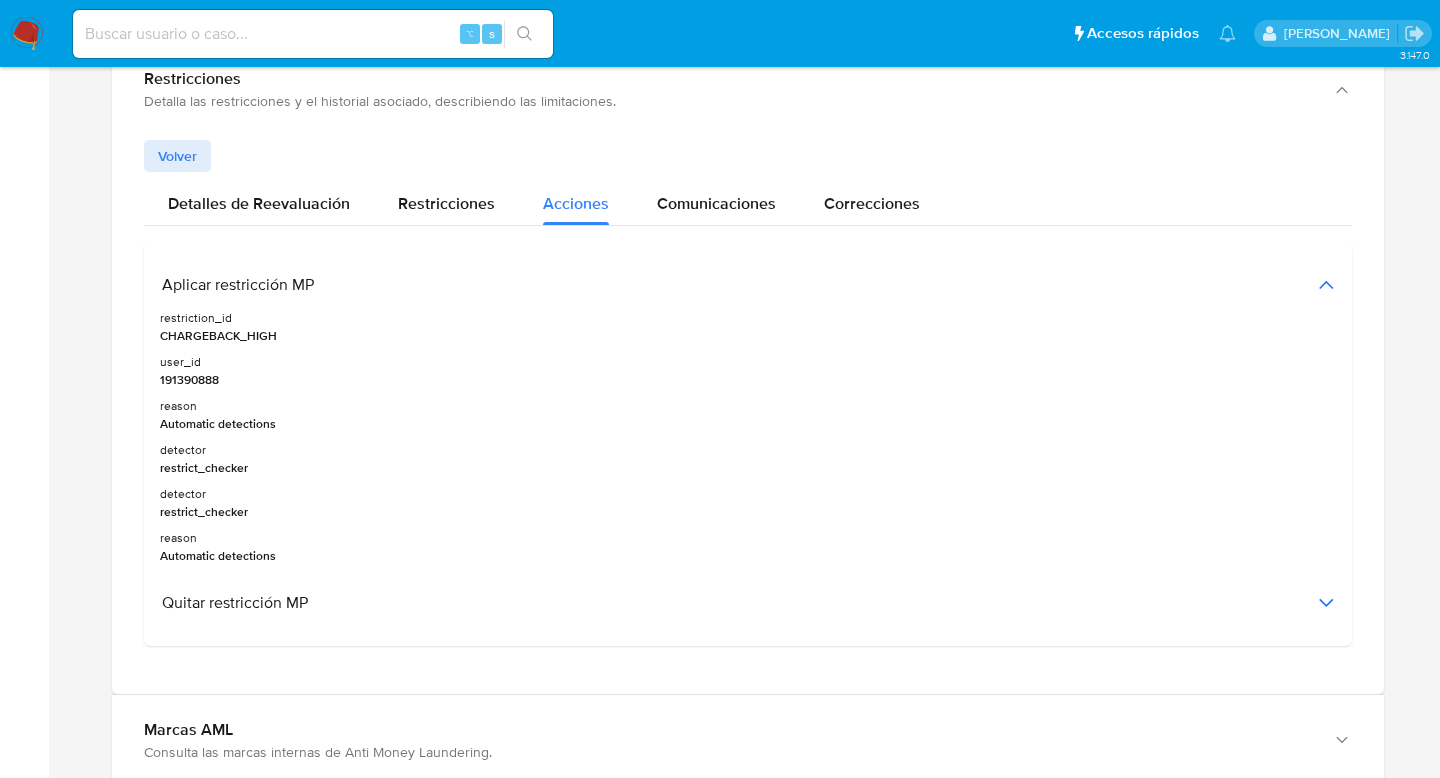 click on "Aplicar restricción MP" at bounding box center [748, 285] 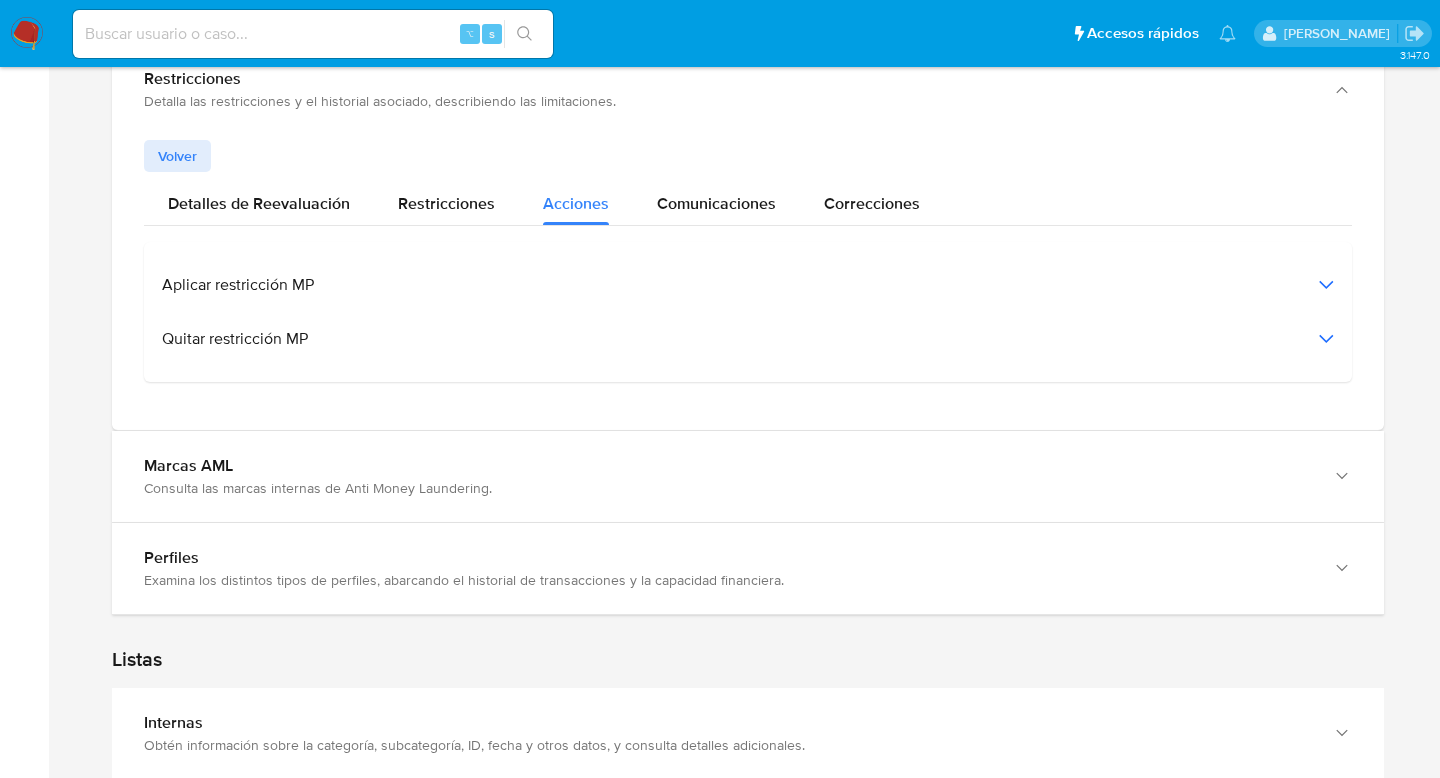 click on "Quitar restricción MP" at bounding box center (748, 339) 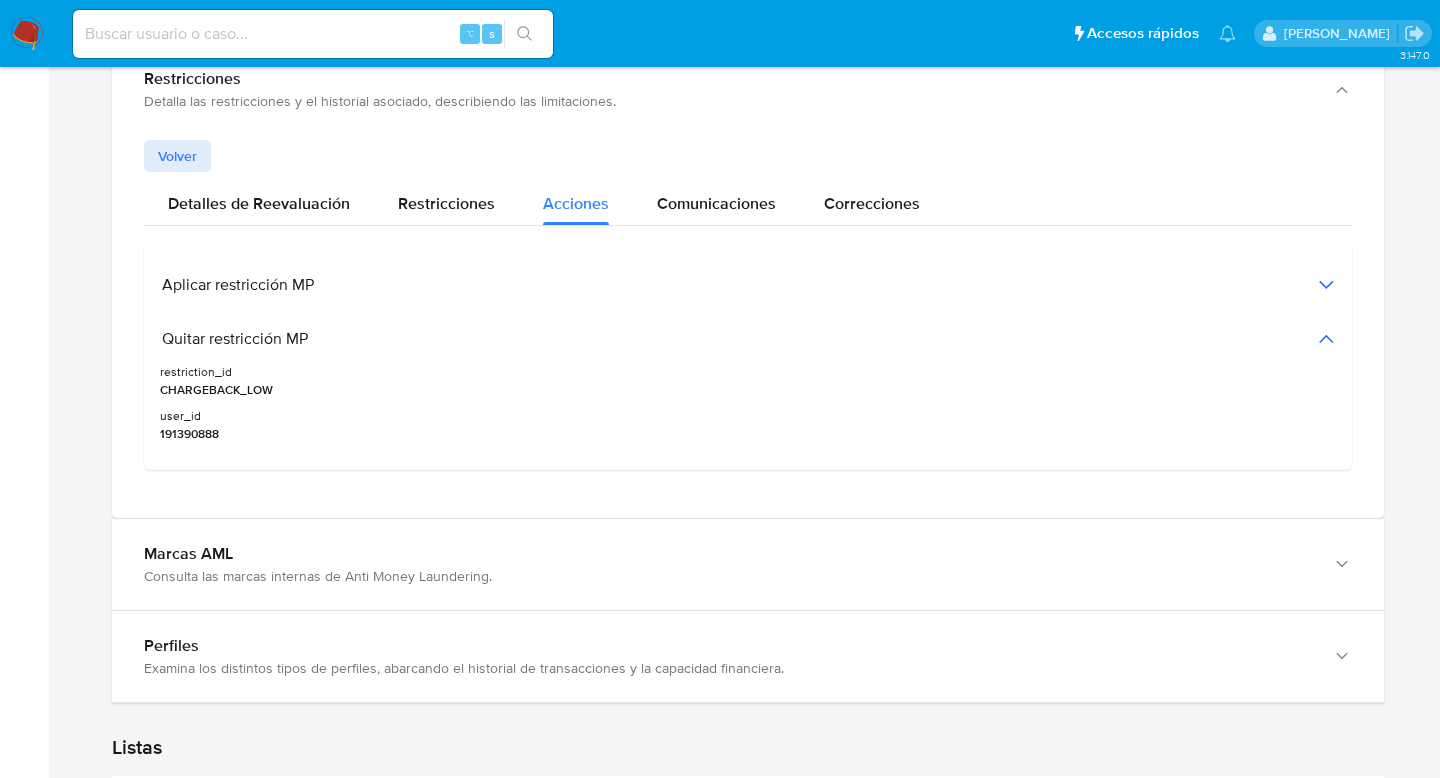 click on "Quitar restricción MP" at bounding box center (748, 339) 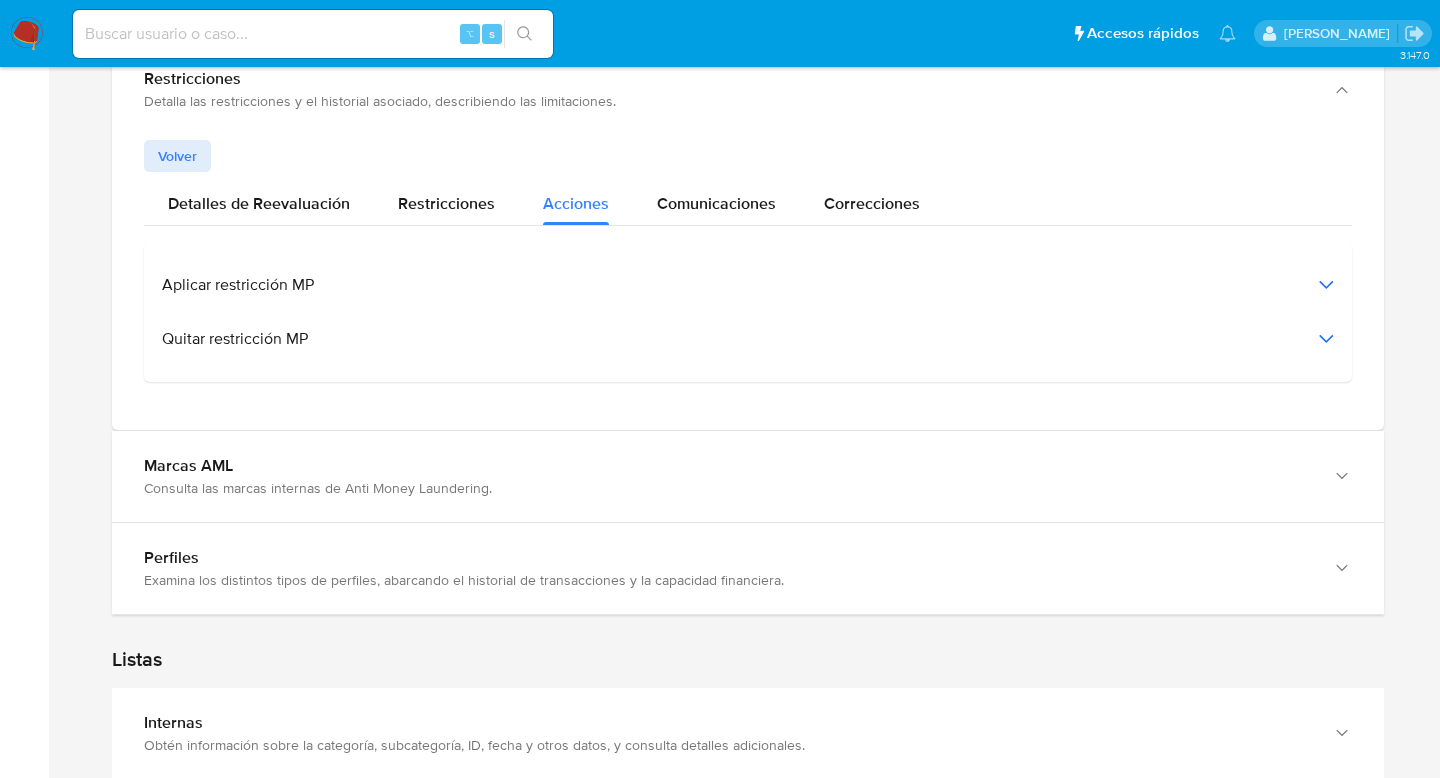 click on "Aplicar restricción MP" at bounding box center (748, 285) 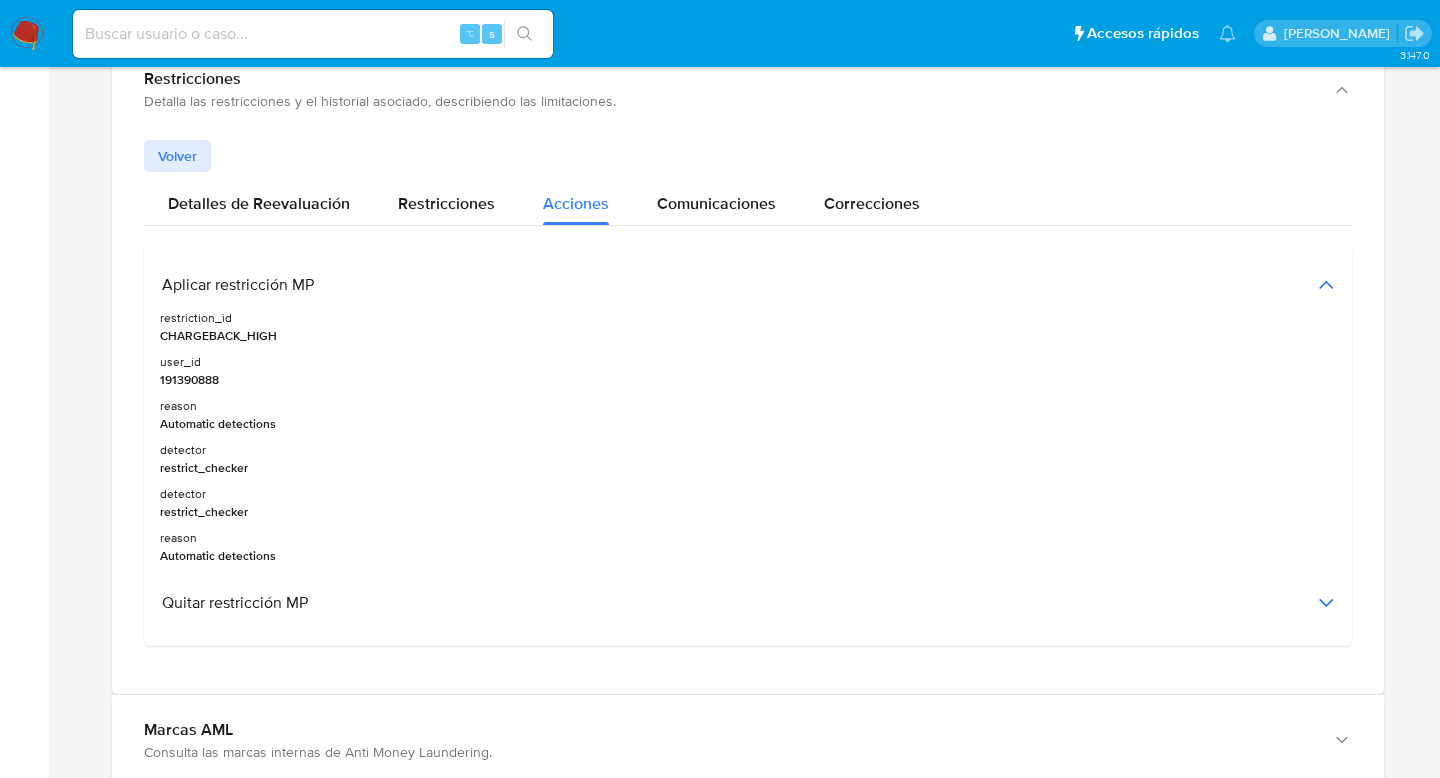 click on "Aplicar restricción MP" at bounding box center (748, 285) 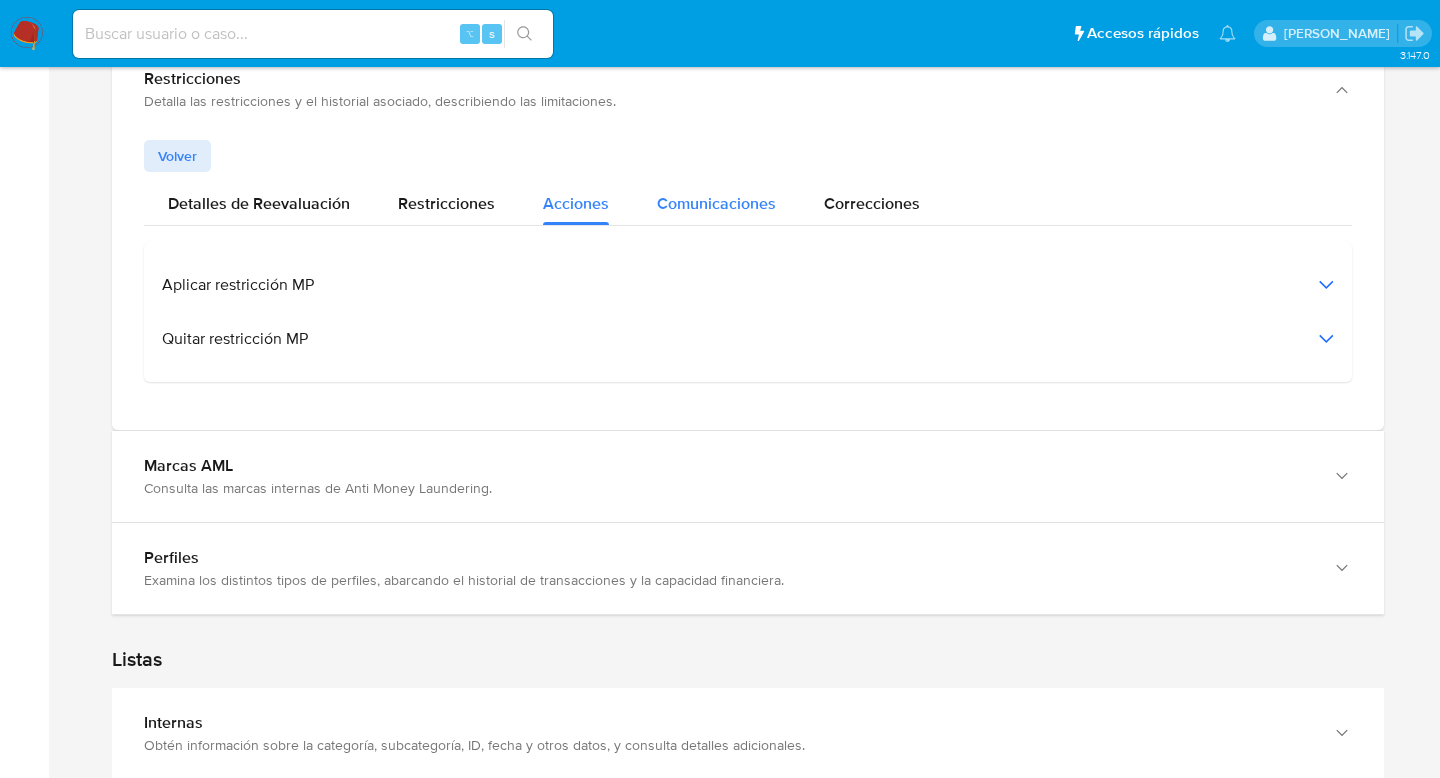 click on "Comunicaciones" at bounding box center [716, 203] 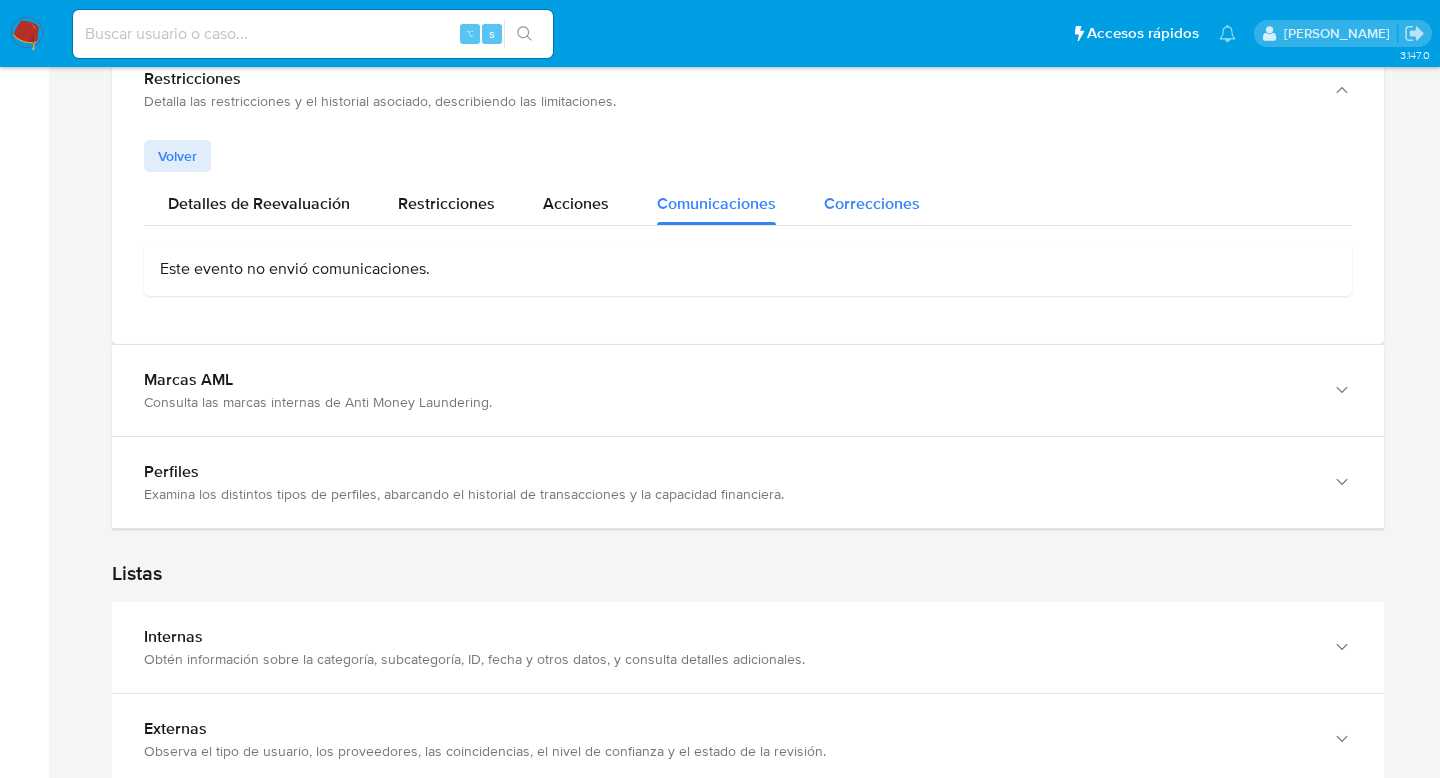 click on "Correcciones" at bounding box center [872, 198] 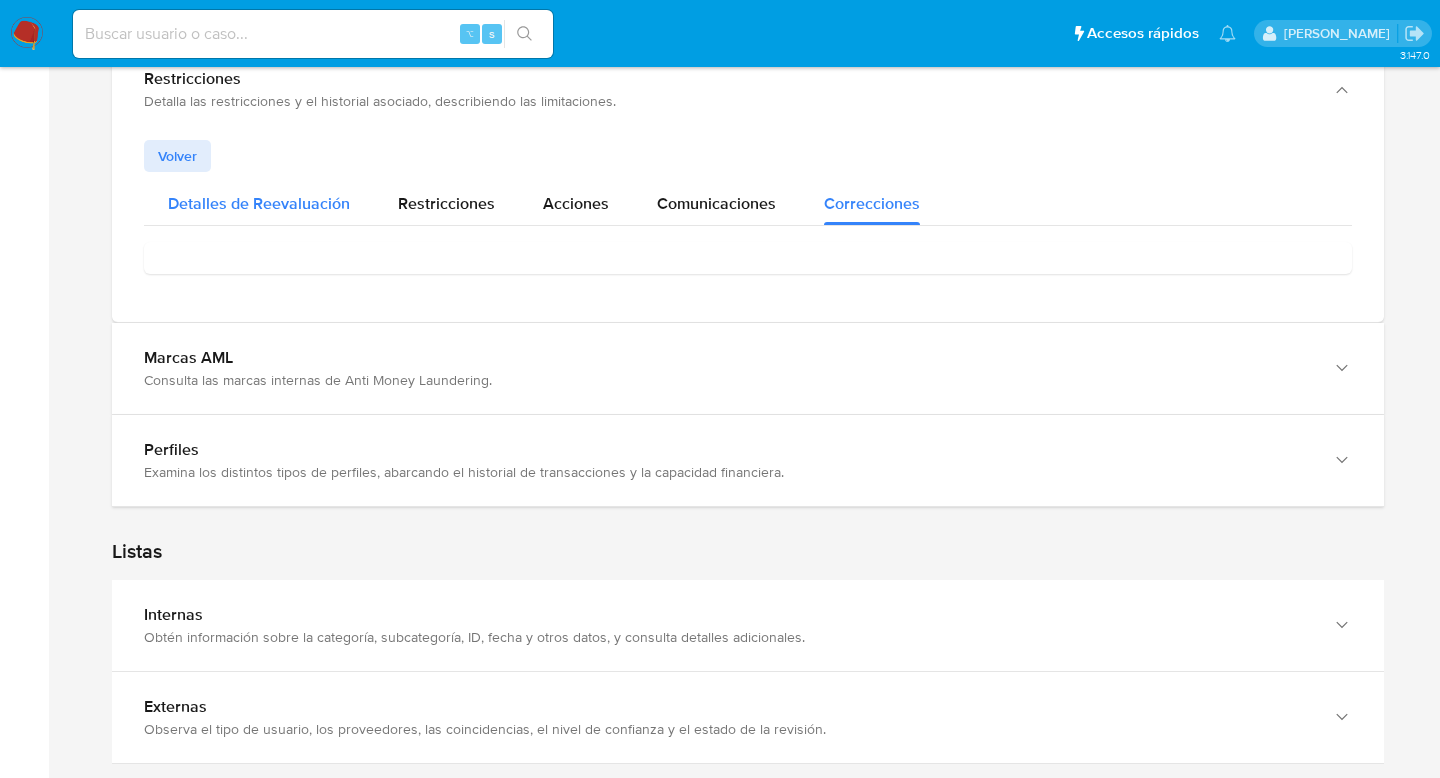 click on "Detalles de Reevaluación" at bounding box center (259, 203) 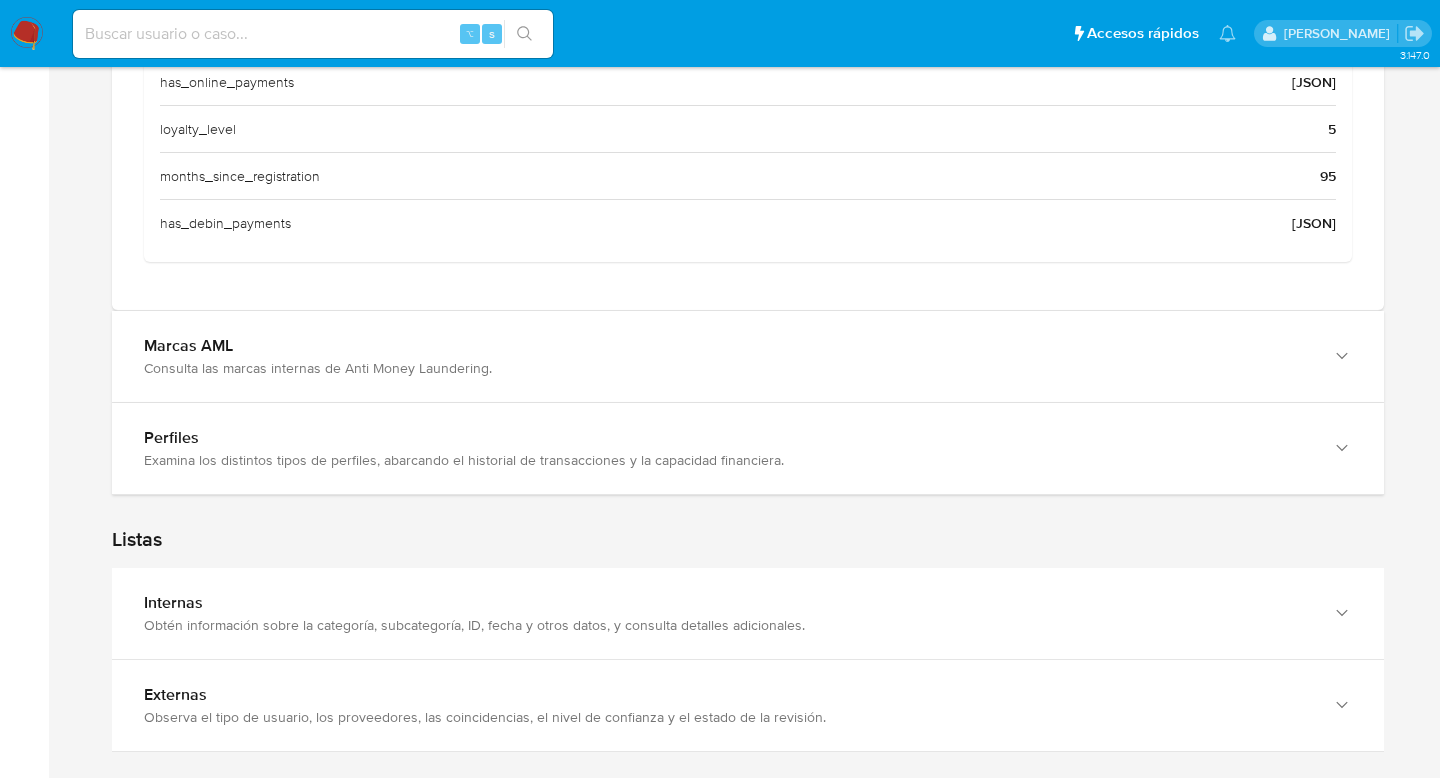 scroll, scrollTop: 3560, scrollLeft: 0, axis: vertical 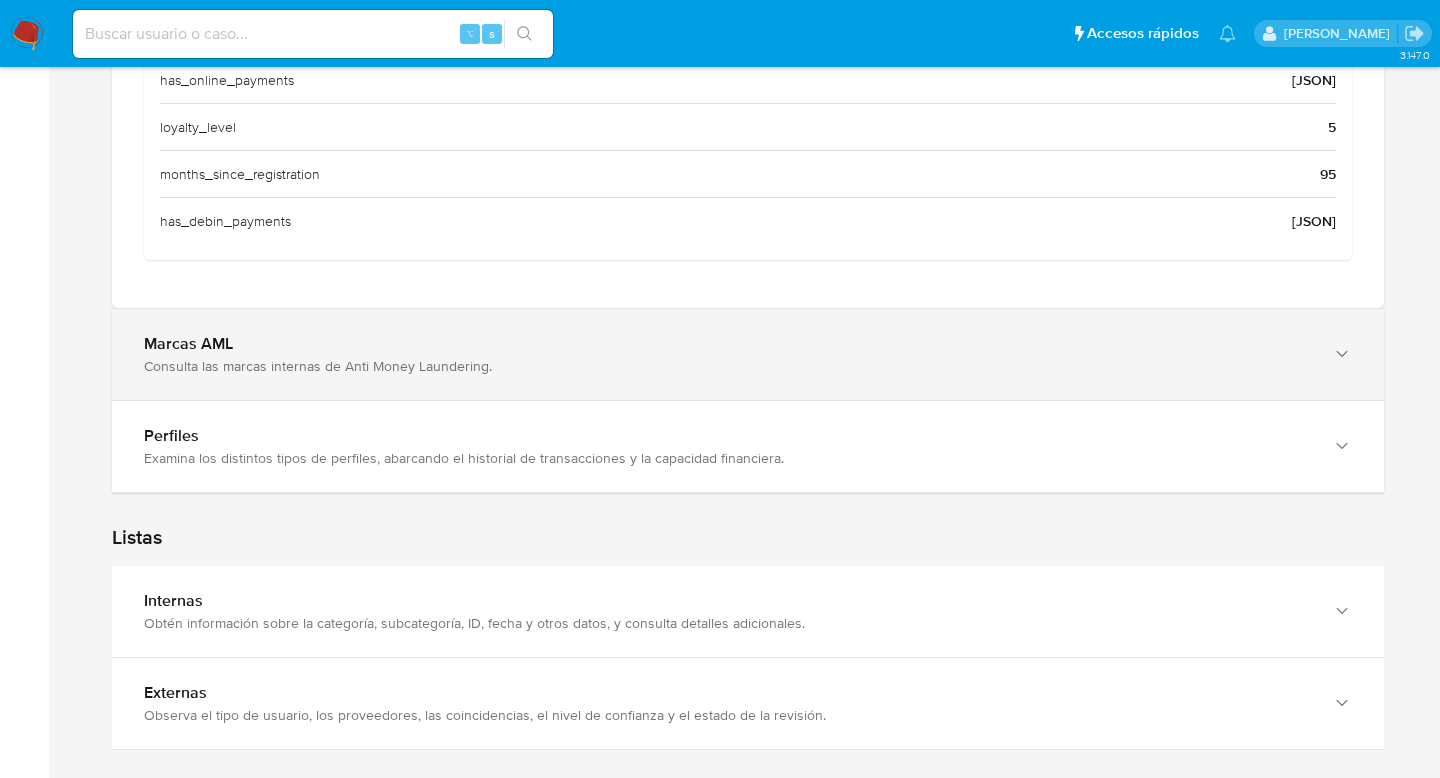 click on "Marcas AML Consulta las marcas internas de Anti Money Laundering." at bounding box center (748, 354) 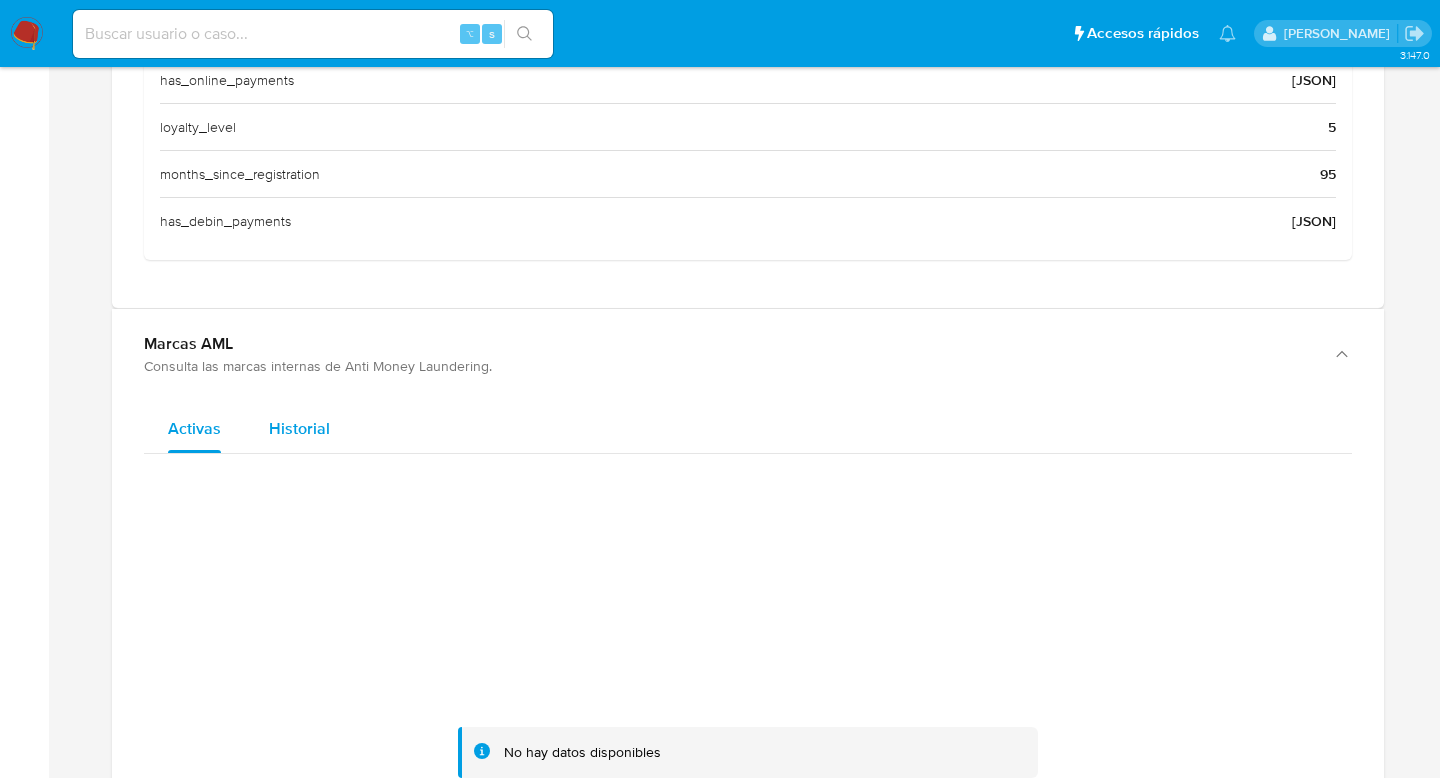 click on "Historial" at bounding box center (299, 429) 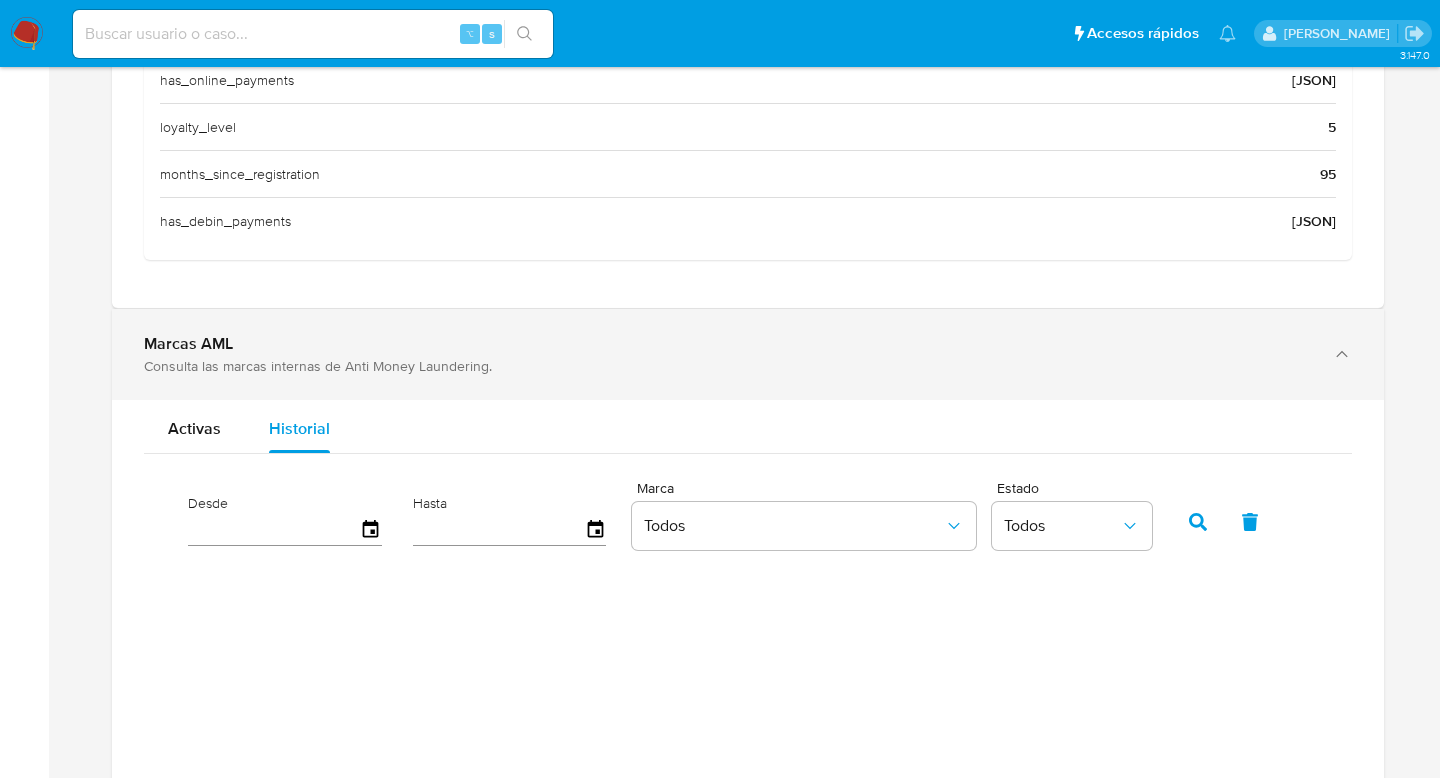 click on "Marcas AML Consulta las marcas internas de Anti Money Laundering." at bounding box center (728, 354) 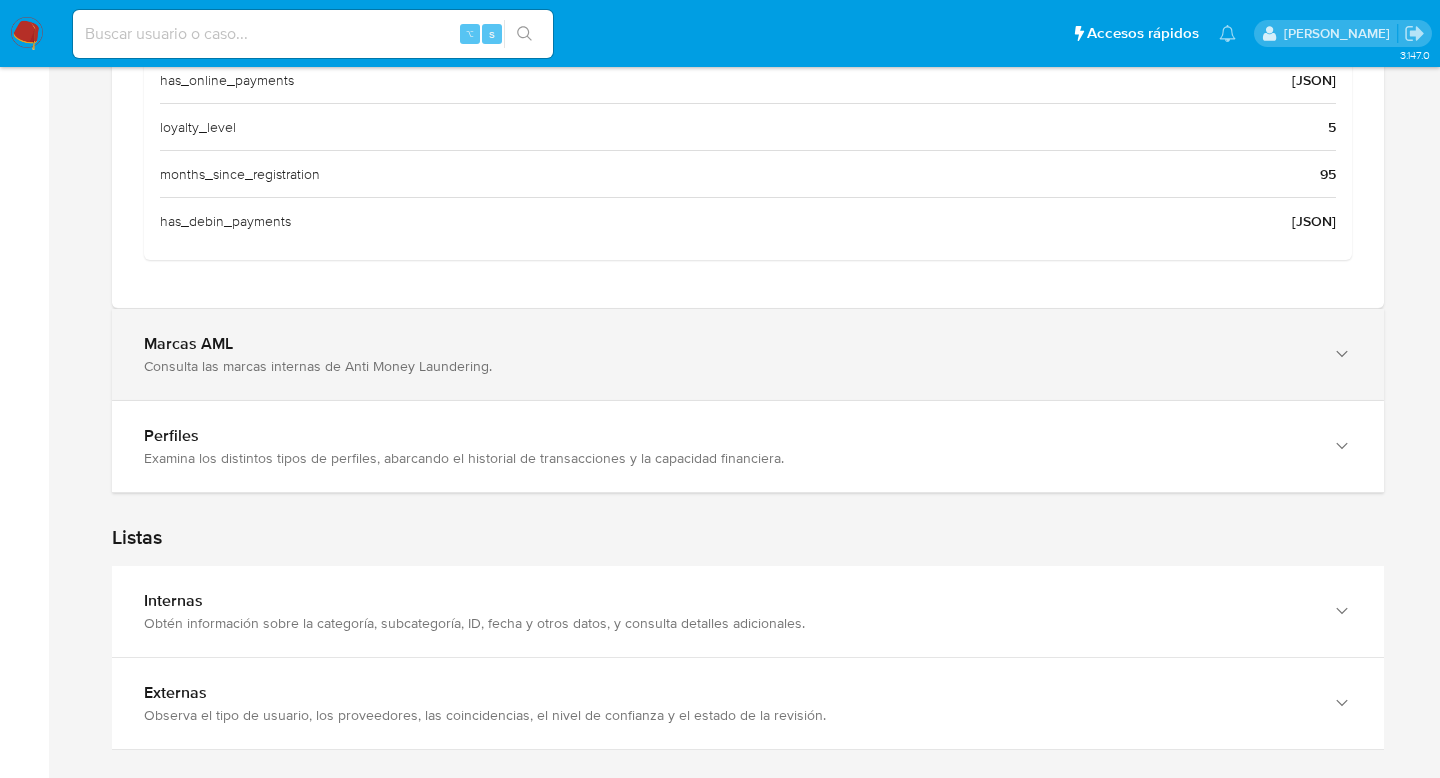 scroll, scrollTop: 3666, scrollLeft: 0, axis: vertical 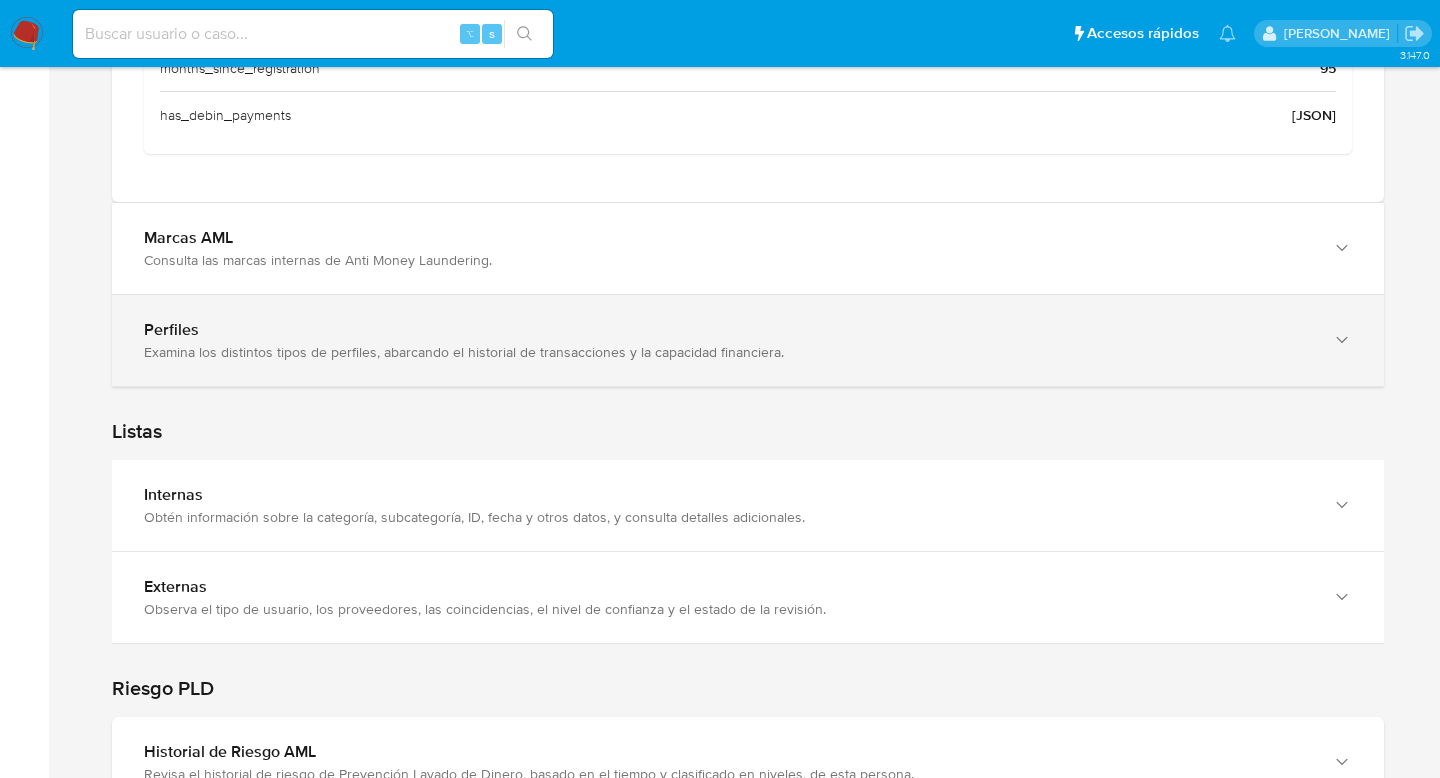 click on "Perfiles Examina los distintos tipos de perfiles, abarcando el historial de transacciones y la capacidad financiera." at bounding box center [748, 340] 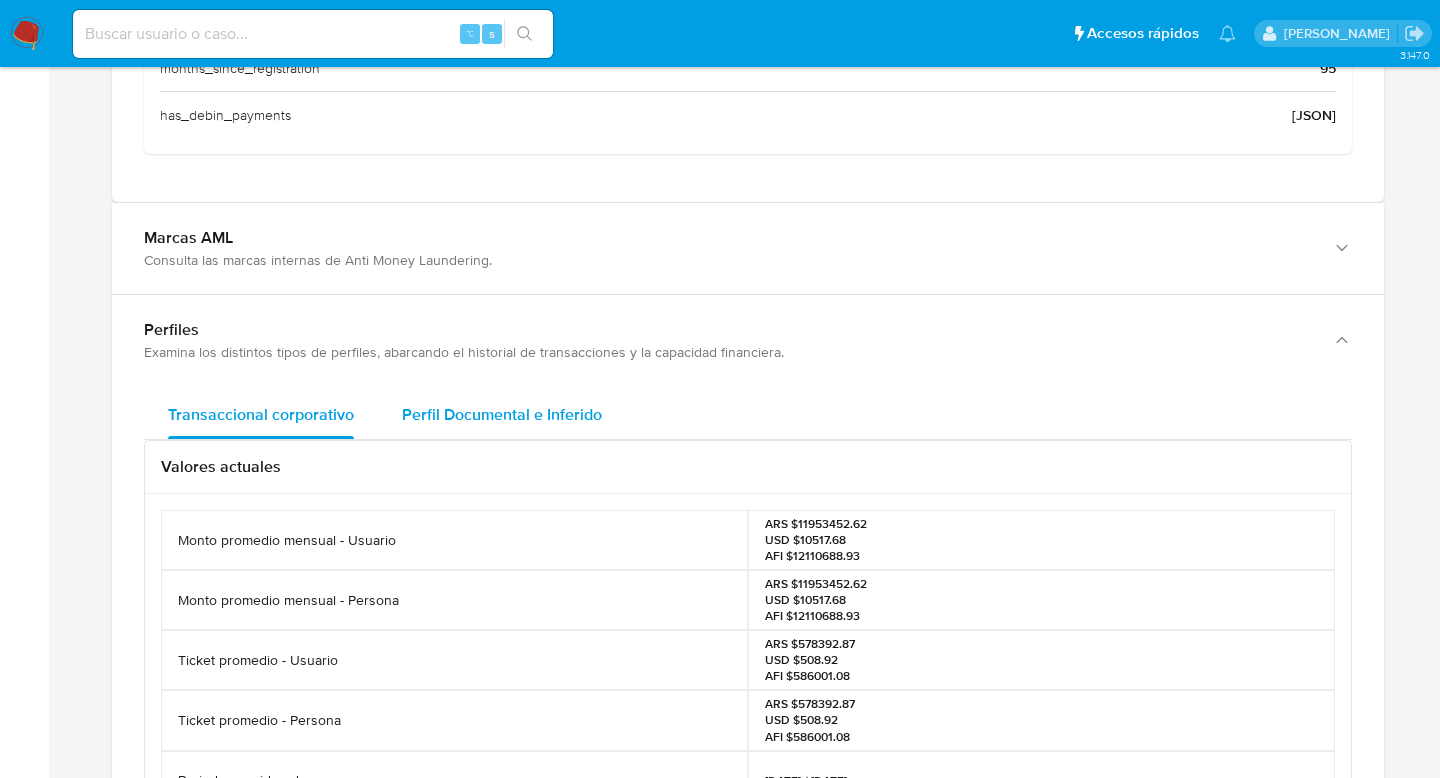 click on "Perfil Documental e Inferido" at bounding box center (502, 414) 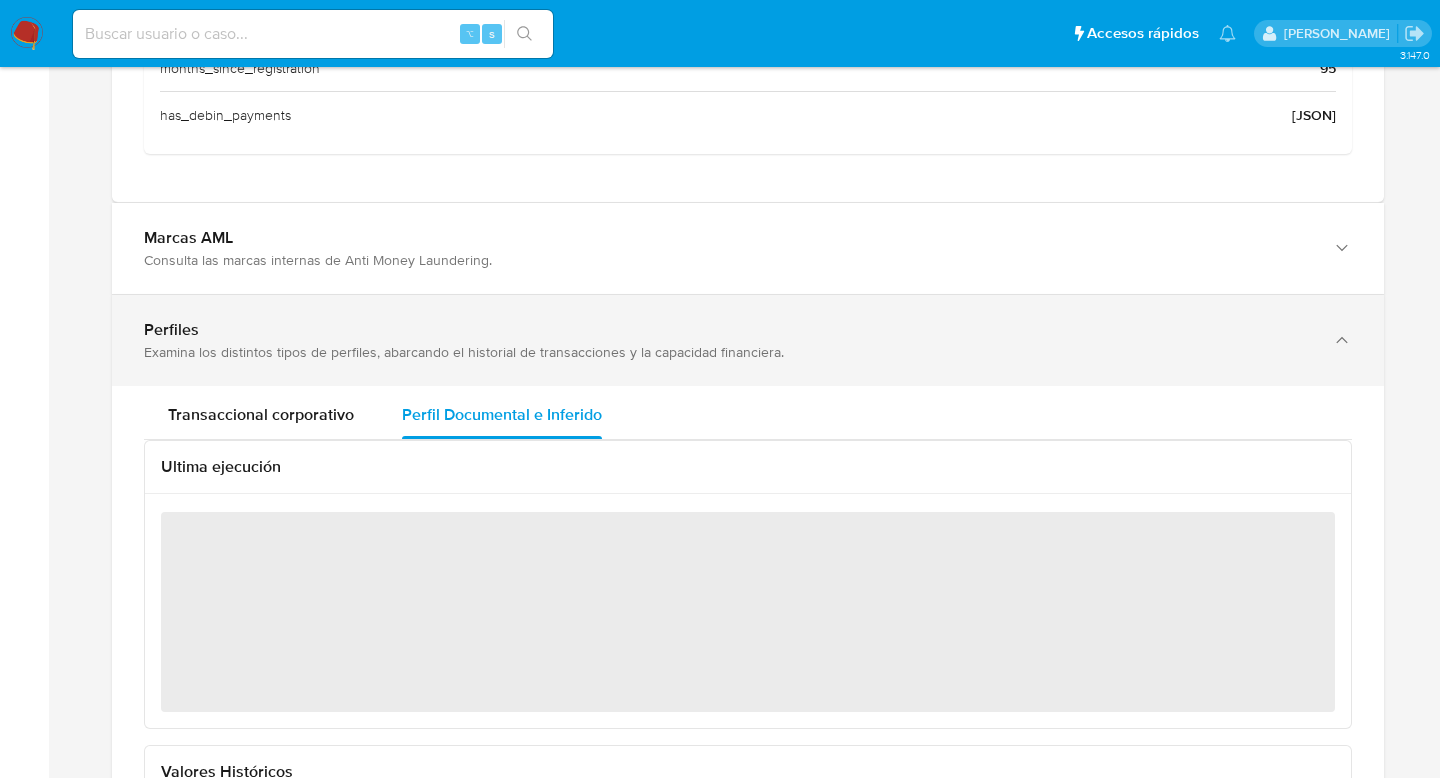 click on "Perfiles Examina los distintos tipos de perfiles, abarcando el historial de transacciones y la capacidad financiera." at bounding box center (748, 340) 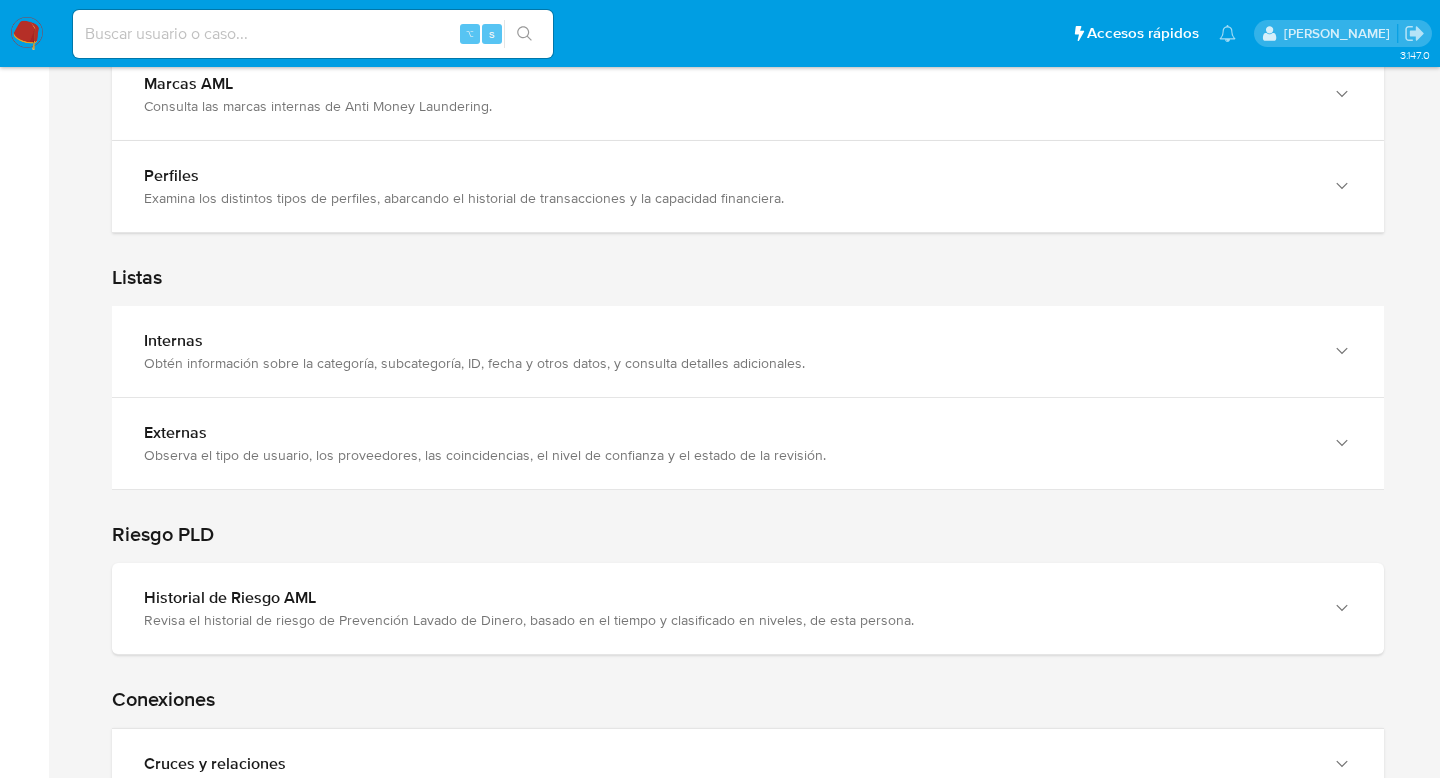 scroll, scrollTop: 3824, scrollLeft: 0, axis: vertical 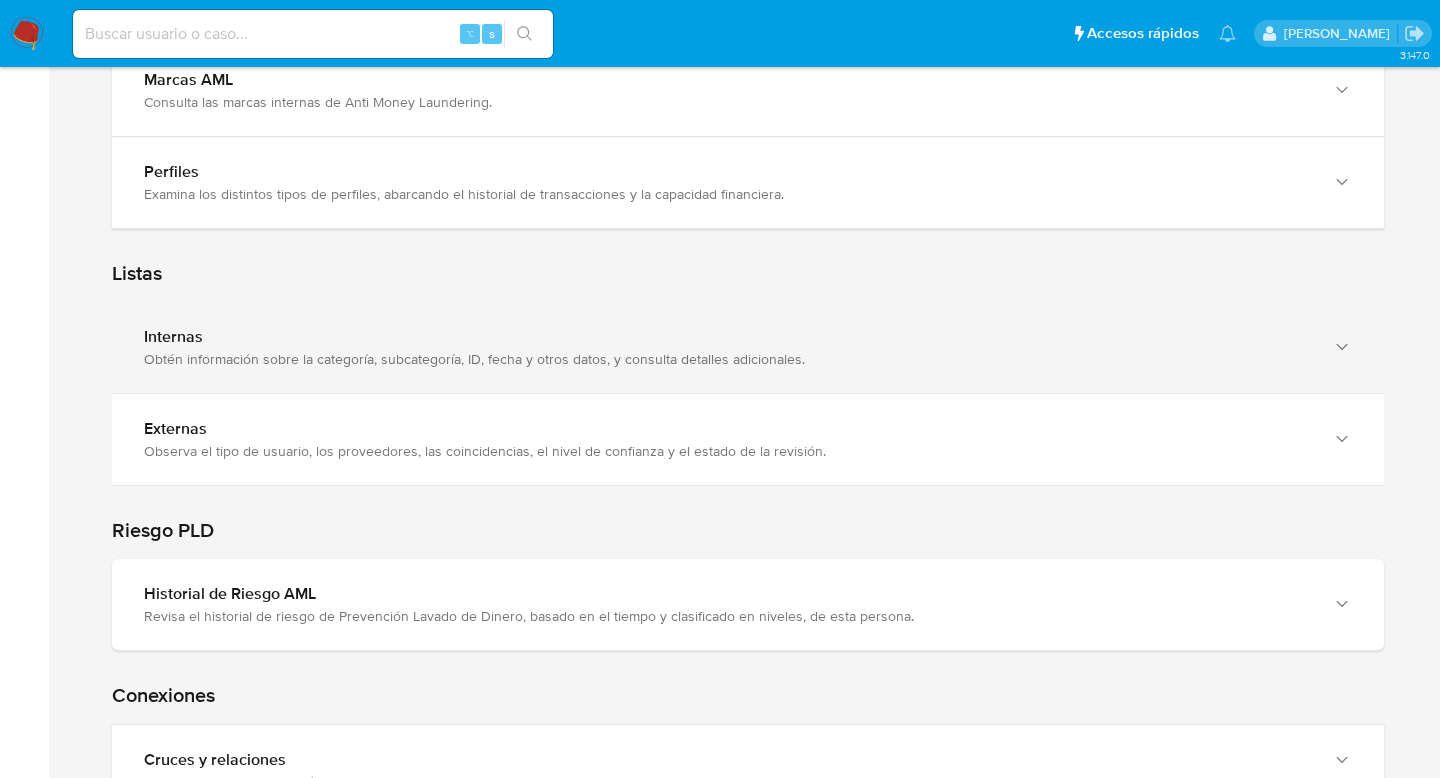 click on "Internas" at bounding box center [728, 337] 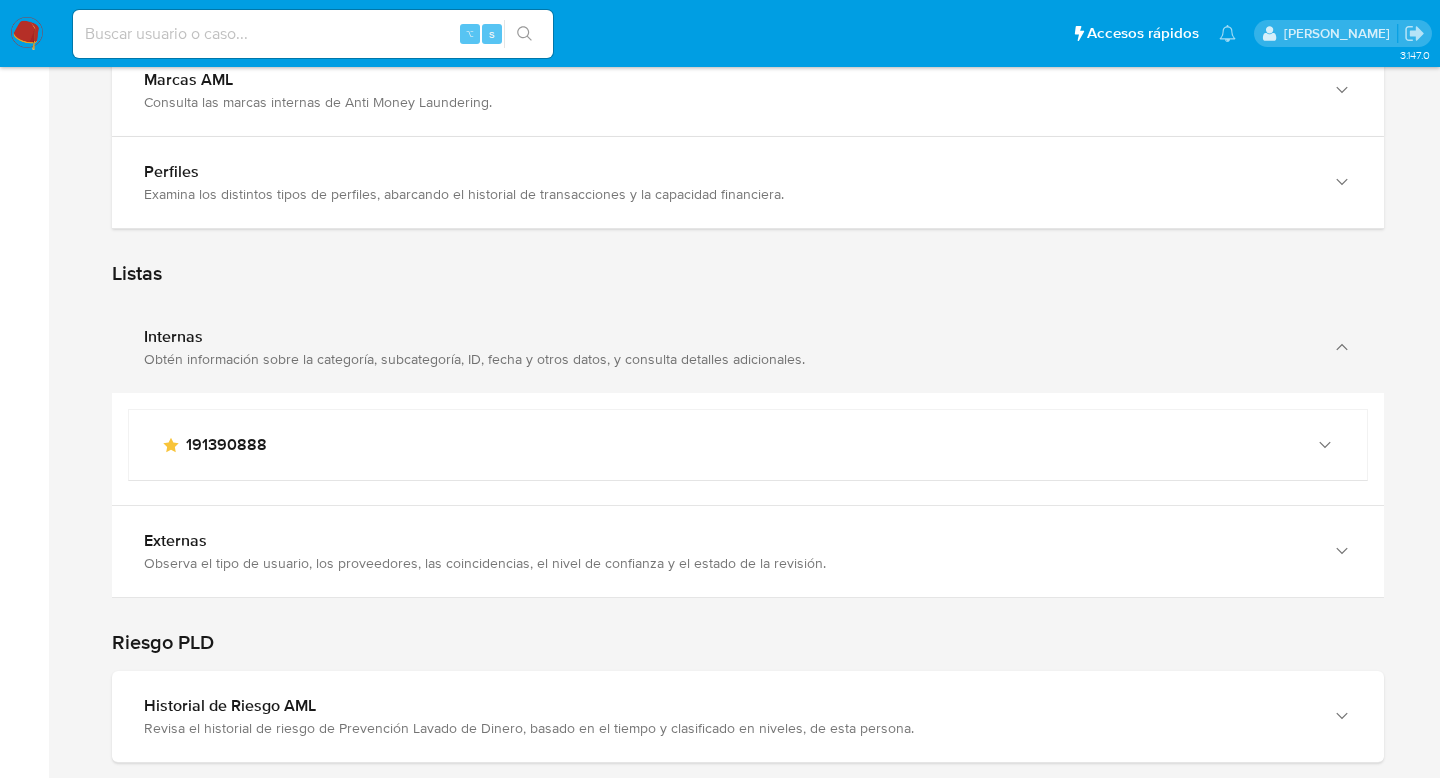click on "Internas" at bounding box center [728, 337] 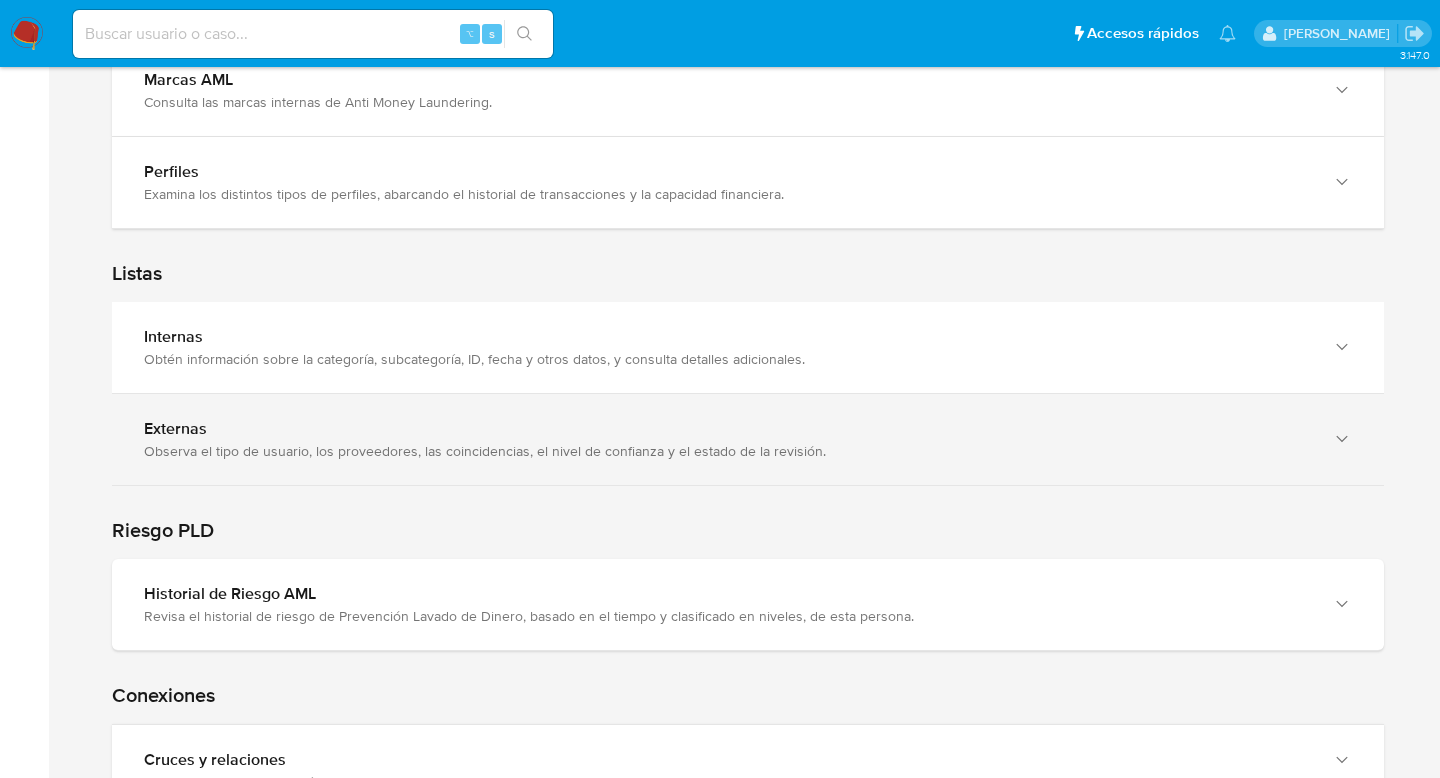 click on "Externas" at bounding box center (728, 429) 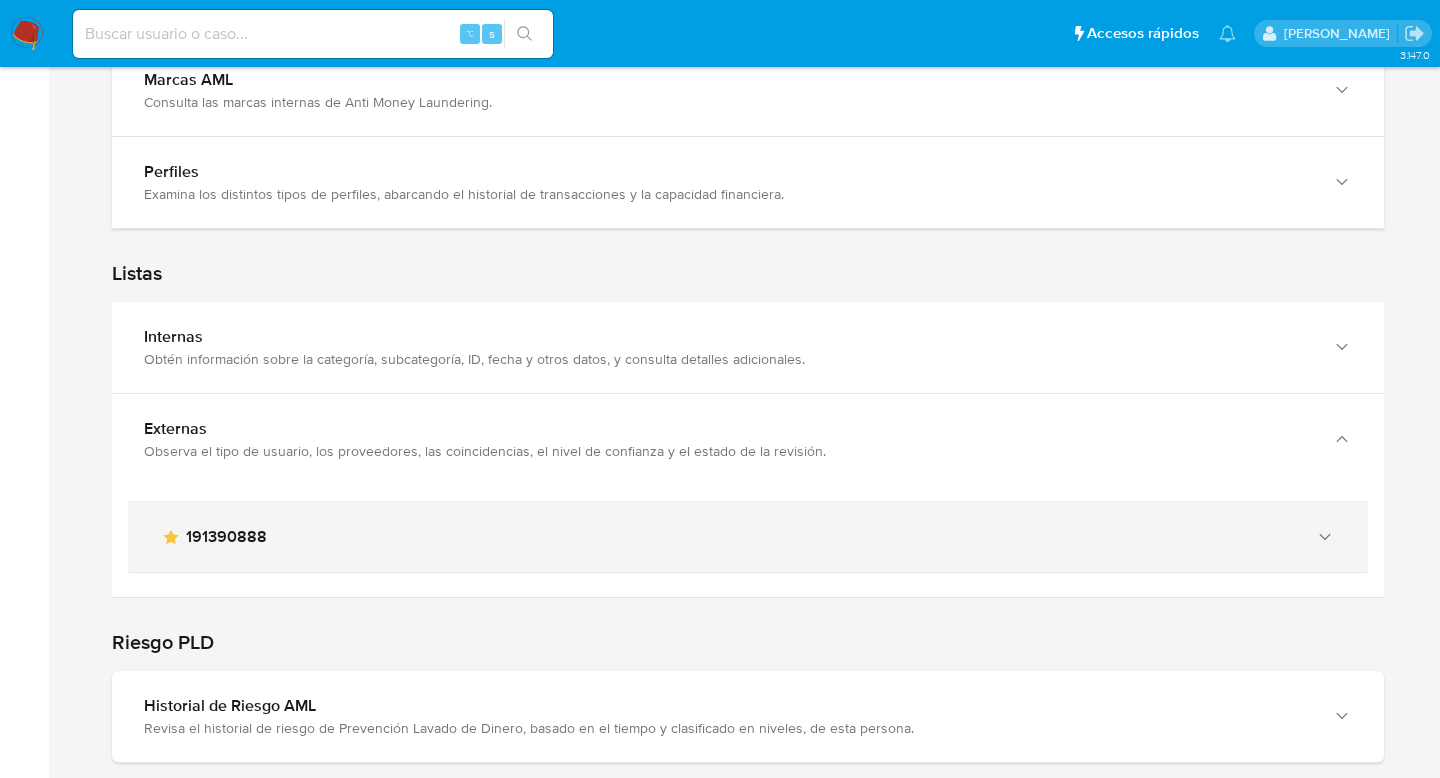 click on "main-user-icon 191390888" at bounding box center (748, 537) 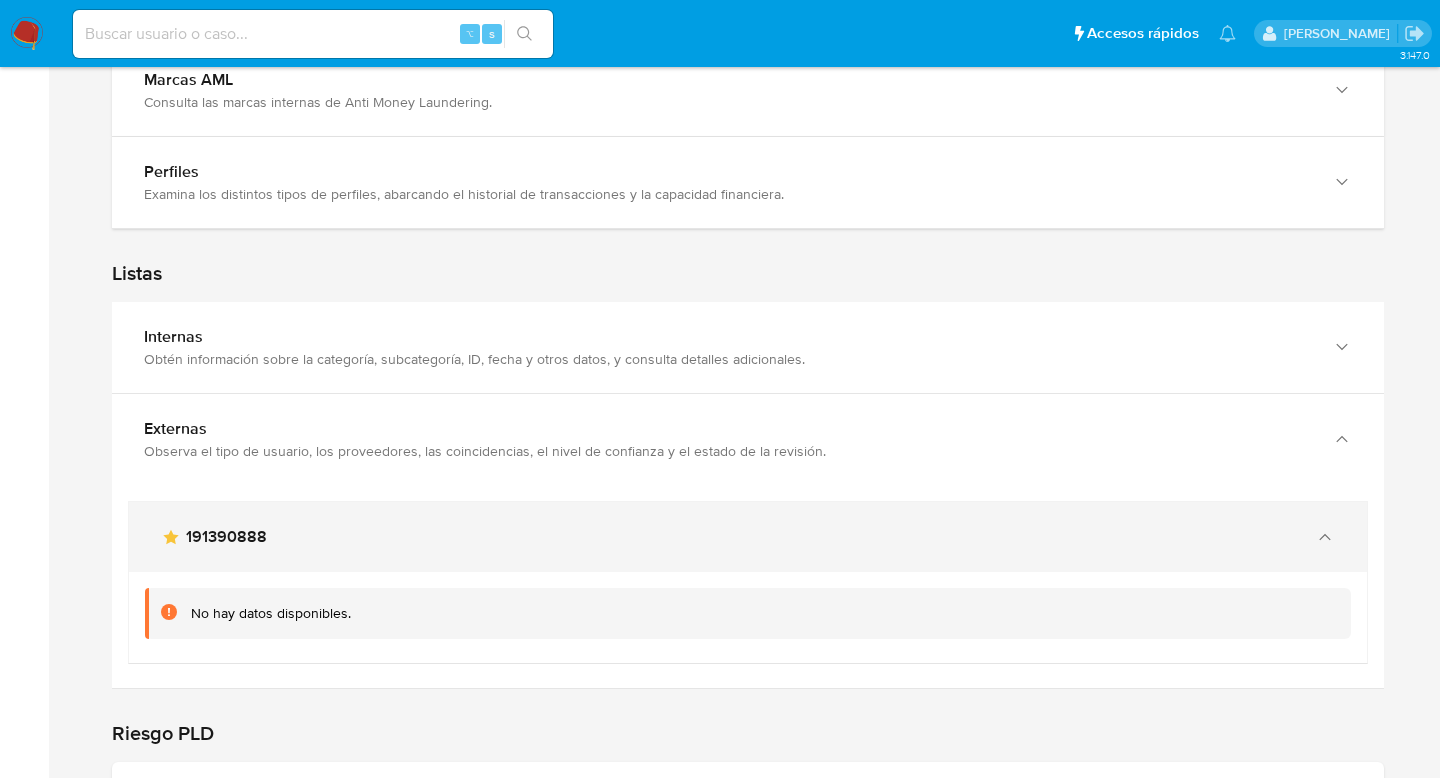 click on "main-user-icon 191390888" at bounding box center (748, 537) 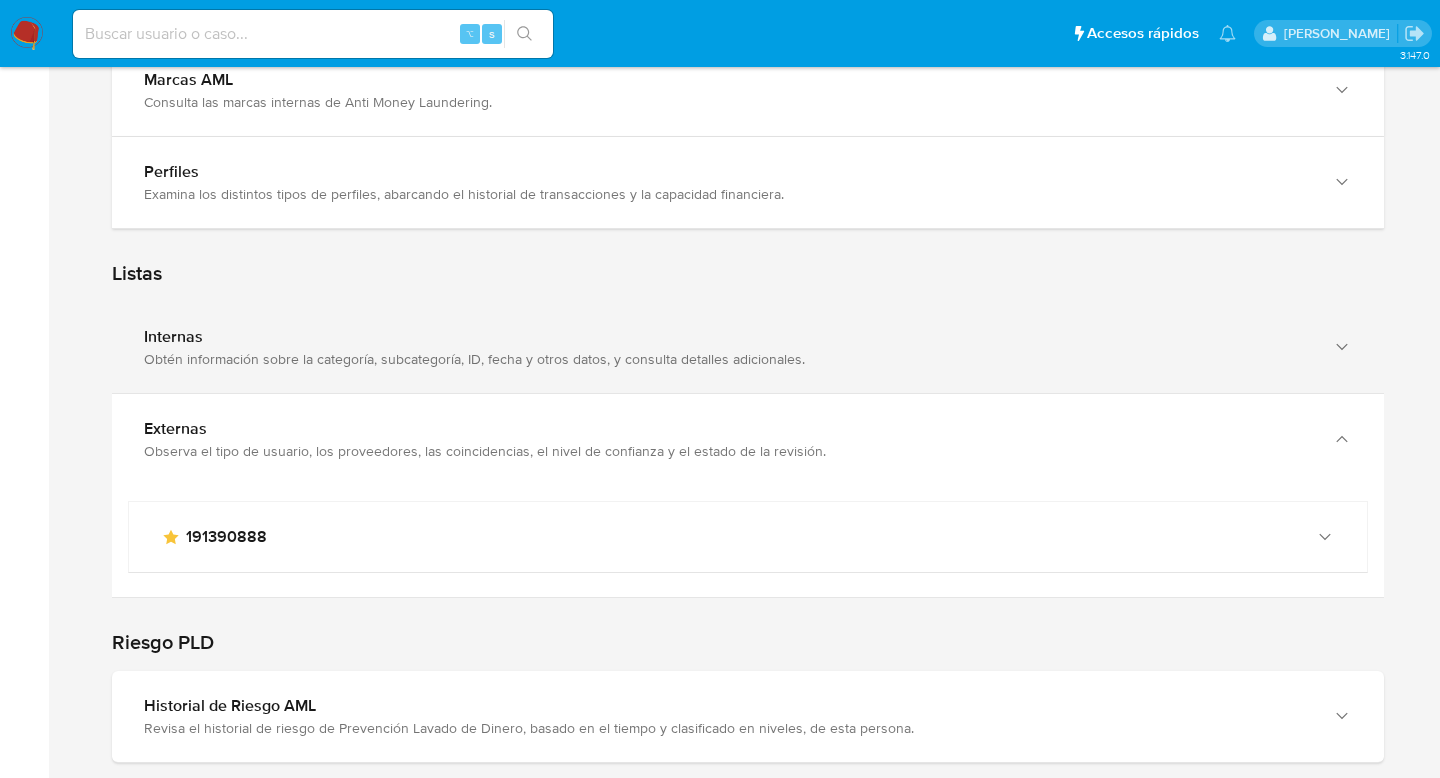 click on "Obtén información sobre la categoría, subcategoría, ID, fecha y otros datos, y consulta detalles adicionales." at bounding box center [728, 359] 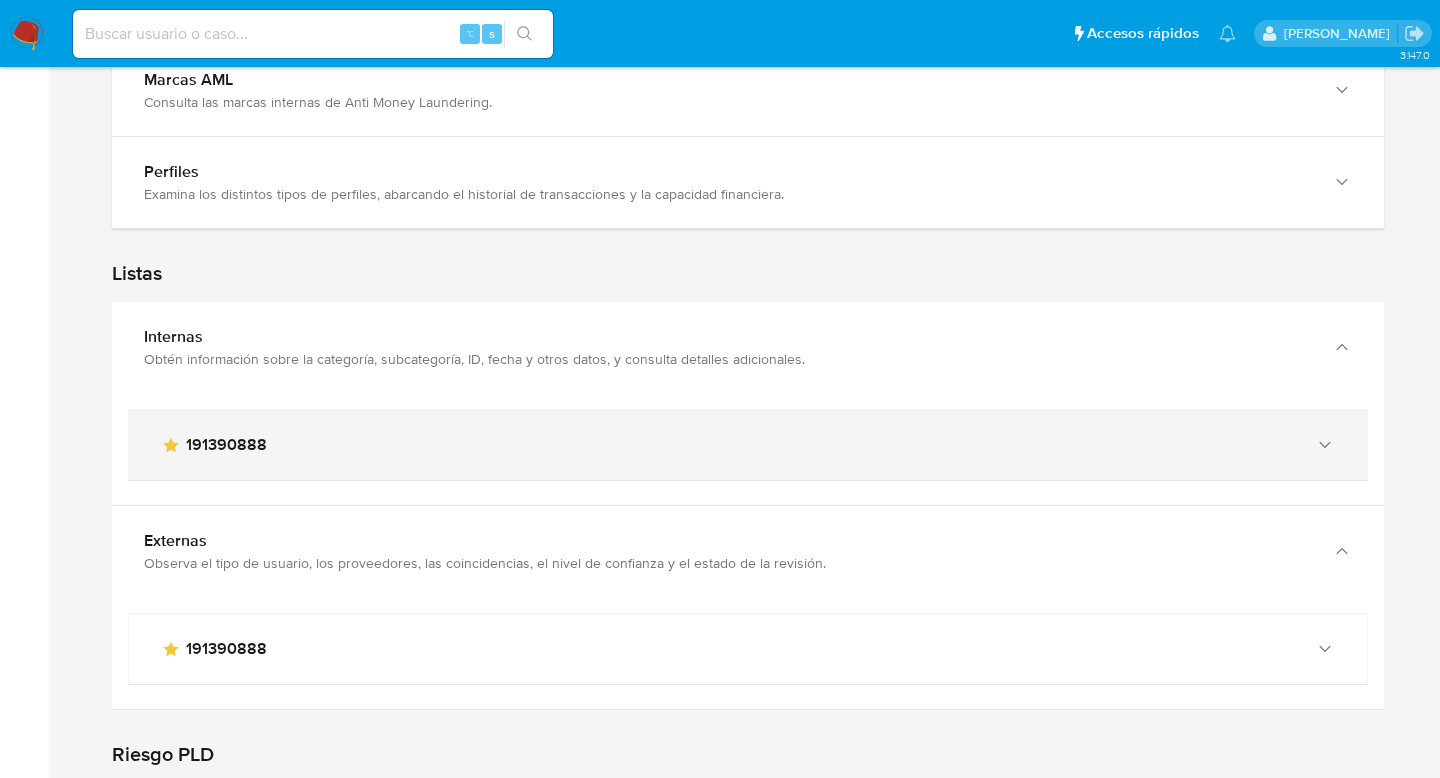click on "main-user-icon 191390888" at bounding box center (728, 445) 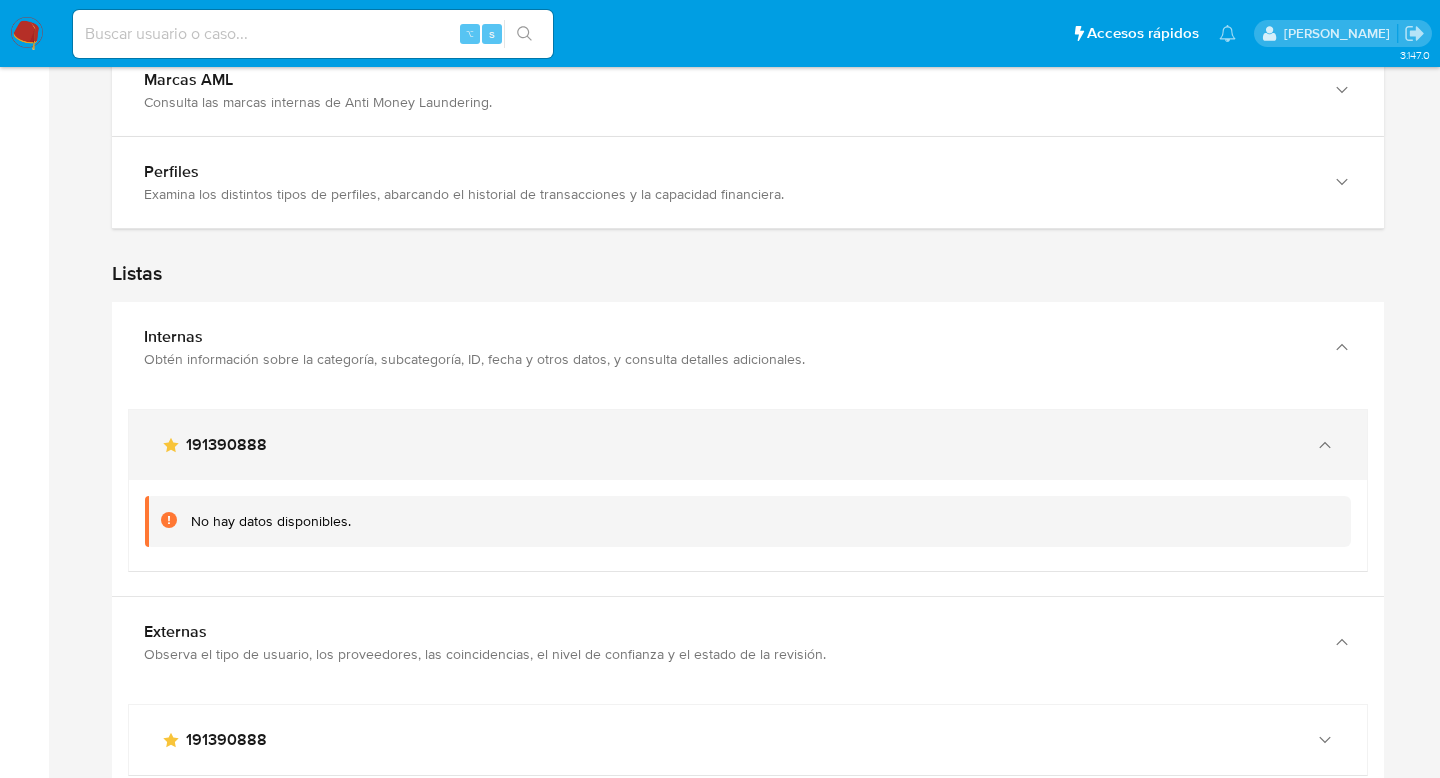 click on "main-user-icon 191390888" at bounding box center (728, 445) 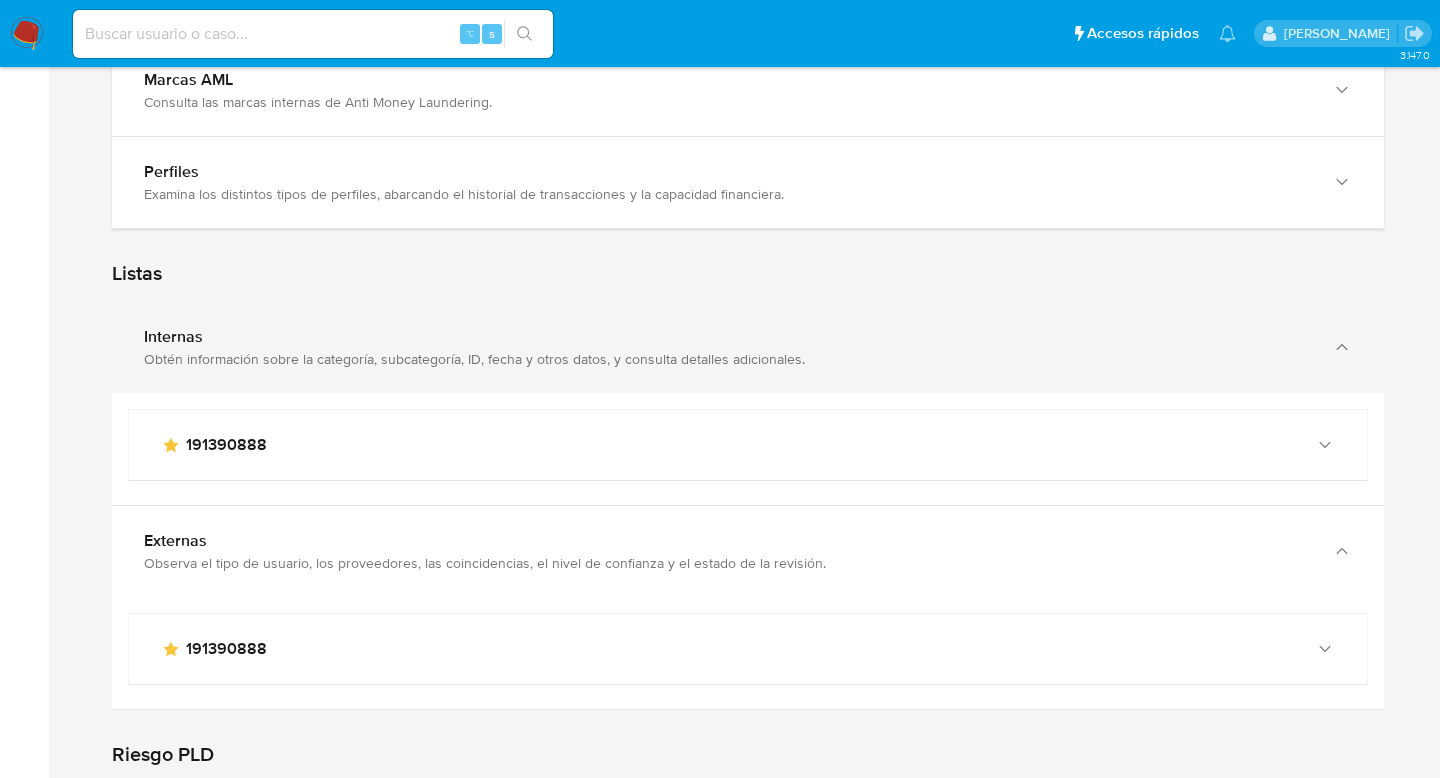 click on "Internas" at bounding box center (728, 337) 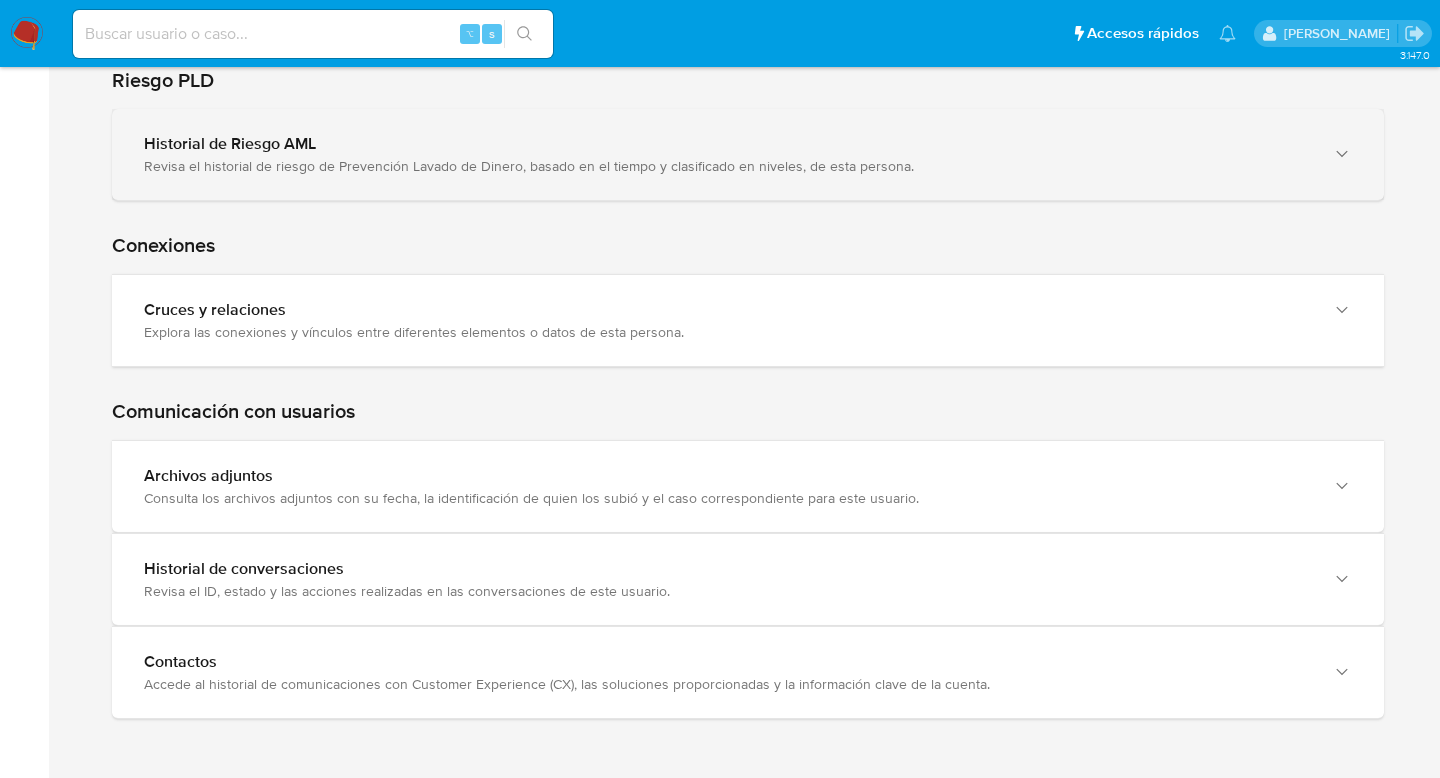 scroll, scrollTop: 4388, scrollLeft: 0, axis: vertical 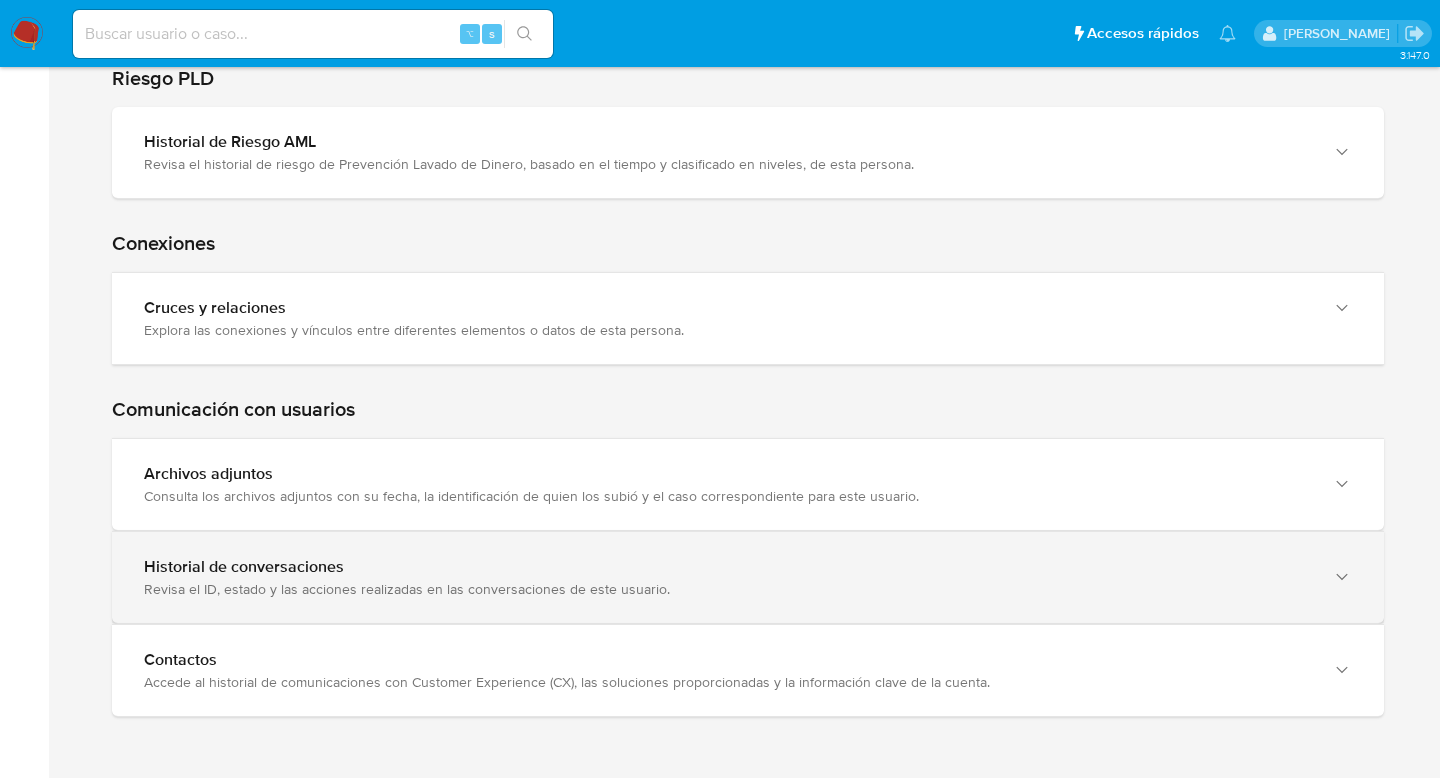 click on "Revisa el ID, estado y las acciones realizadas en las conversaciones de este usuario." at bounding box center [728, 589] 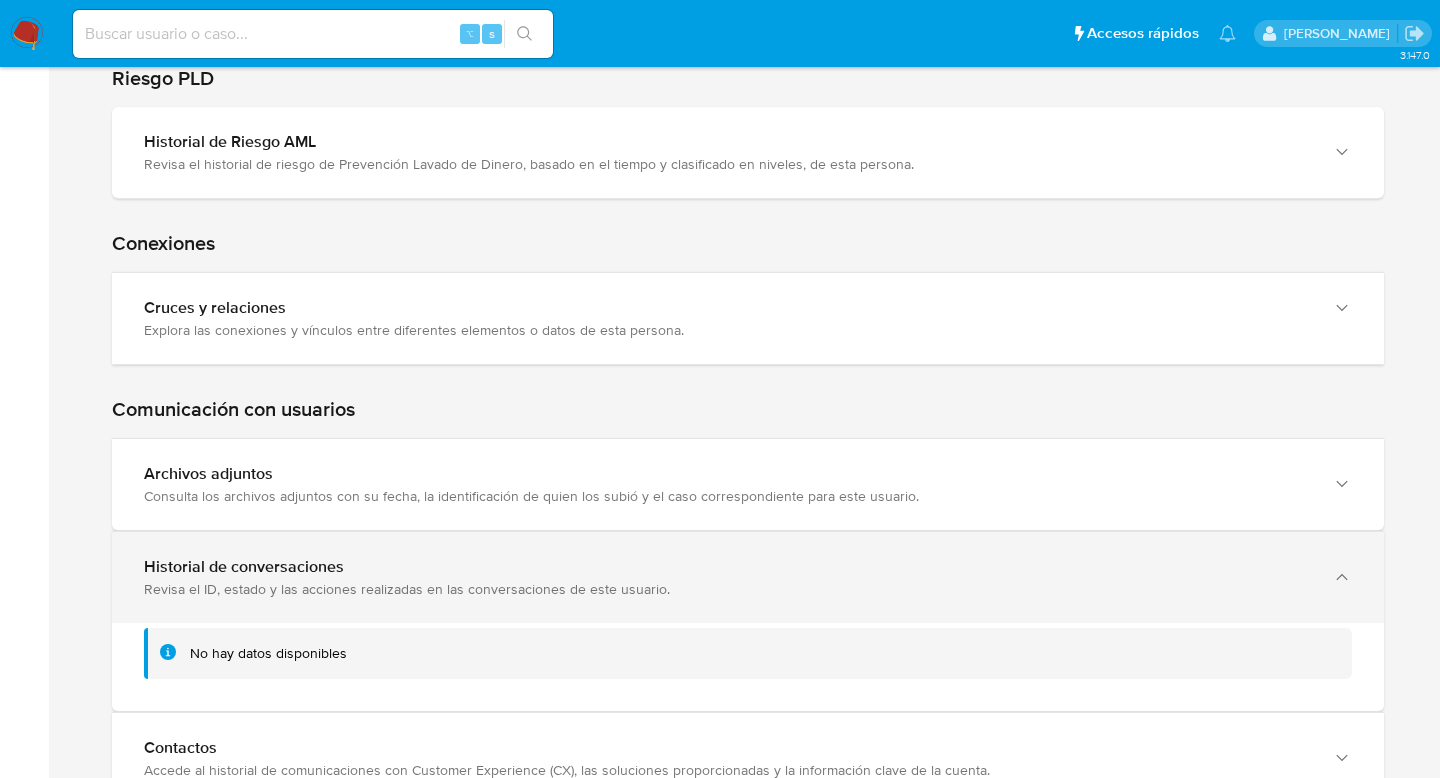 click on "Revisa el ID, estado y las acciones realizadas en las conversaciones de este usuario." at bounding box center (728, 589) 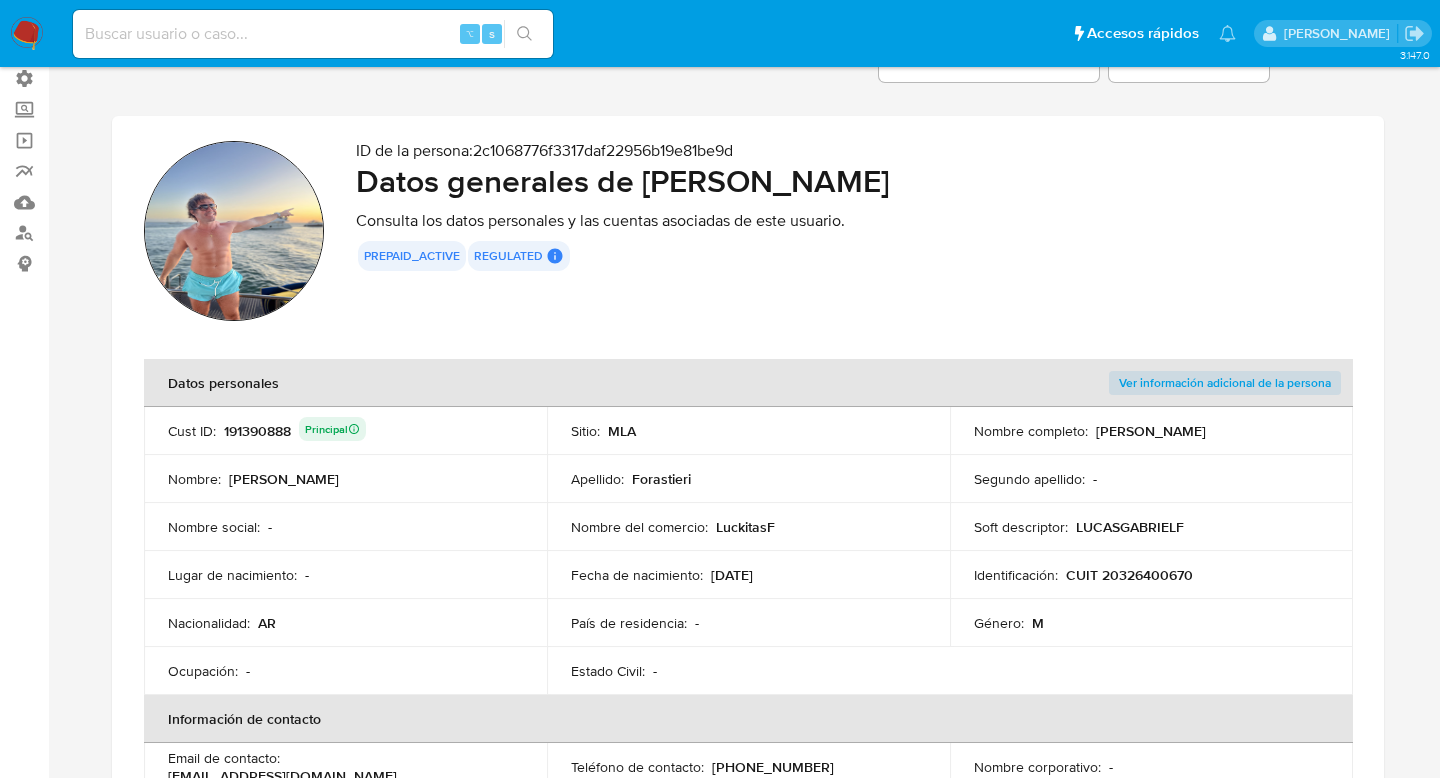 scroll, scrollTop: 0, scrollLeft: 0, axis: both 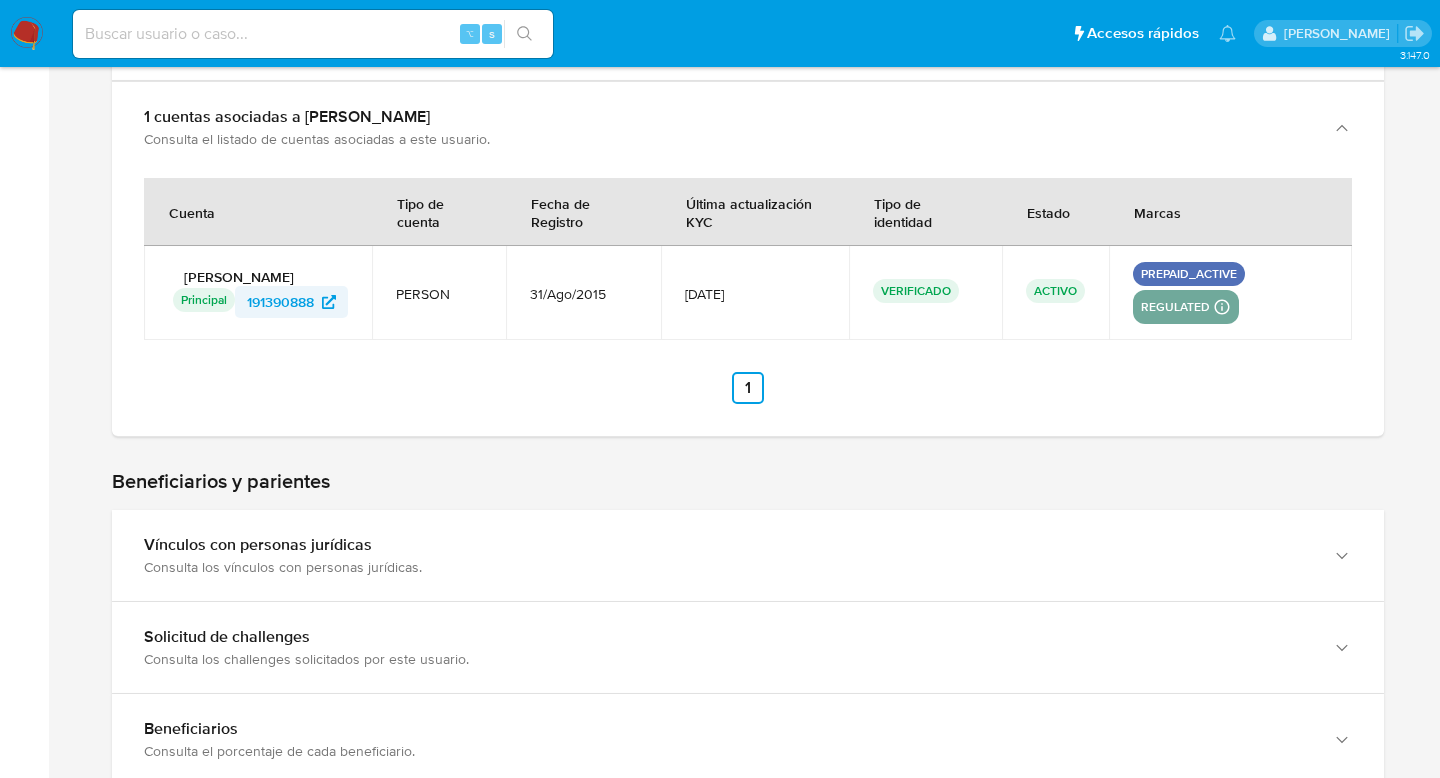 click on "191390888" at bounding box center (280, 302) 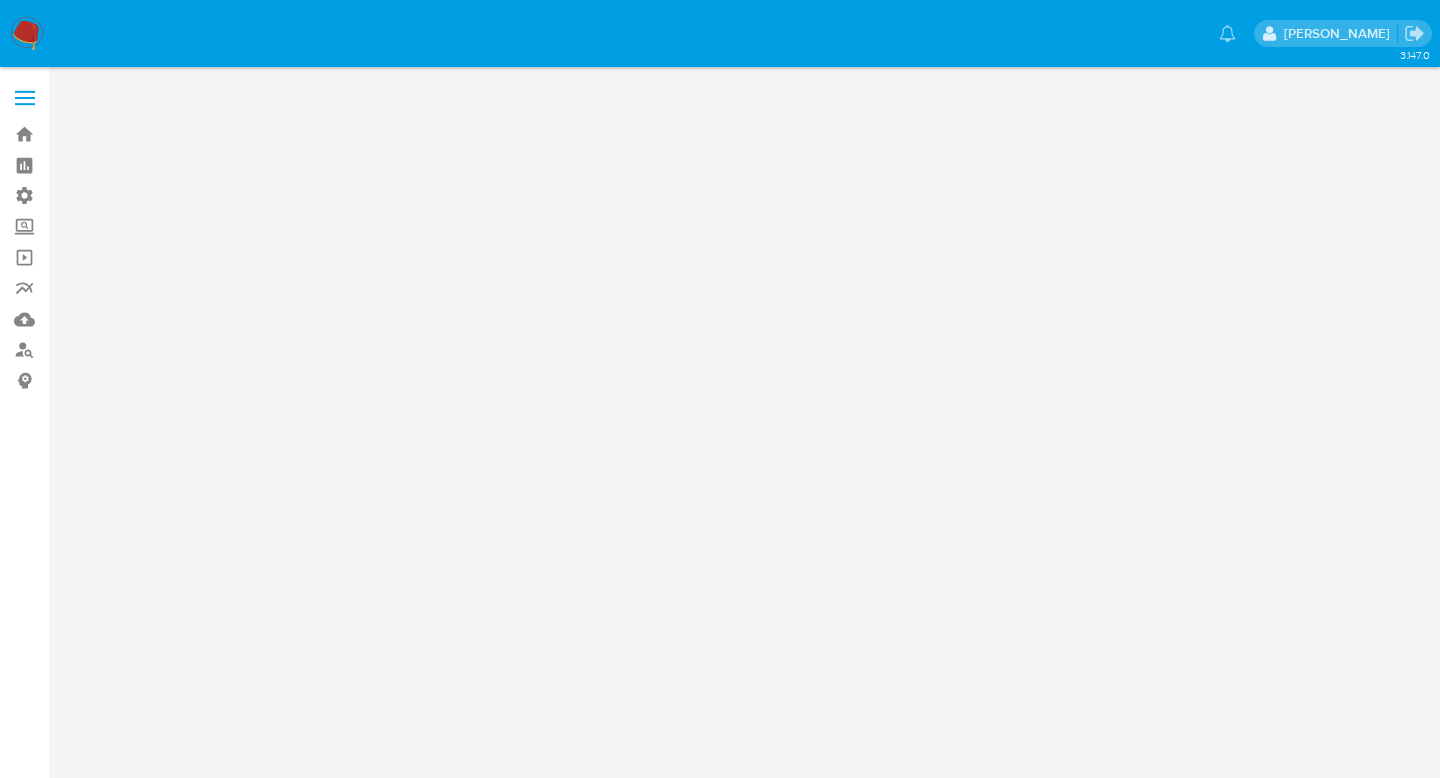 scroll, scrollTop: 0, scrollLeft: 0, axis: both 